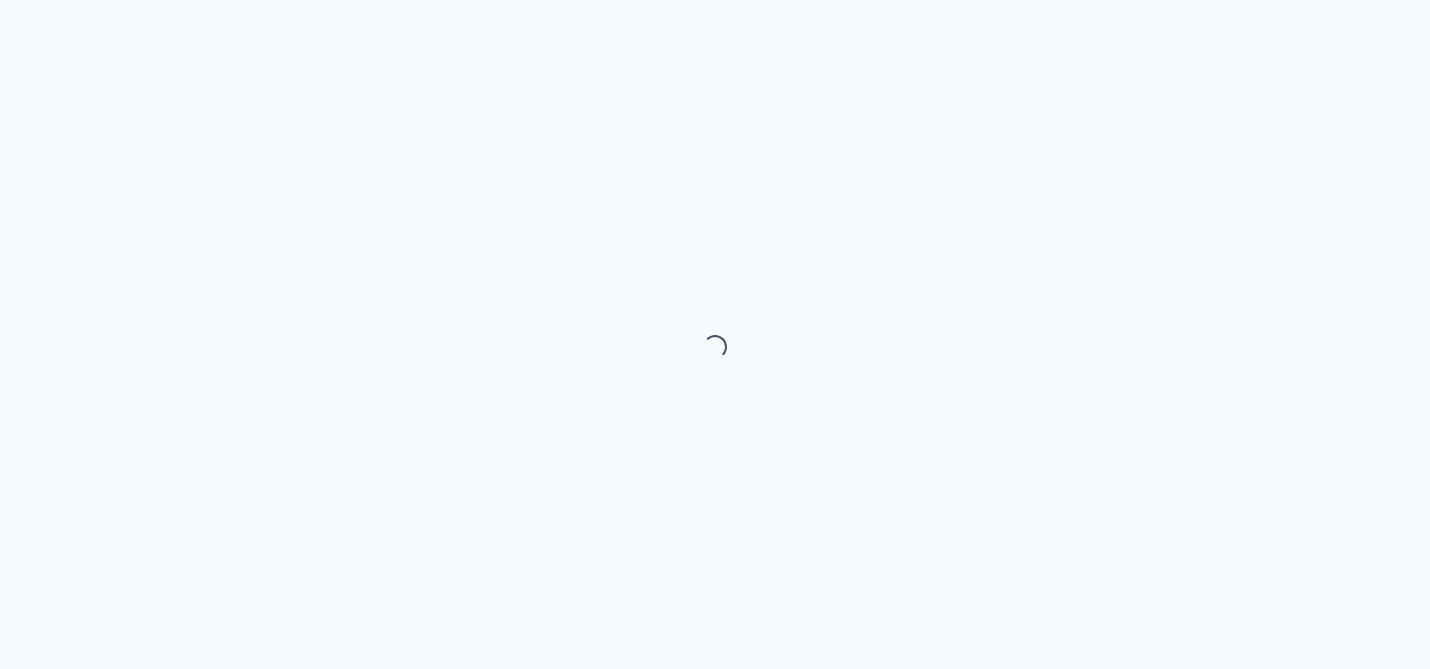 scroll, scrollTop: 0, scrollLeft: 0, axis: both 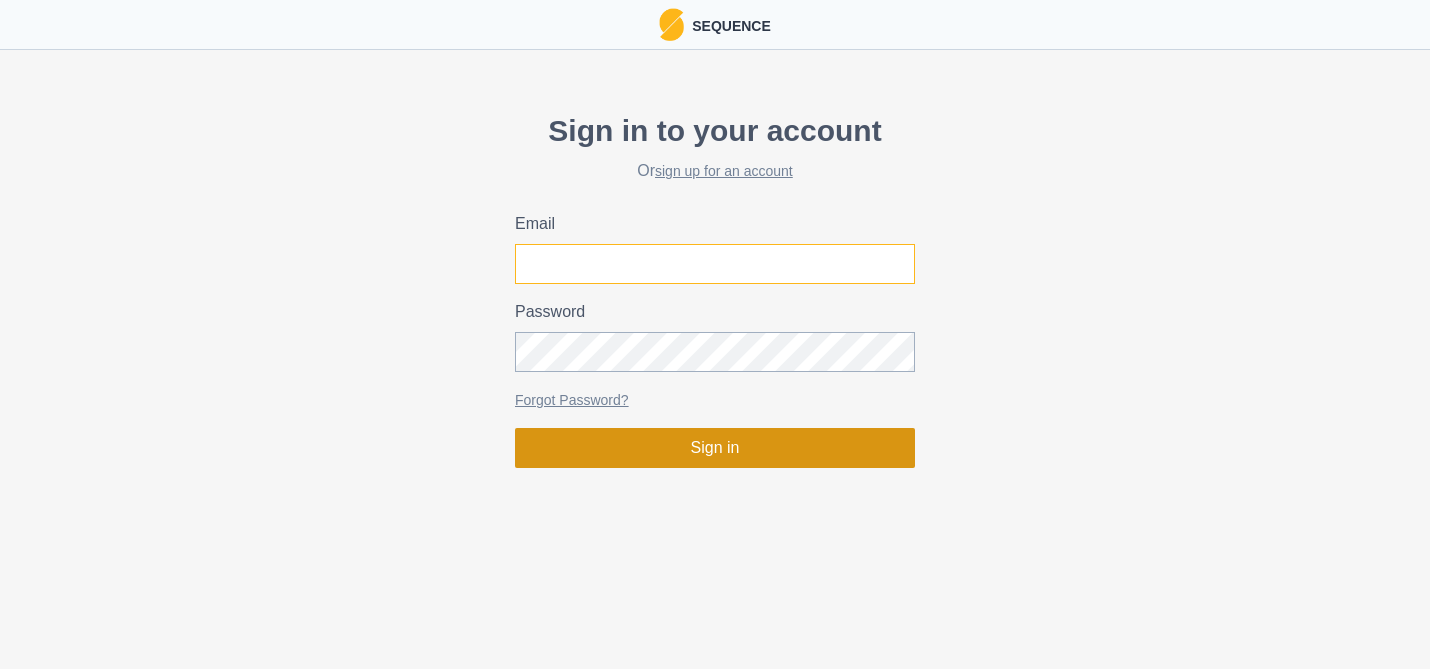 type on "[PERSON_NAME][EMAIL_ADDRESS][DOMAIN_NAME]" 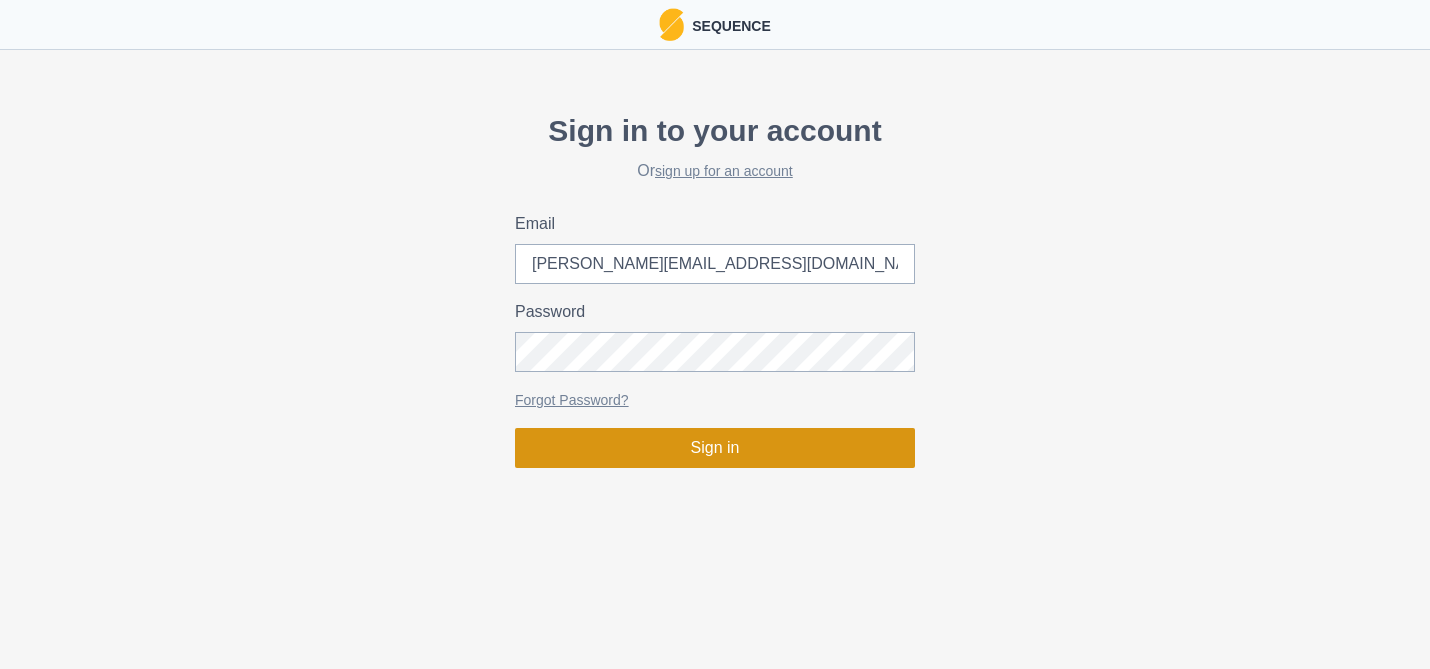 click on "Sign in" at bounding box center [715, 448] 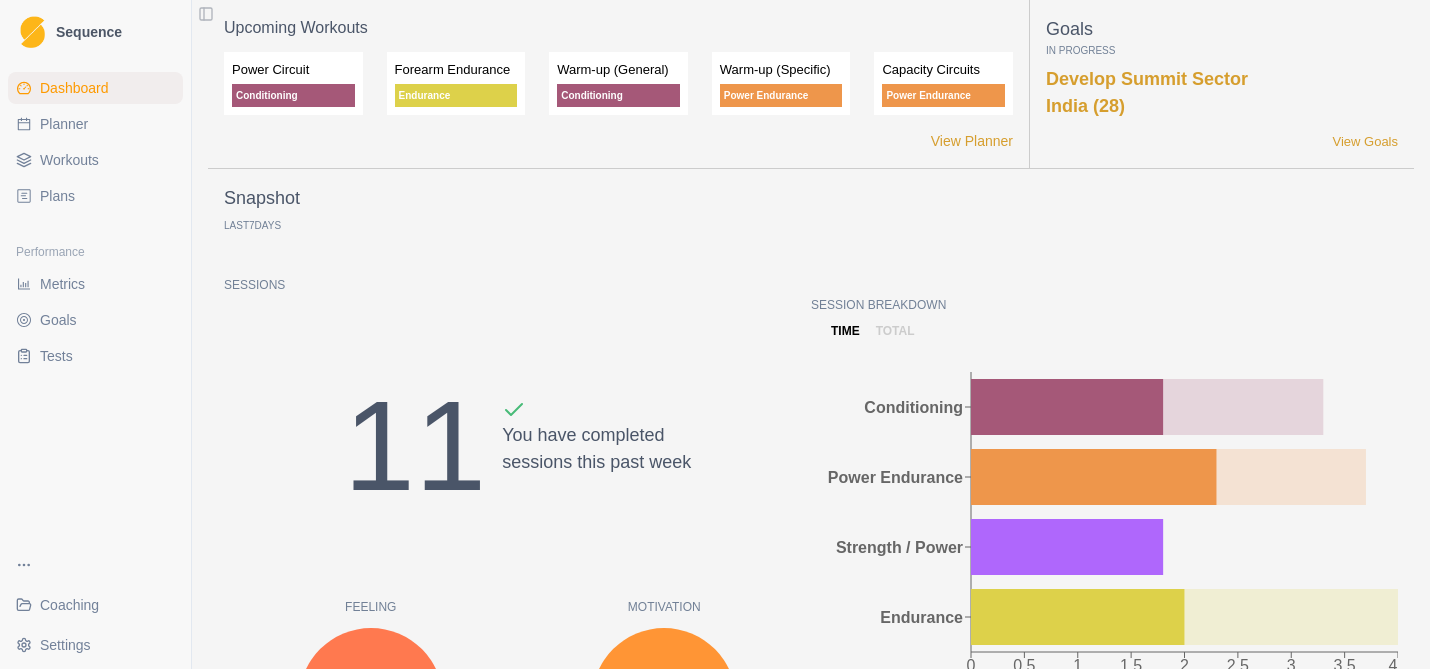 scroll, scrollTop: 61, scrollLeft: 0, axis: vertical 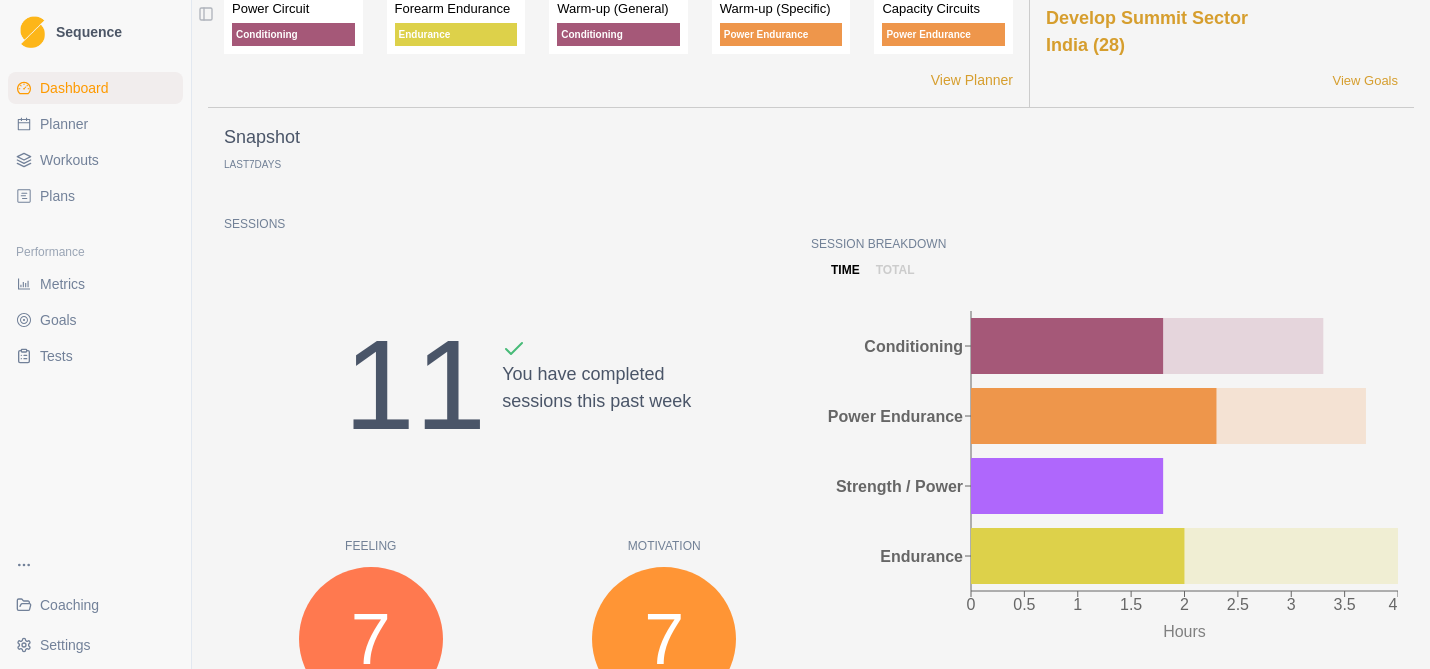 click on "Workouts" at bounding box center [69, 160] 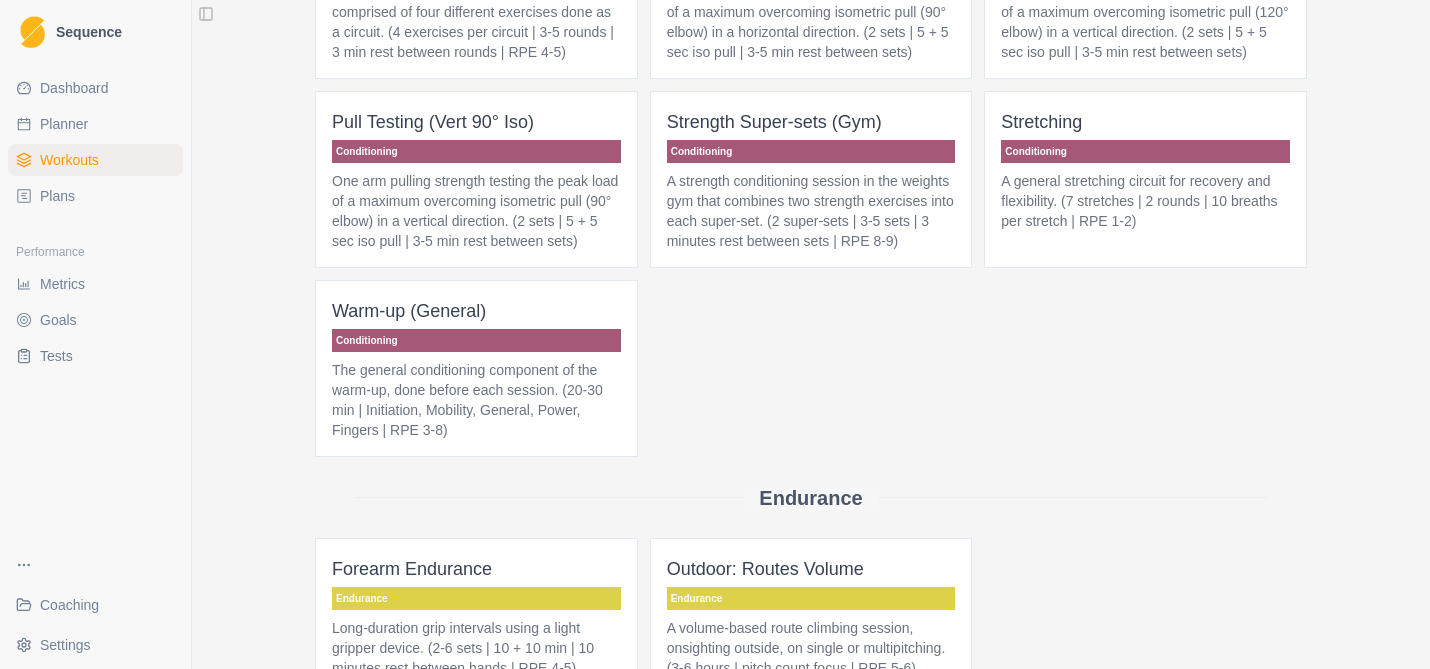 scroll, scrollTop: 262, scrollLeft: 0, axis: vertical 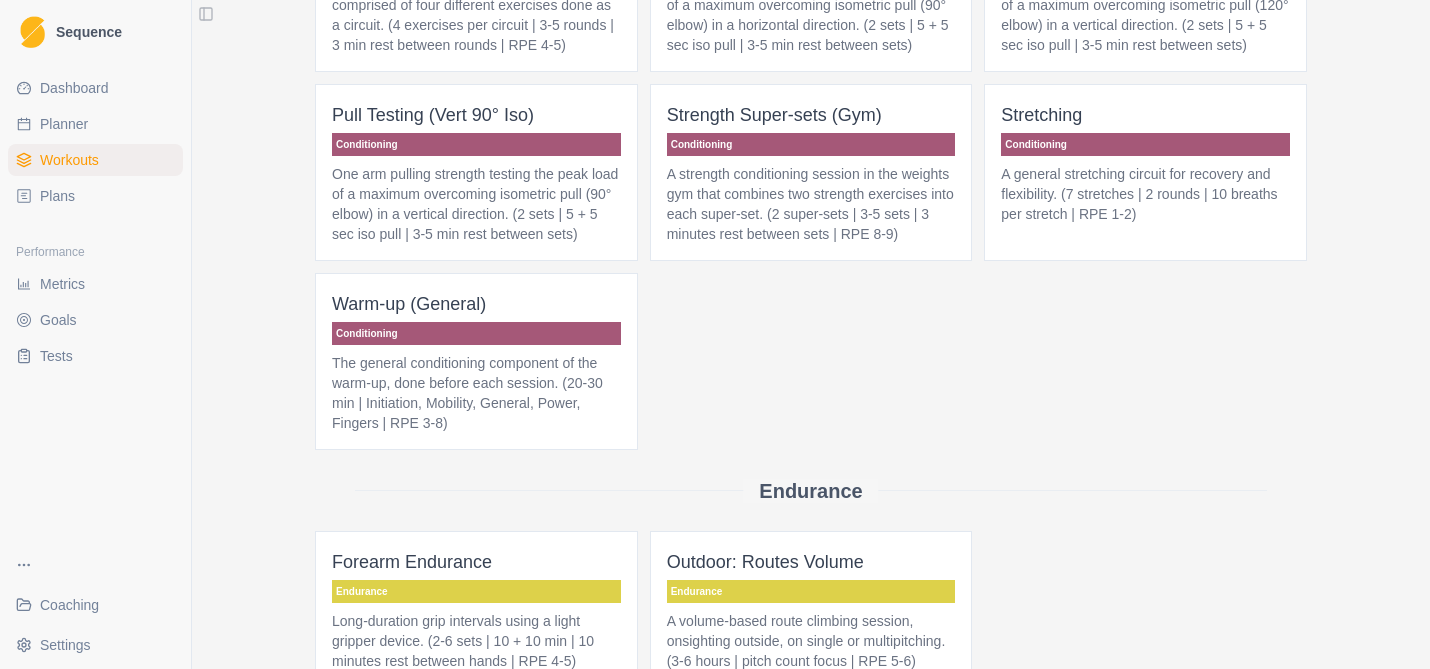 click on "The general conditioning component of the warm-up, done before each session. (20-30 min | Initiation, Mobility, General, Power, Fingers | RPE 3-8)" at bounding box center [476, 393] 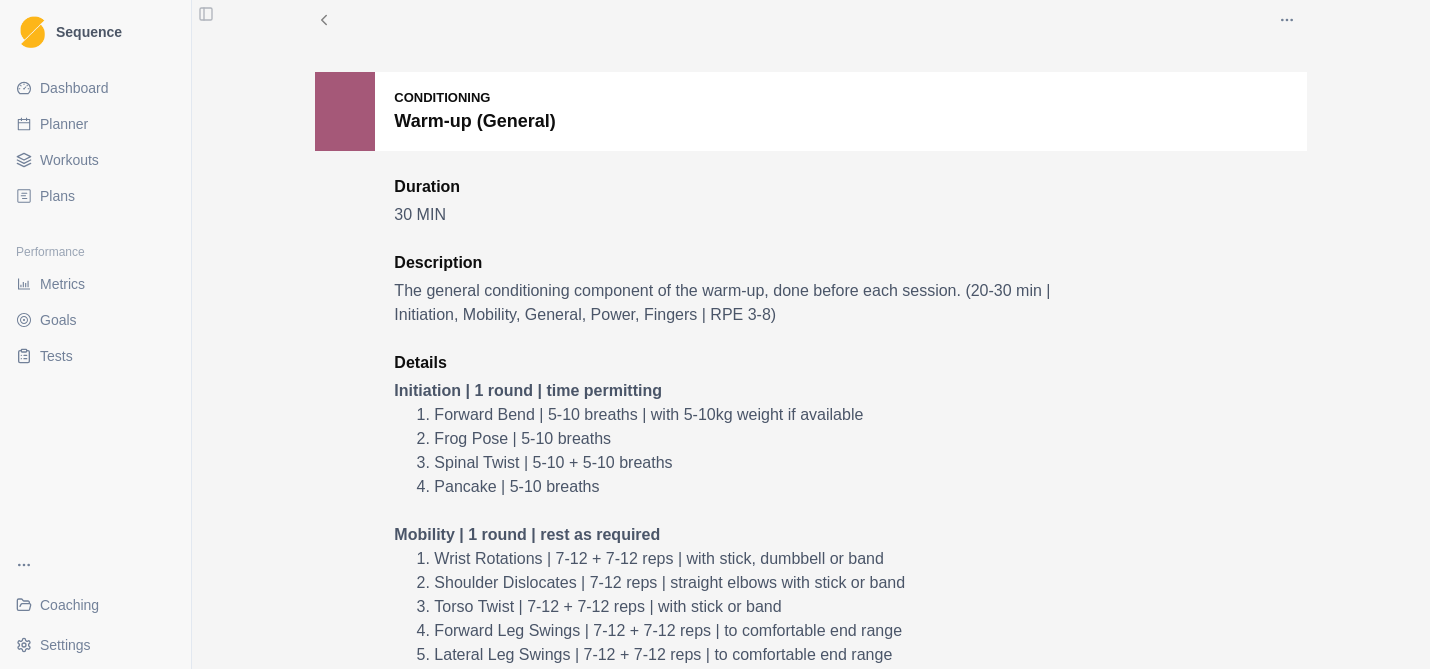 scroll, scrollTop: 27, scrollLeft: 0, axis: vertical 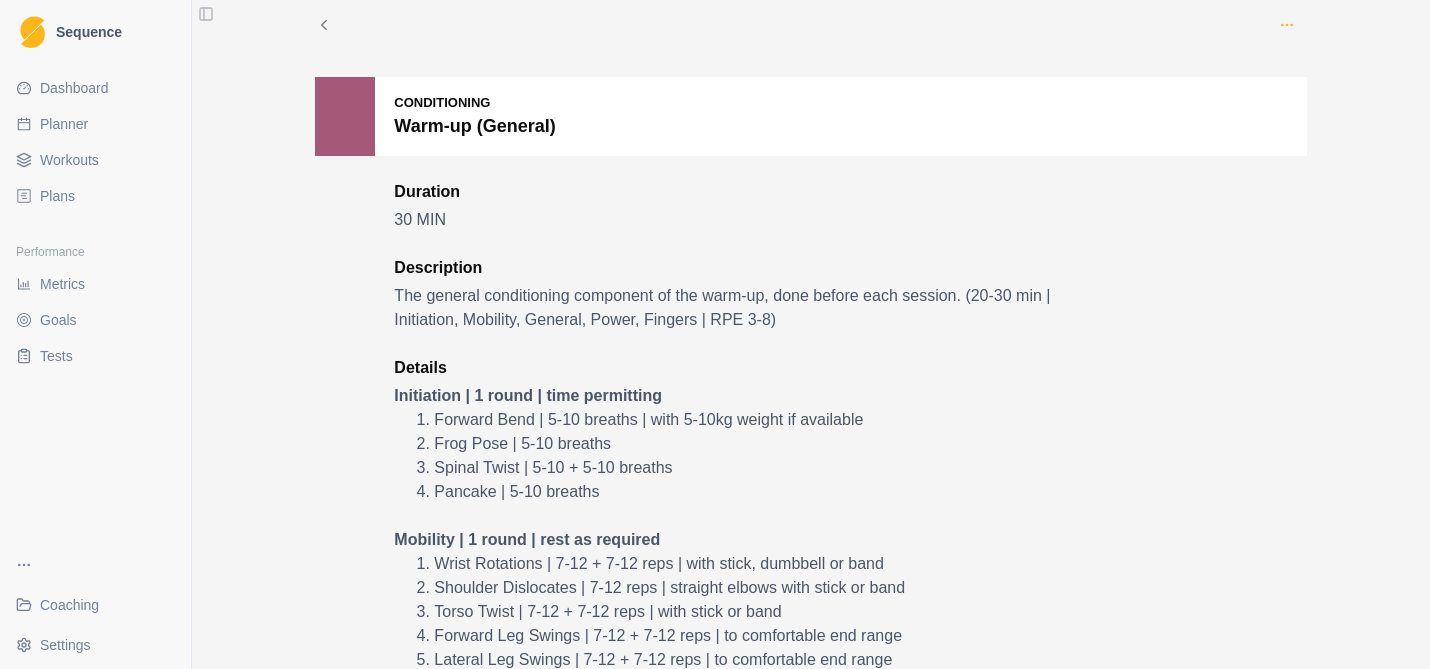 click 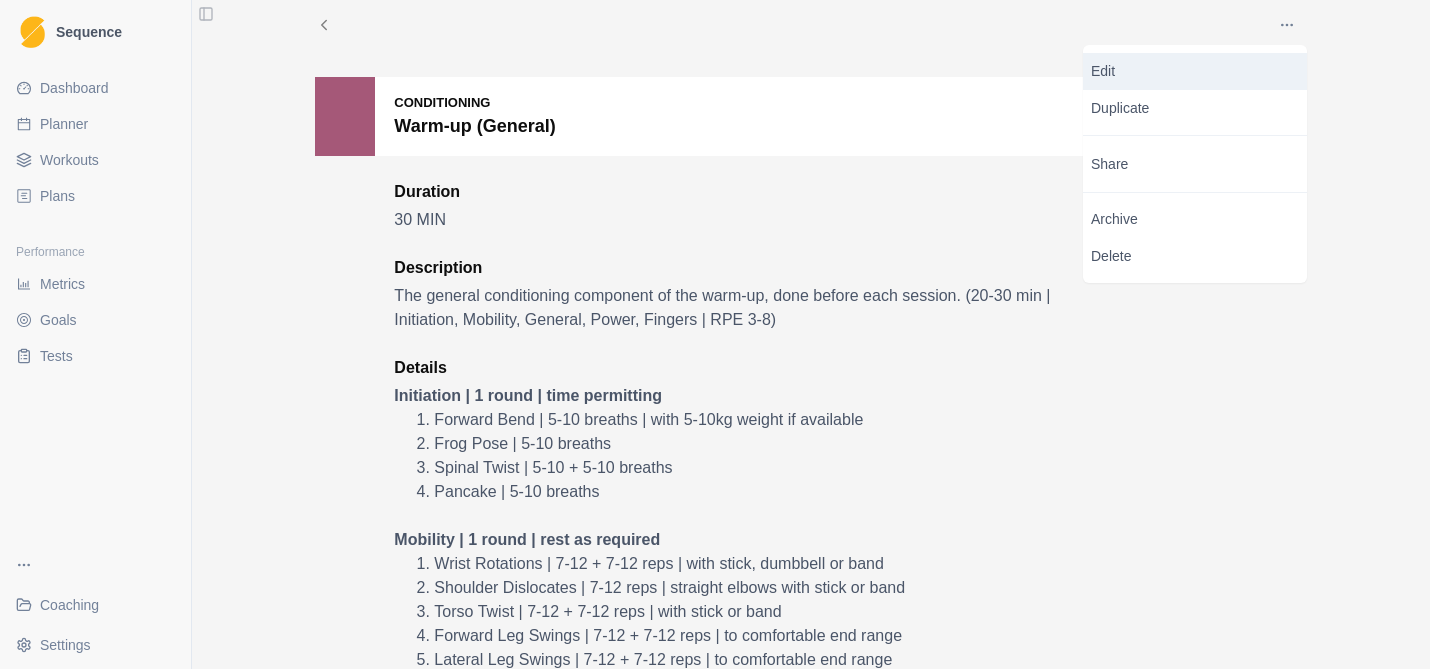 click on "Edit" at bounding box center [1195, 71] 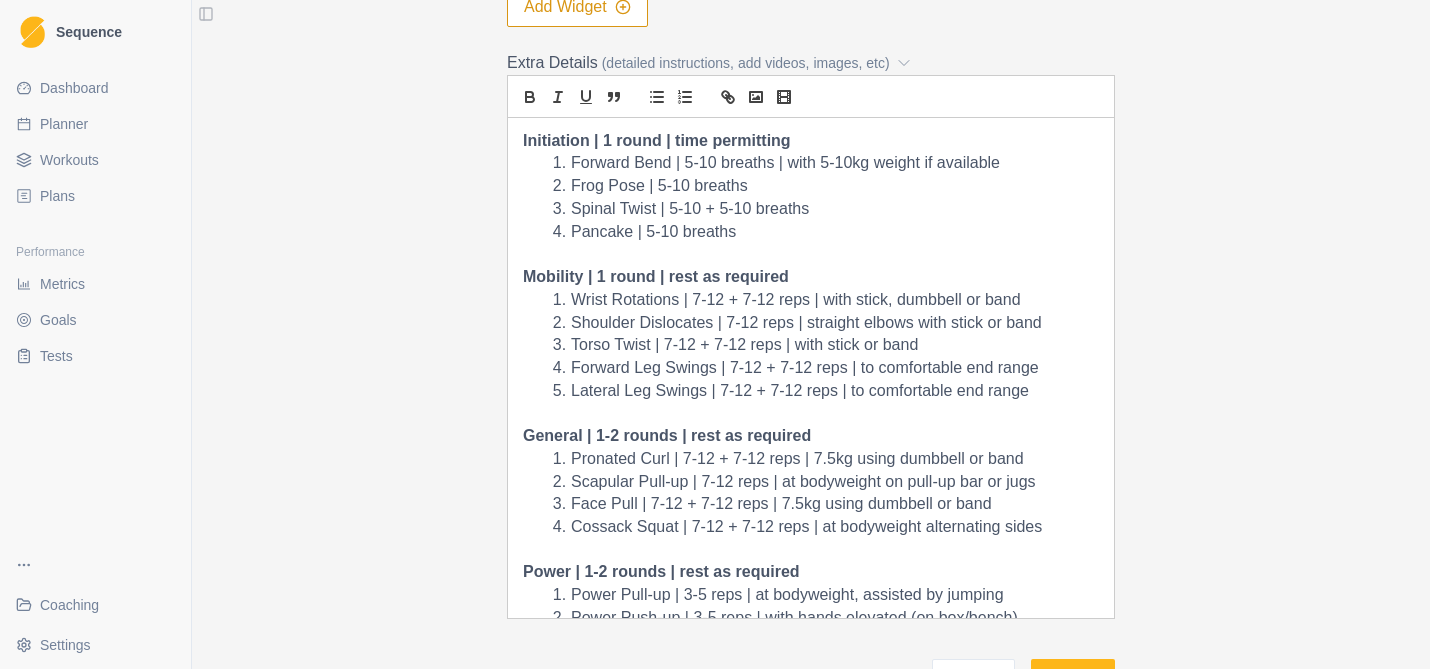 scroll, scrollTop: 633, scrollLeft: 0, axis: vertical 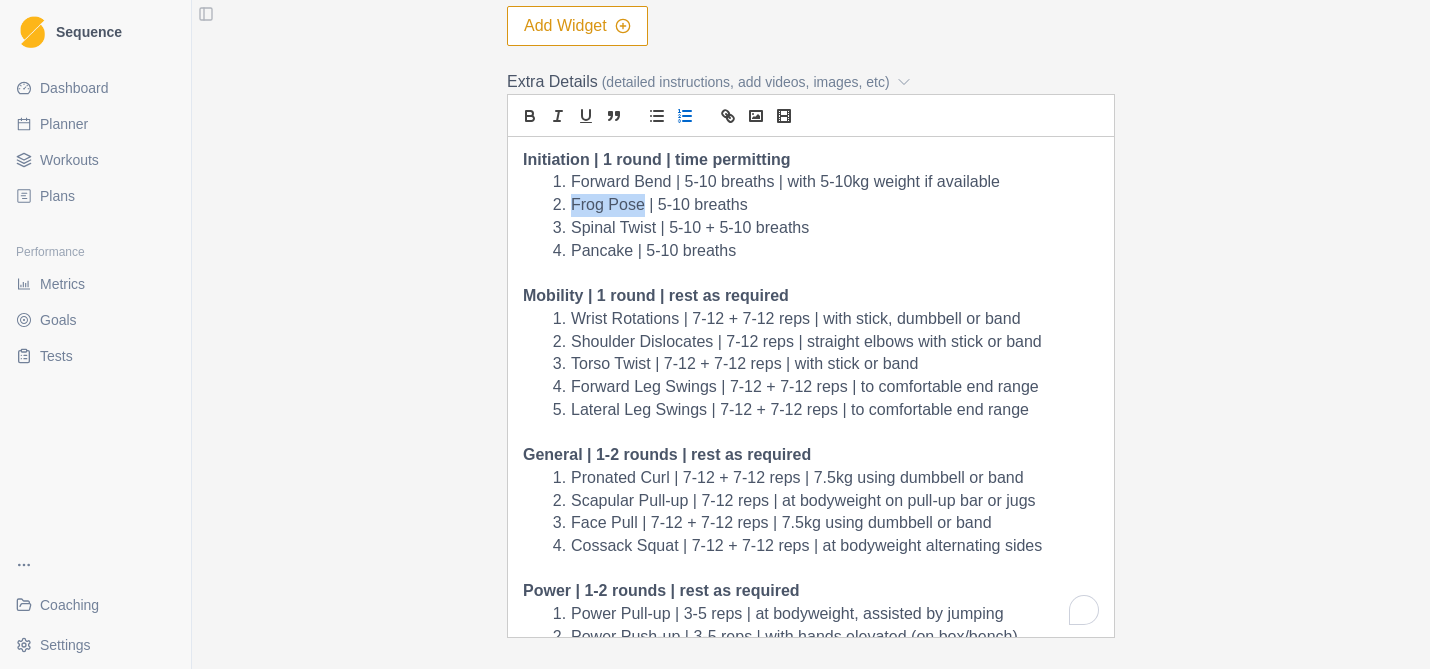 drag, startPoint x: 644, startPoint y: 210, endPoint x: 573, endPoint y: 208, distance: 71.02816 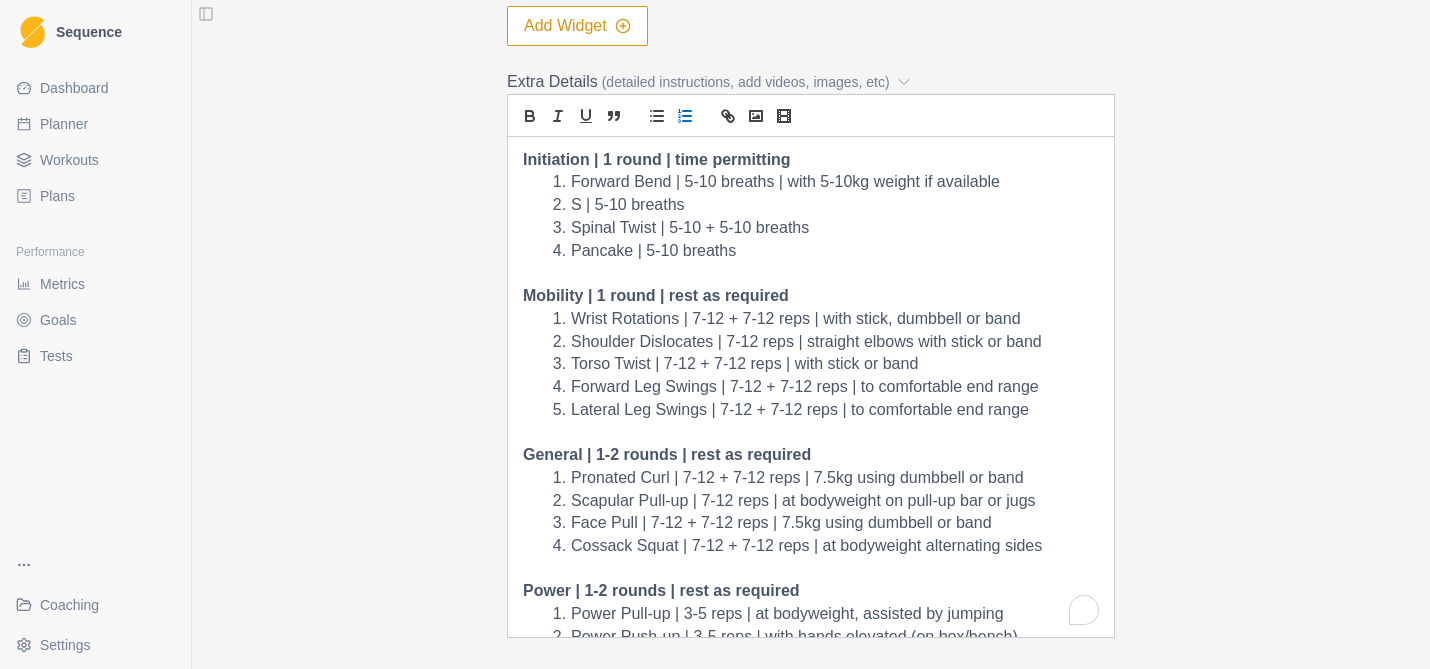 type 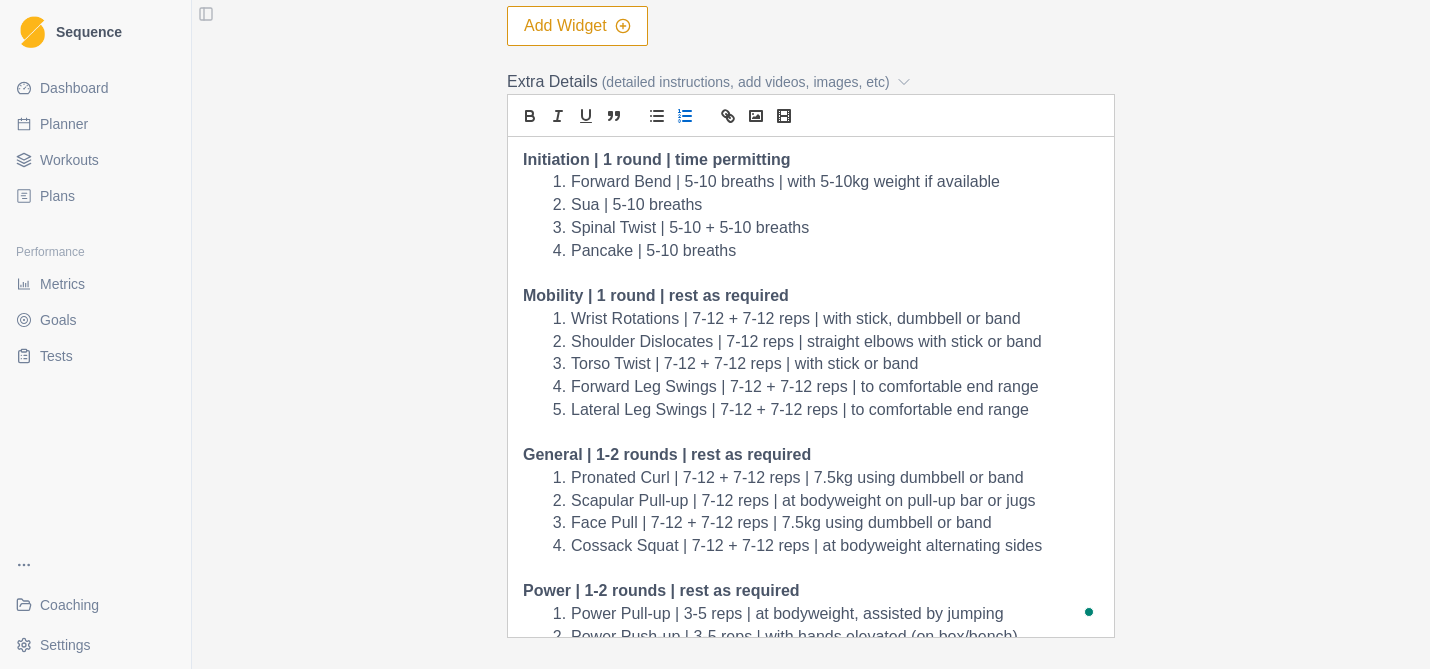 scroll, scrollTop: 633, scrollLeft: 0, axis: vertical 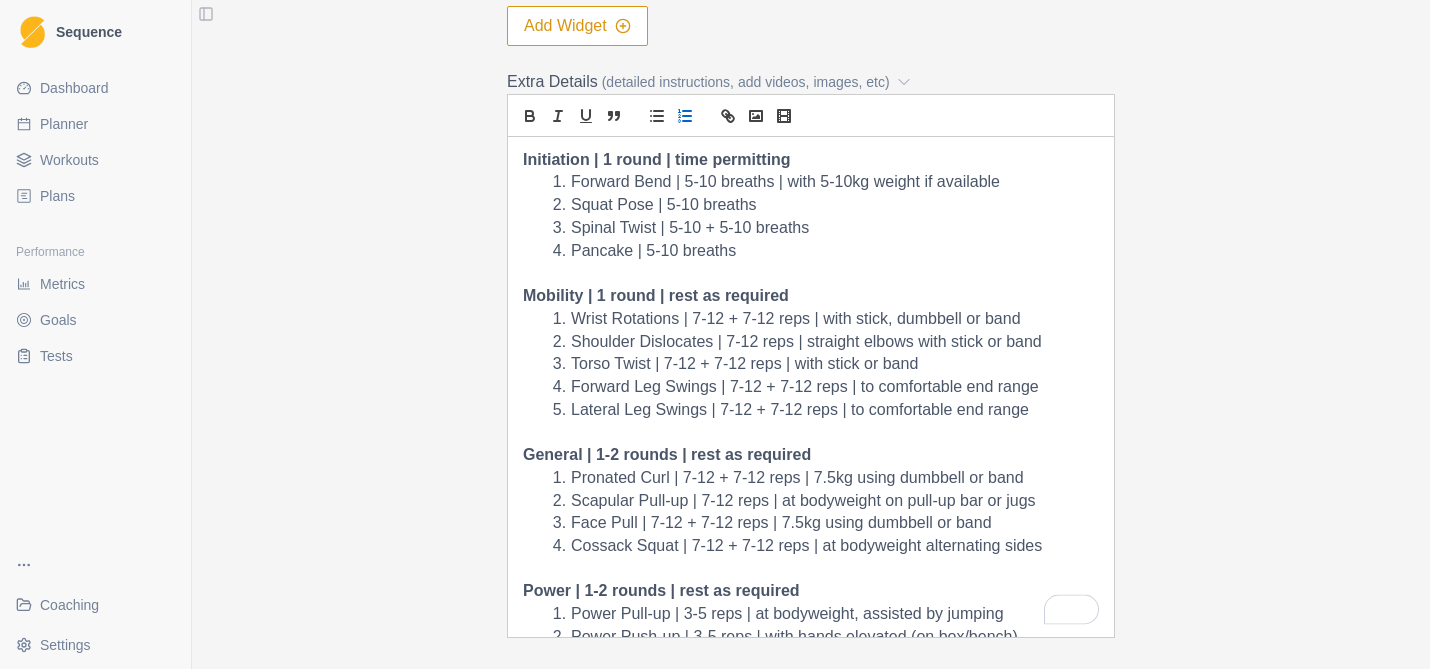 click on "Squat Pose | 5-10 breaths" at bounding box center [823, 205] 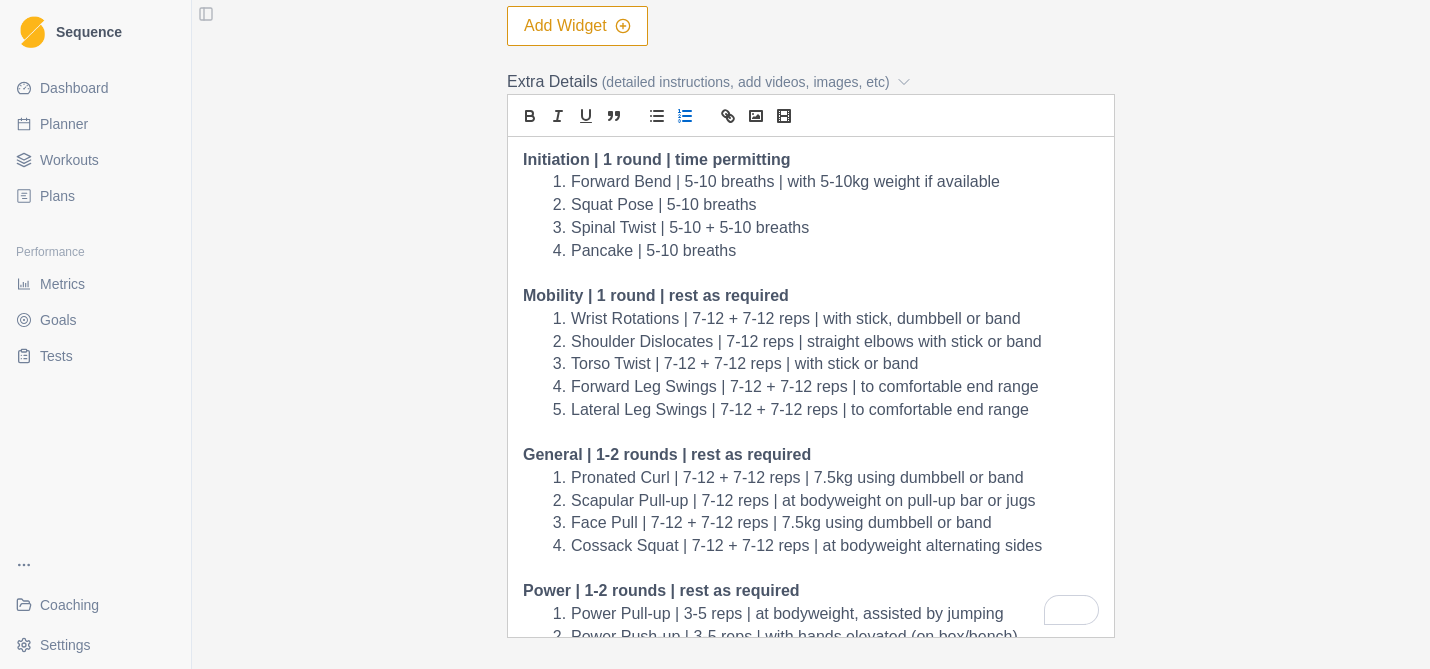 click on "Spinal Twist | 5-10 + 5-10 breaths" at bounding box center (823, 228) 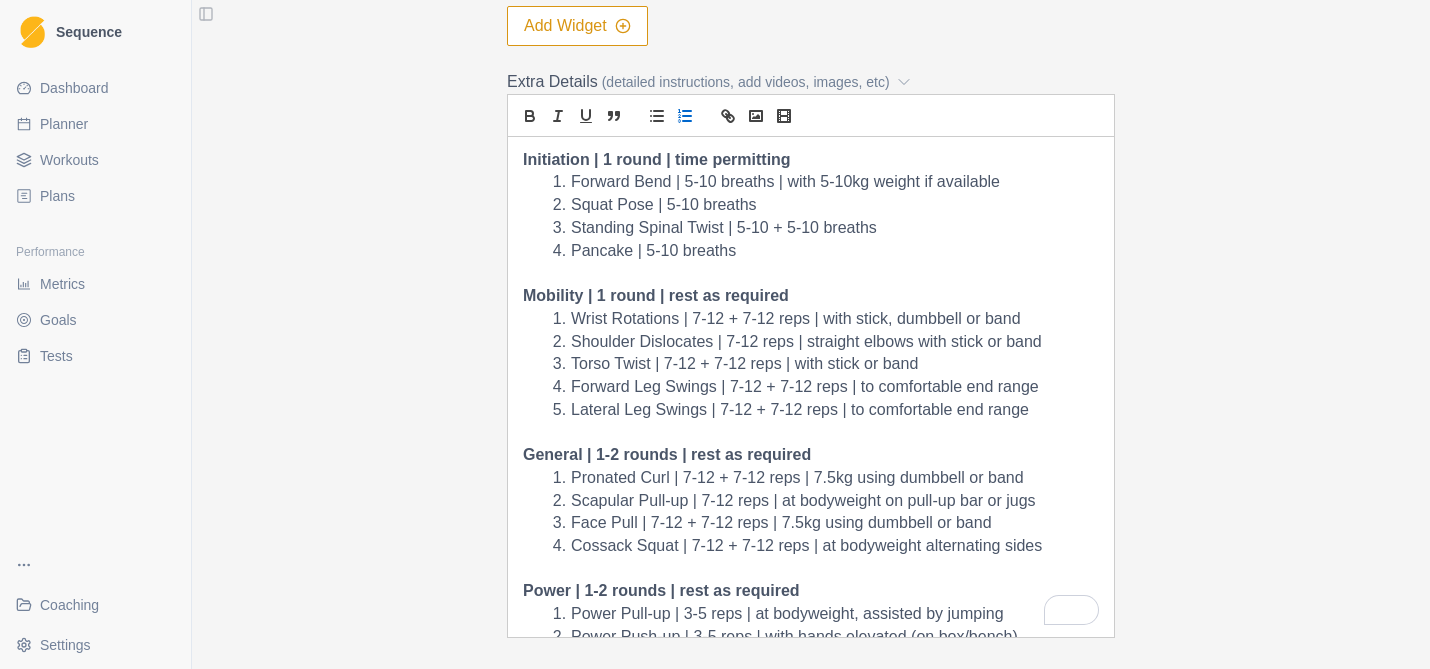 scroll, scrollTop: 62, scrollLeft: 0, axis: vertical 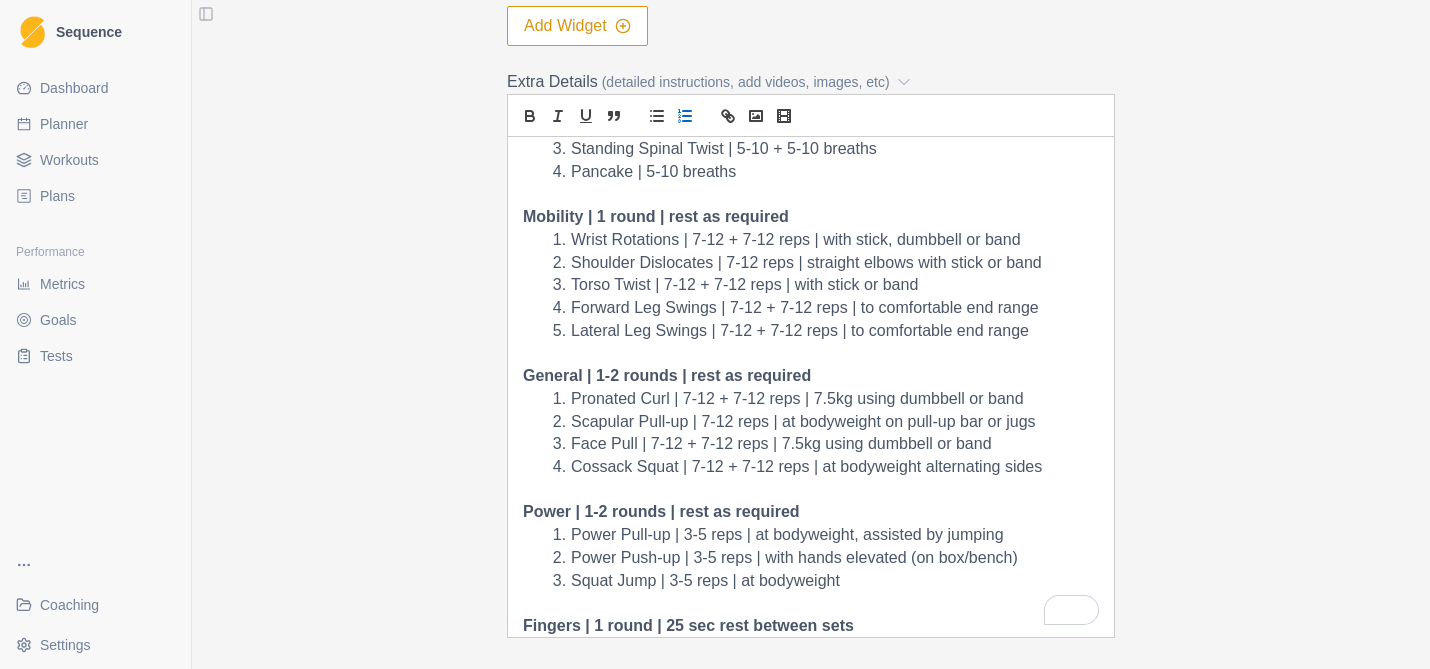 click on "Pancake | 5-10 breaths" at bounding box center (823, 172) 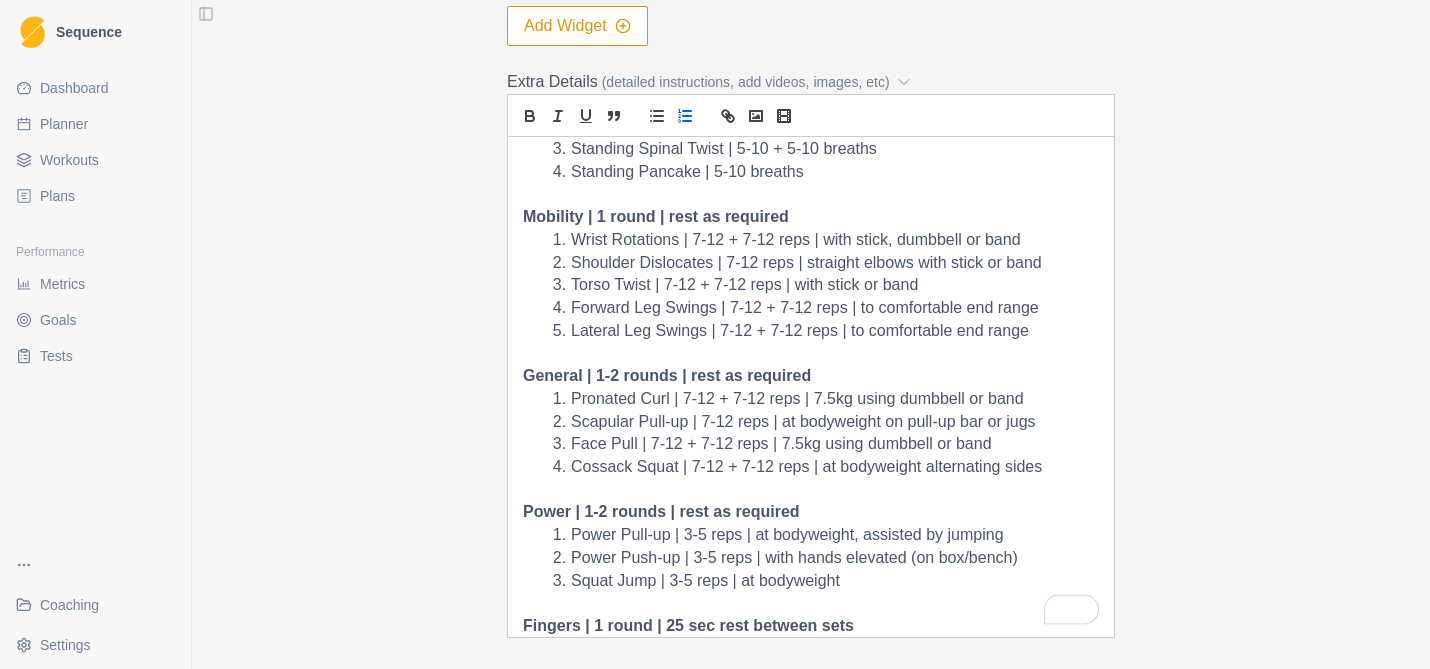 click on "Standing Pancake | 5-10 breaths" at bounding box center (823, 172) 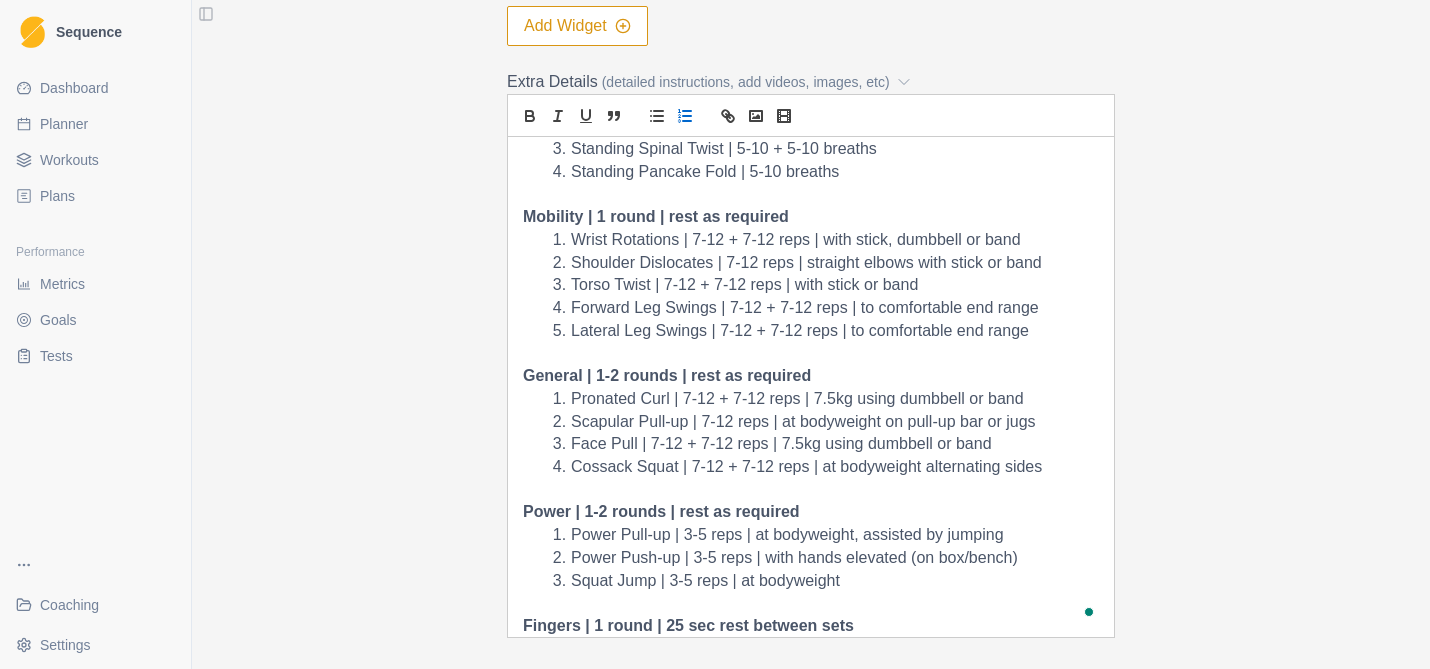 scroll, scrollTop: 0, scrollLeft: 0, axis: both 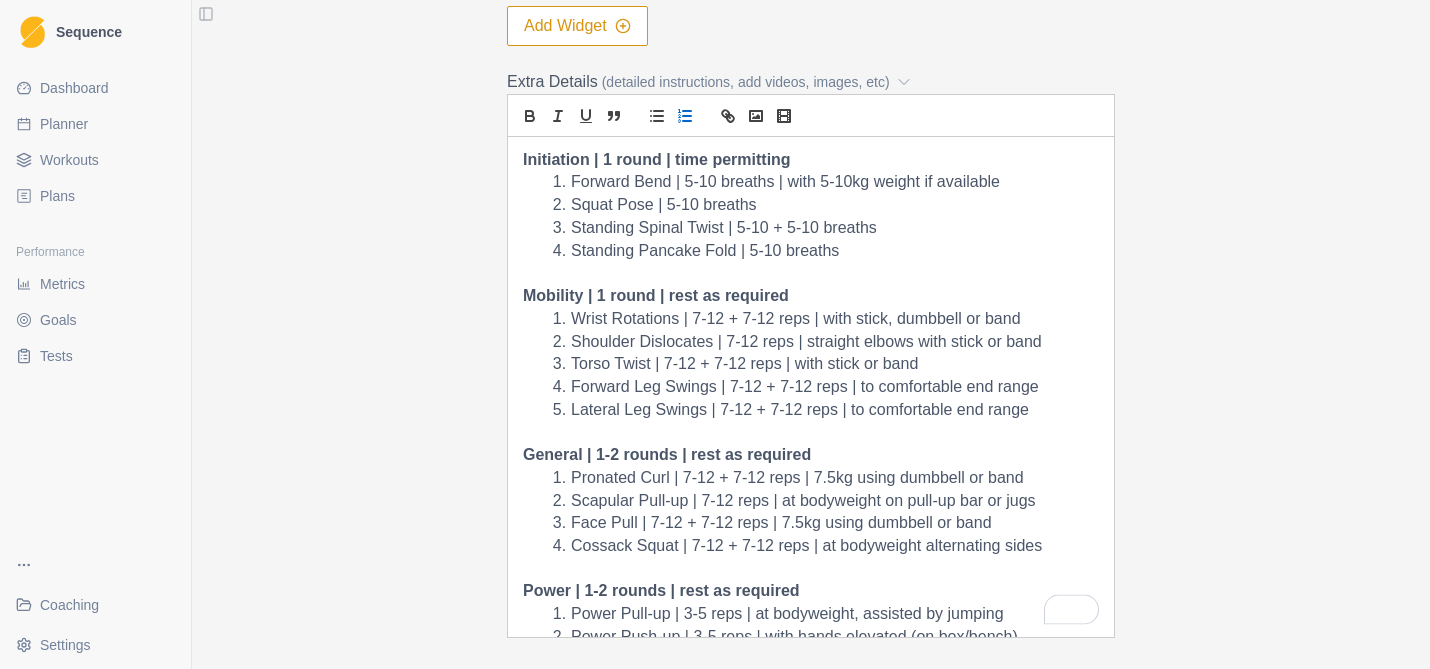 click on "Standing Spinal Twist | 5-10 + 5-10 breaths" at bounding box center (823, 228) 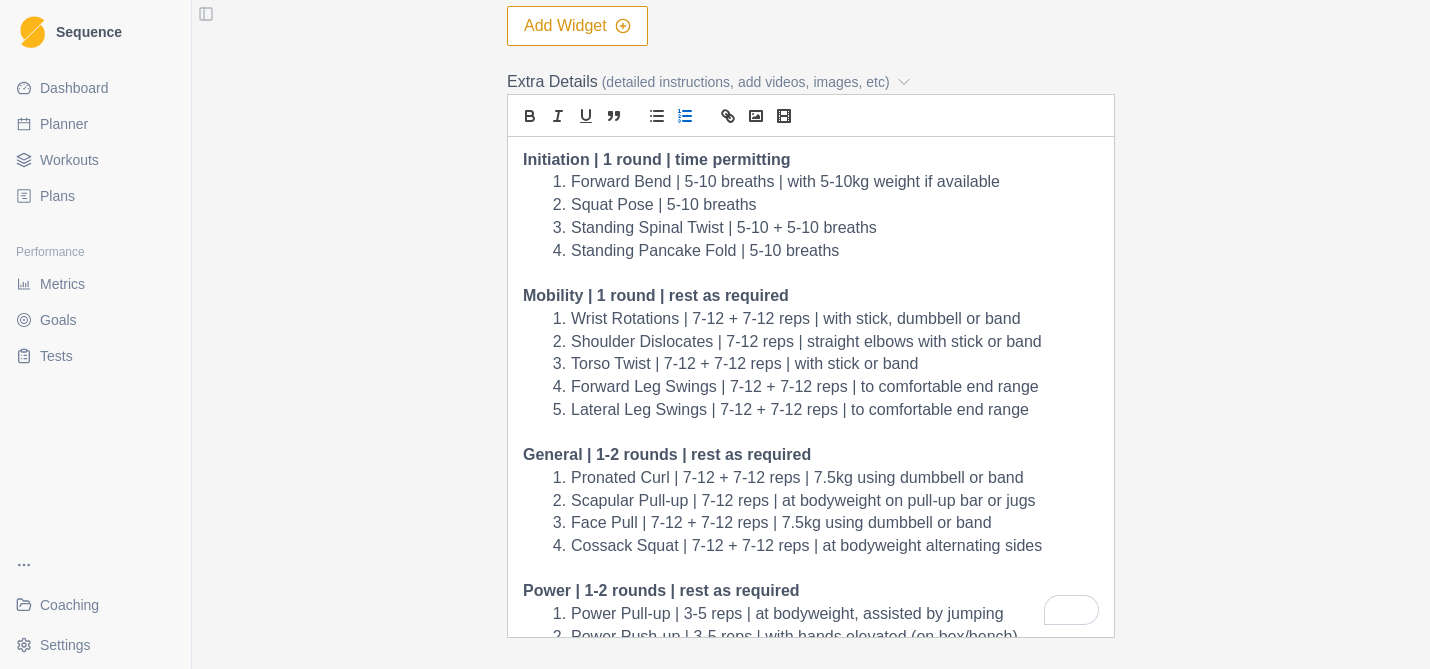 scroll, scrollTop: 70, scrollLeft: 0, axis: vertical 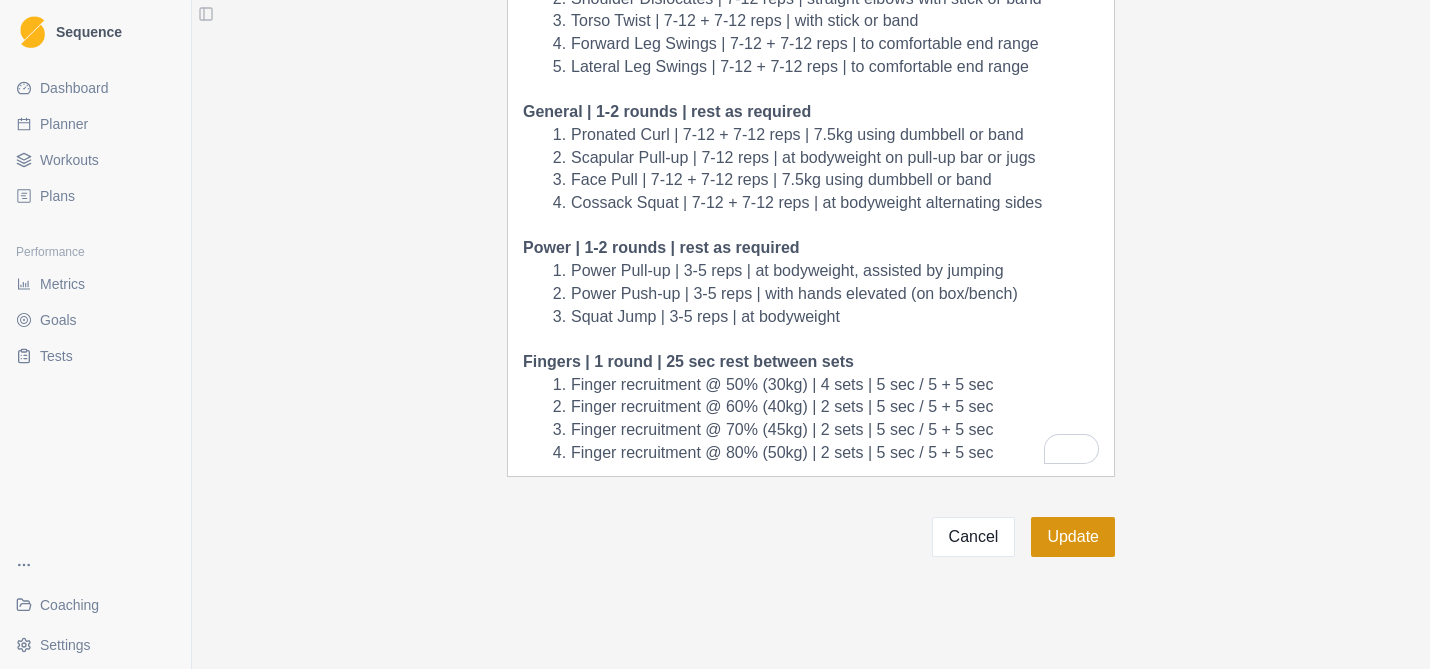 click on "Update" at bounding box center (1073, 537) 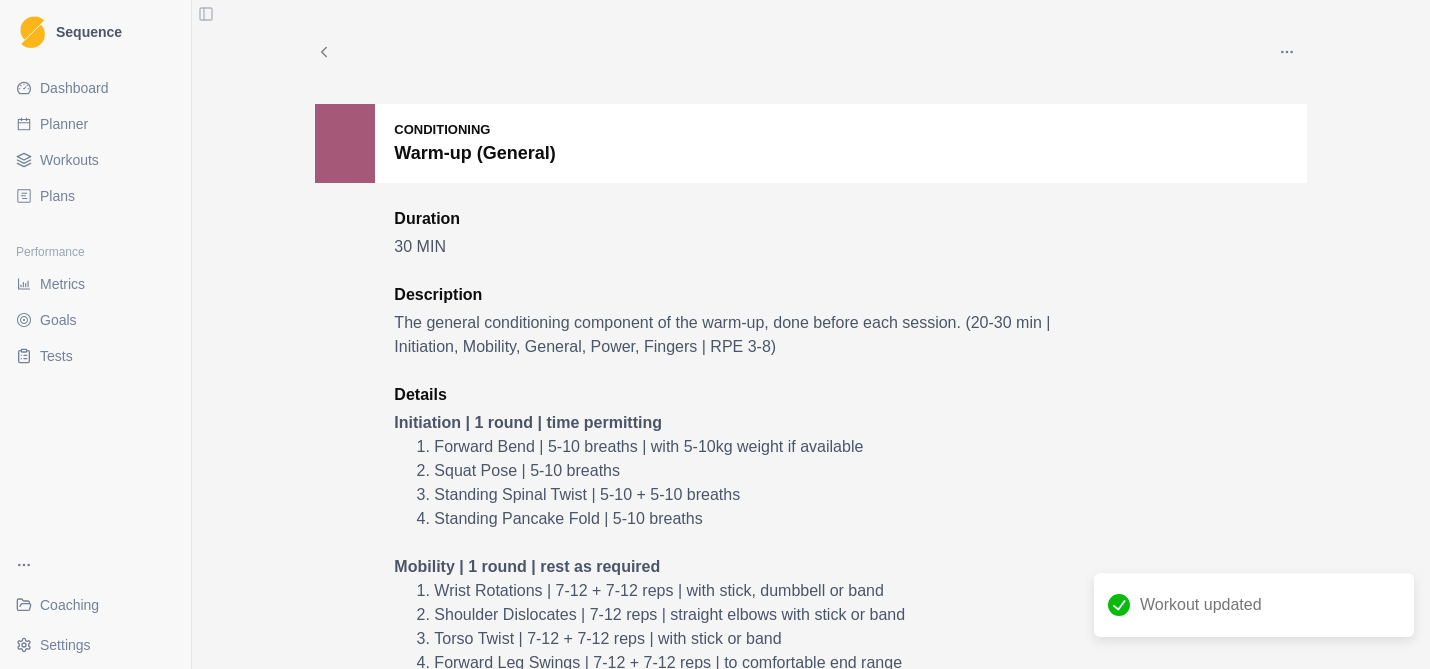 click on "Workouts" at bounding box center (69, 160) 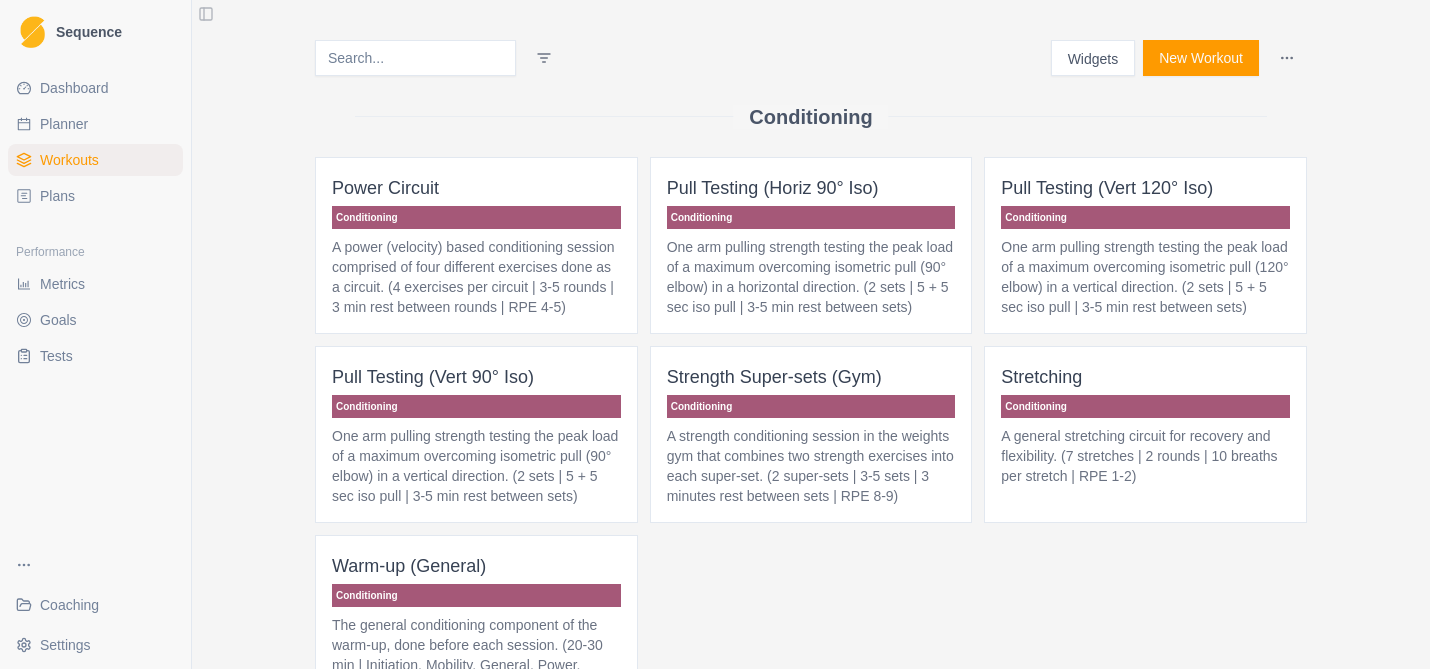 click on "New Workout" at bounding box center [1201, 58] 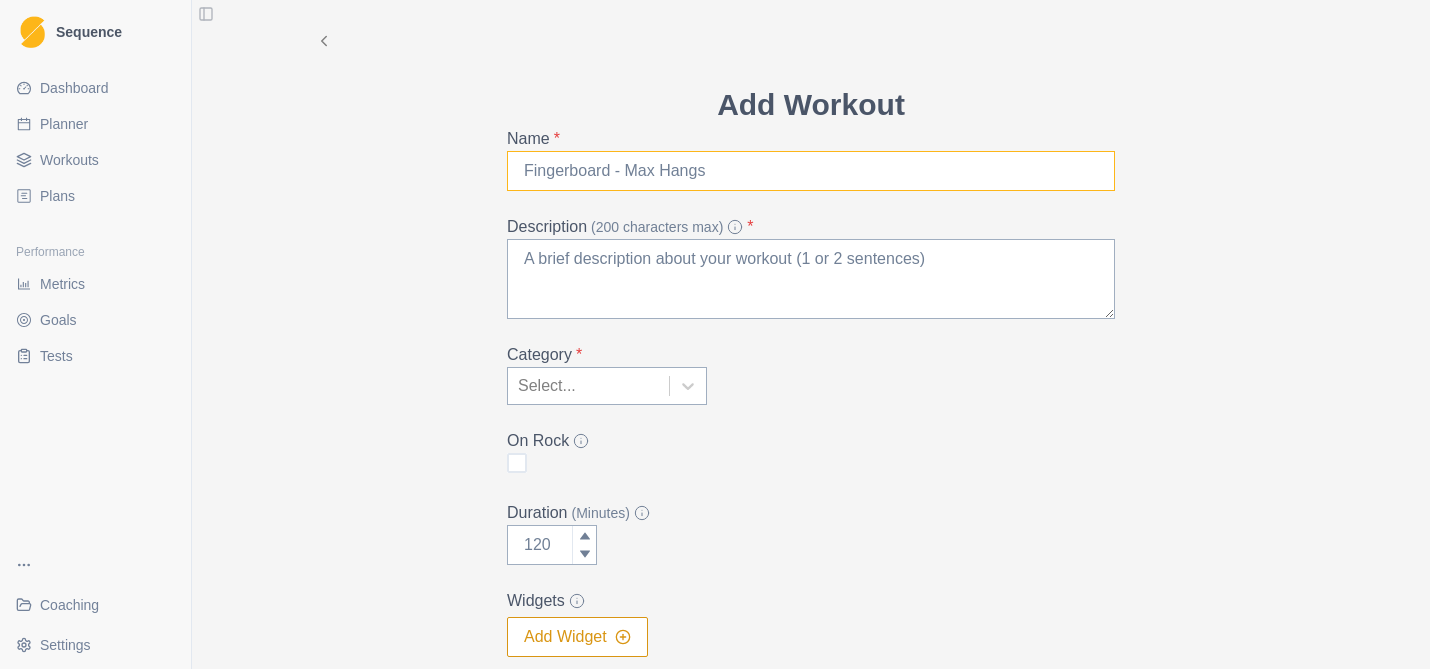click on "Name *" at bounding box center [811, 171] 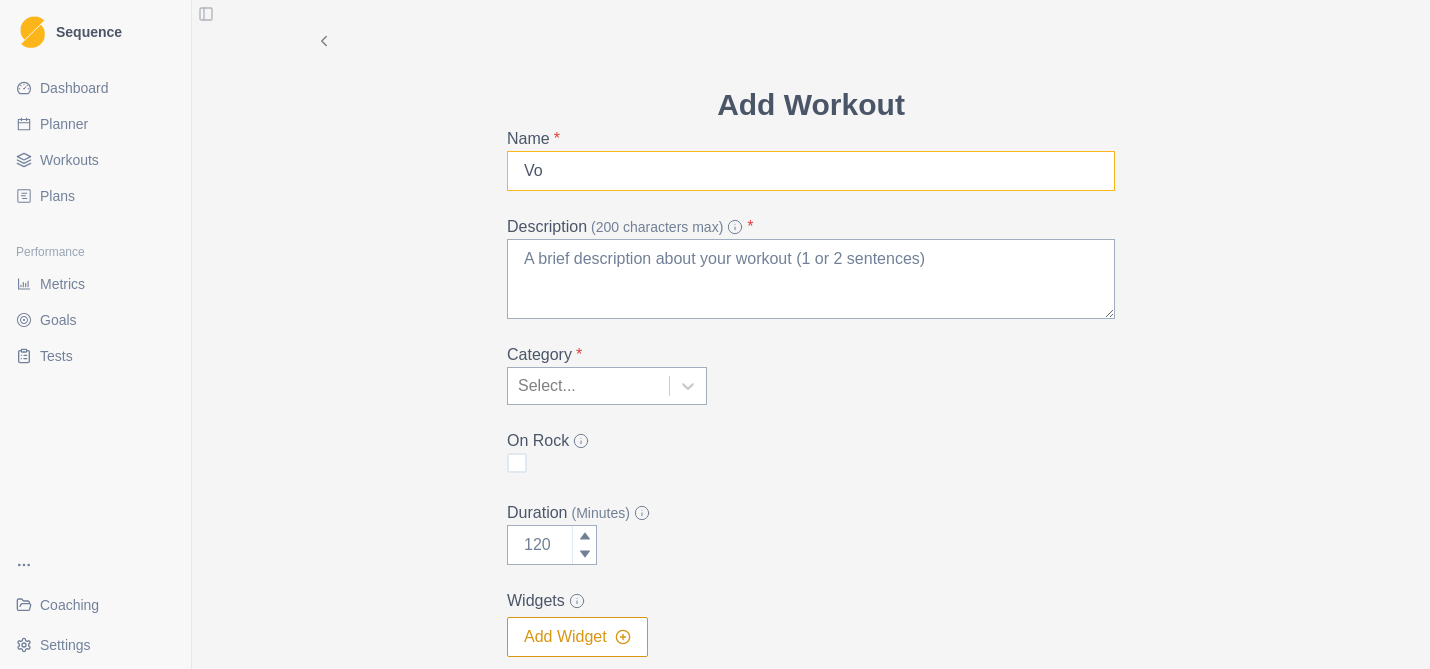 type on "Volume Boulders" 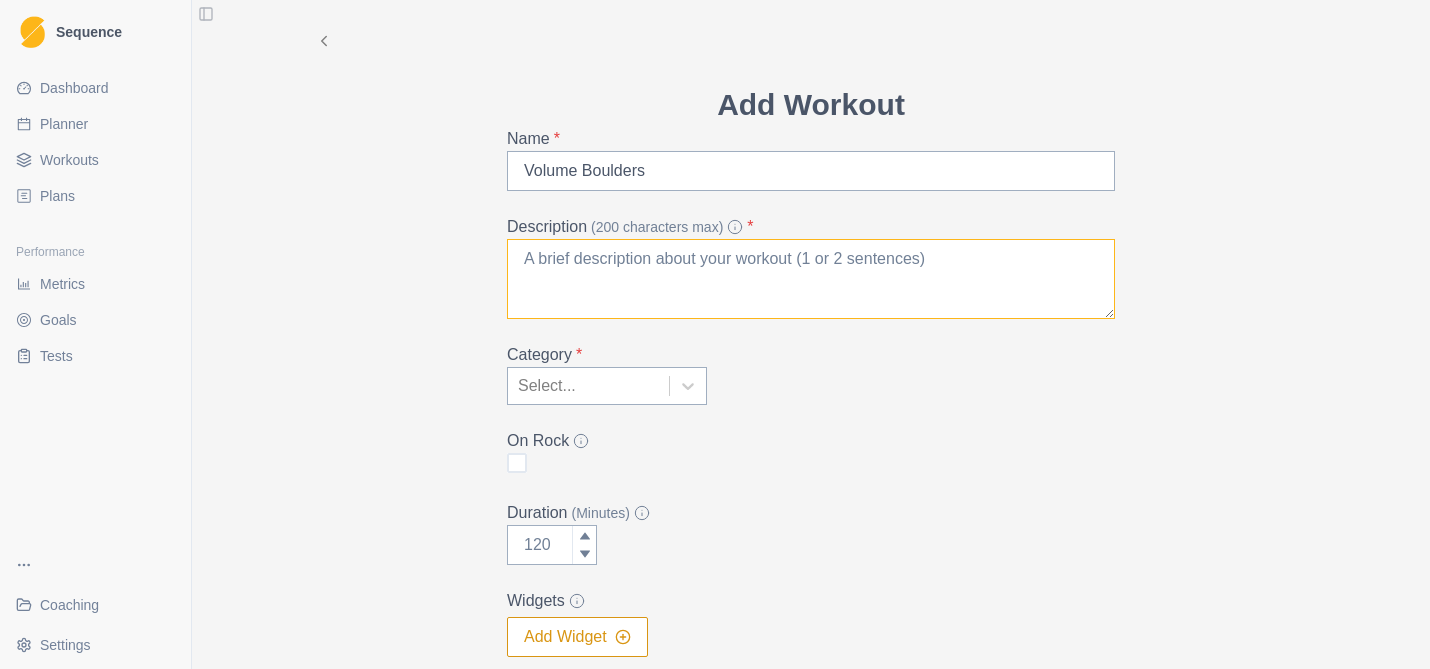click on "Description   (200 characters max) *" at bounding box center (811, 279) 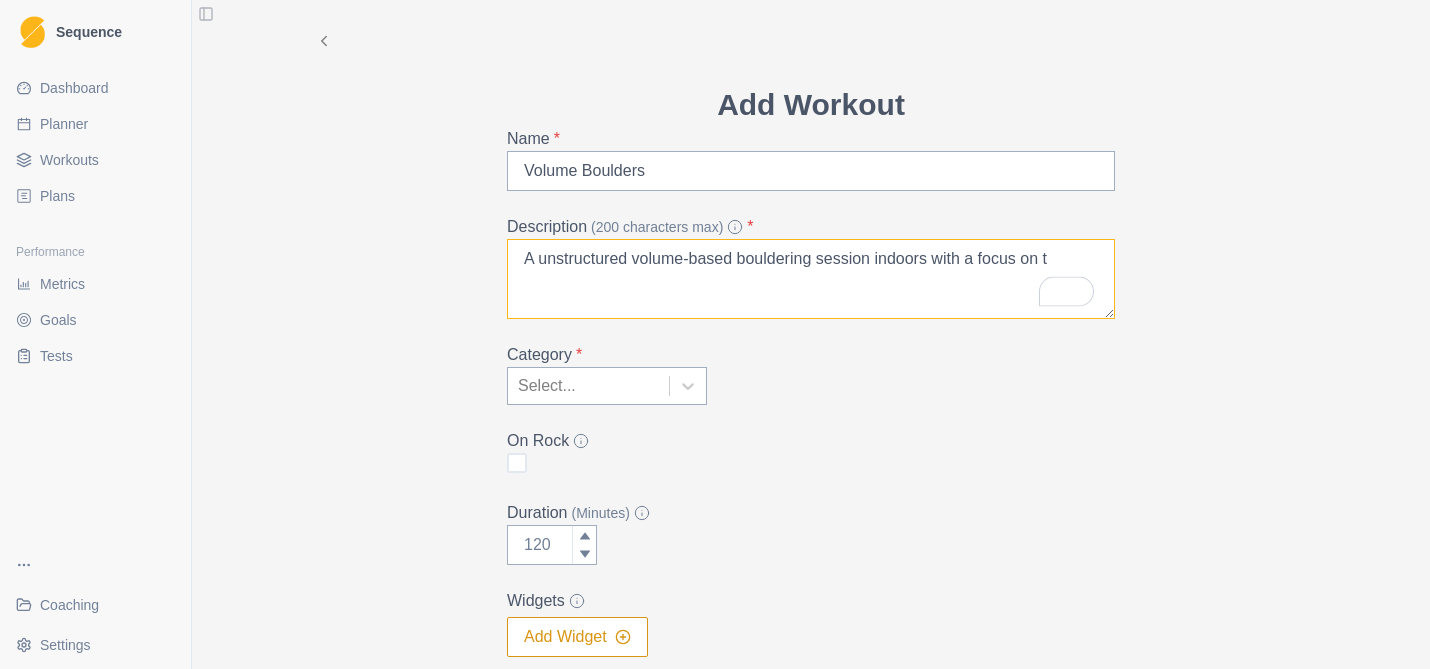 drag, startPoint x: 1061, startPoint y: 261, endPoint x: 1045, endPoint y: 261, distance: 16 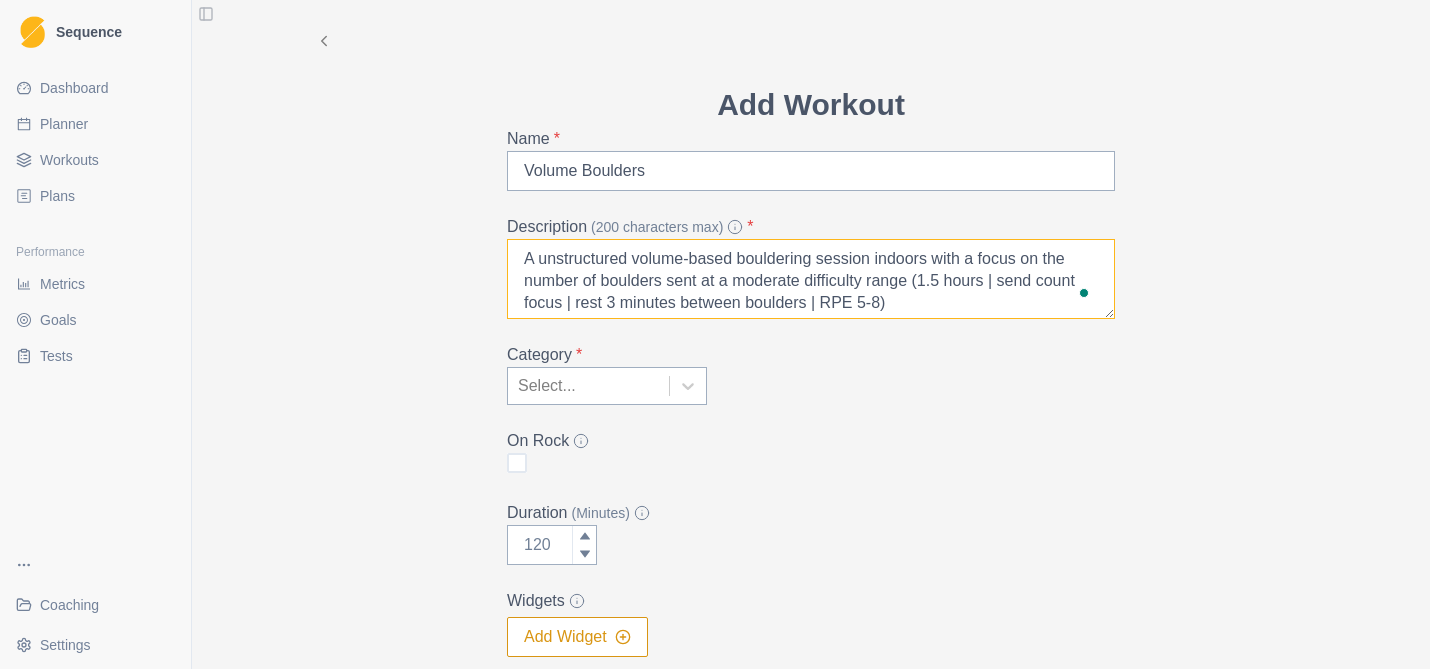 click on "A unstructured volume-based bouldering session indoors with a focus on the number of boulders sent at a moderate difficulty range (1.5 hours | send count focus | rest 3 minutes between boulders | RPE 5-8)" at bounding box center [811, 279] 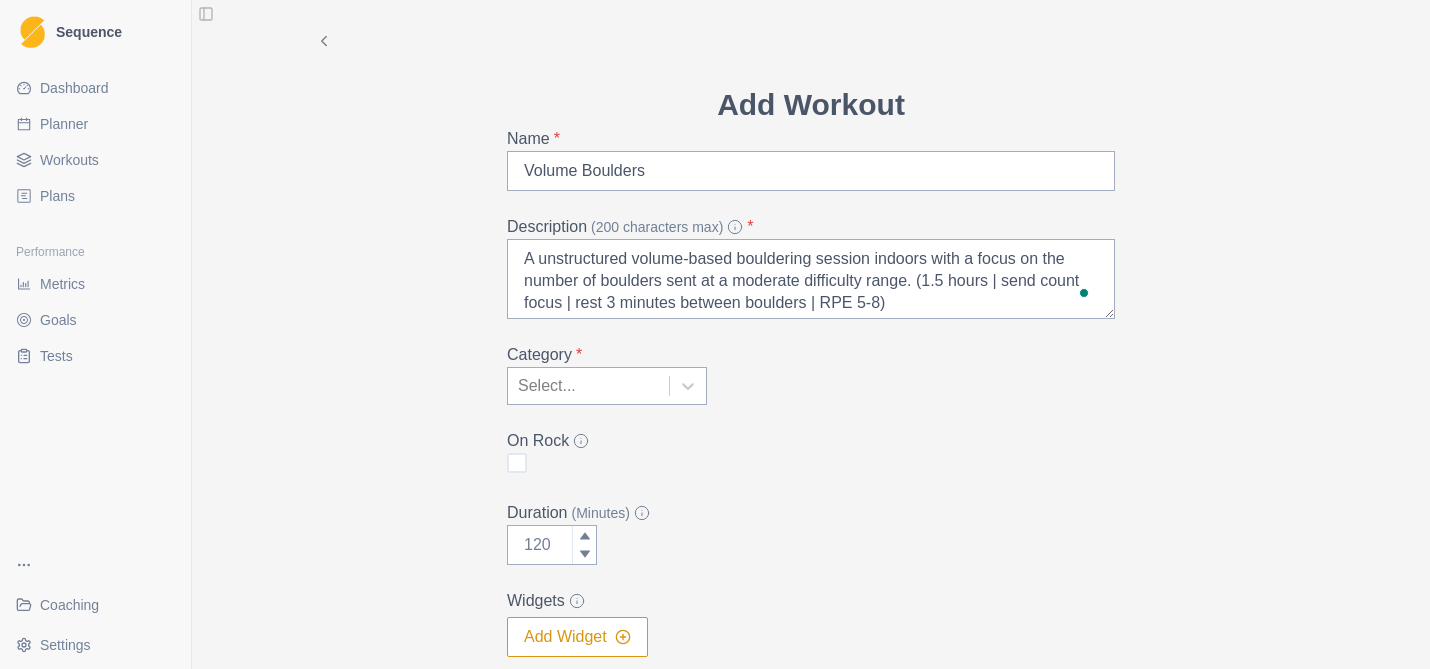 click on "Add Workout Name * Volume Boulders Description   (200 characters max) * A unstructured volume-based bouldering session indoors with a focus on the number of boulders sent at a moderate difficulty range. (1.5 hours | send count focus | rest 3 minutes between boulders | RPE 5-8) Category * Select... On Rock Duration   (Minutes) Widgets Add Widget Extra Details (detailed instructions, add videos, images, etc) Cancel Create" at bounding box center [811, 392] 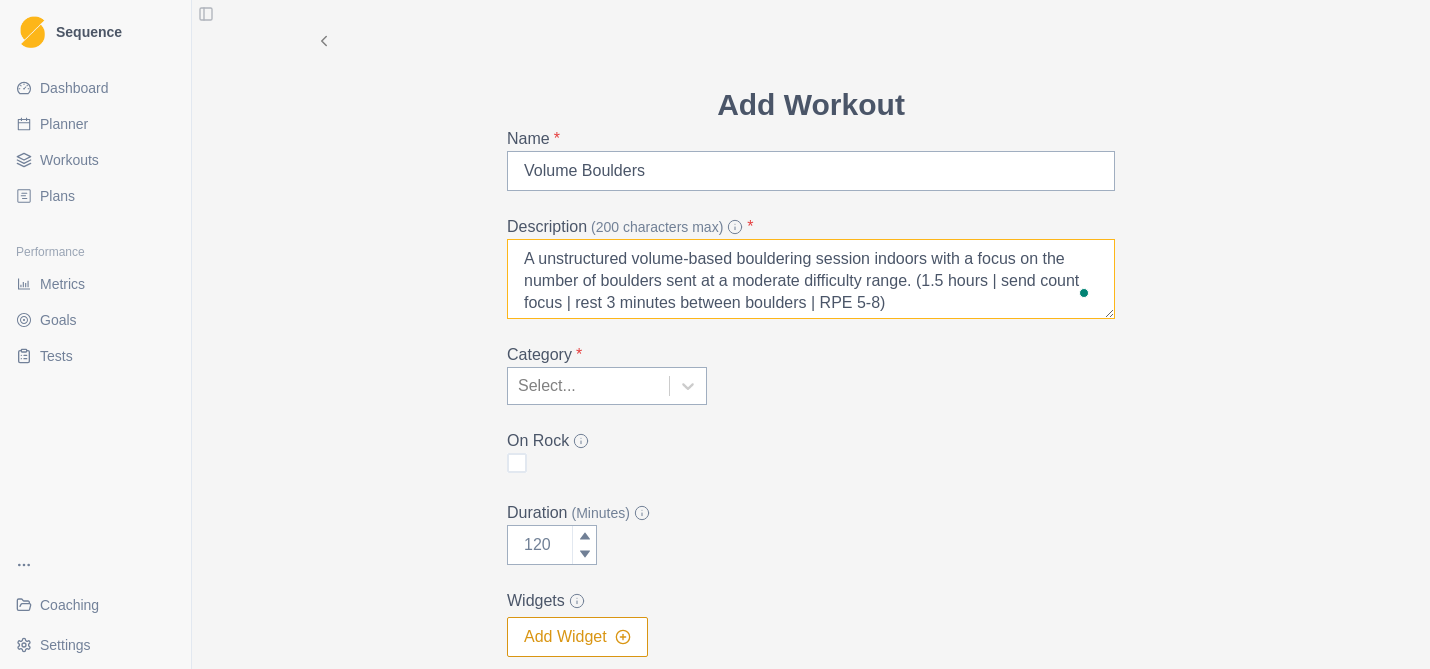drag, startPoint x: 610, startPoint y: 305, endPoint x: 579, endPoint y: 302, distance: 31.144823 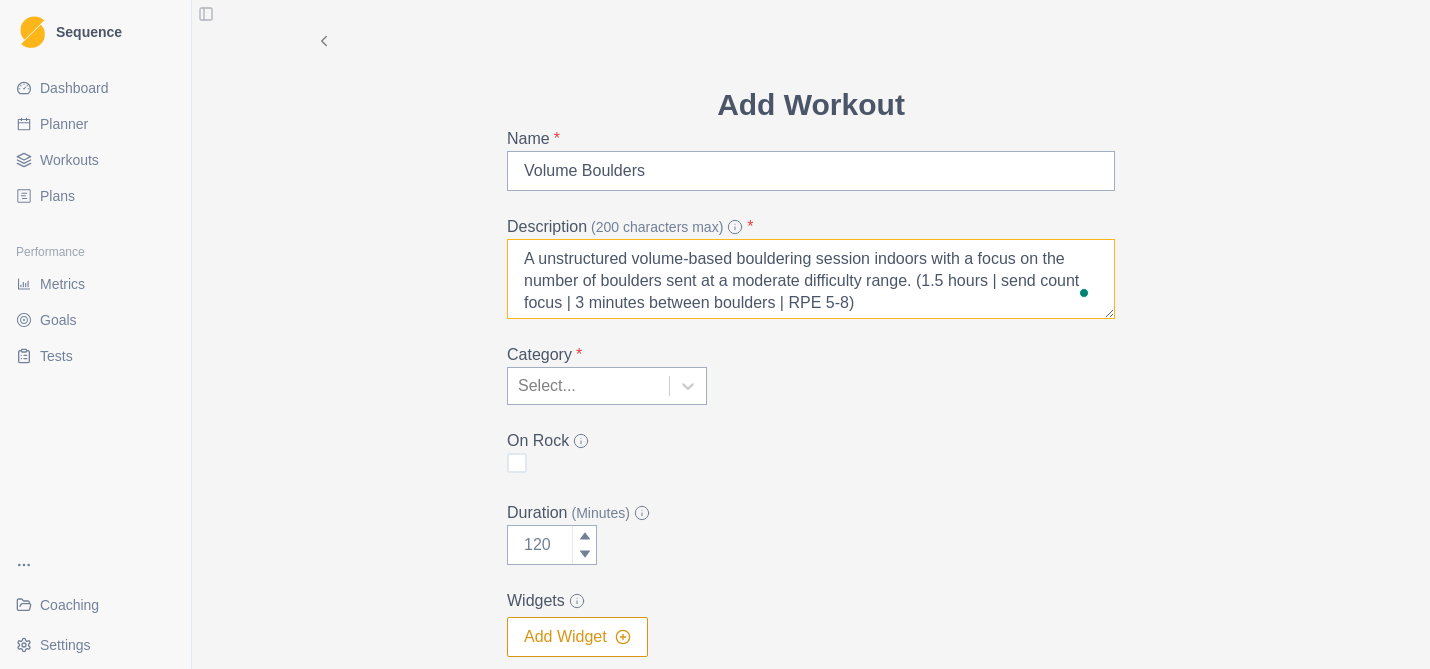 drag, startPoint x: 648, startPoint y: 307, endPoint x: 618, endPoint y: 307, distance: 30 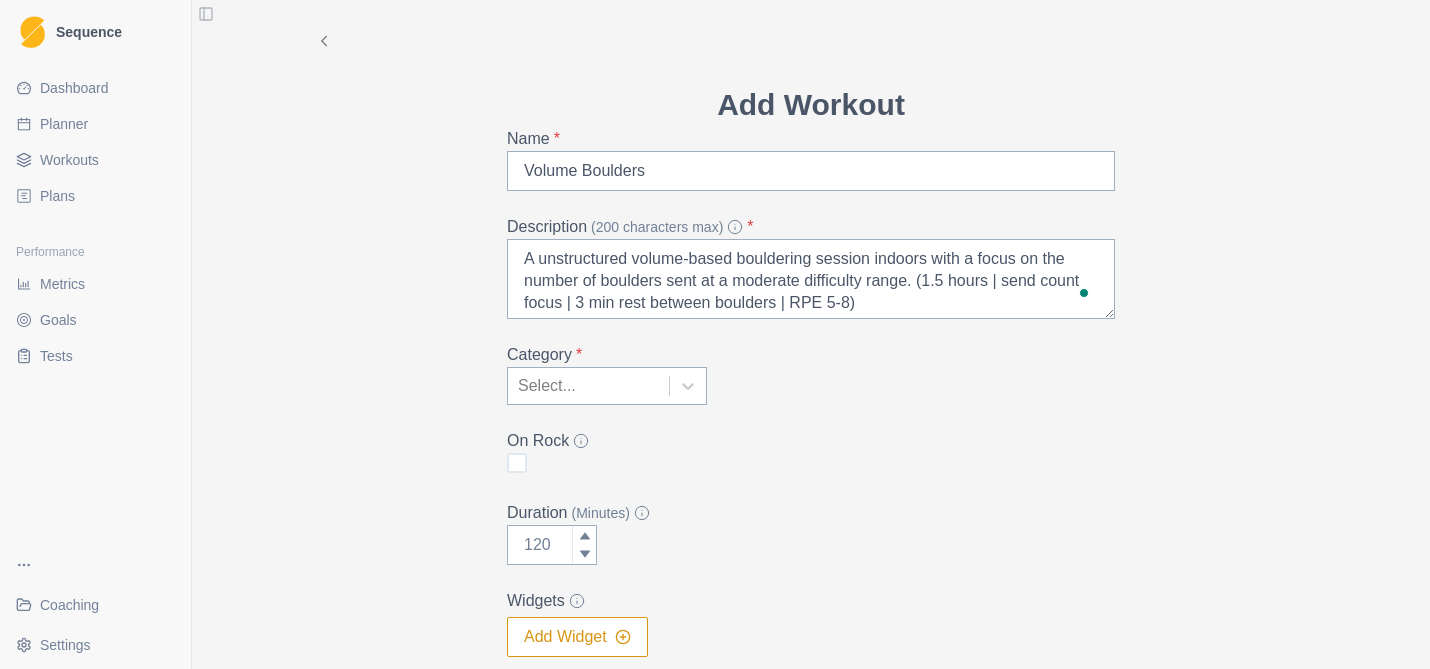 click on "Add Workout Name * Volume Boulders Description   (200 characters max) * A unstructured volume-based bouldering session indoors with a focus on the number of boulders sent at a moderate difficulty range. (1.5 hours | send count focus | 3 min rest between boulders | RPE 5-8) Category * Select... On Rock Duration   (Minutes) Widgets Add Widget Extra Details (detailed instructions, add videos, images, etc) Cancel Create" at bounding box center [811, 433] 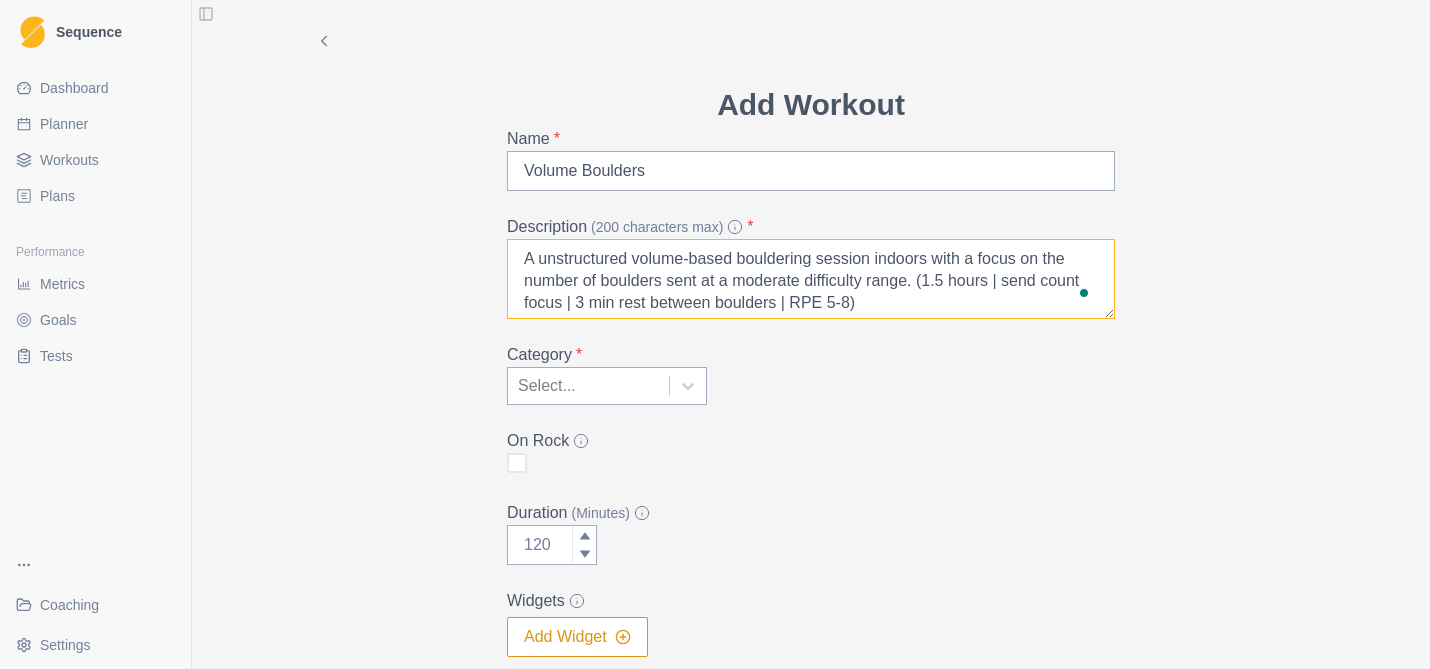 click on "A unstructured volume-based bouldering session indoors with a focus on the number of boulders sent at a moderate difficulty range. (1.5 hours | send count focus | 3 min rest between boulders | RPE 5-8)" at bounding box center (811, 279) 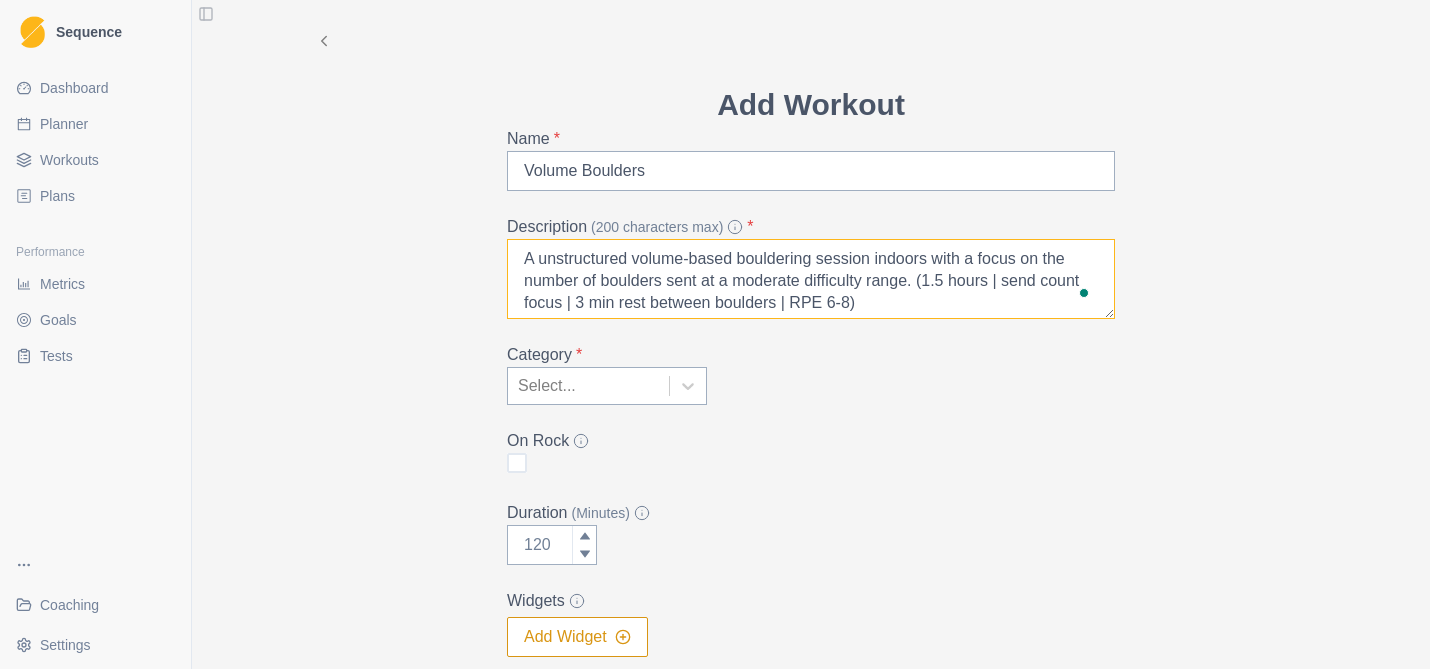 type on "A unstructured volume-based bouldering session indoors with a focus on the number of boulders sent at a moderate difficulty range. (1.5 hours | send count focus | 3 min rest between boulders | RPE 6-8)" 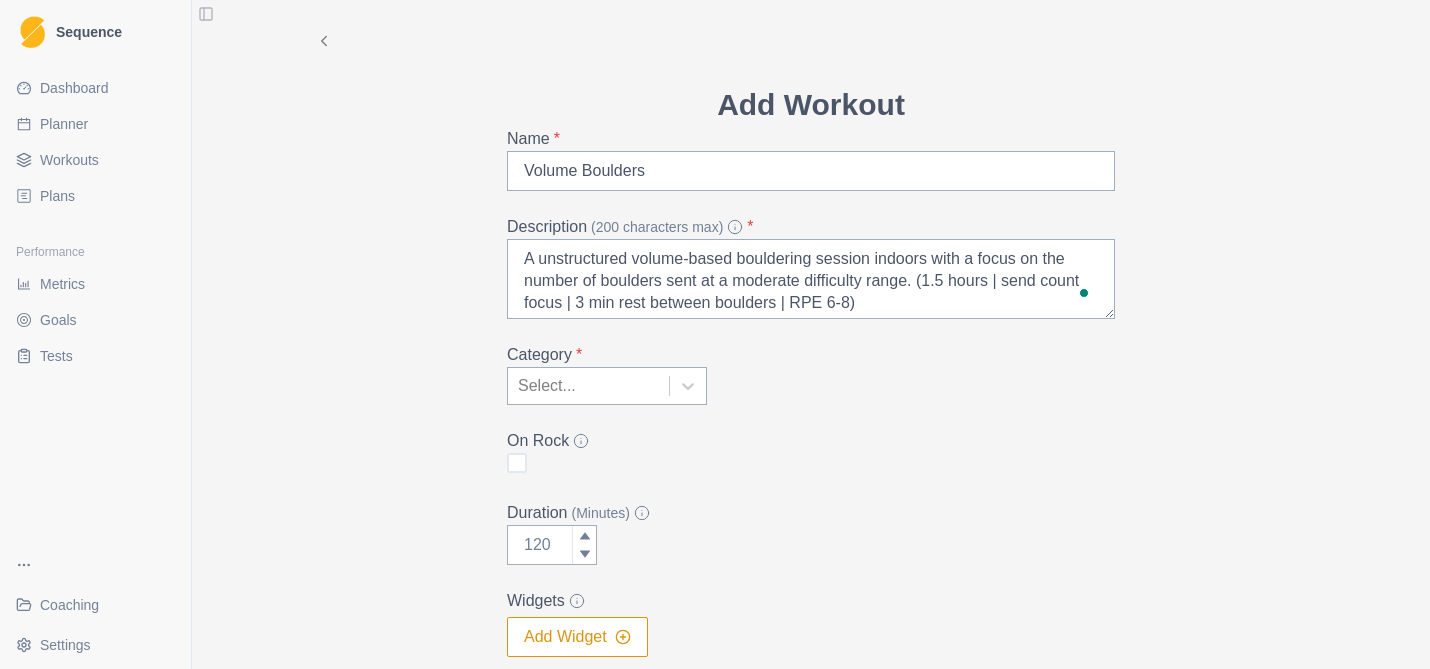 click on "Category * Select..." at bounding box center [811, 374] 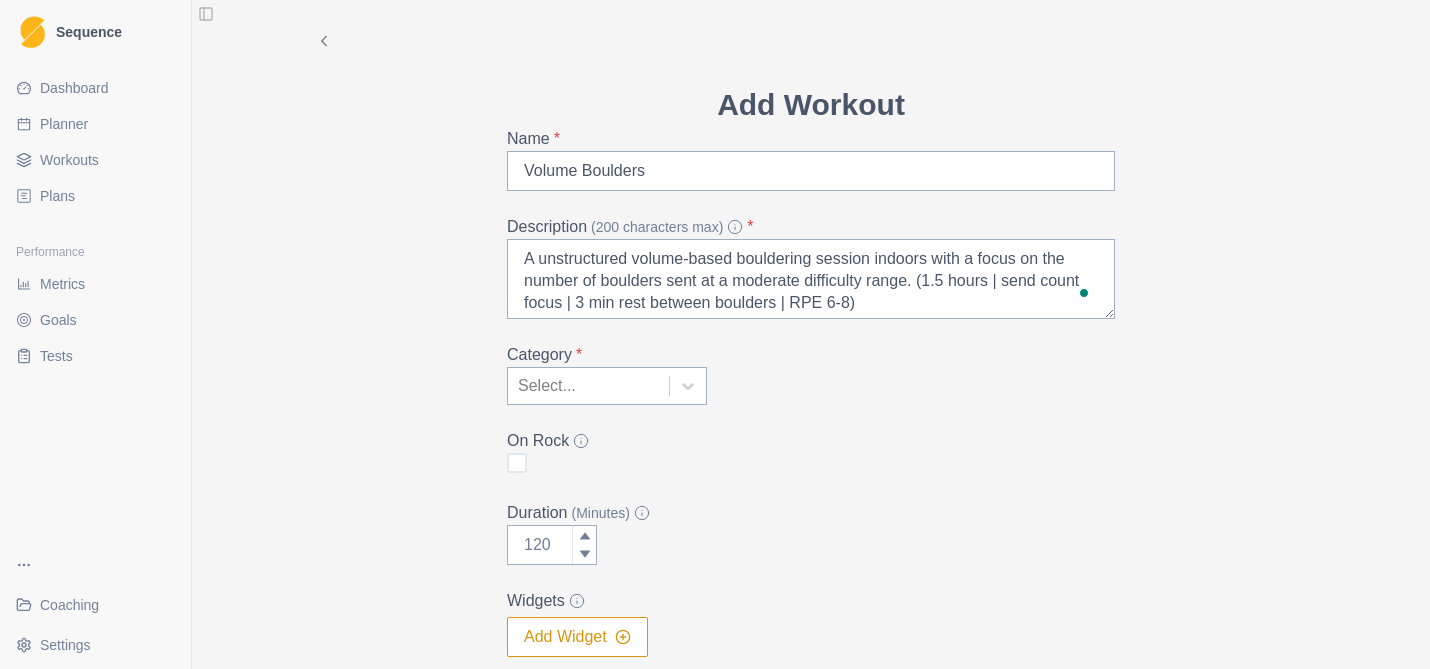 scroll, scrollTop: 57, scrollLeft: 0, axis: vertical 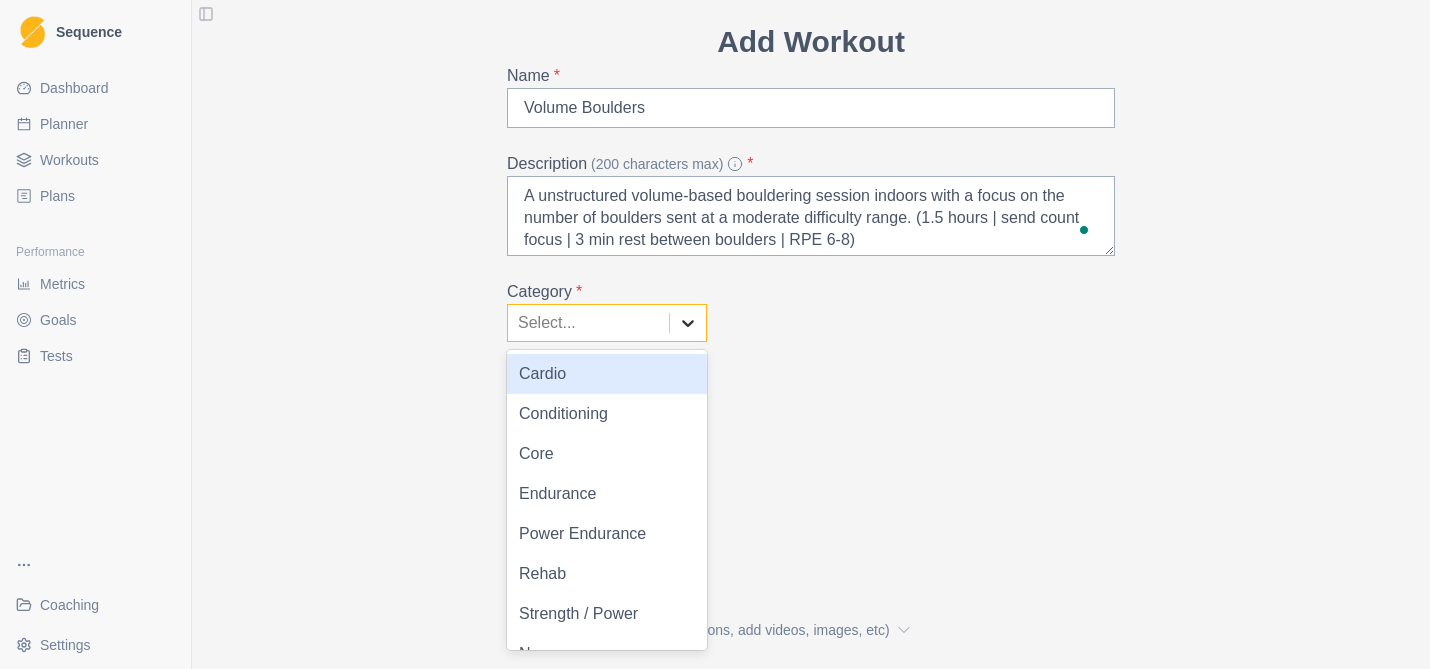 click 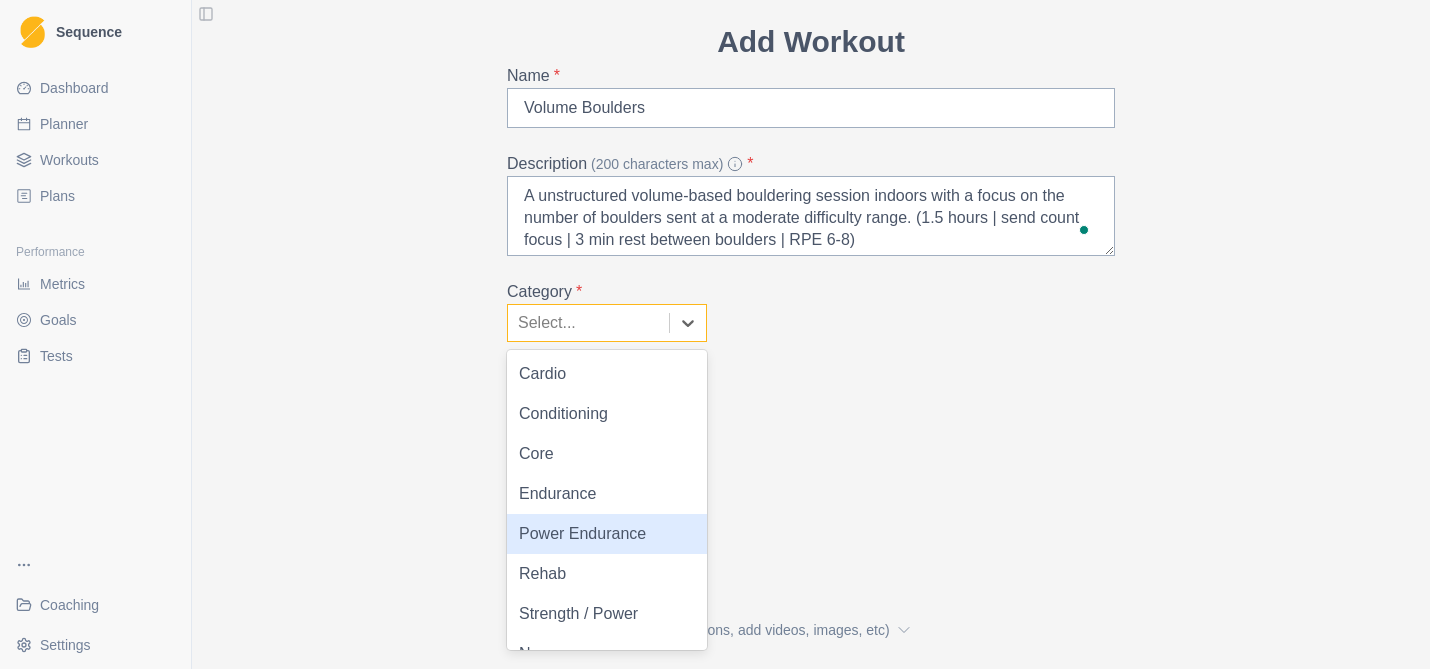 scroll, scrollTop: 28, scrollLeft: 0, axis: vertical 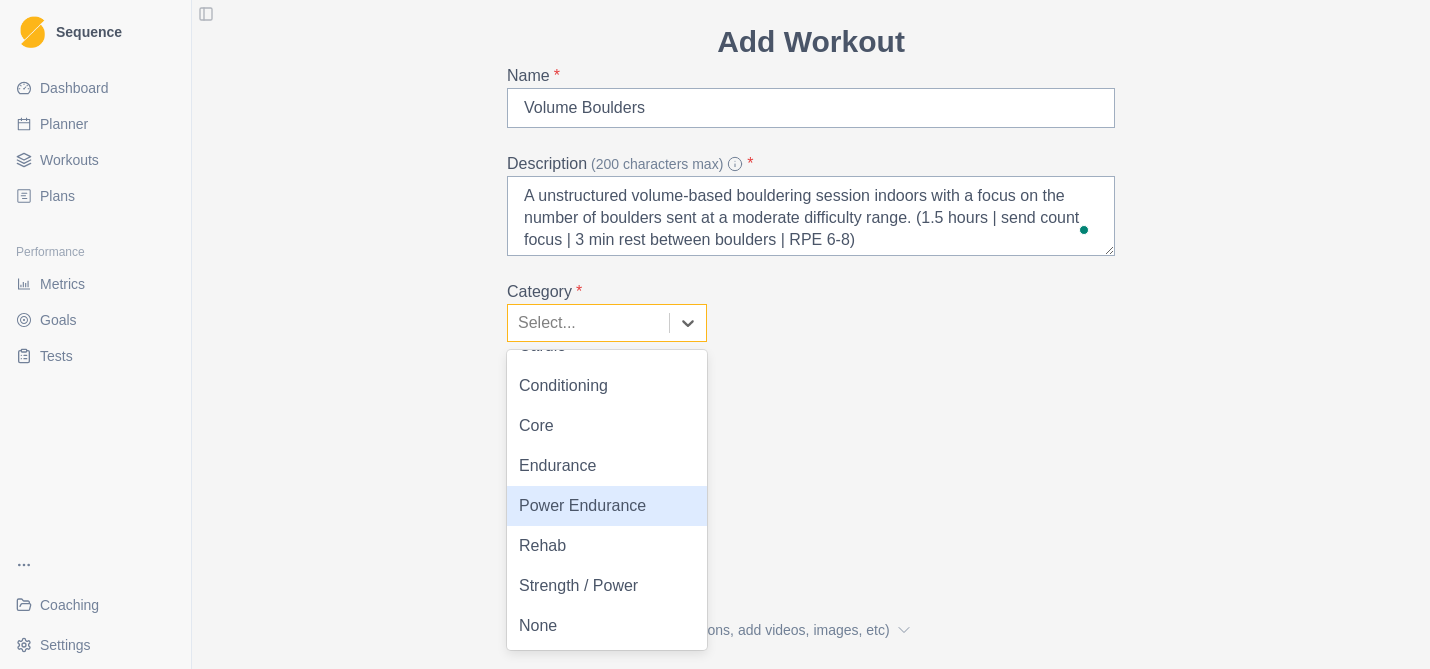 click on "Power Endurance" at bounding box center (607, 506) 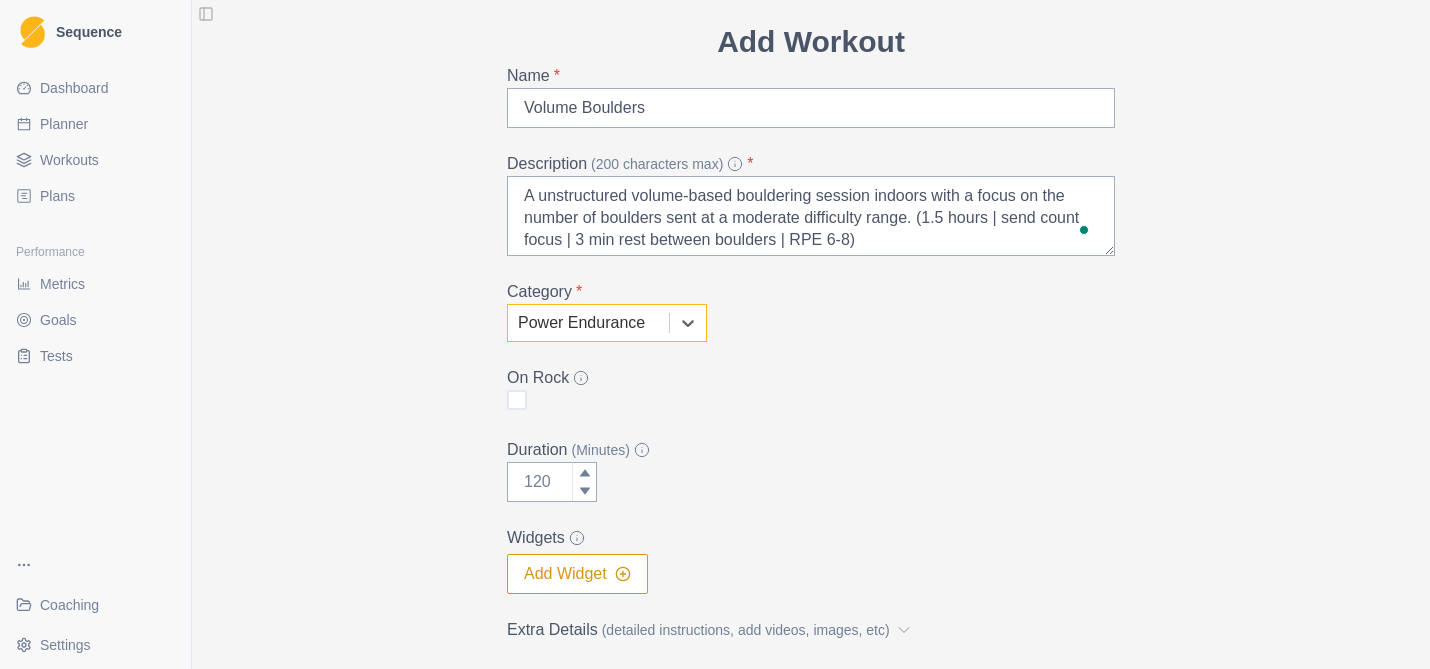 scroll, scrollTop: 228, scrollLeft: 0, axis: vertical 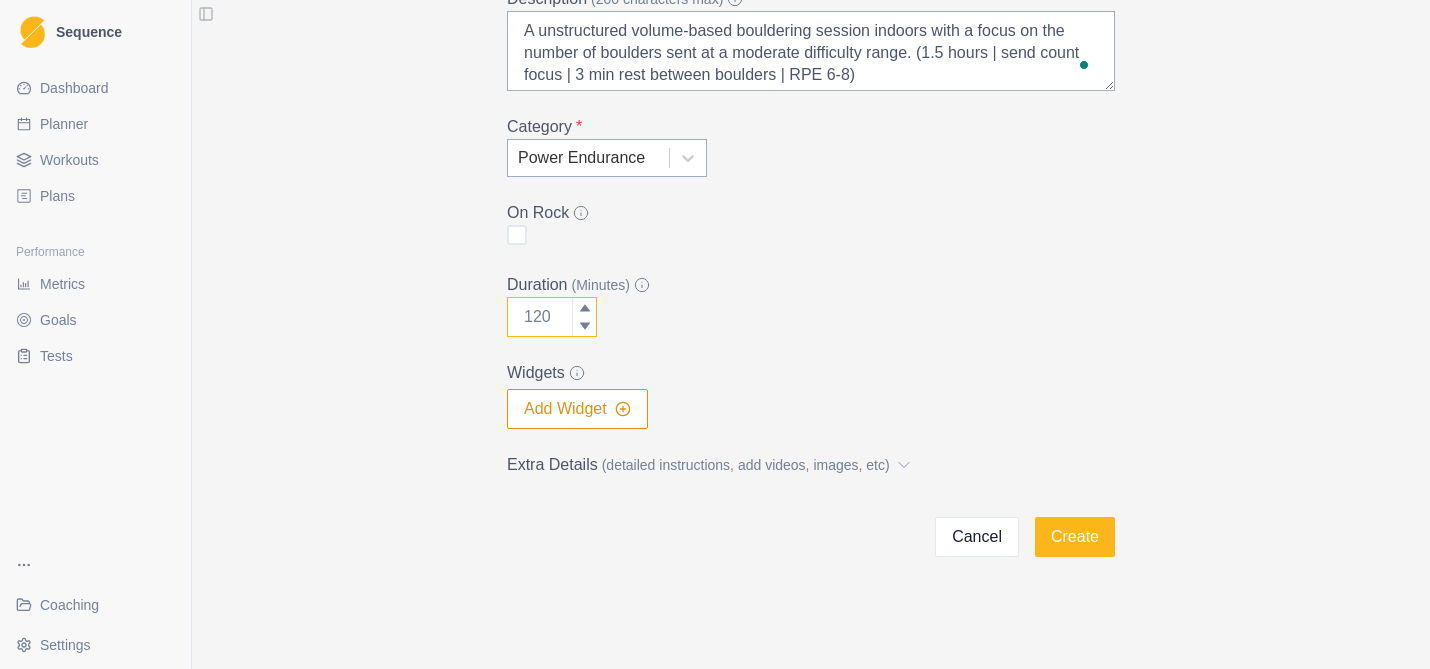 click on "Duration   (Minutes)" at bounding box center (552, 317) 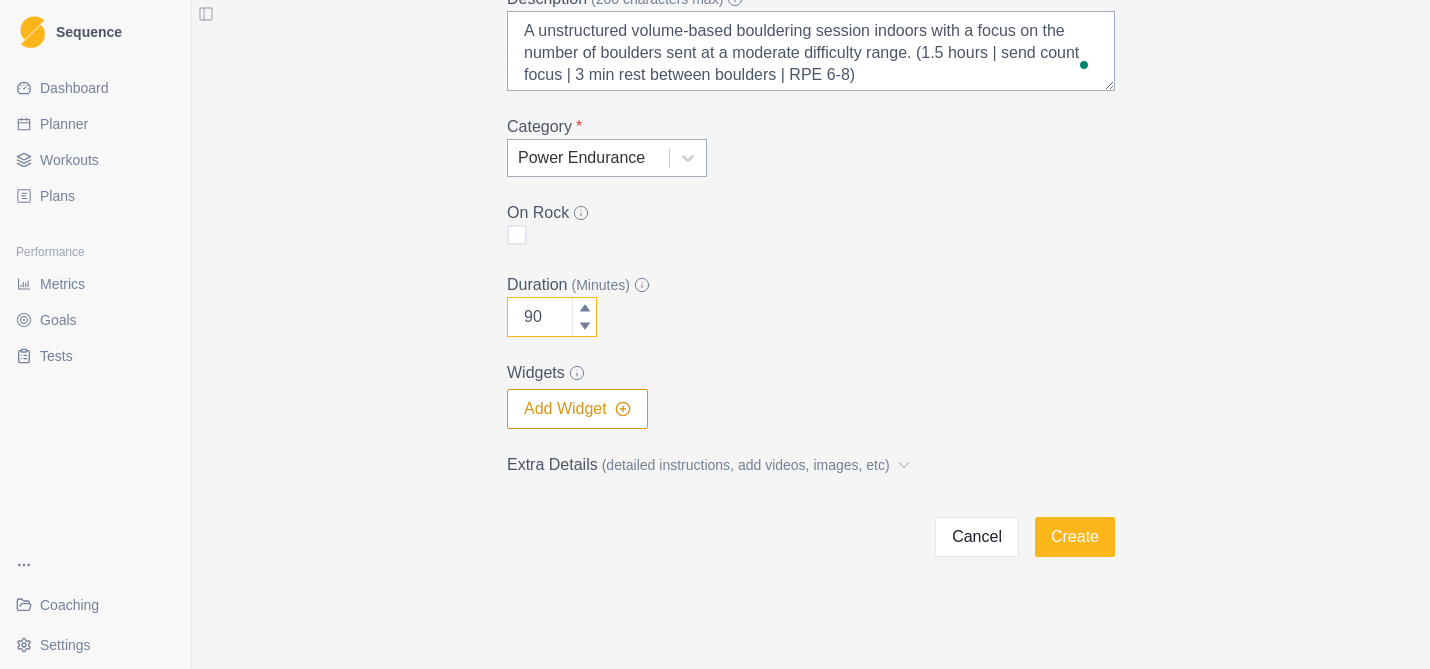 type on "90" 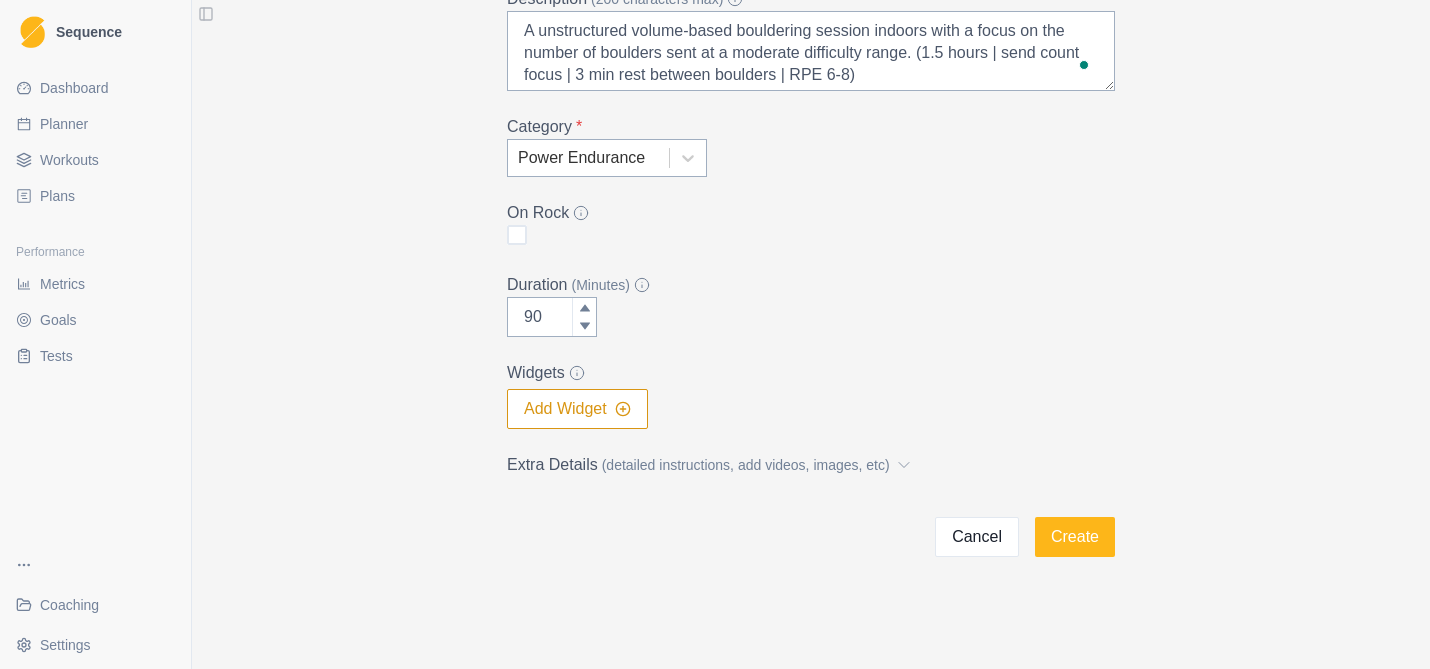 click on "Add Workout Name * Volume Boulders Description   (200 characters max) * A unstructured volume-based bouldering session indoors with a focus on the number of boulders sent at a moderate difficulty range. (1.5 hours | send count focus | 3 min rest between boulders | RPE 6-8) Category * Power Endurance On Rock Duration   (Minutes) 90 Widgets Add Widget Extra Details (detailed instructions, add videos, images, etc) Cancel Create" at bounding box center (811, 205) 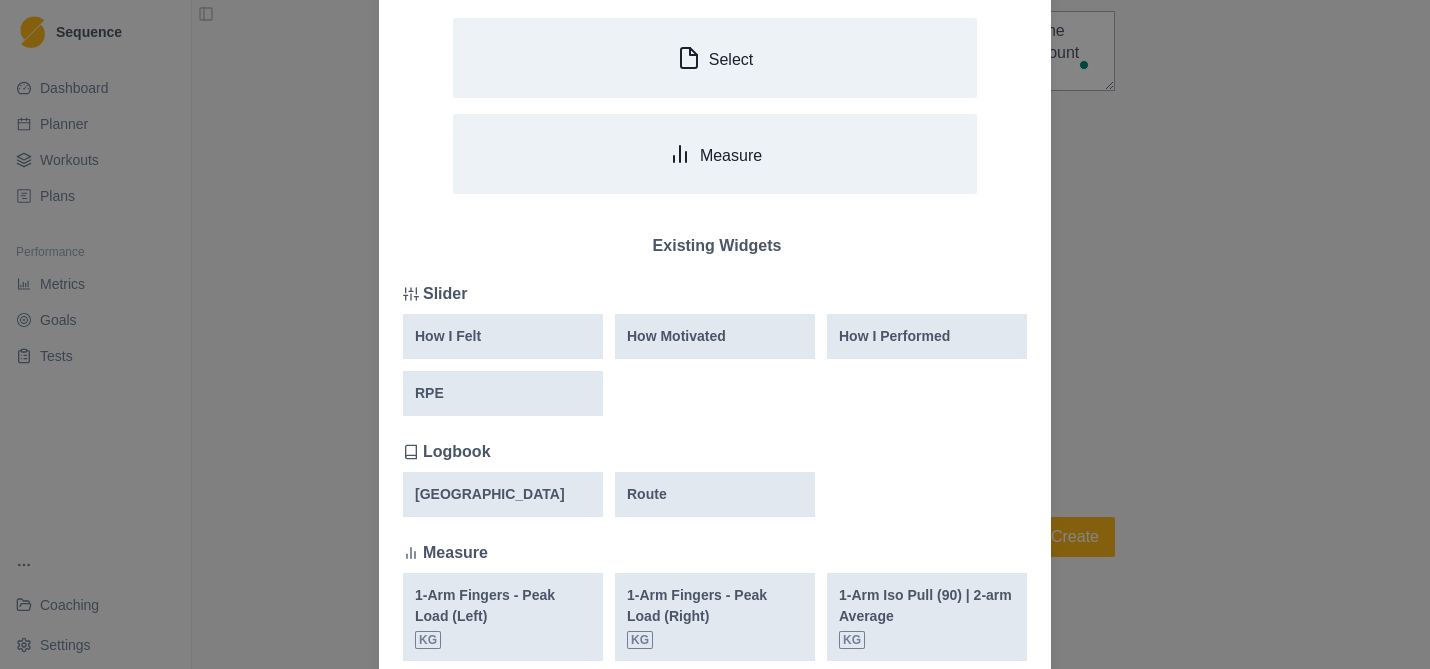 scroll, scrollTop: 153, scrollLeft: 0, axis: vertical 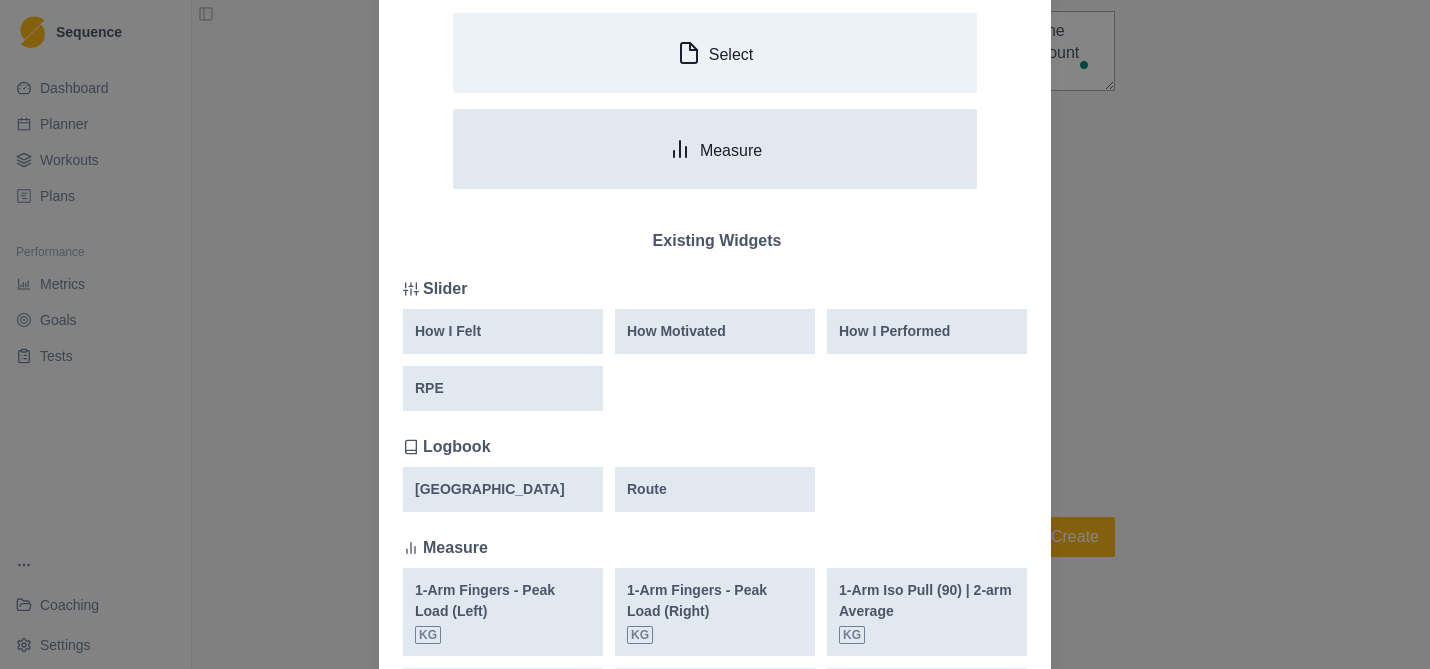 click on "Measure" at bounding box center [715, 149] 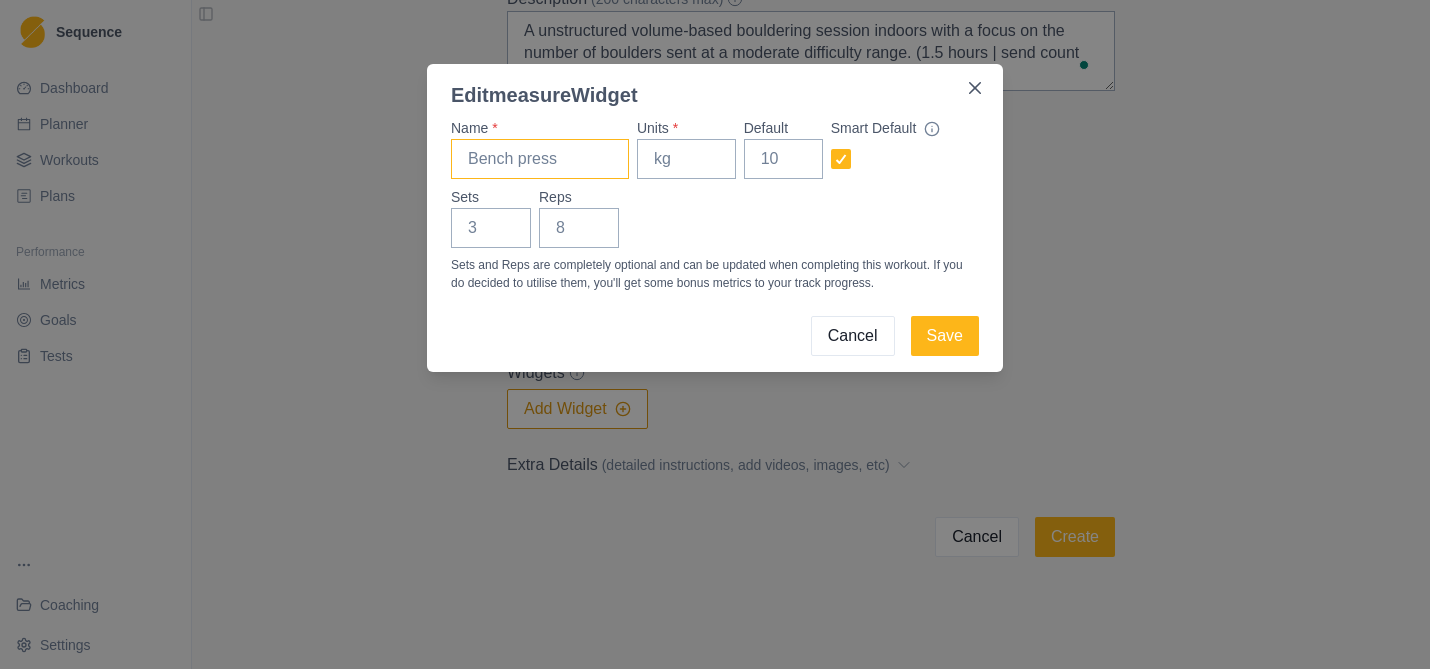 click on "Name *" at bounding box center [540, 159] 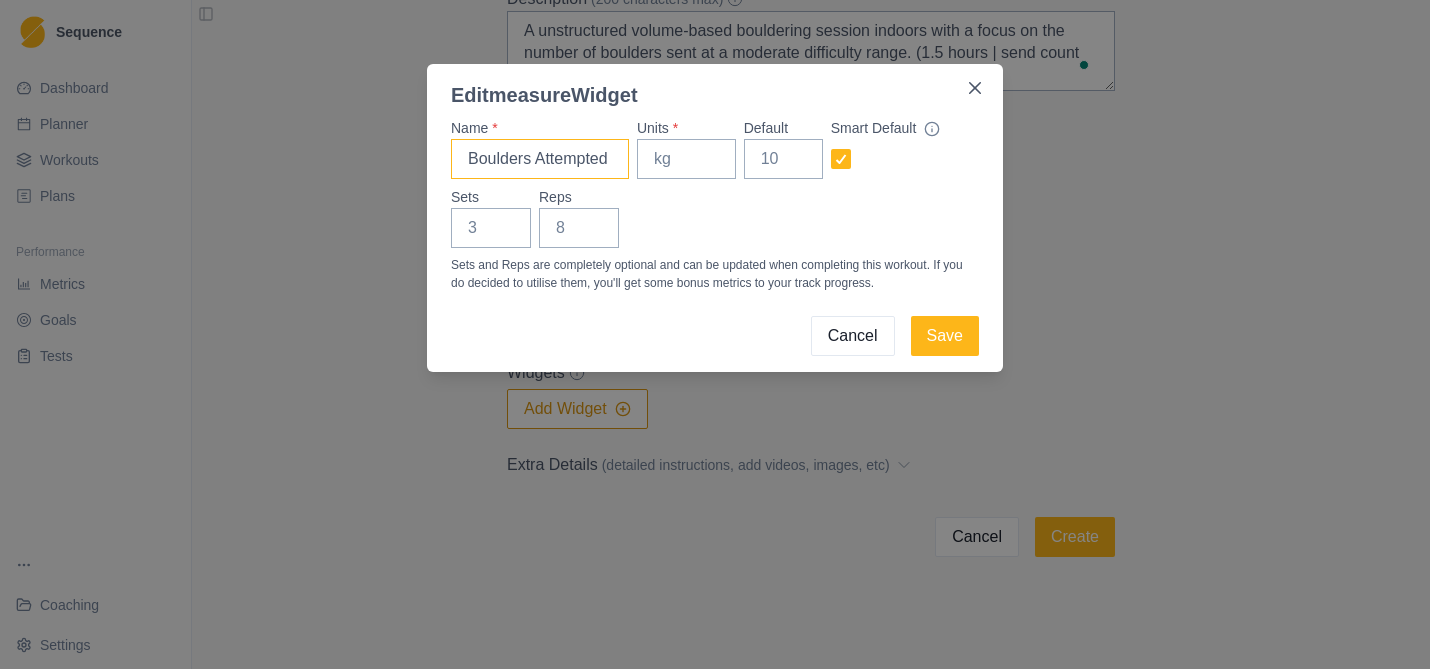 scroll, scrollTop: 0, scrollLeft: 0, axis: both 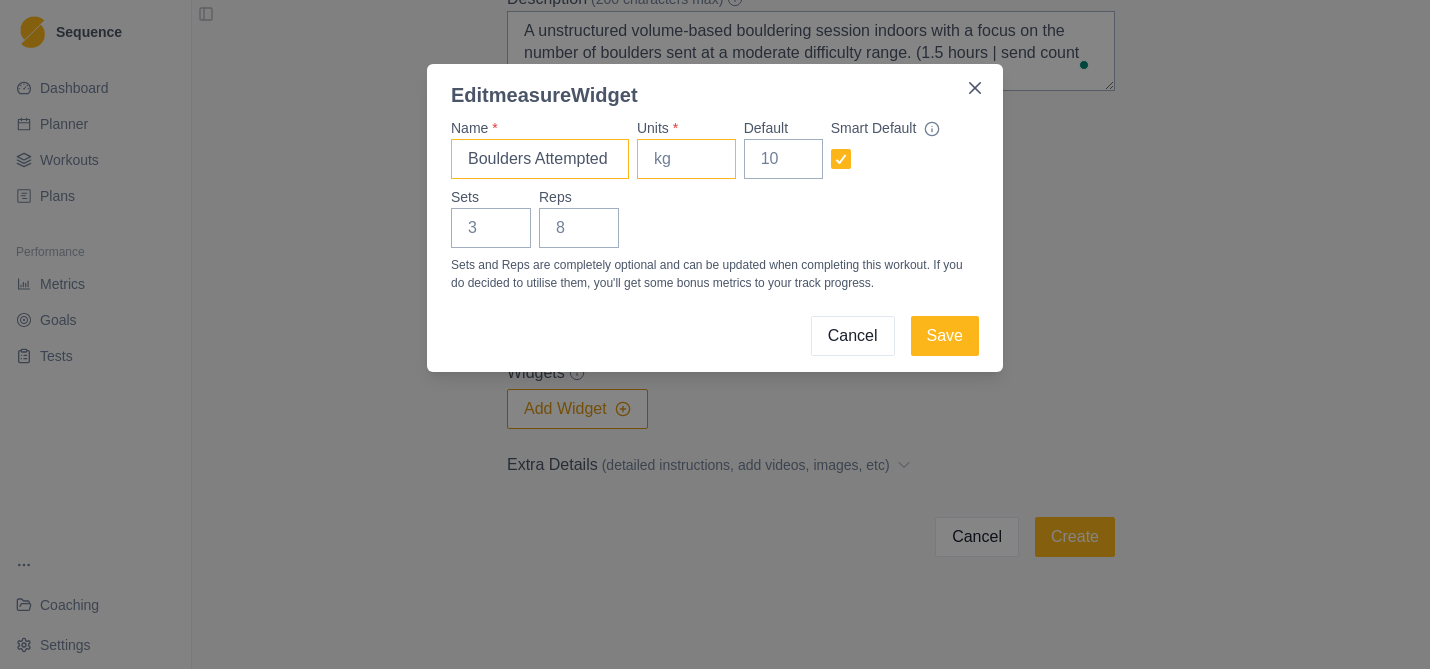 type on "Boulders Attempted" 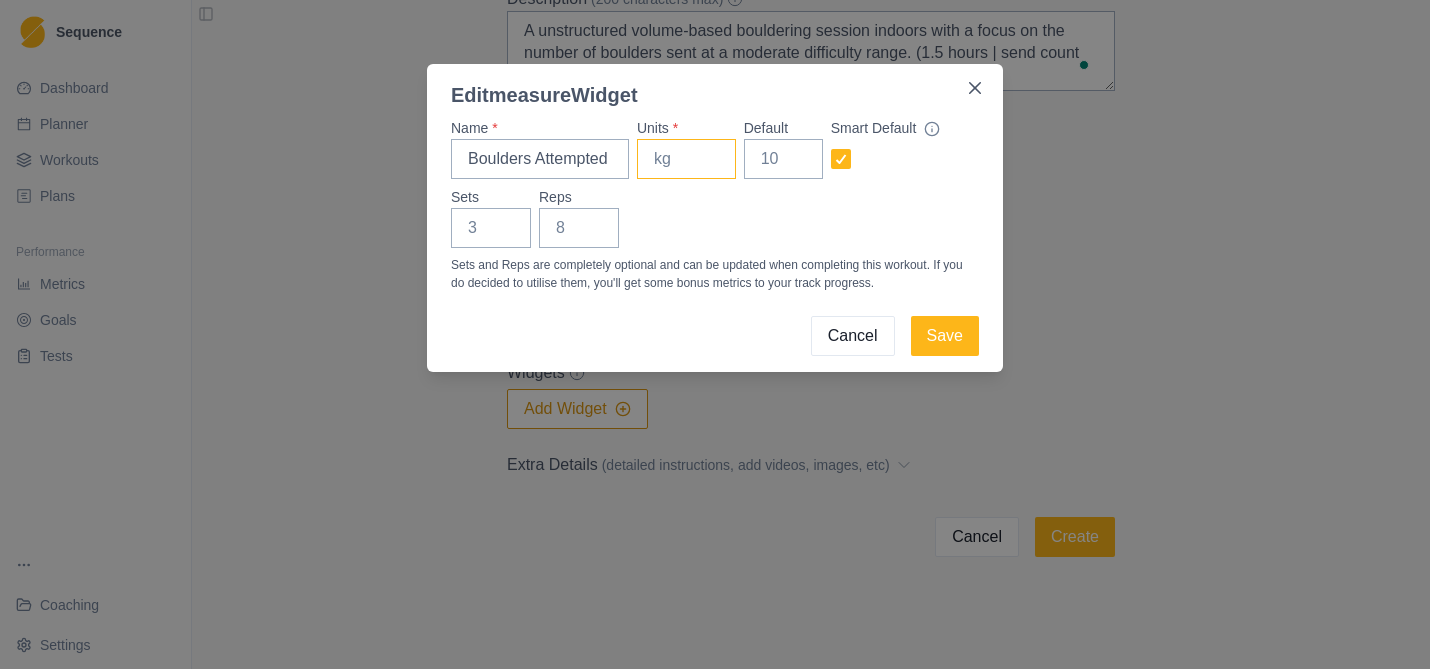 click on "Units *" at bounding box center [686, 159] 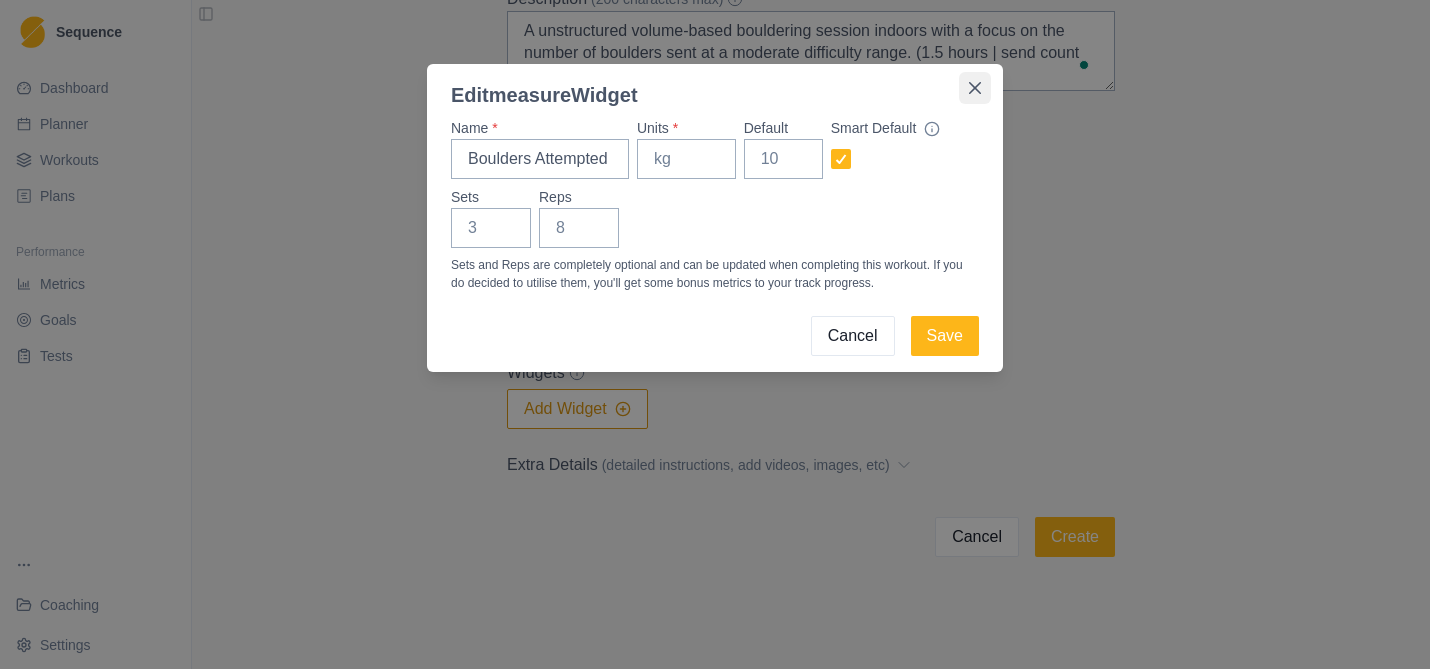 click 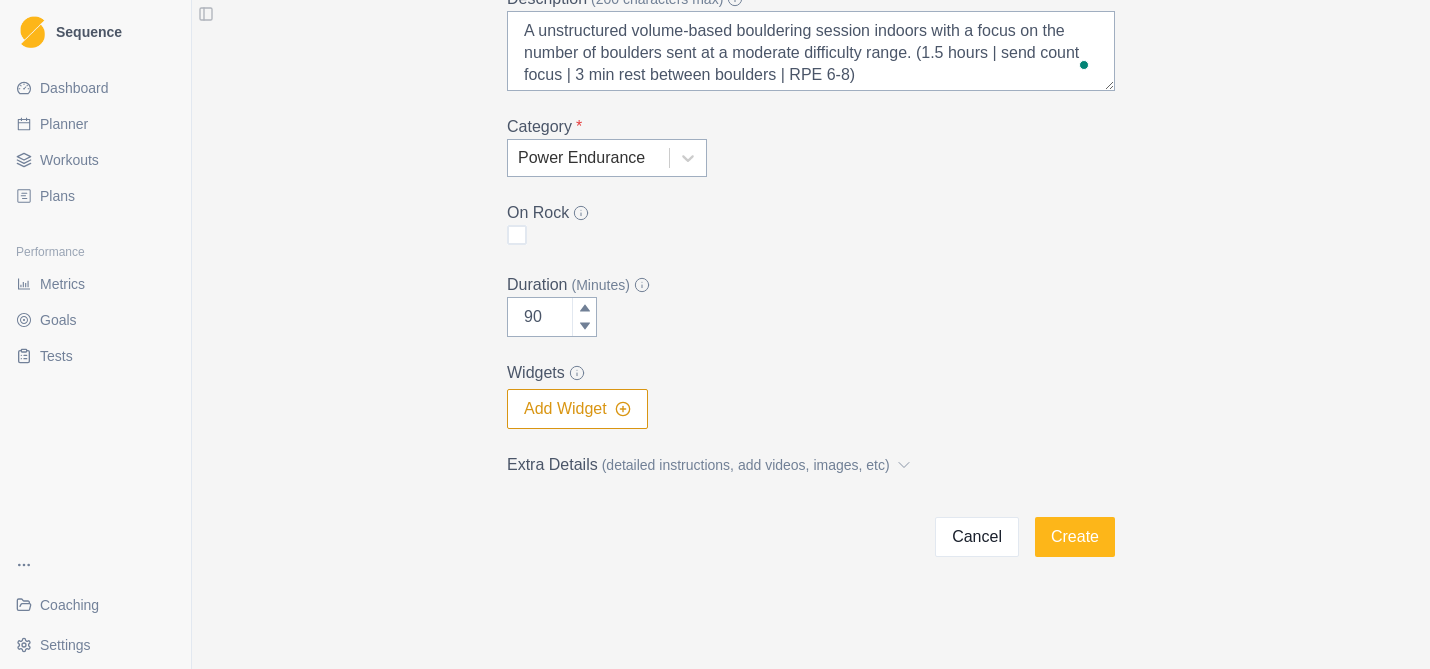 click on "Add Widget" at bounding box center (577, 409) 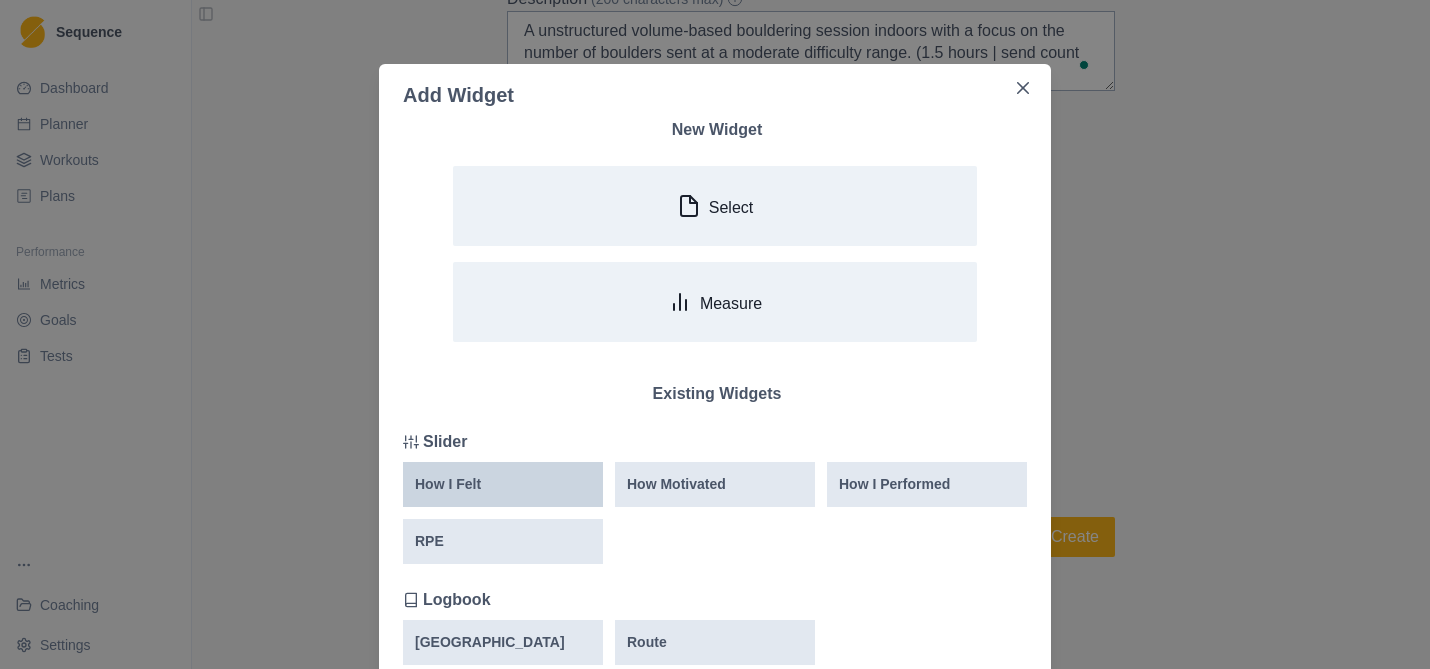 click on "How I Felt" at bounding box center (503, 484) 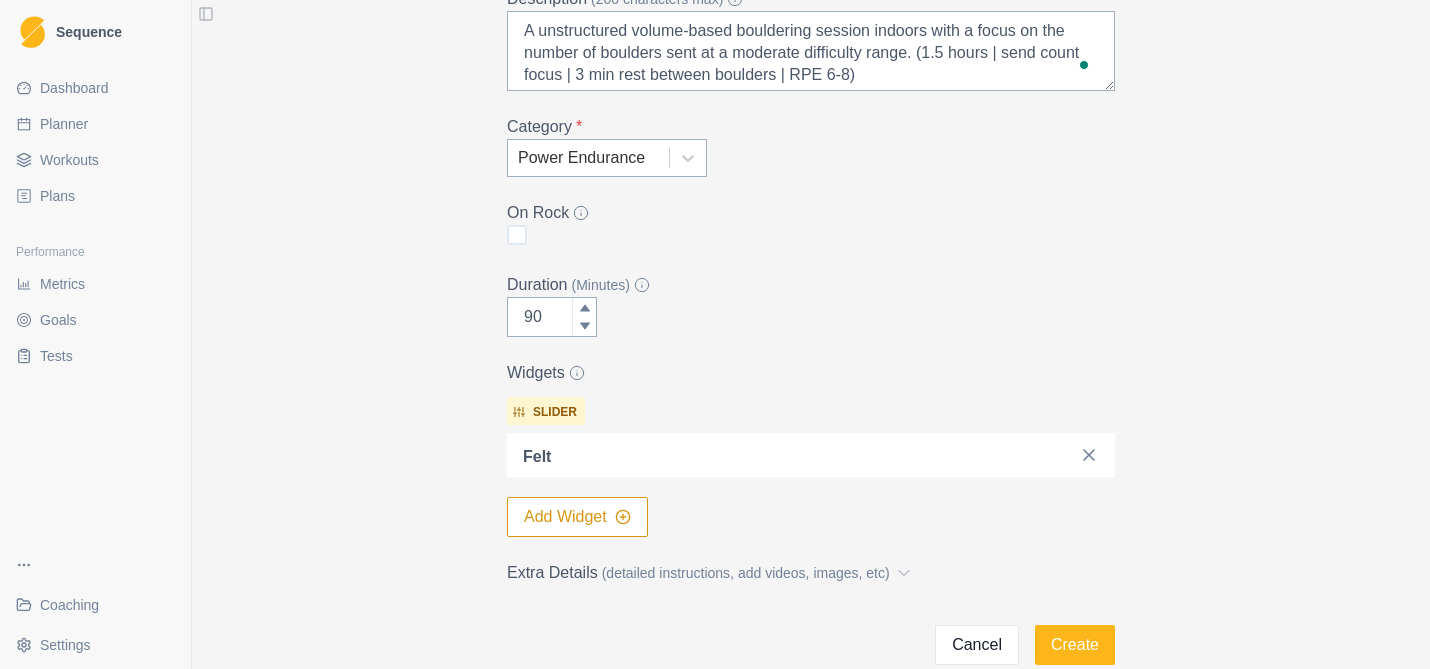click on "Add Widget" at bounding box center [577, 517] 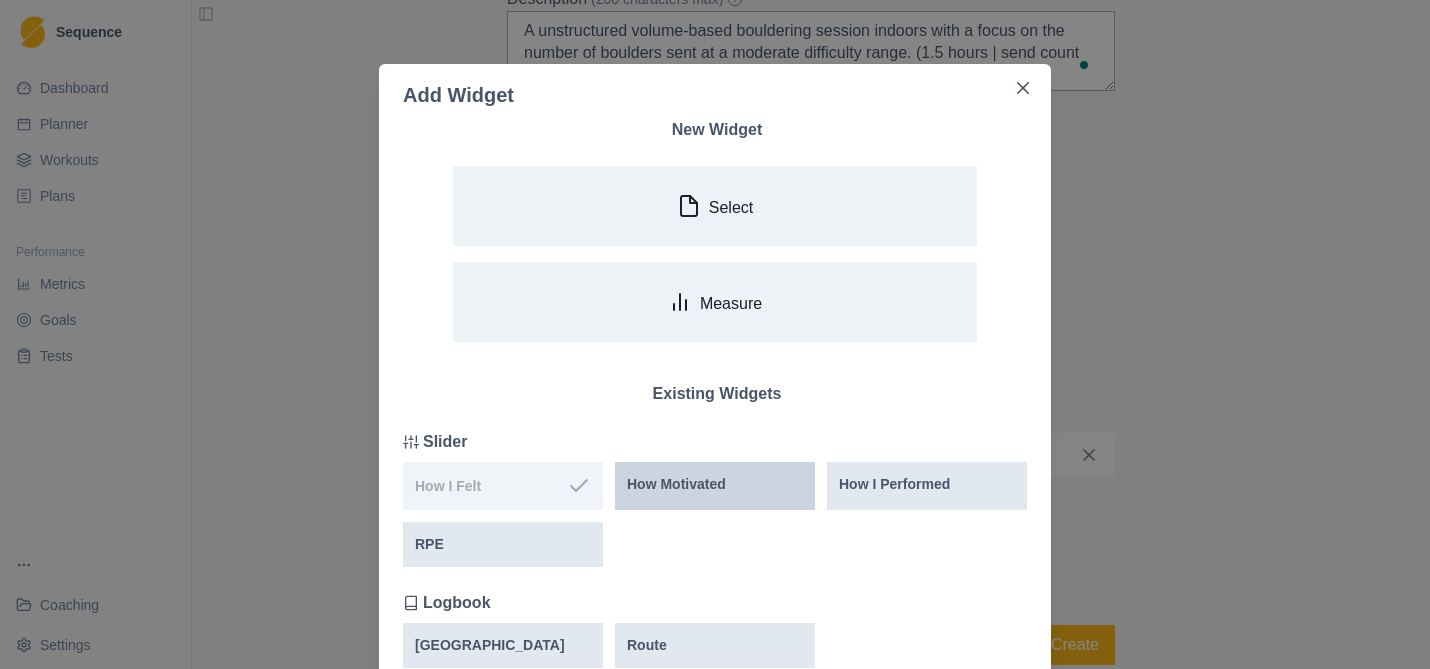 click on "How Motivated" at bounding box center (676, 484) 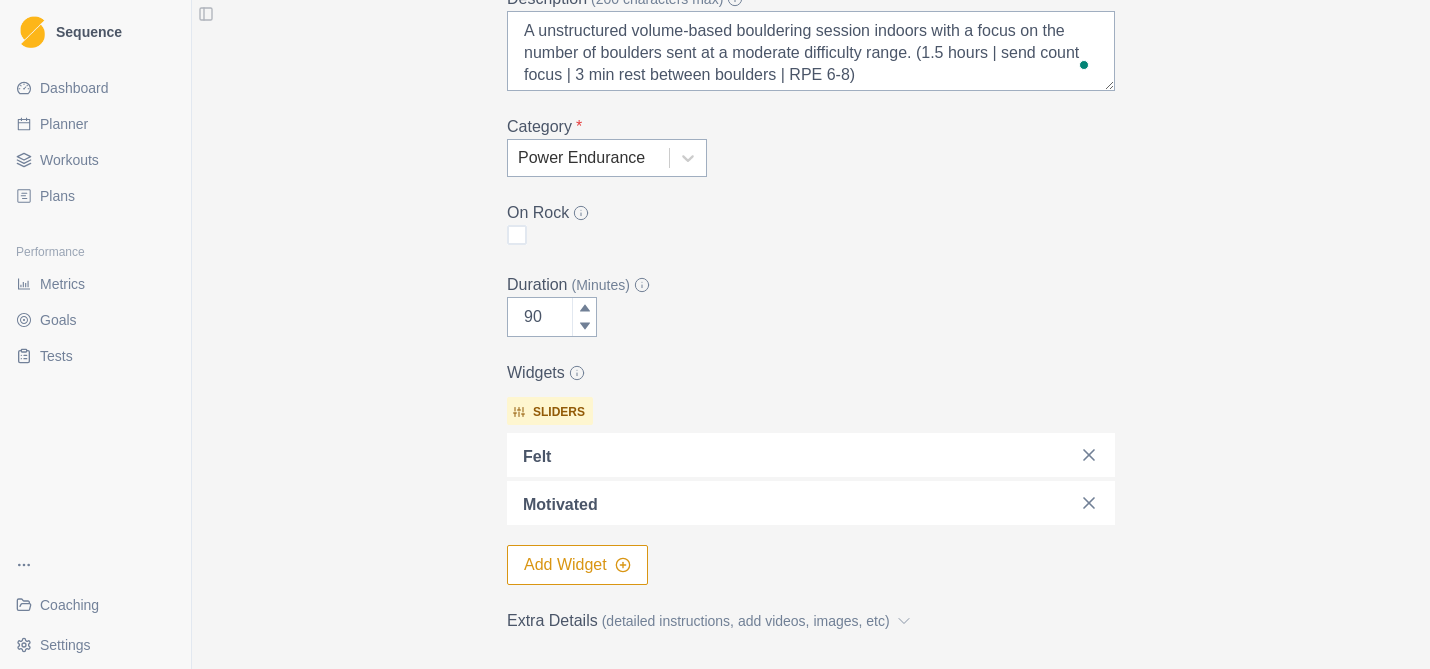 scroll, scrollTop: 365, scrollLeft: 0, axis: vertical 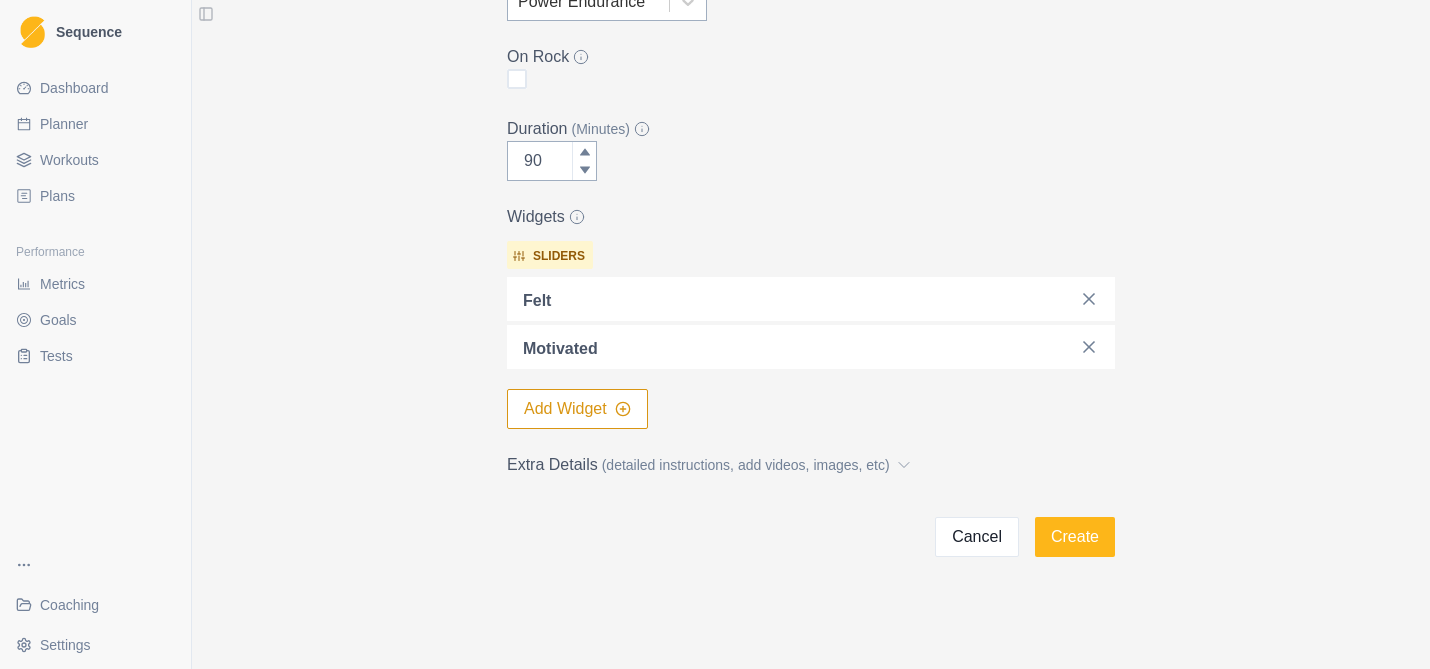 click on "Add Widget" at bounding box center (577, 409) 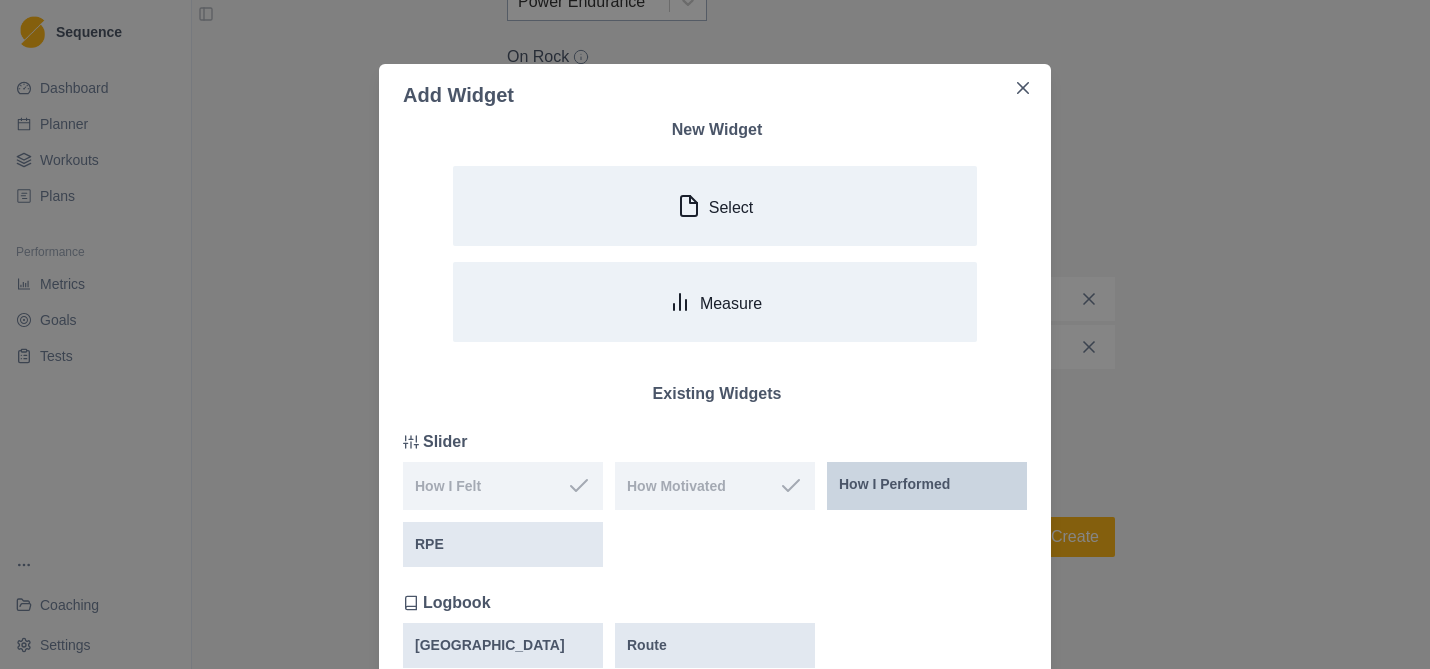 click on "How I Performed" at bounding box center [894, 484] 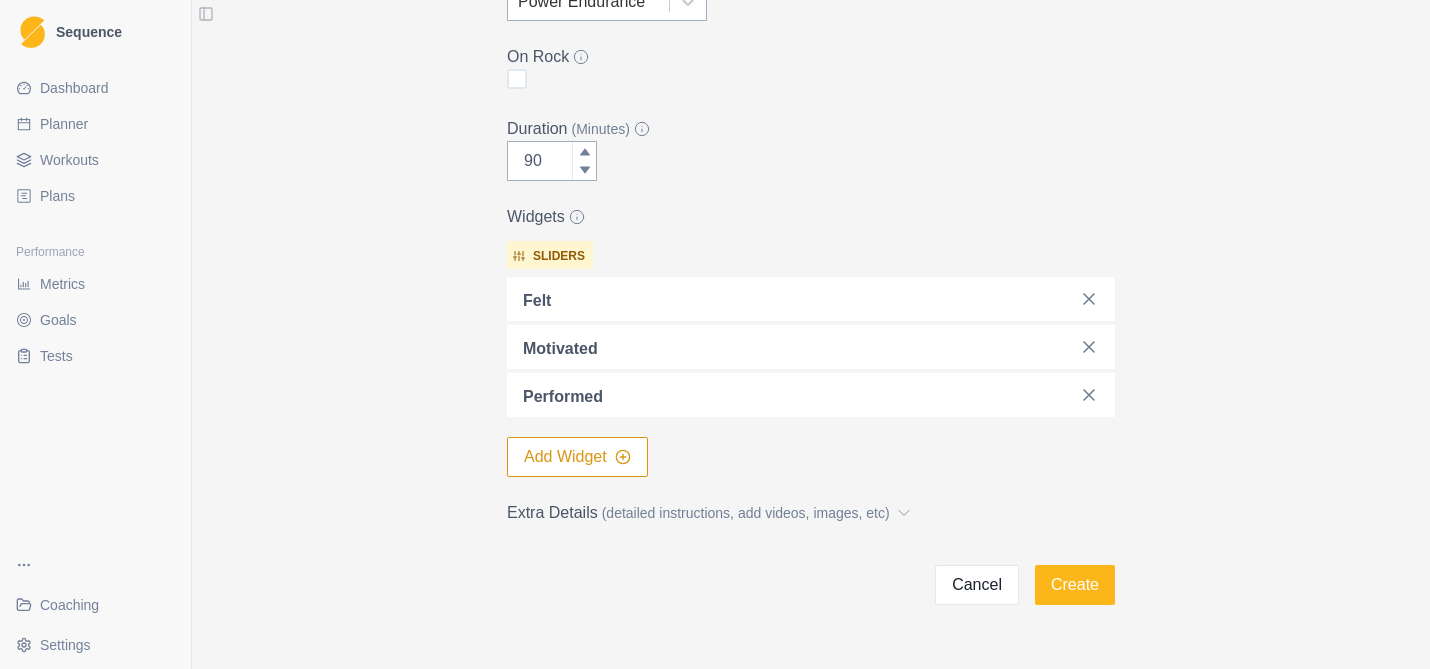 scroll, scrollTop: 432, scrollLeft: 0, axis: vertical 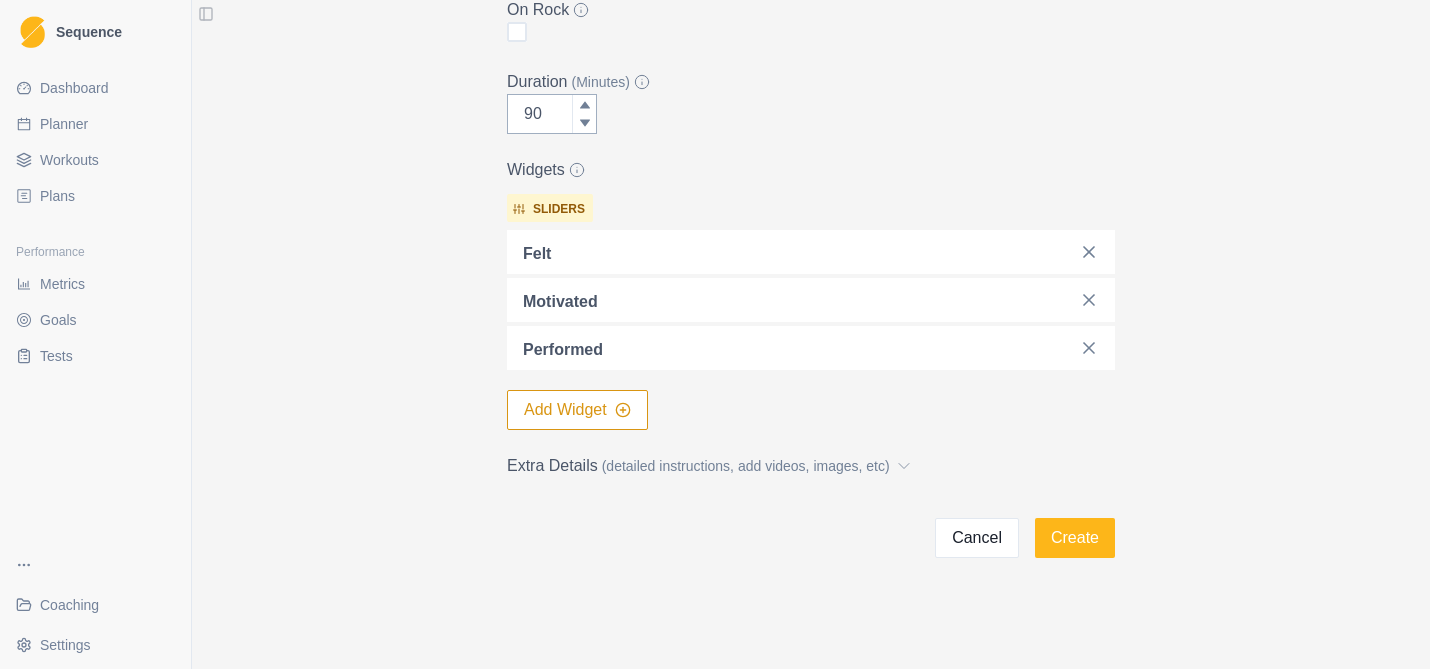 click on "Add Widget" at bounding box center [577, 410] 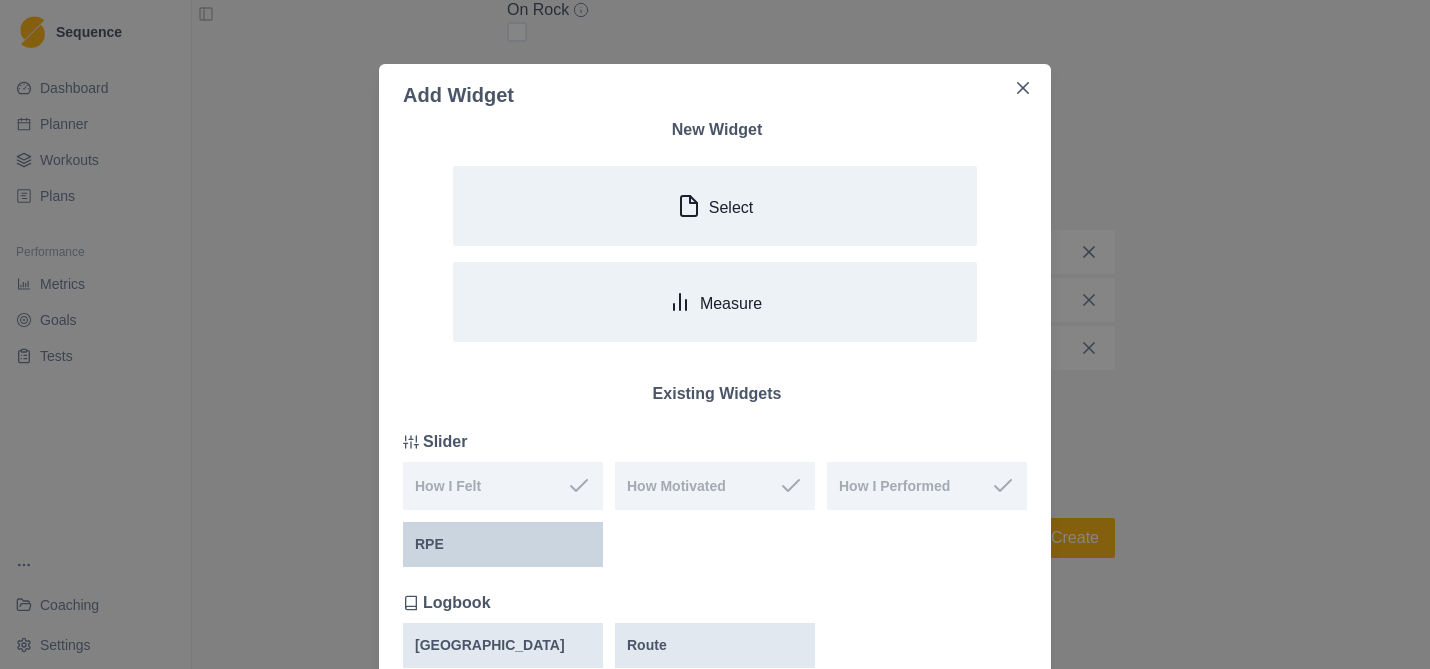 click on "RPE" at bounding box center (503, 544) 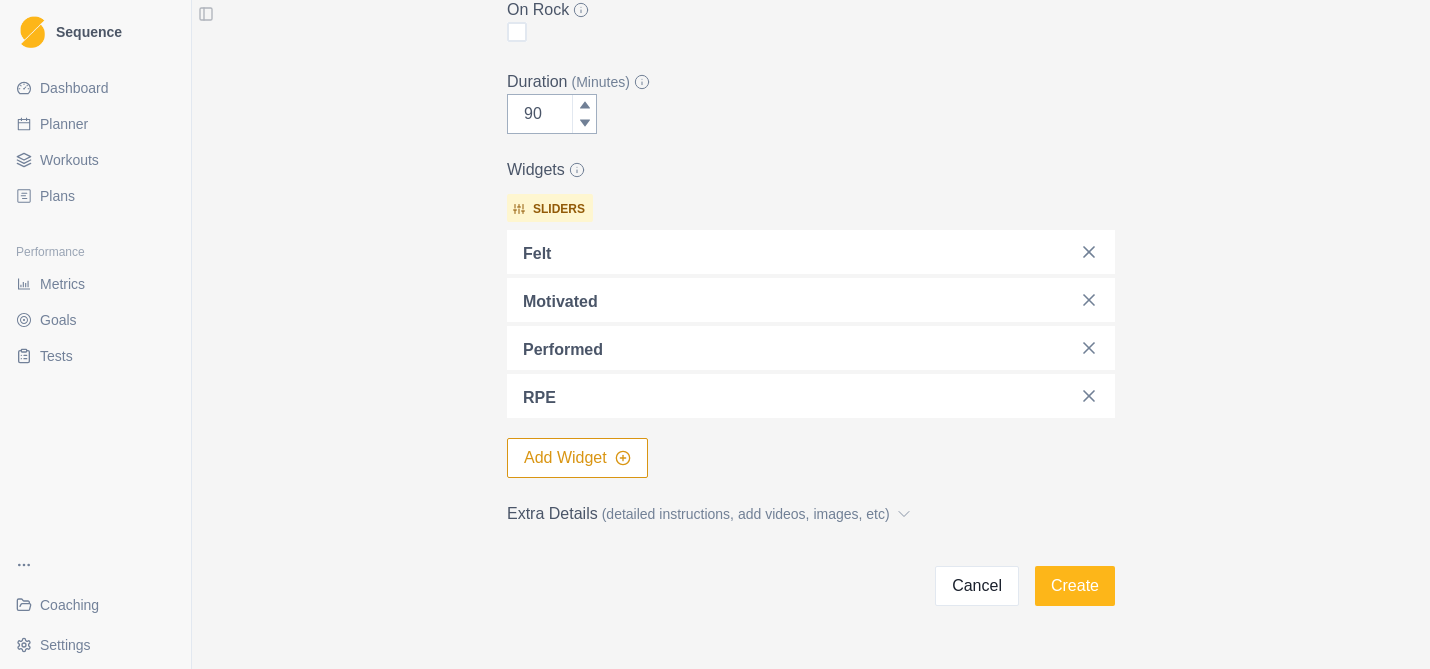 scroll, scrollTop: 480, scrollLeft: 0, axis: vertical 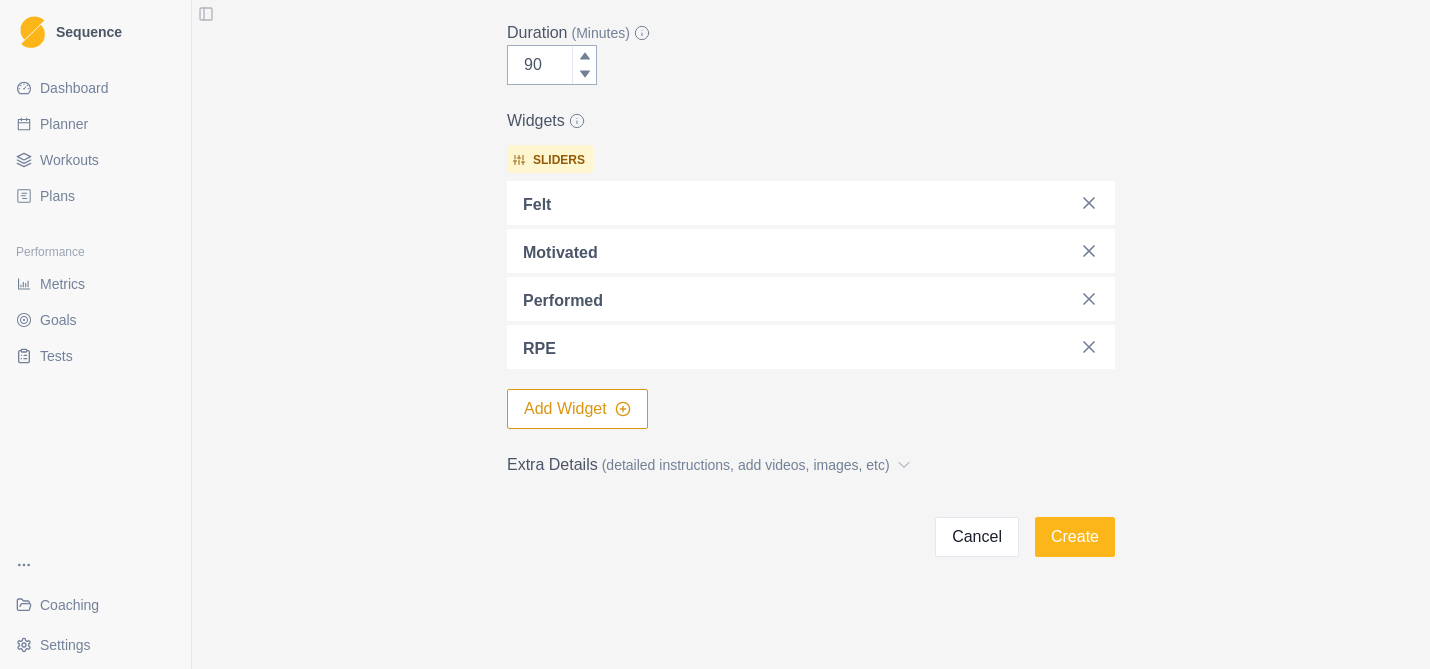 click on "Add Widget" at bounding box center [577, 409] 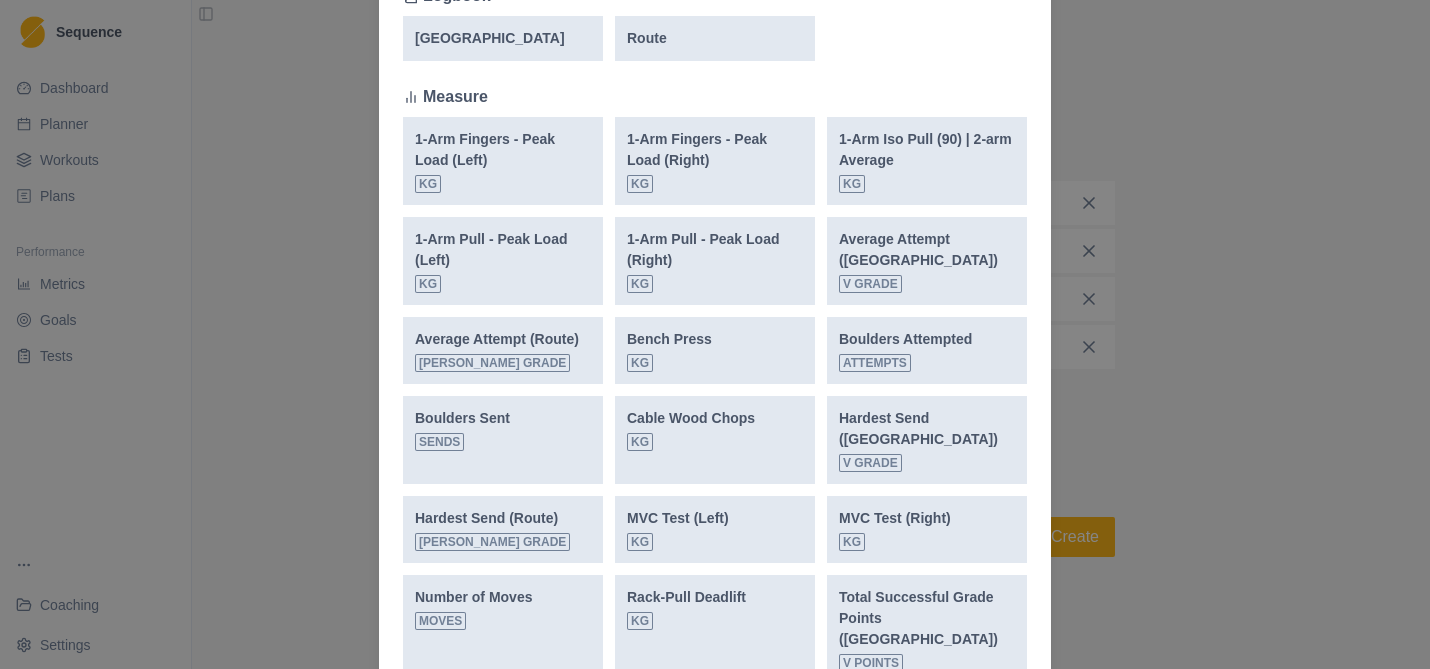 scroll, scrollTop: 613, scrollLeft: 0, axis: vertical 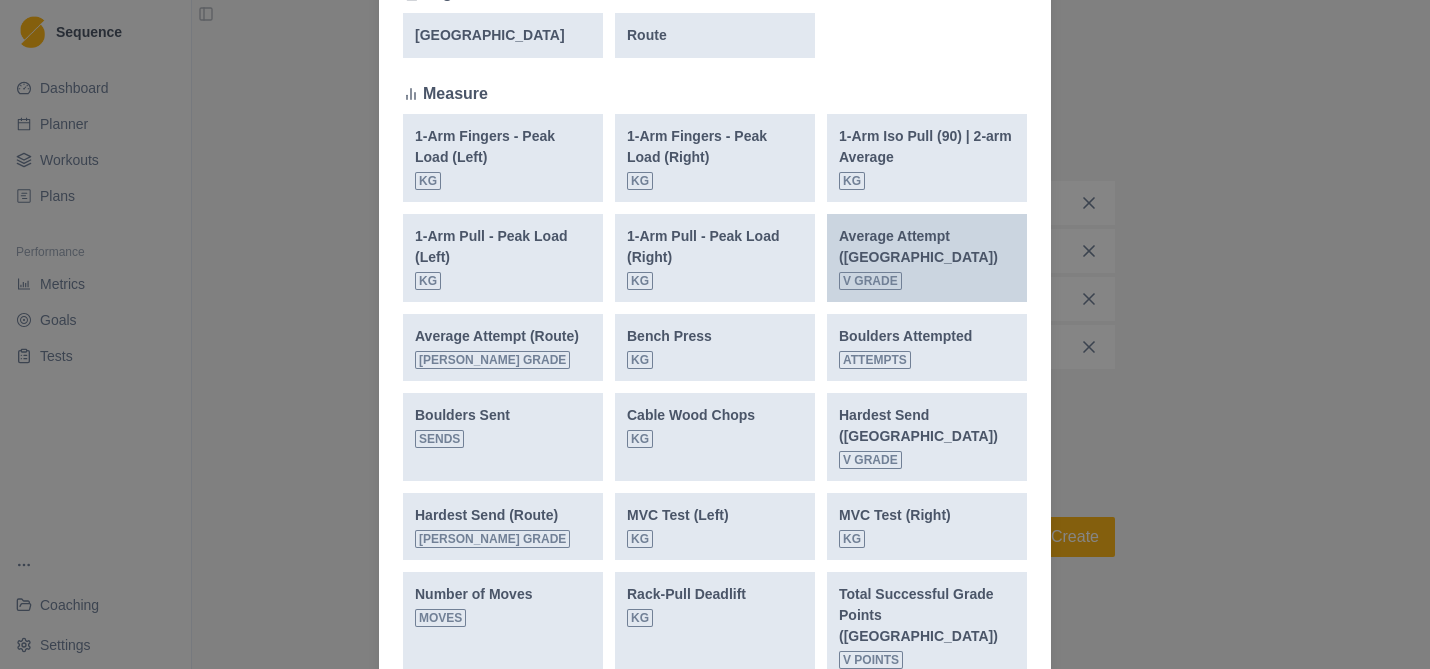 click on "Average Attempt ([GEOGRAPHIC_DATA])" at bounding box center (927, 247) 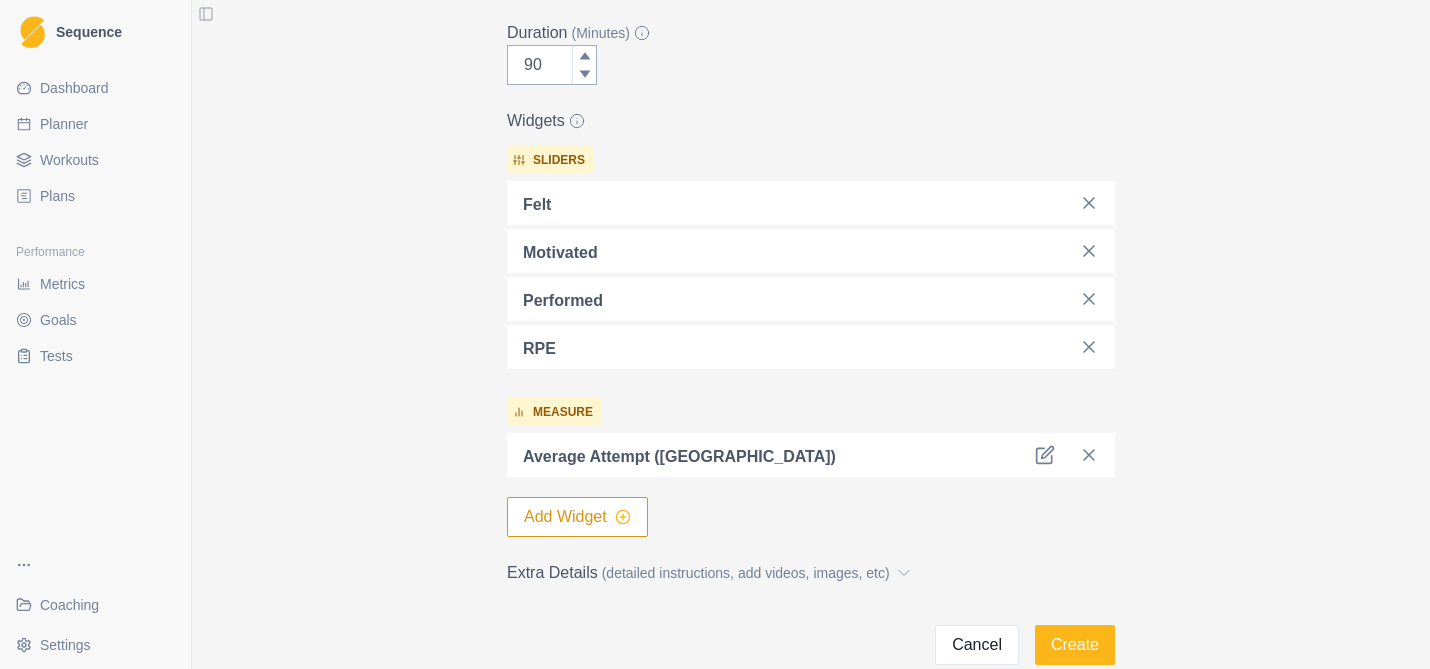 click 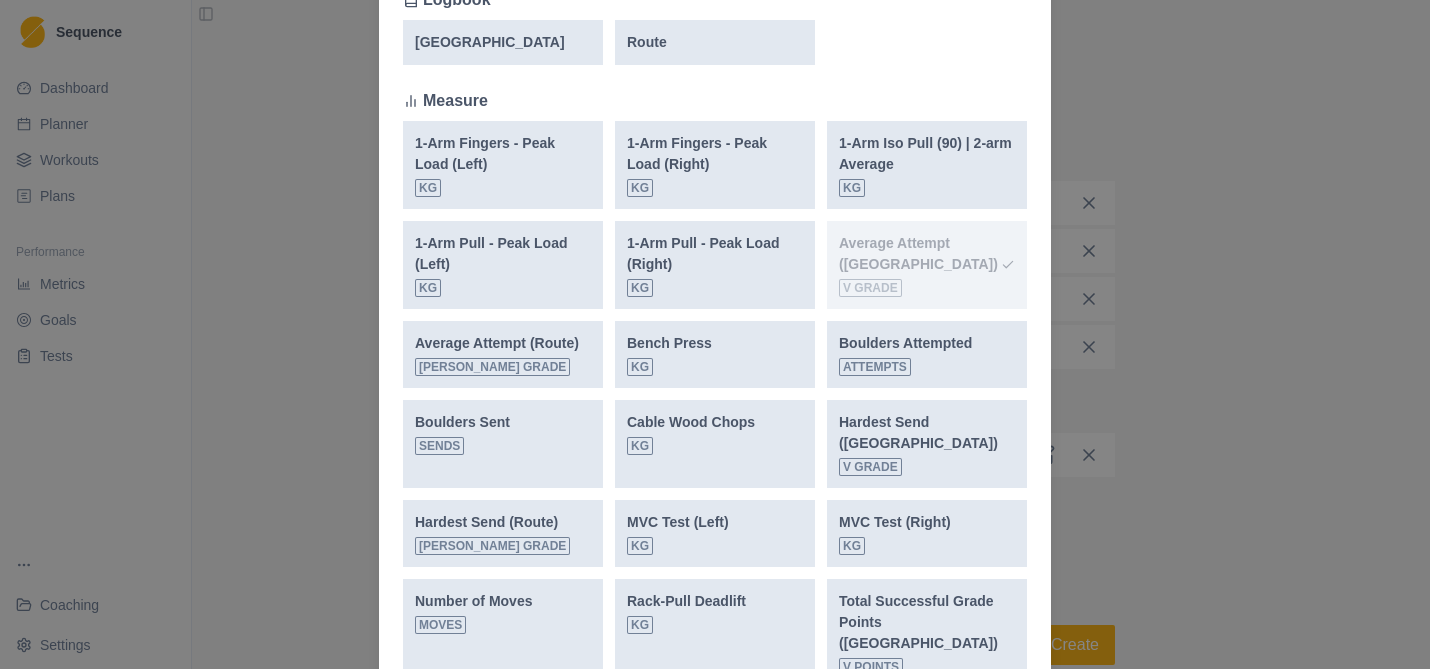 scroll, scrollTop: 611, scrollLeft: 0, axis: vertical 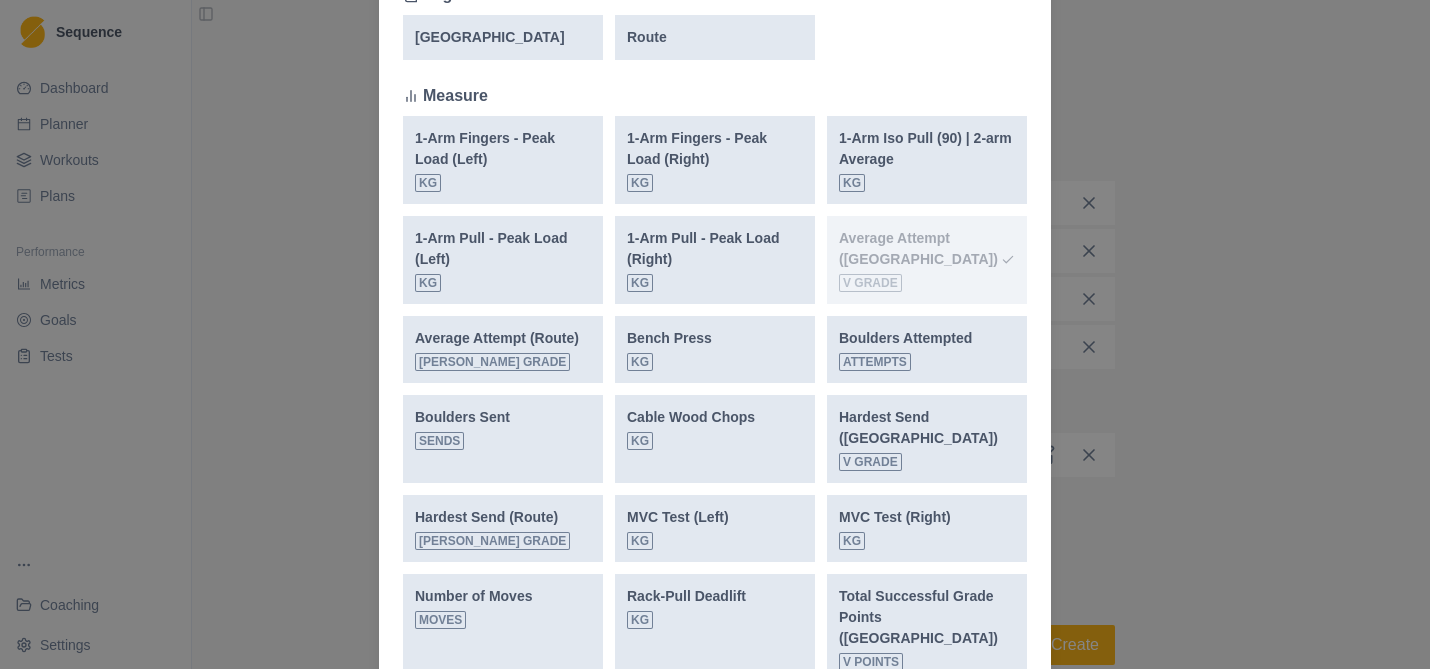 click on "Add Widget New Widget Select Measure Existing Widgets Slider How I Felt How Motivated How I Performed RPE Logbook Boulder Route Measure 1-Arm Fingers -  Peak Load (Left) kg 1-Arm Fingers - Peak Load (Right) KG 1-Arm Iso Pull (90) | 2-arm Average kg 1-Arm Pull - Peak Load (Left) kg 1-Arm Pull - Peak Load (Right) kg Average Attempt ([GEOGRAPHIC_DATA]) V Grade Average Attempt (Route) [PERSON_NAME] Grade Bench Press kg Boulders Attempted Attempts Boulders Sent Sends Cable Wood Chops kg Hardest Send ([GEOGRAPHIC_DATA]) V Grade Hardest Send (Route) [PERSON_NAME] Grade MVC Test (Left) kg MVC Test (Right) kg Number of Moves moves Rack-Pull Deadlift kg Total Successful Grade Points ([GEOGRAPHIC_DATA]) V Points Total Successful Grade Points (Route) [PERSON_NAME]" at bounding box center (715, 334) 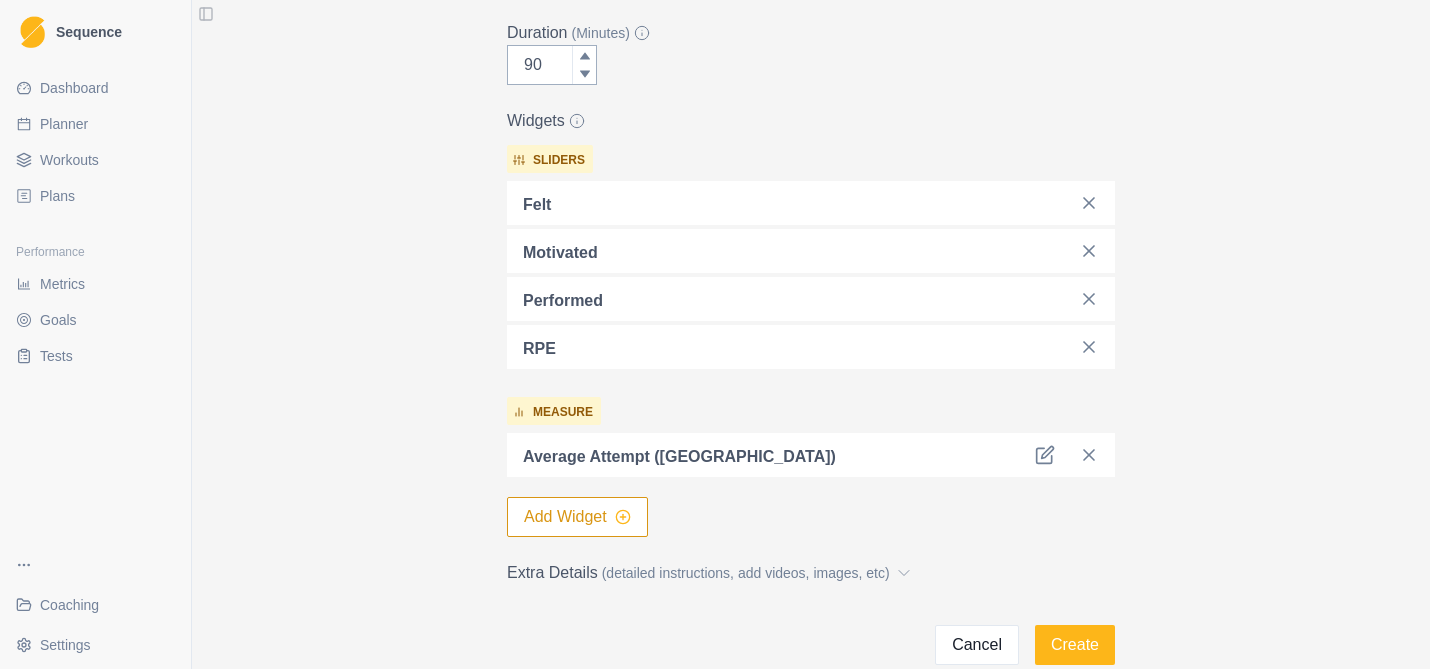 click 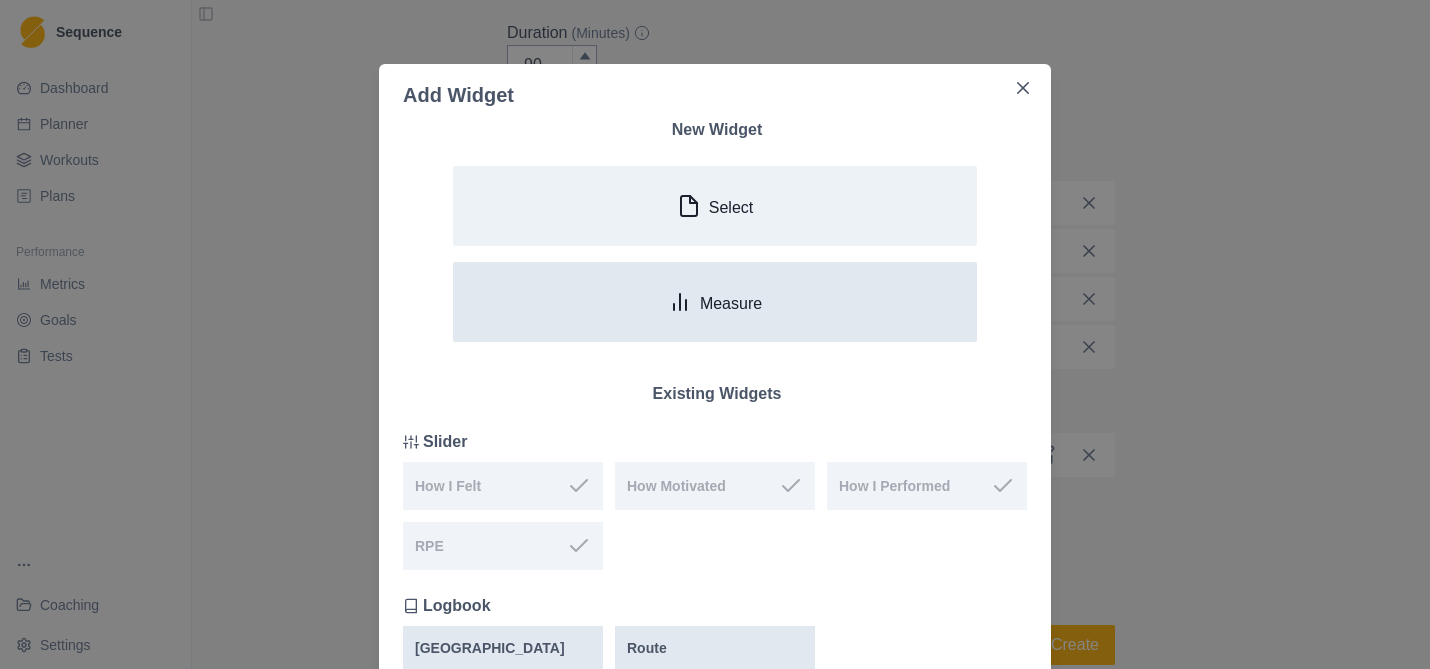 click on "Measure" at bounding box center (715, 302) 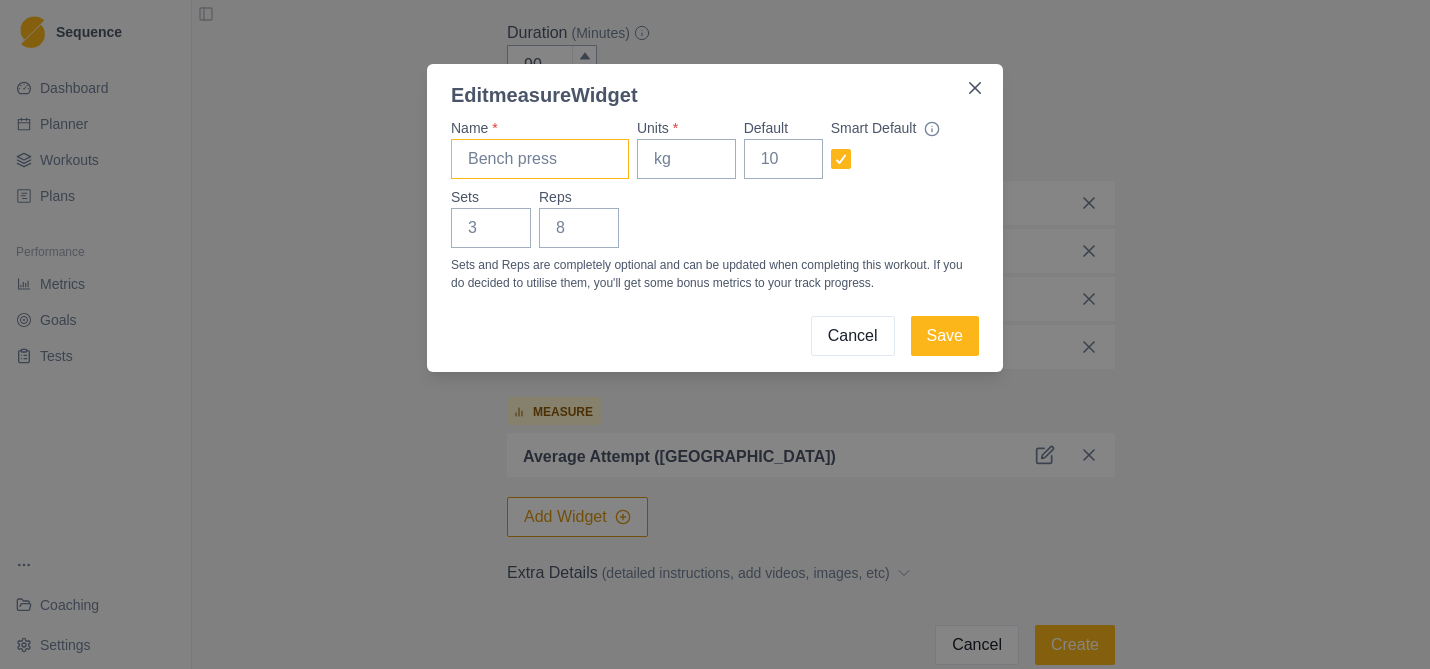 click on "Name *" at bounding box center (540, 159) 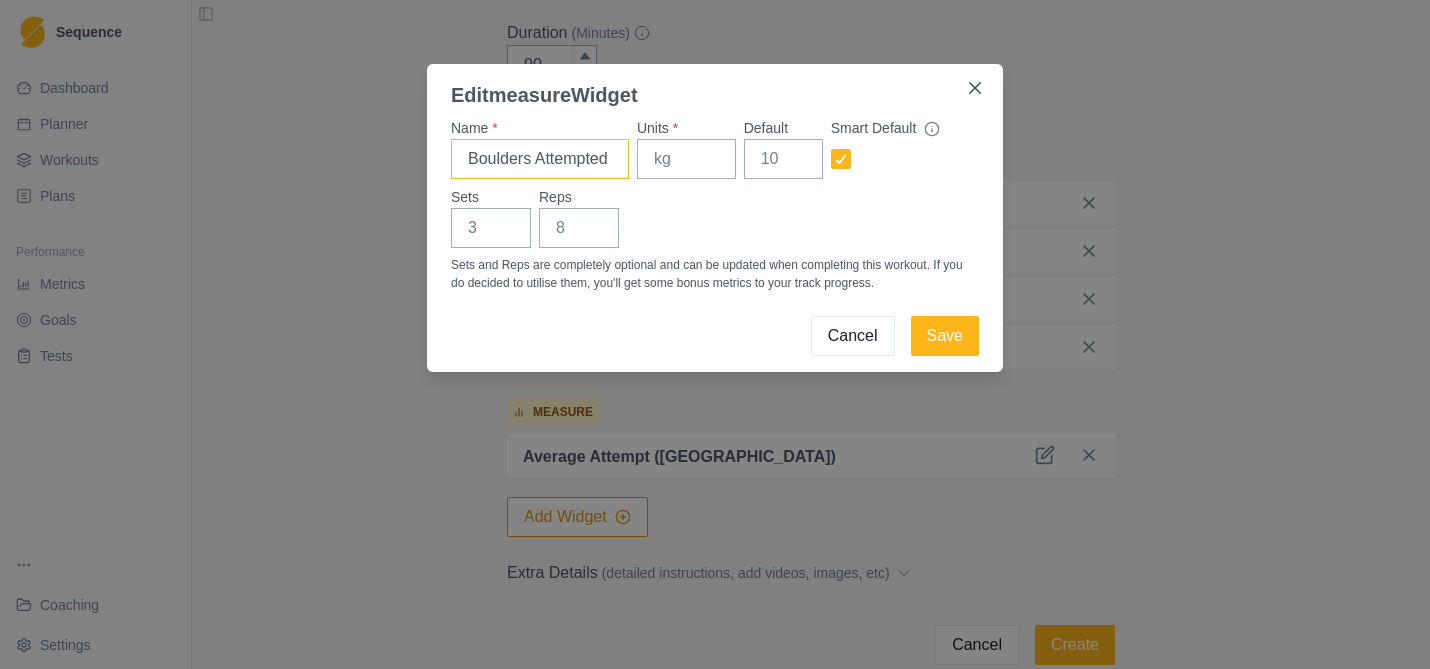 scroll, scrollTop: 0, scrollLeft: 0, axis: both 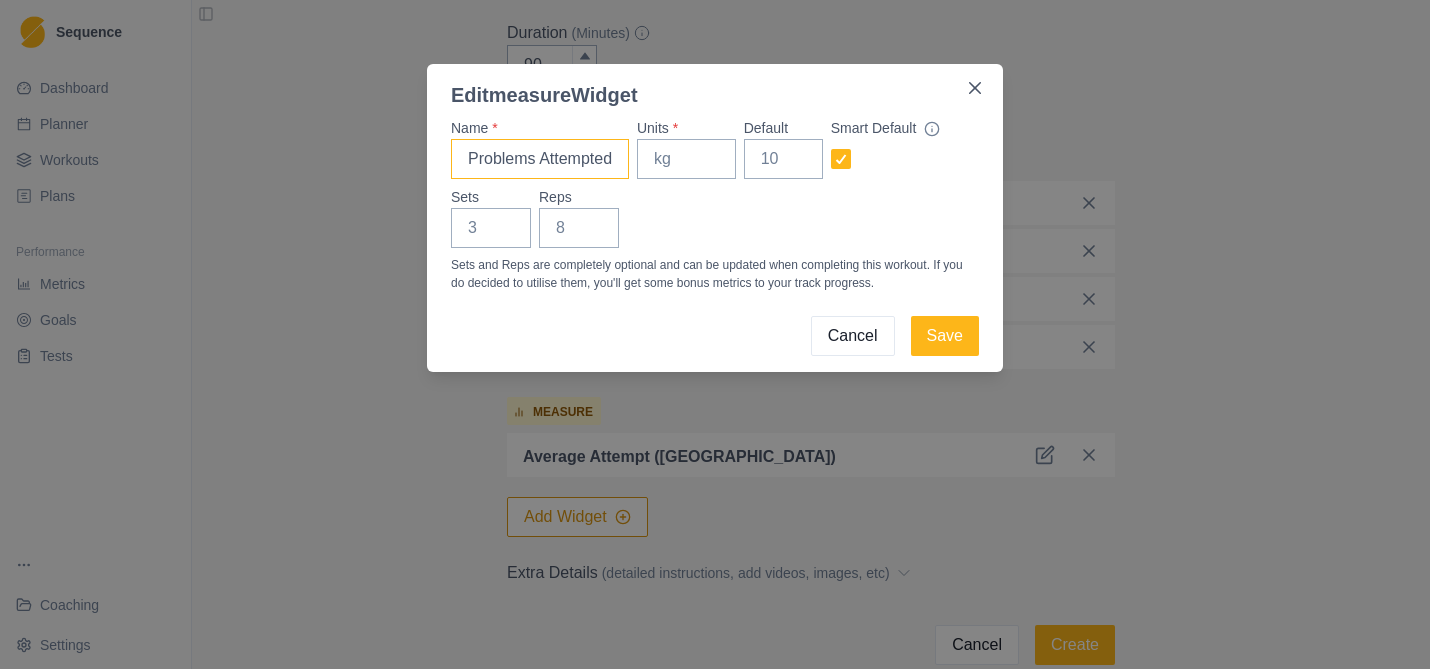 click on "Problems Attempted" at bounding box center [540, 159] 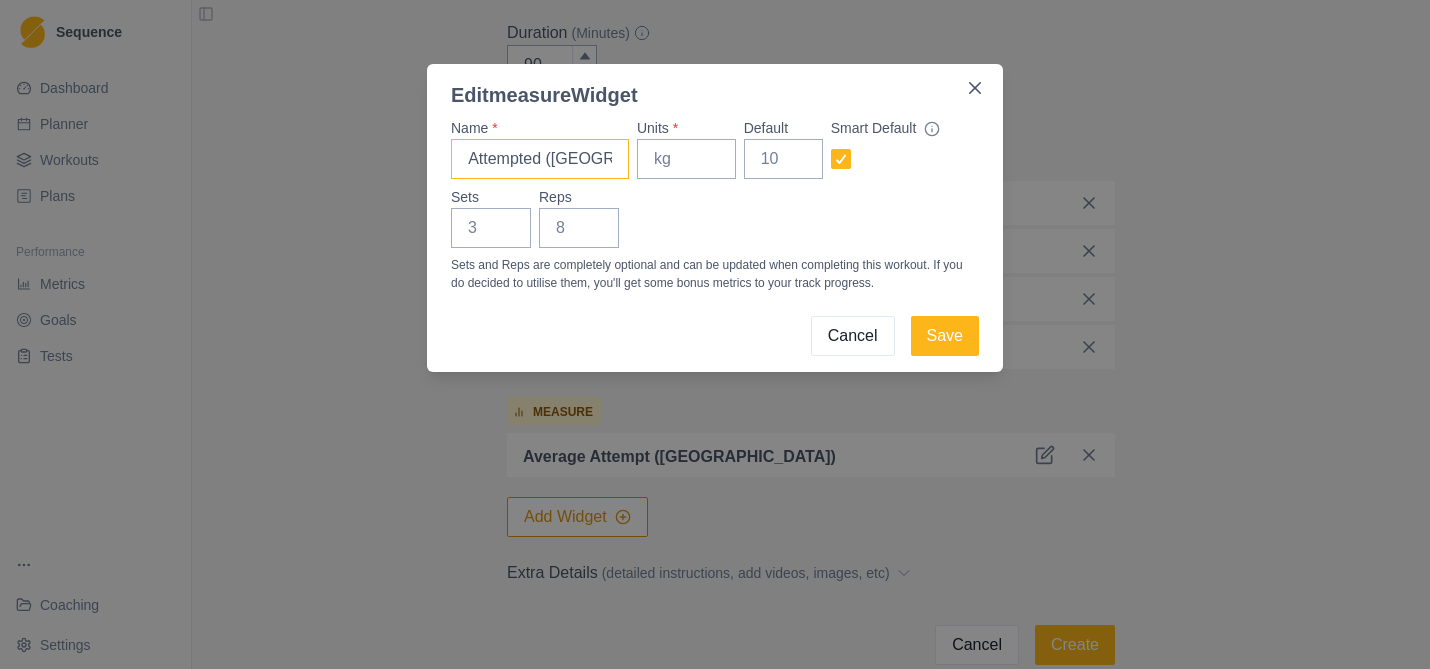 scroll, scrollTop: 0, scrollLeft: 76, axis: horizontal 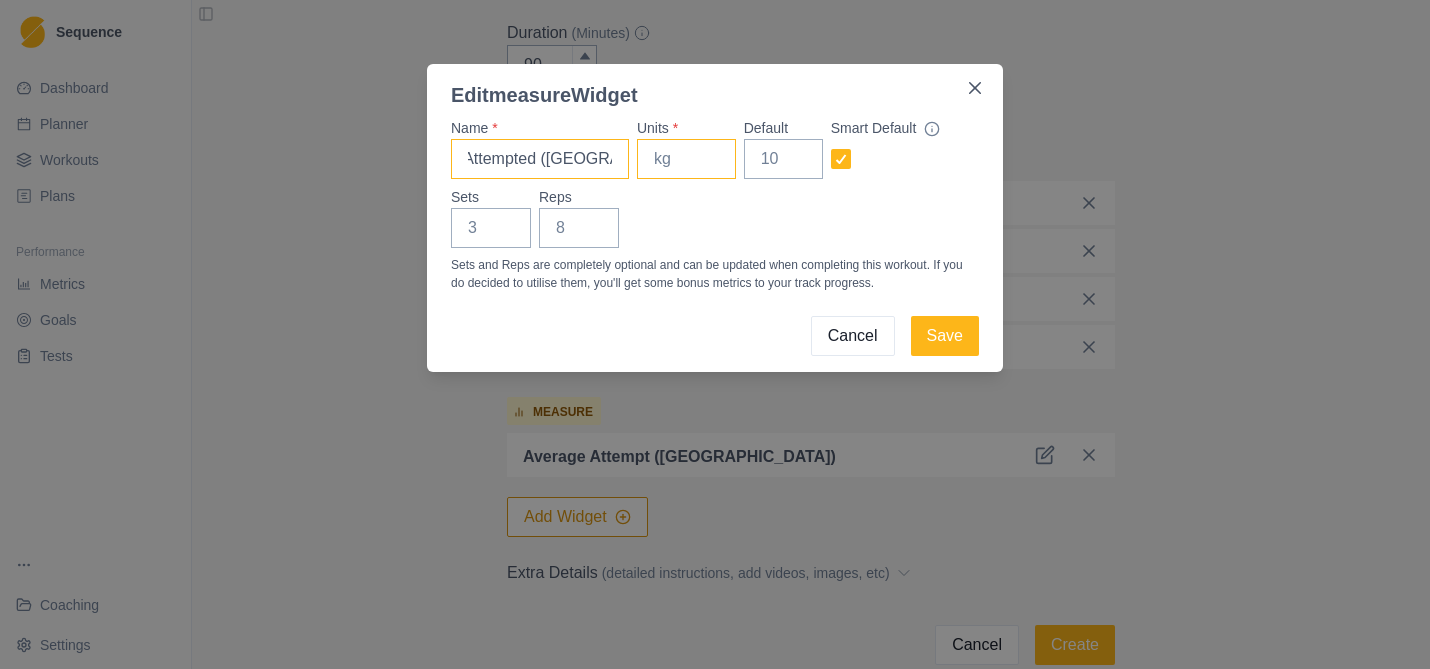 type on "Problems Attempted ([GEOGRAPHIC_DATA])" 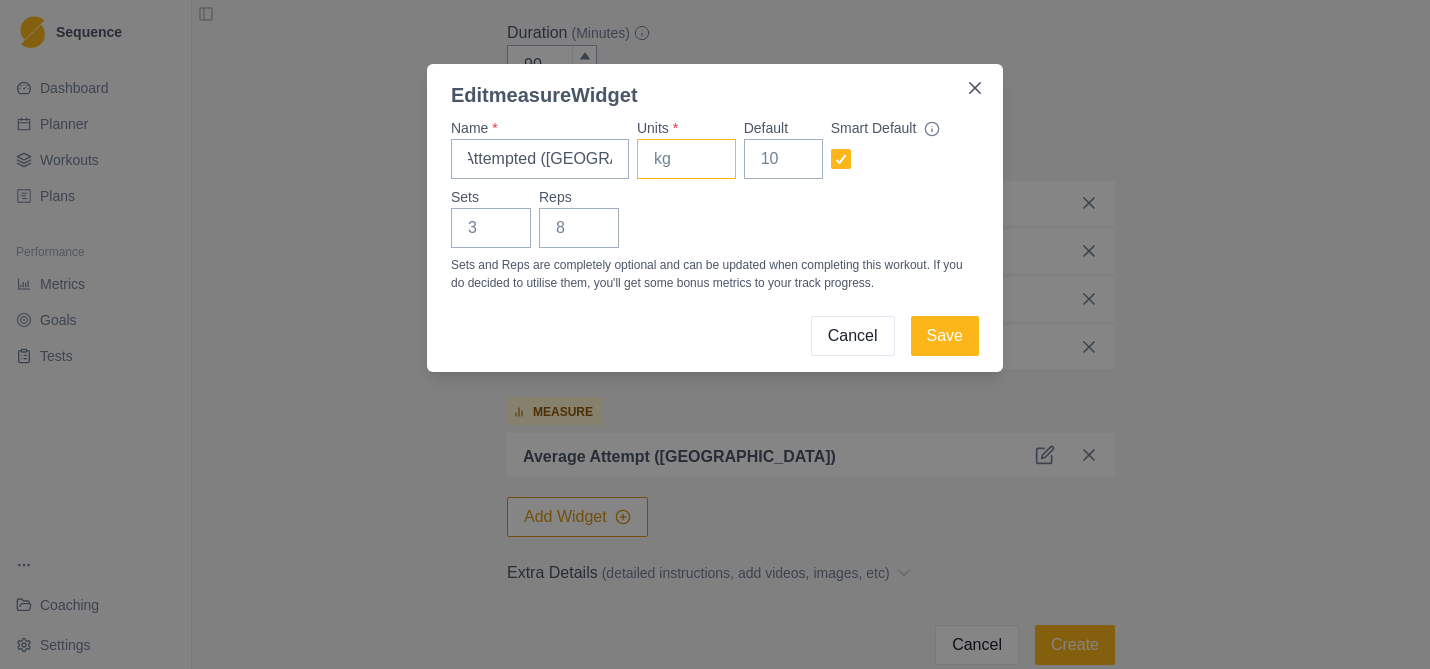 click on "Units *" at bounding box center [686, 159] 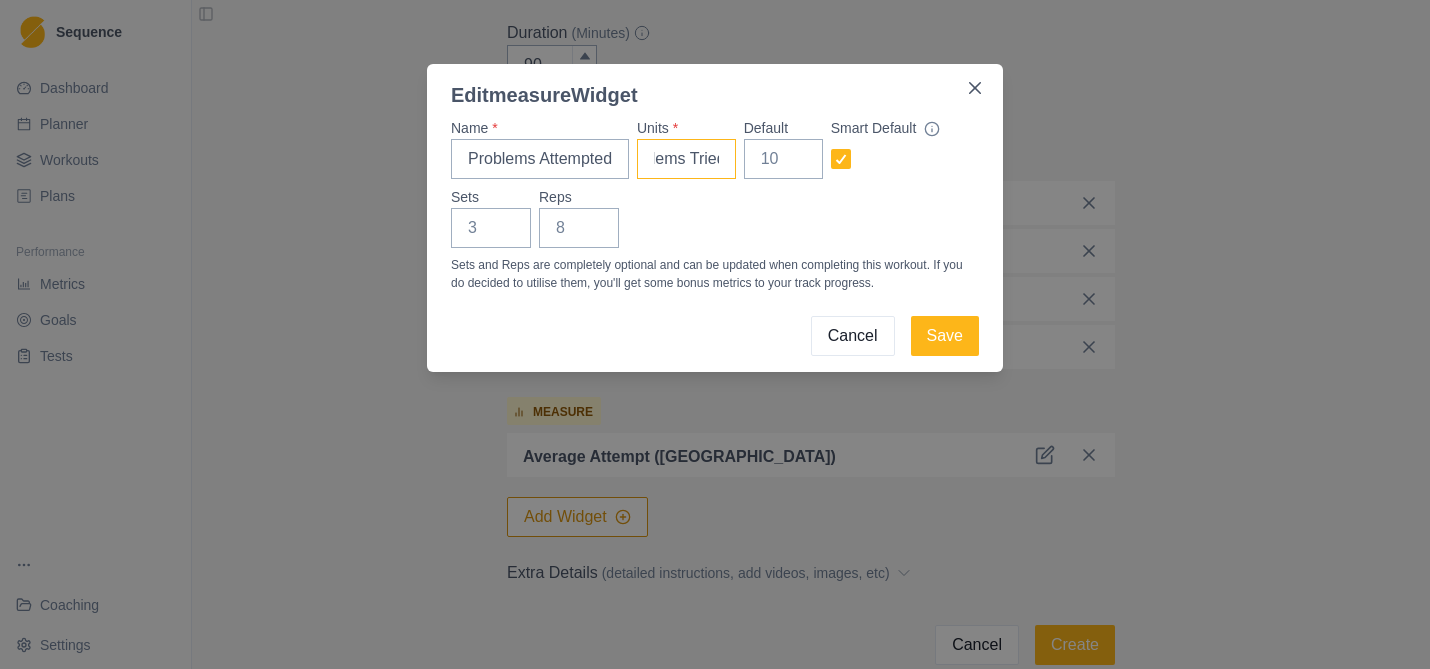 scroll, scrollTop: 0, scrollLeft: 76, axis: horizontal 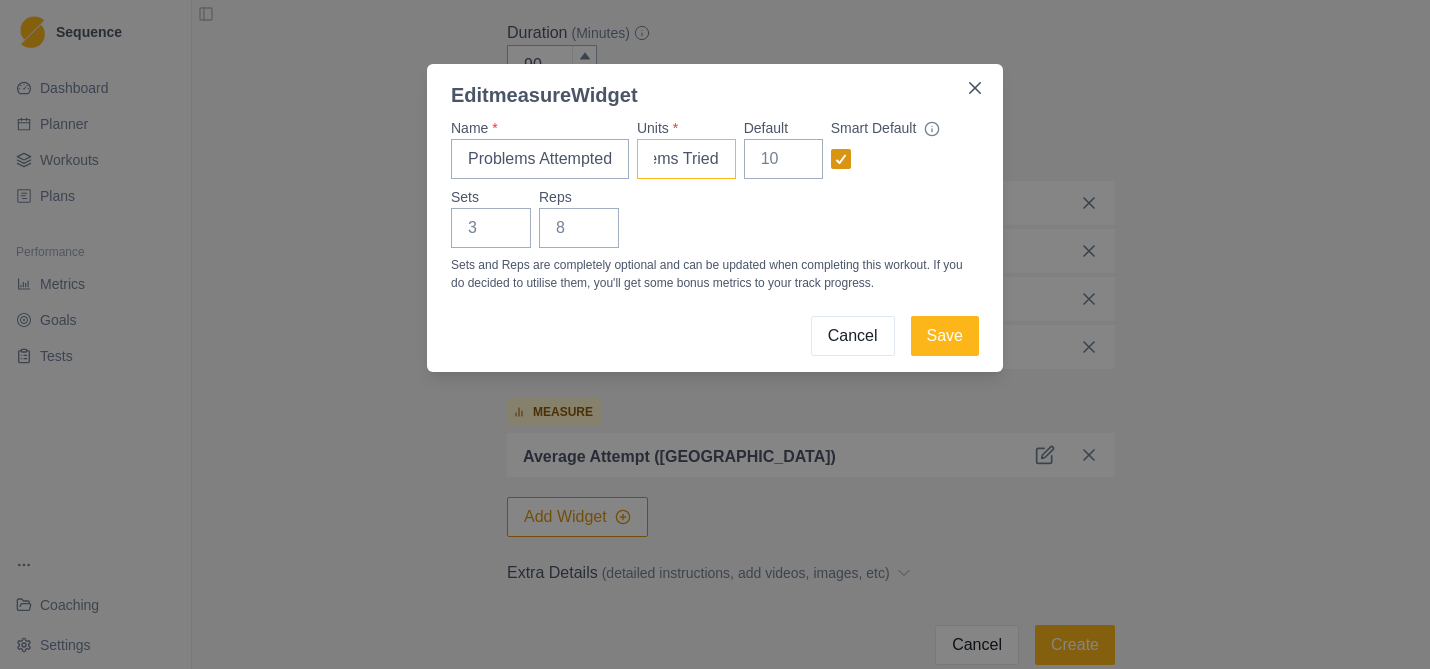 type on "# of Problems Tried" 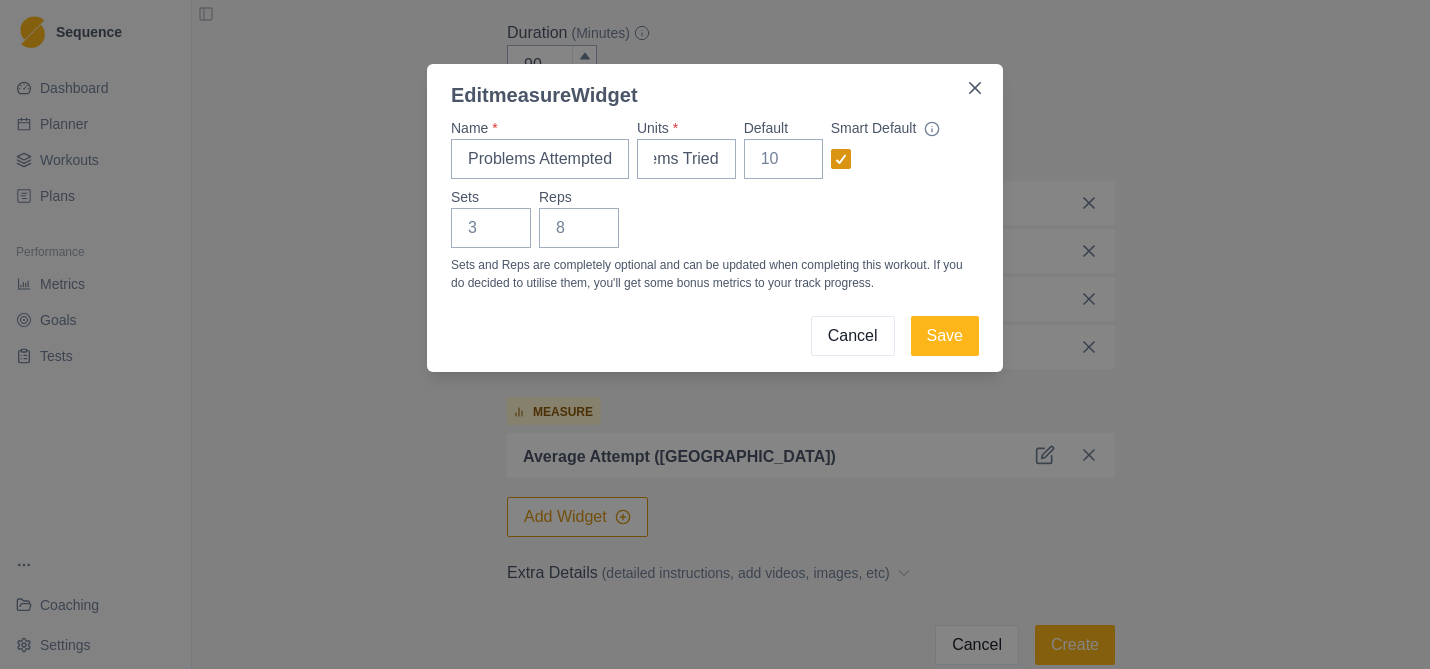 click 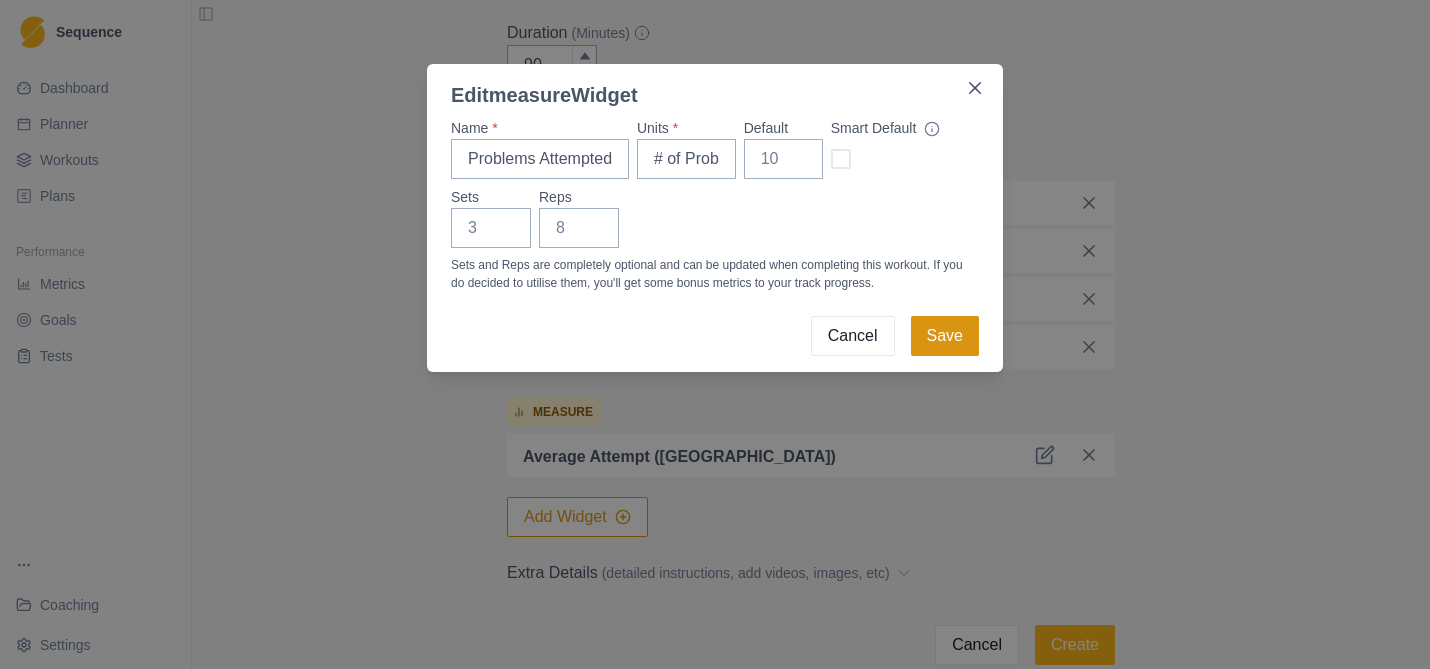 click on "Save" at bounding box center [945, 336] 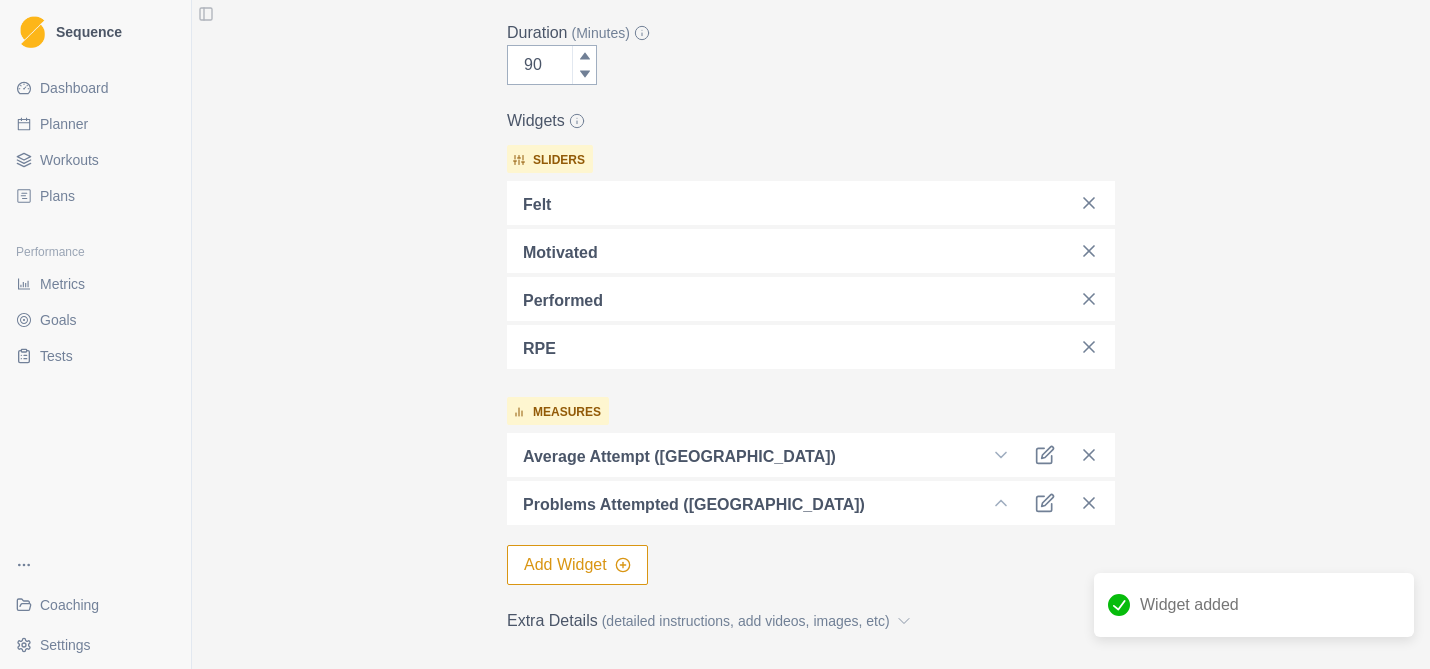 scroll, scrollTop: 629, scrollLeft: 0, axis: vertical 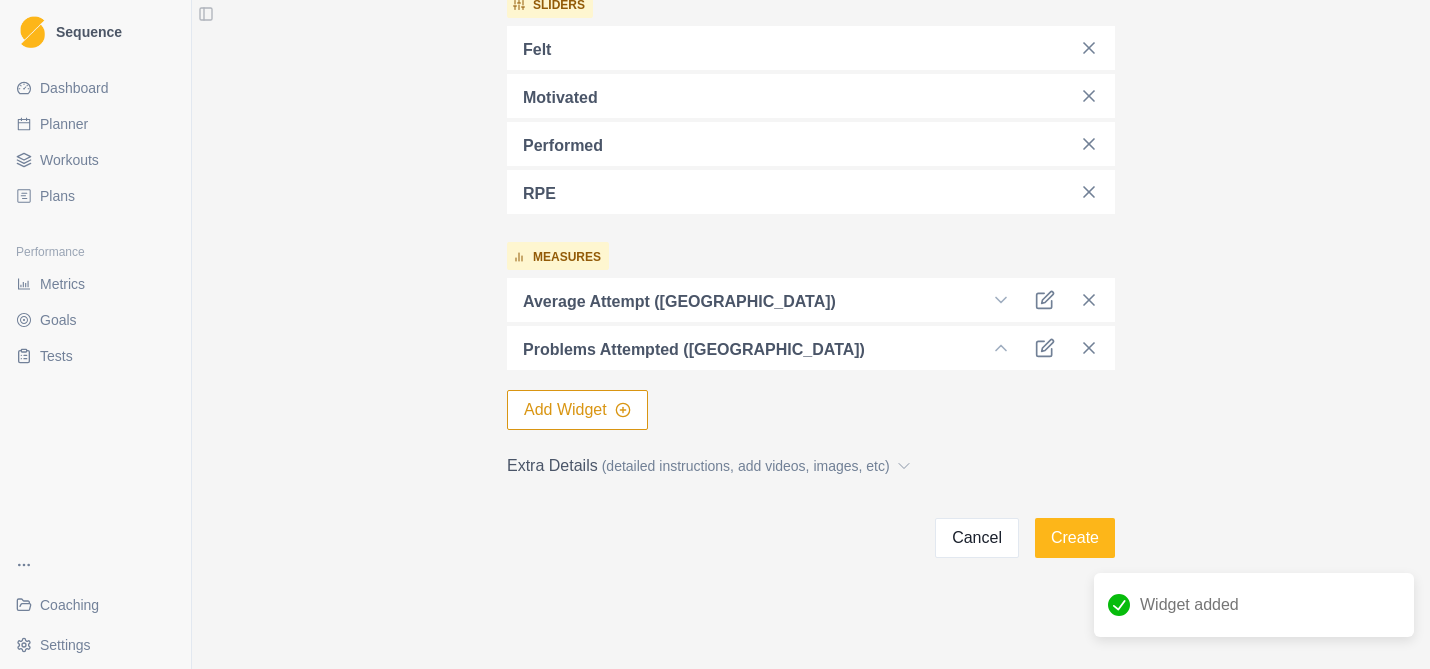 click on "Add Widget" at bounding box center (577, 410) 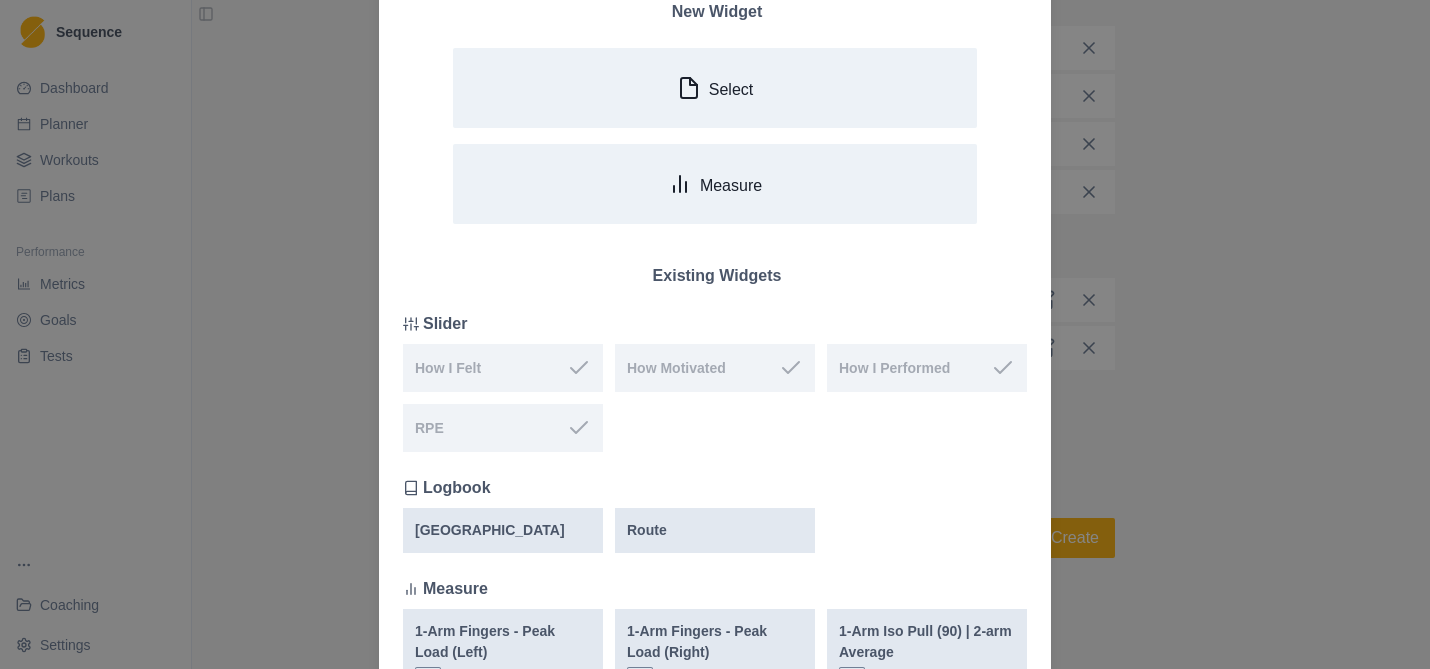 scroll, scrollTop: 102, scrollLeft: 0, axis: vertical 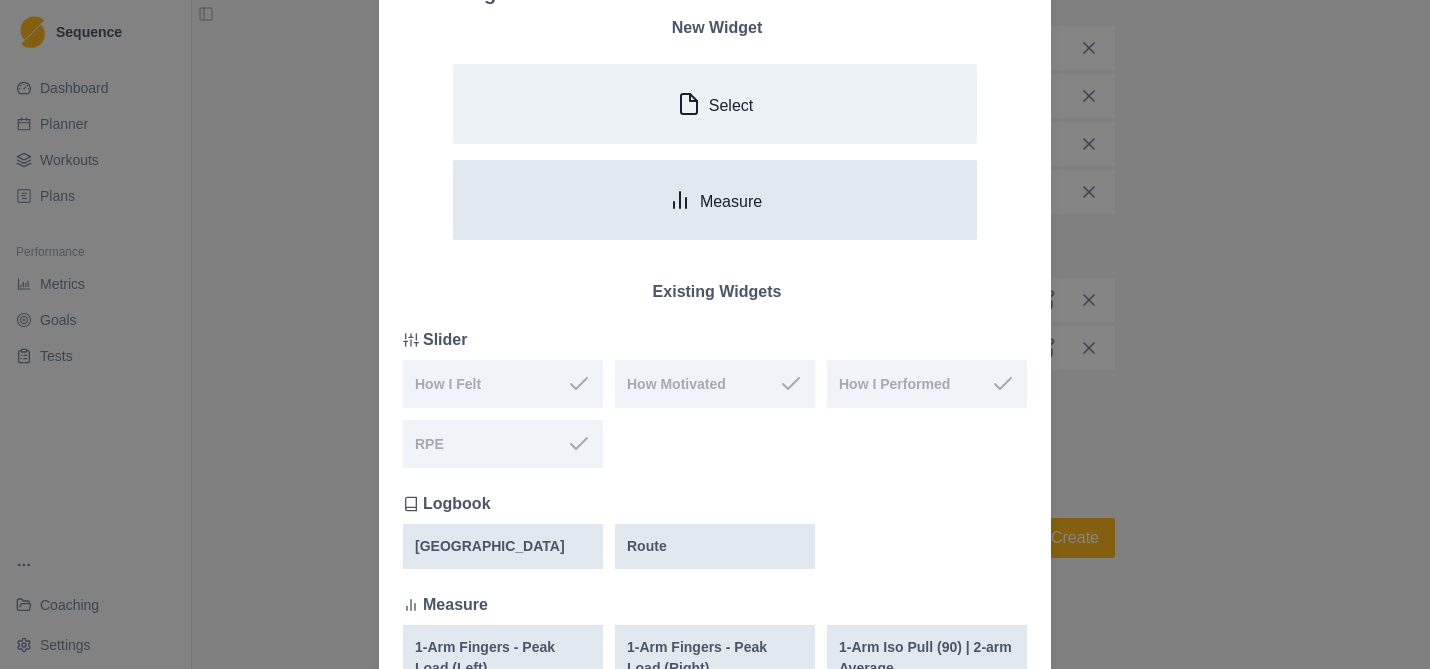 click on "Measure" at bounding box center (731, 201) 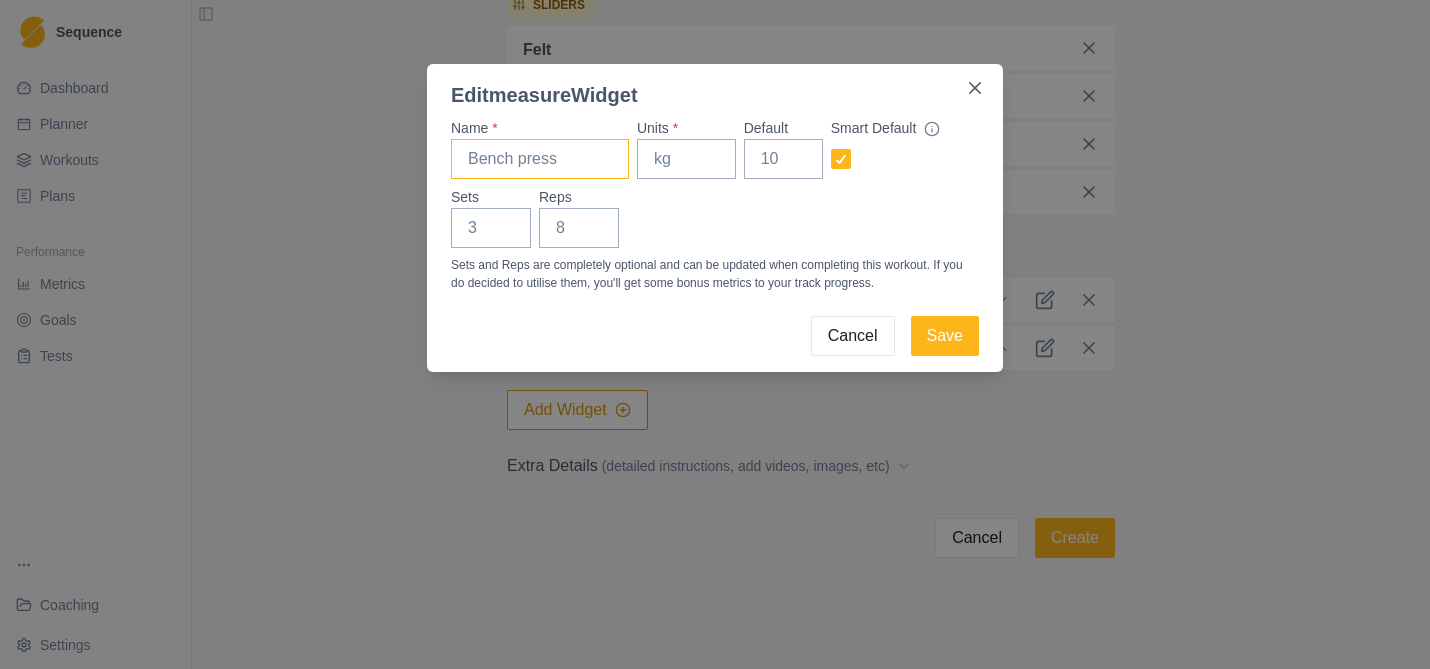 click on "Name *" at bounding box center (540, 159) 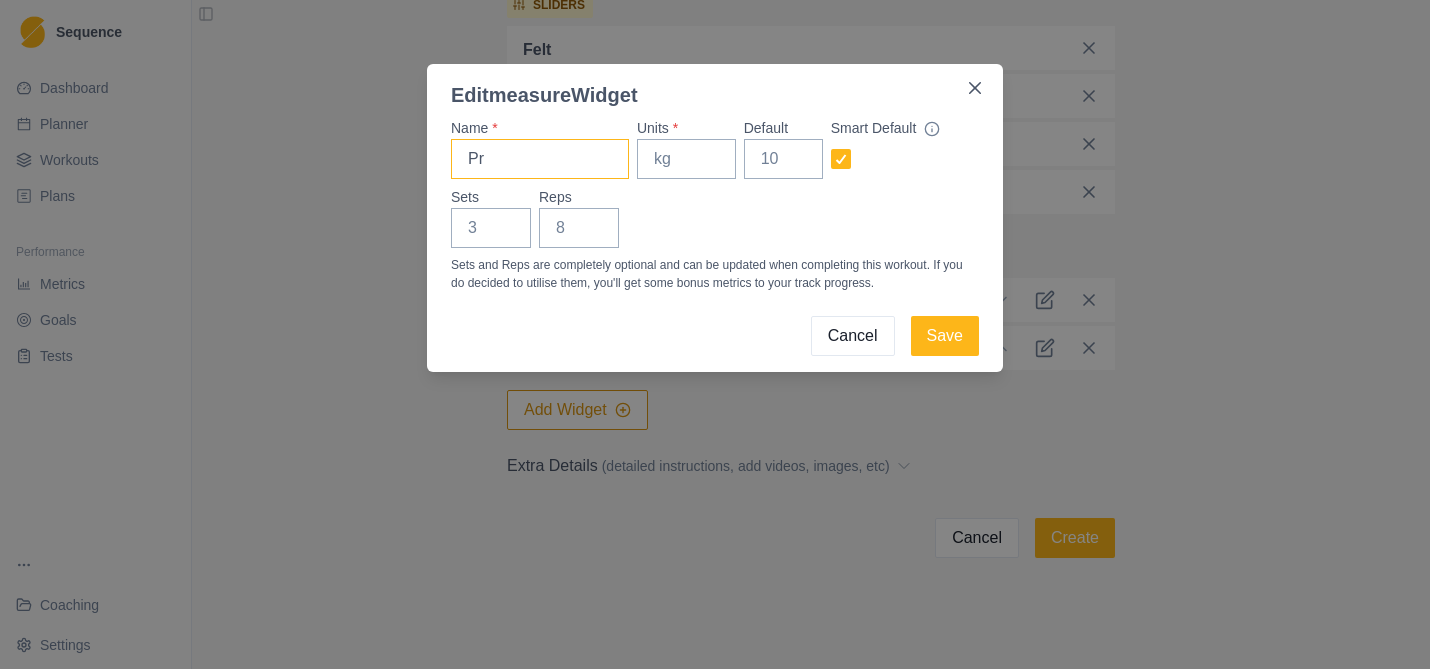 type on "P" 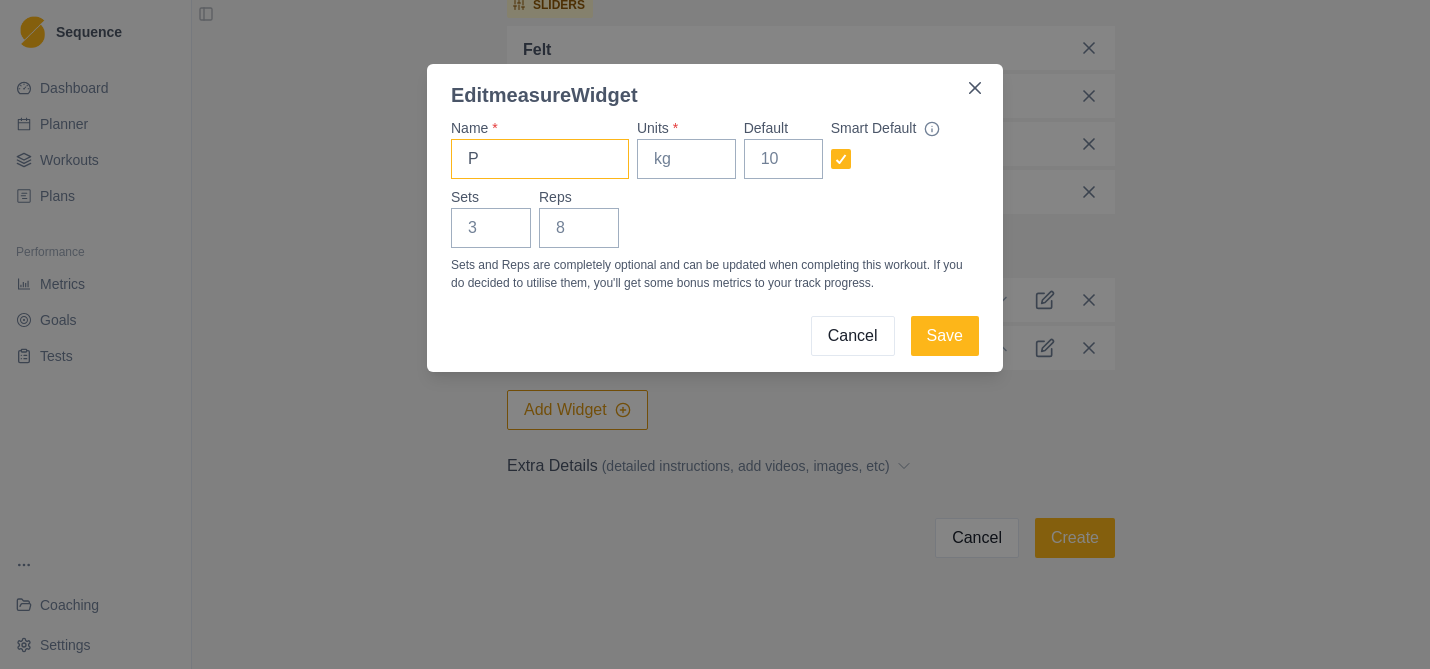 type 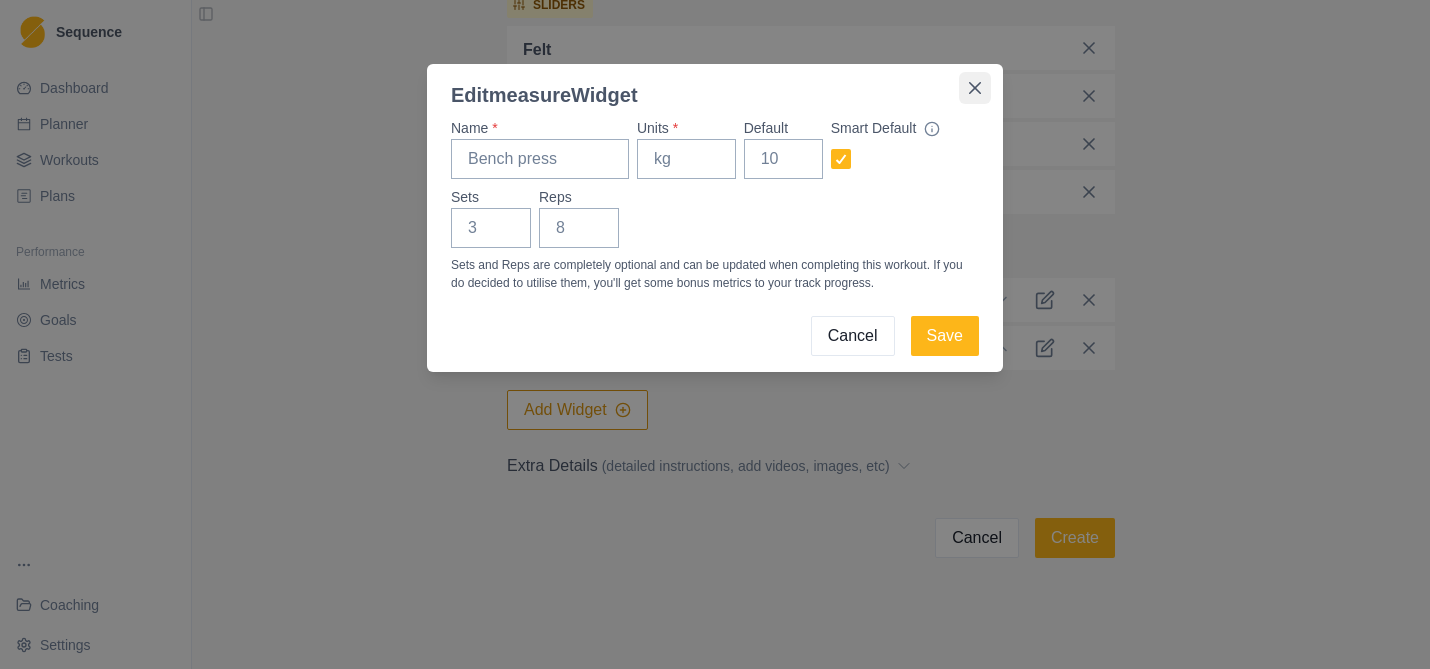 click at bounding box center [975, 88] 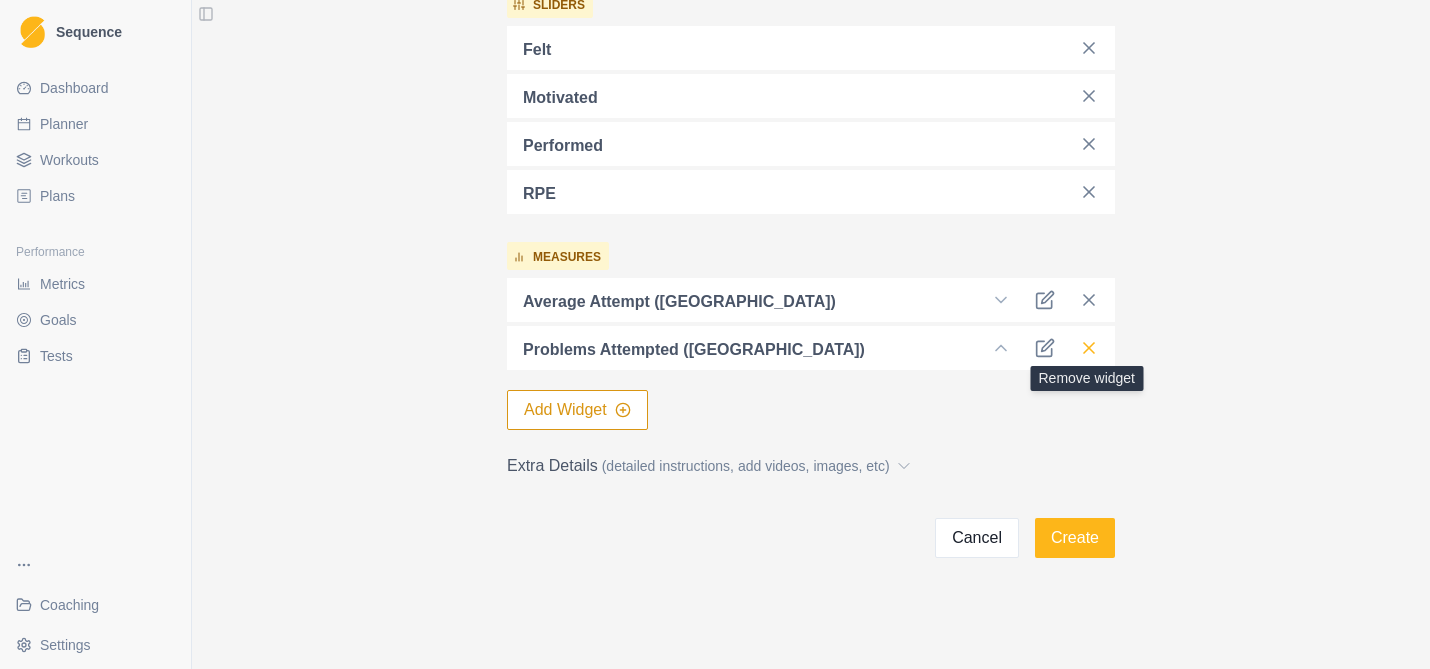 click 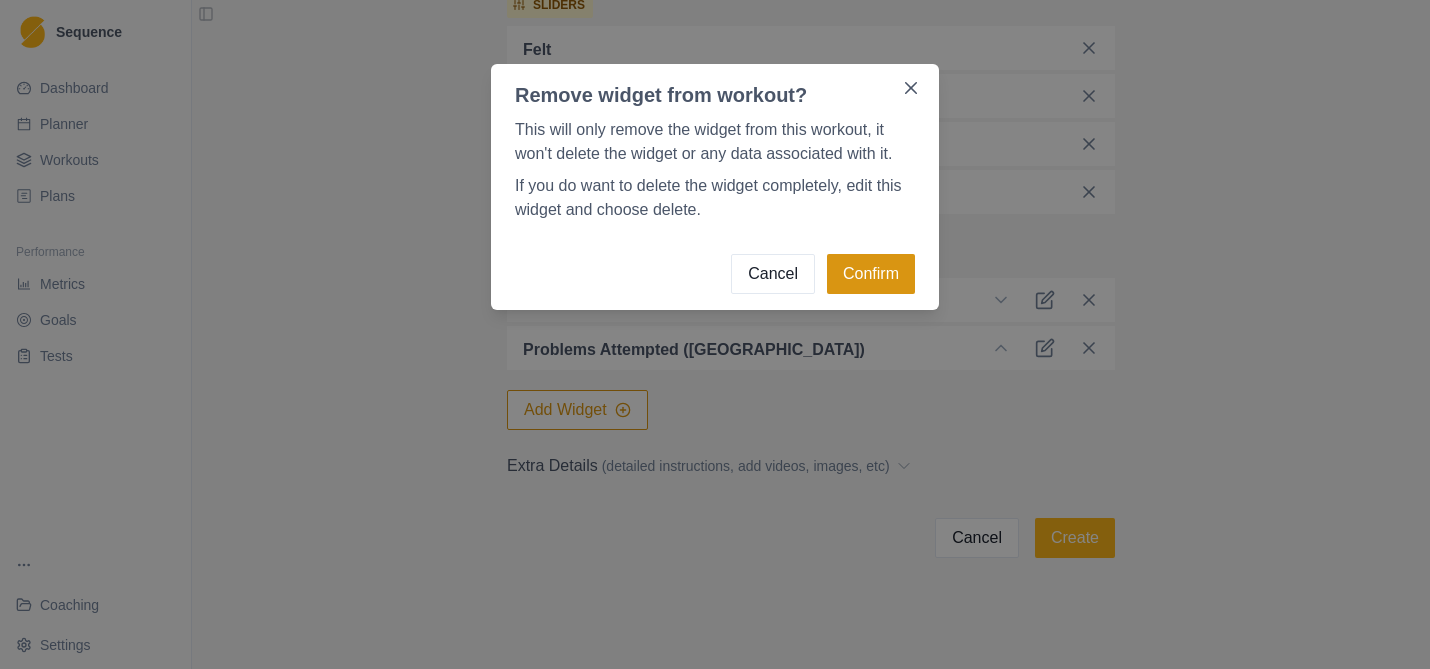 click on "Confirm" at bounding box center [871, 274] 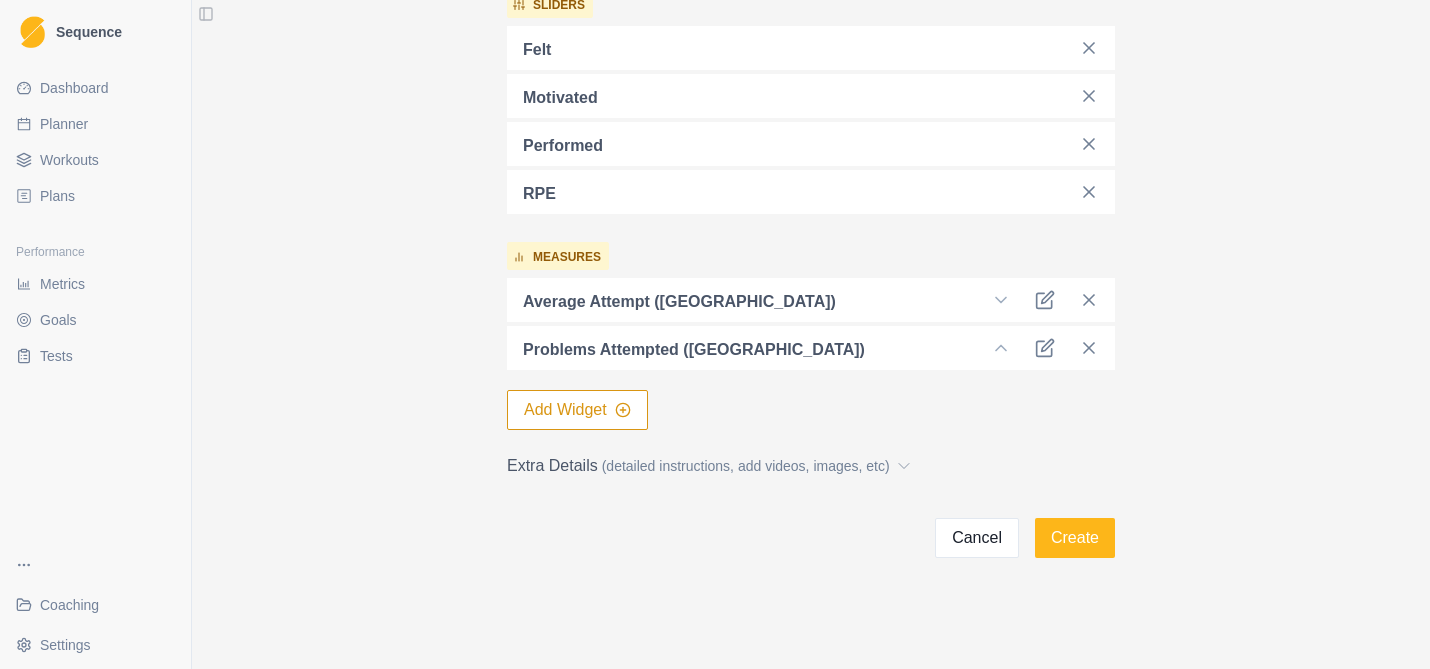 scroll, scrollTop: 588, scrollLeft: 0, axis: vertical 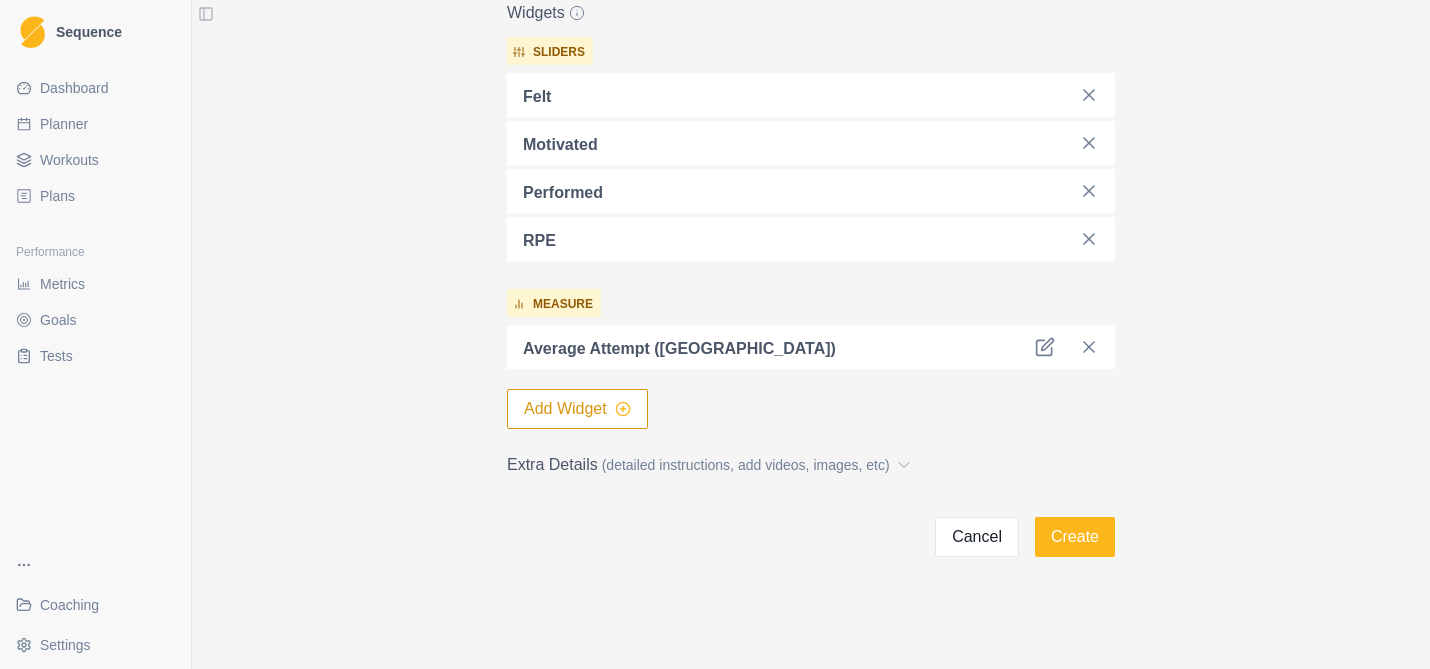 click 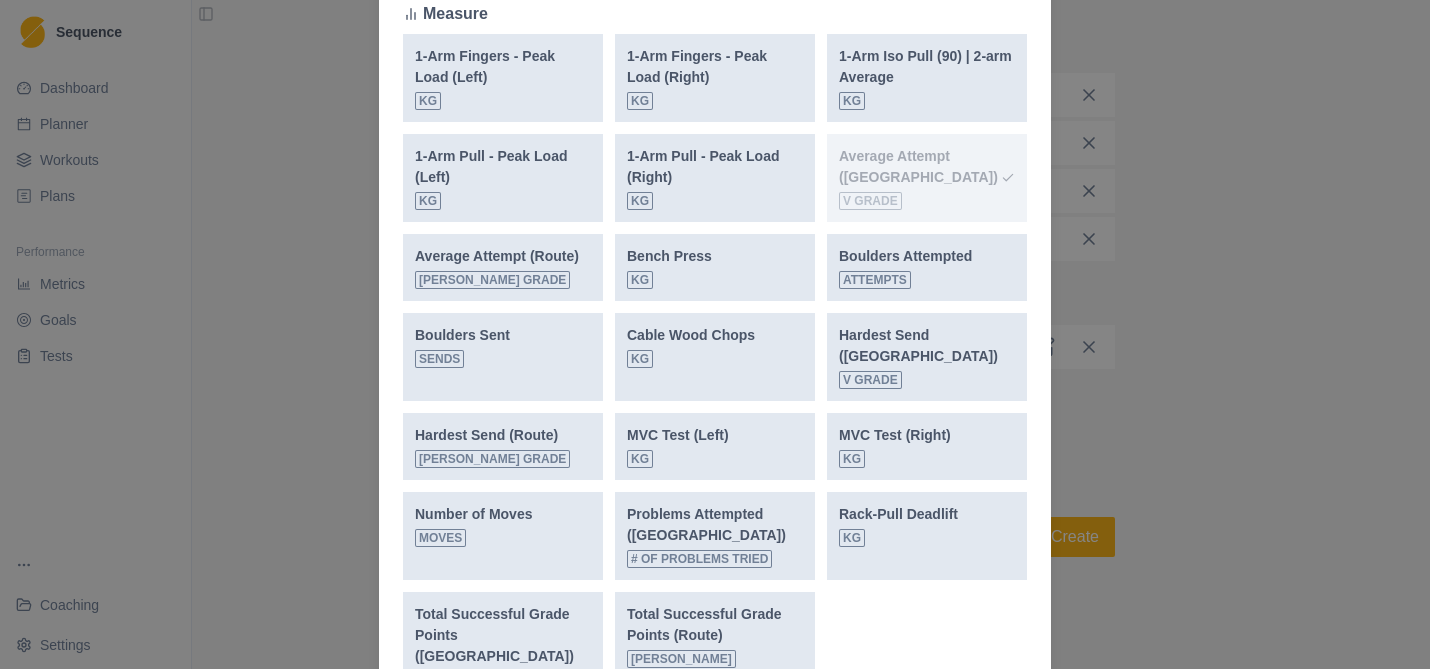 scroll, scrollTop: 811, scrollLeft: 0, axis: vertical 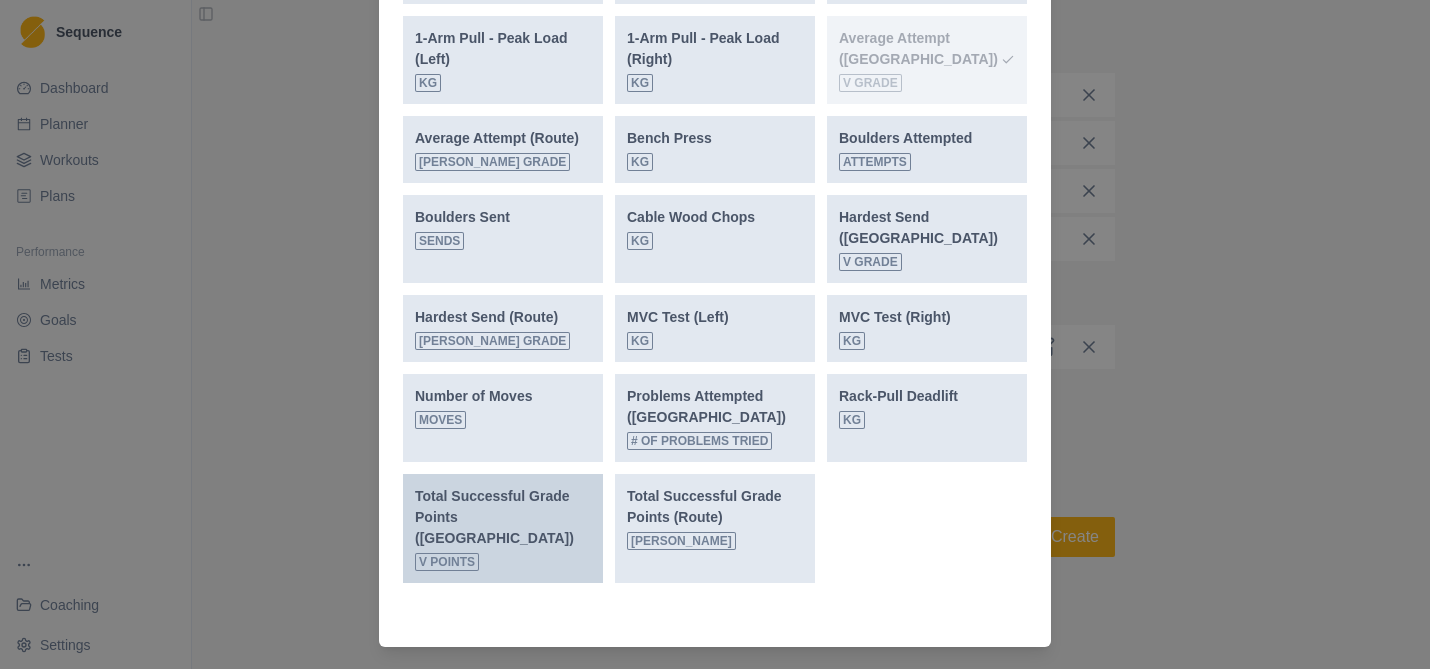 click on "Total Successful Grade Points ([GEOGRAPHIC_DATA]) V Points" at bounding box center (503, 528) 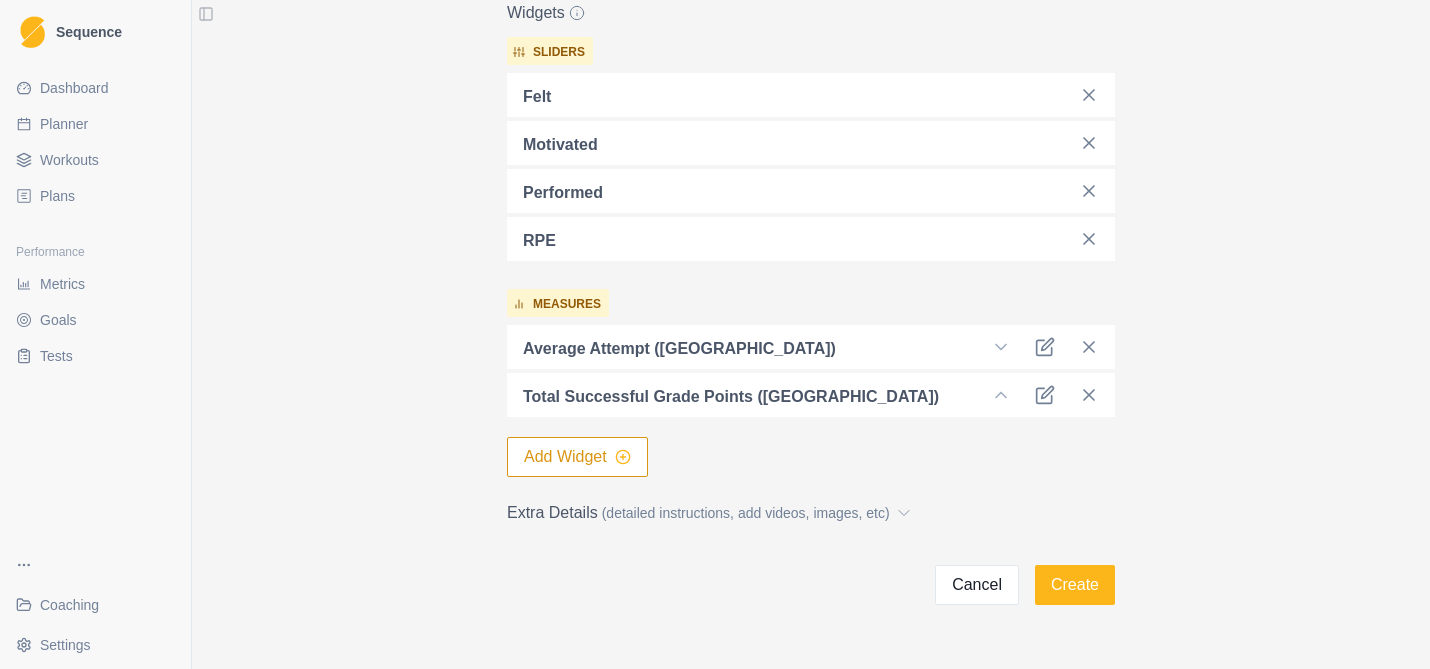 click 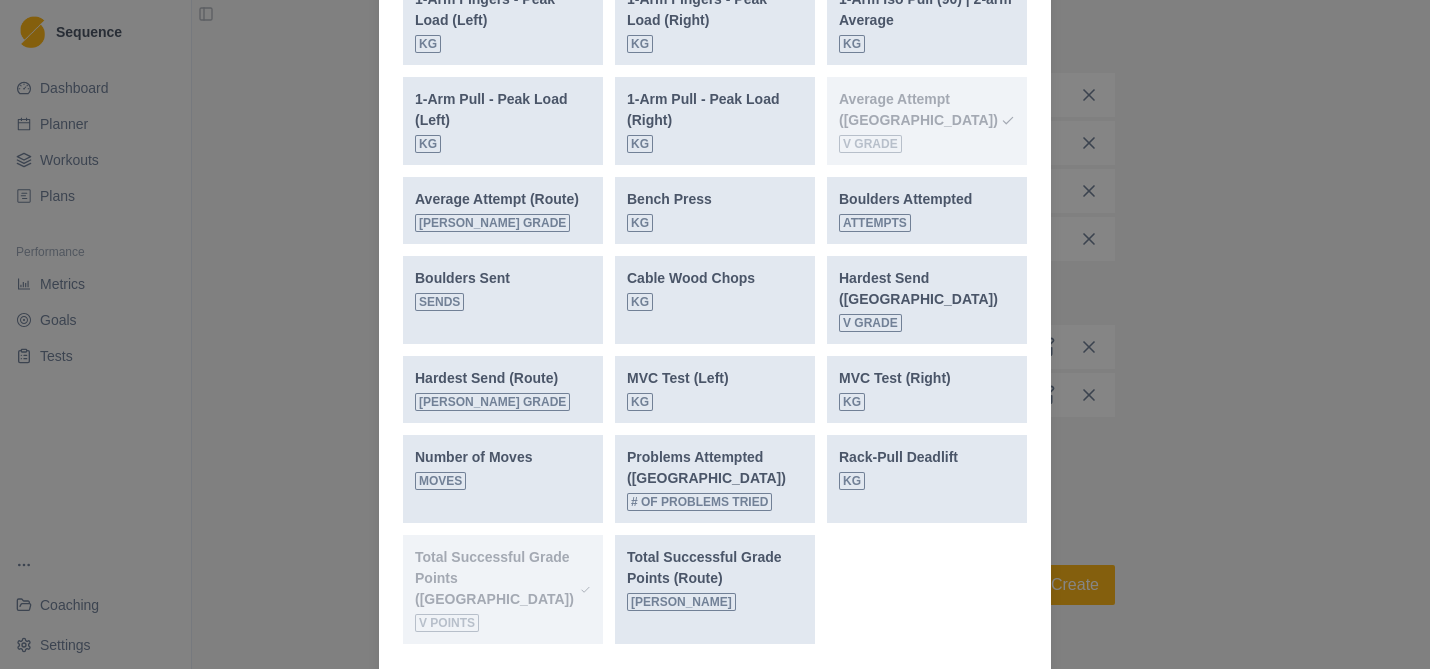 scroll, scrollTop: 811, scrollLeft: 0, axis: vertical 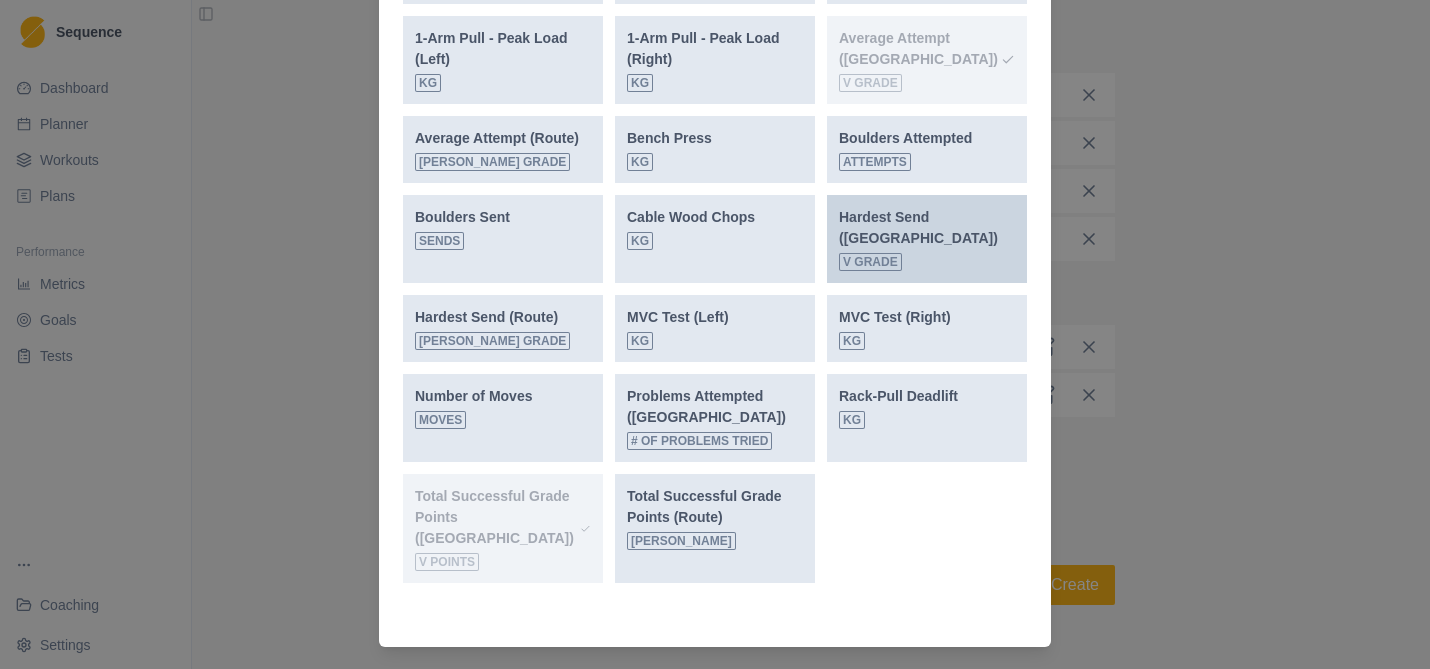 click on "Hardest Send ([GEOGRAPHIC_DATA]) V Grade" at bounding box center (927, 239) 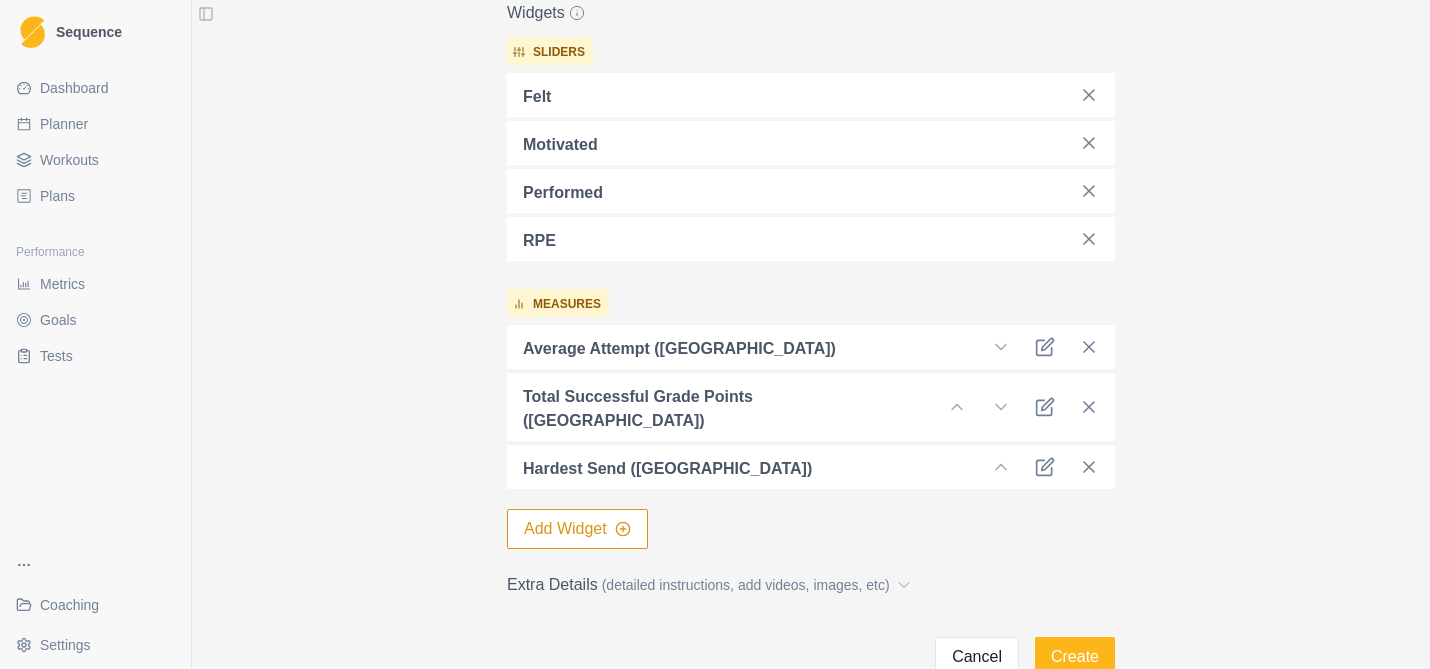 scroll, scrollTop: 684, scrollLeft: 0, axis: vertical 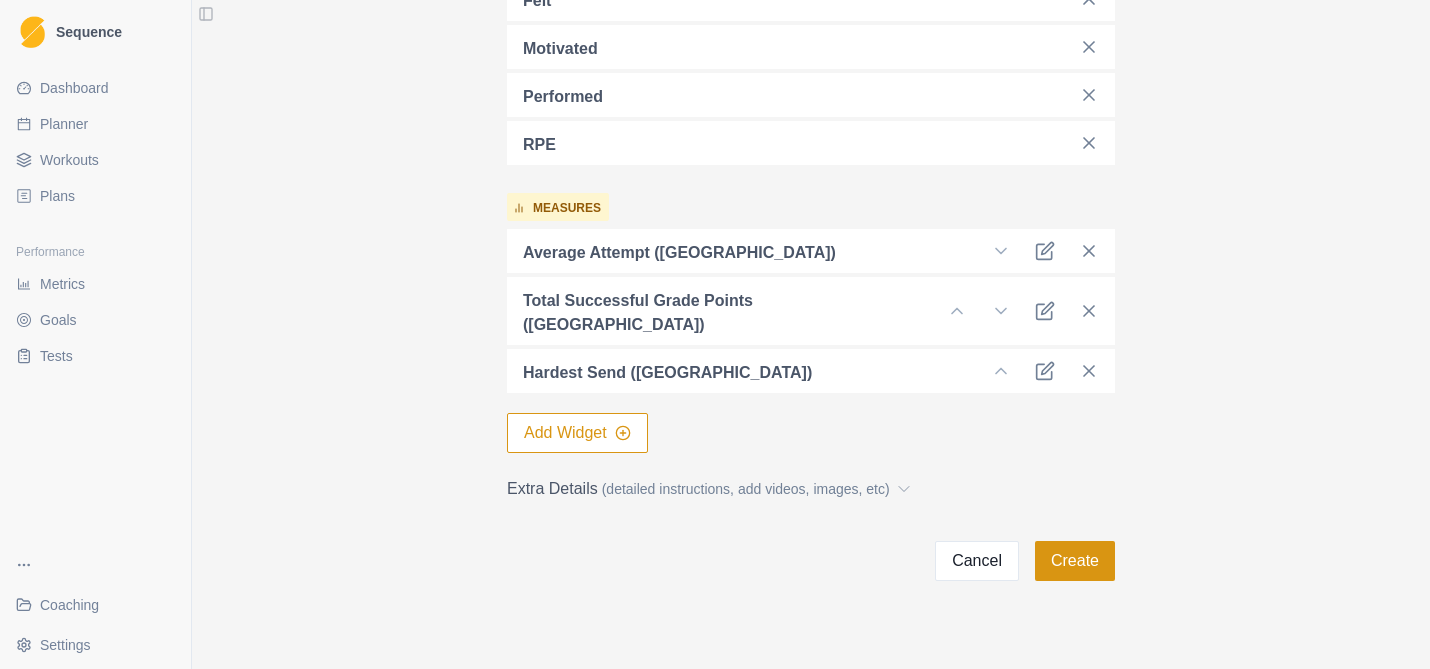 click on "Create" at bounding box center [1075, 561] 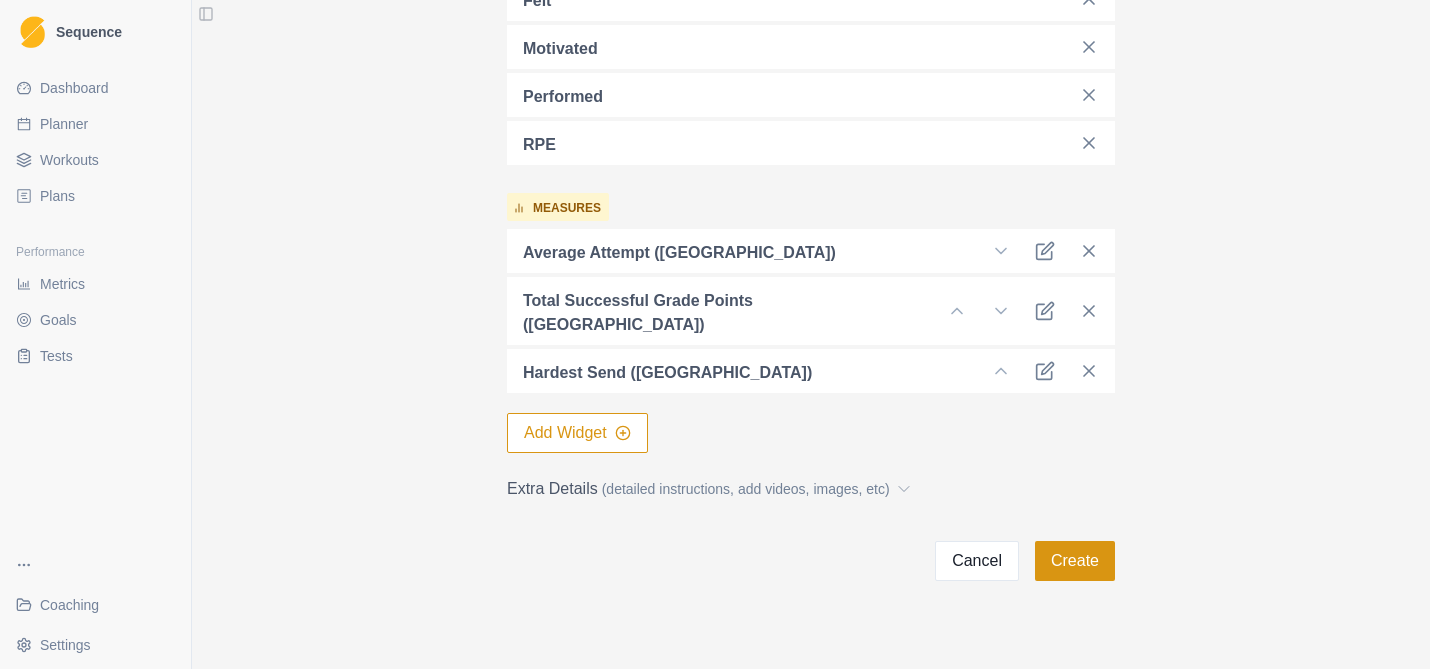 scroll, scrollTop: 0, scrollLeft: 0, axis: both 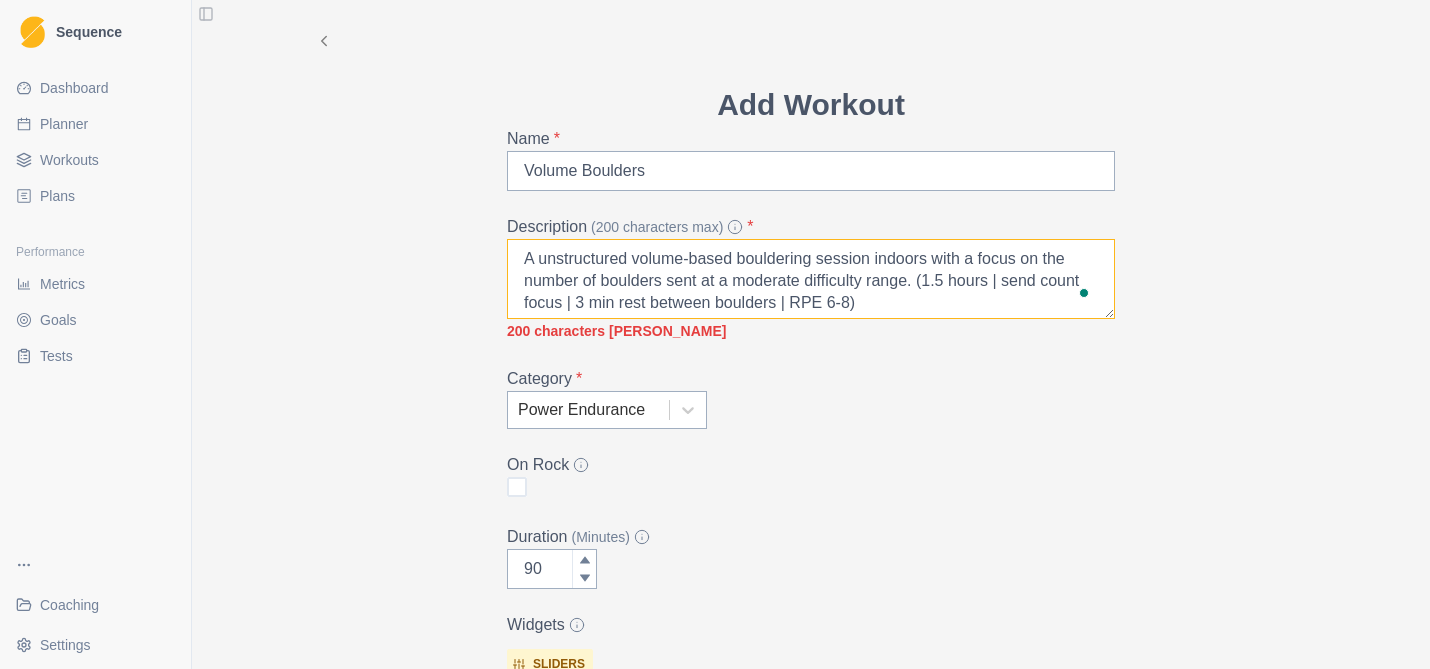drag, startPoint x: 918, startPoint y: 283, endPoint x: 939, endPoint y: 265, distance: 27.658634 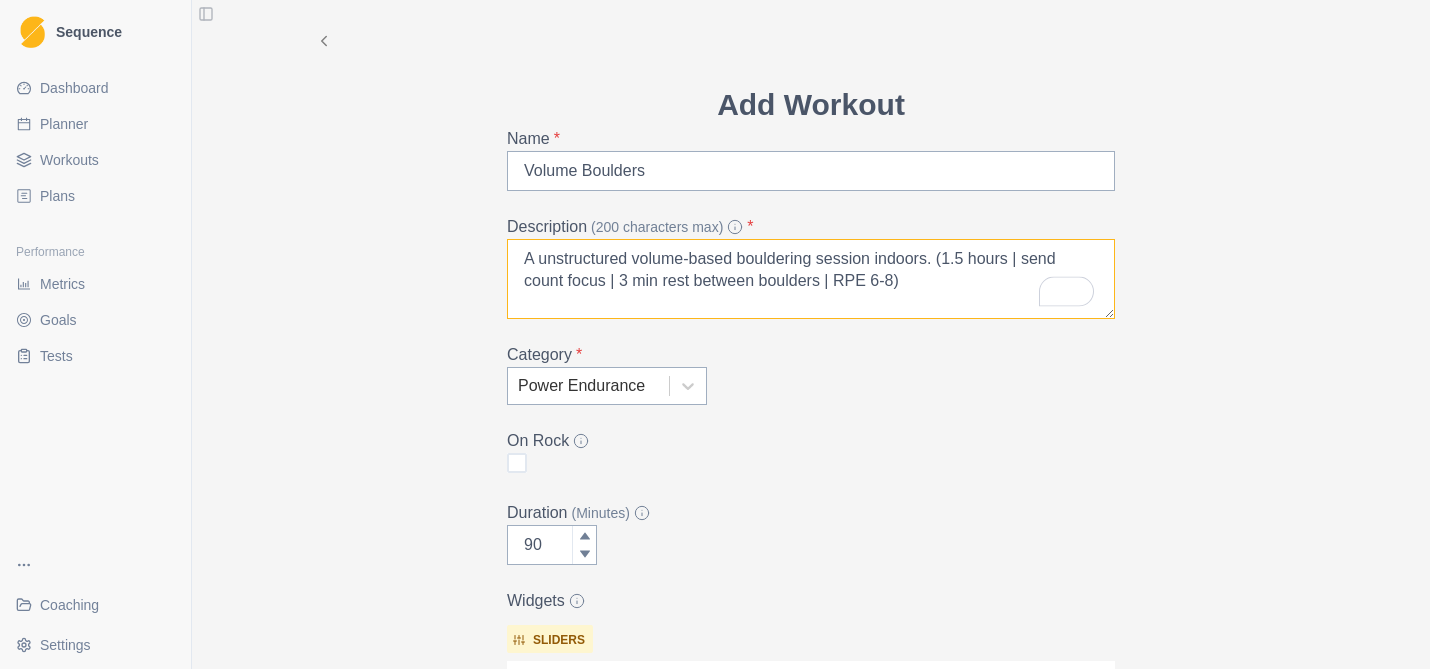 scroll, scrollTop: 622, scrollLeft: 0, axis: vertical 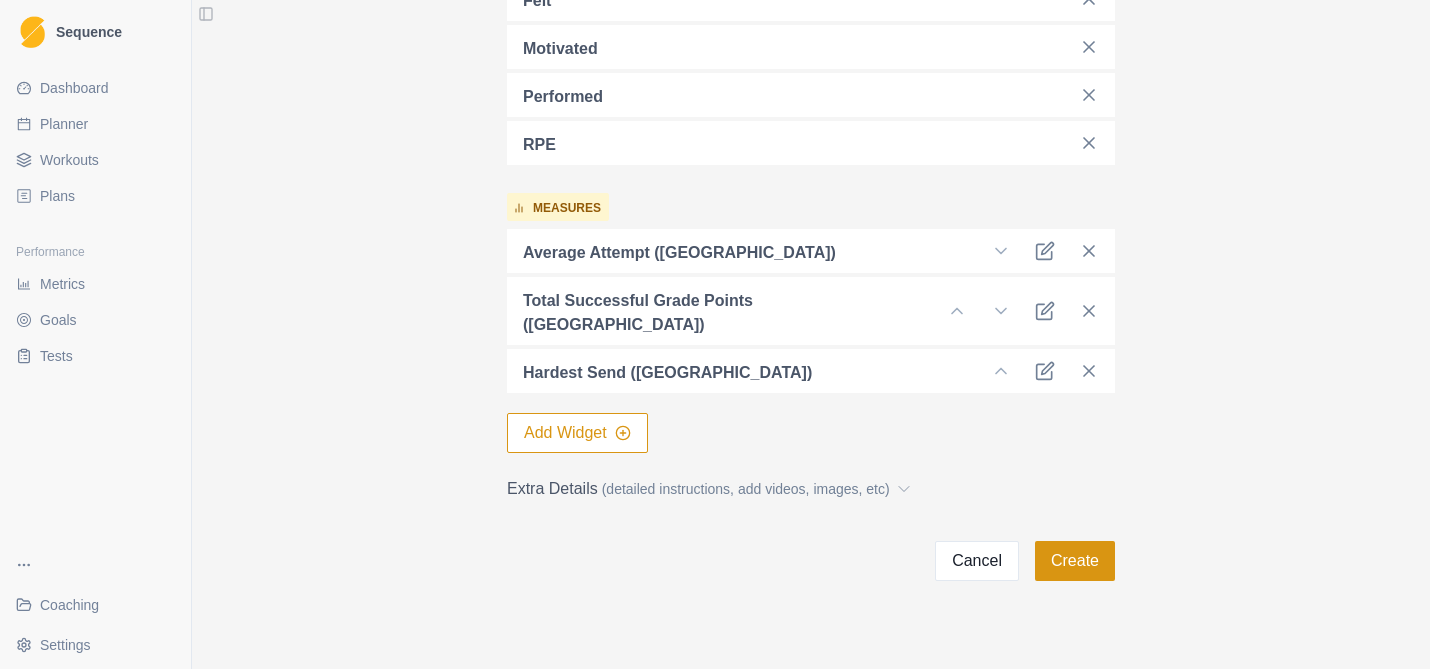 type on "A unstructured volume-based bouldering session indoors. (1.5 hours | send count focus | 3 min rest between boulders | RPE 6-8)" 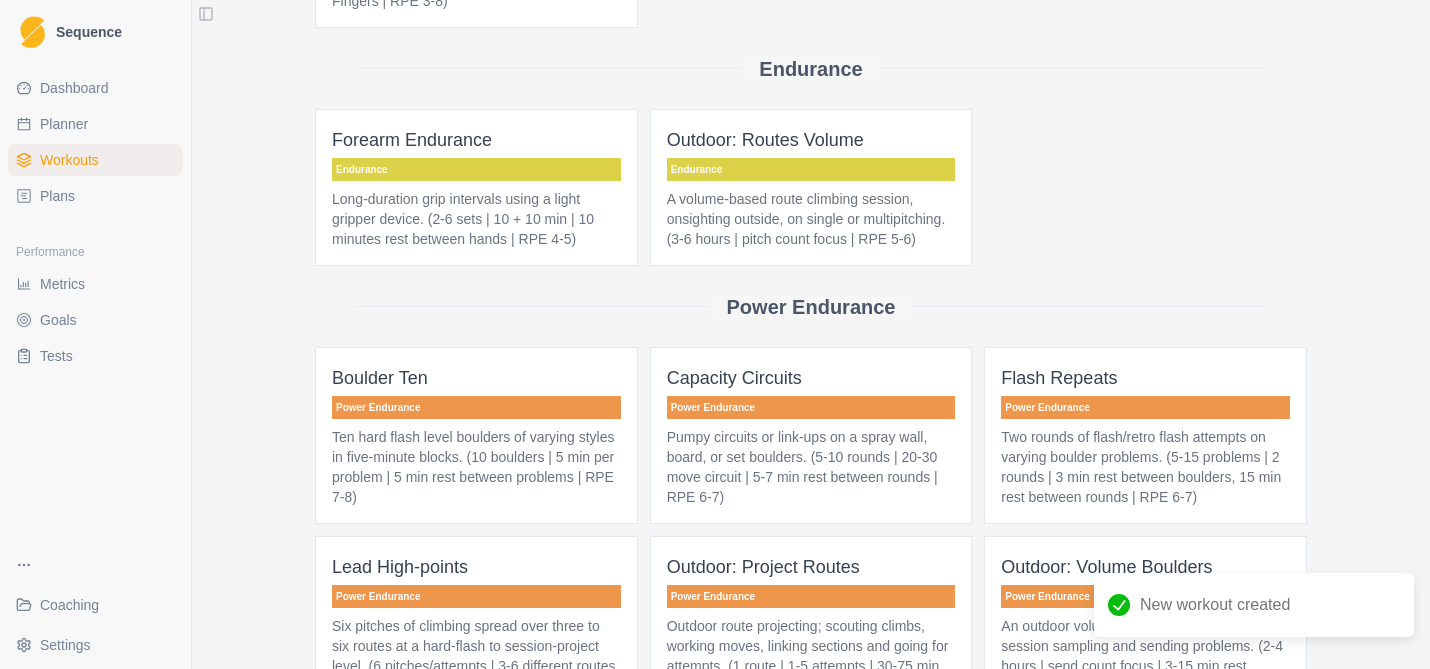 scroll, scrollTop: 0, scrollLeft: 0, axis: both 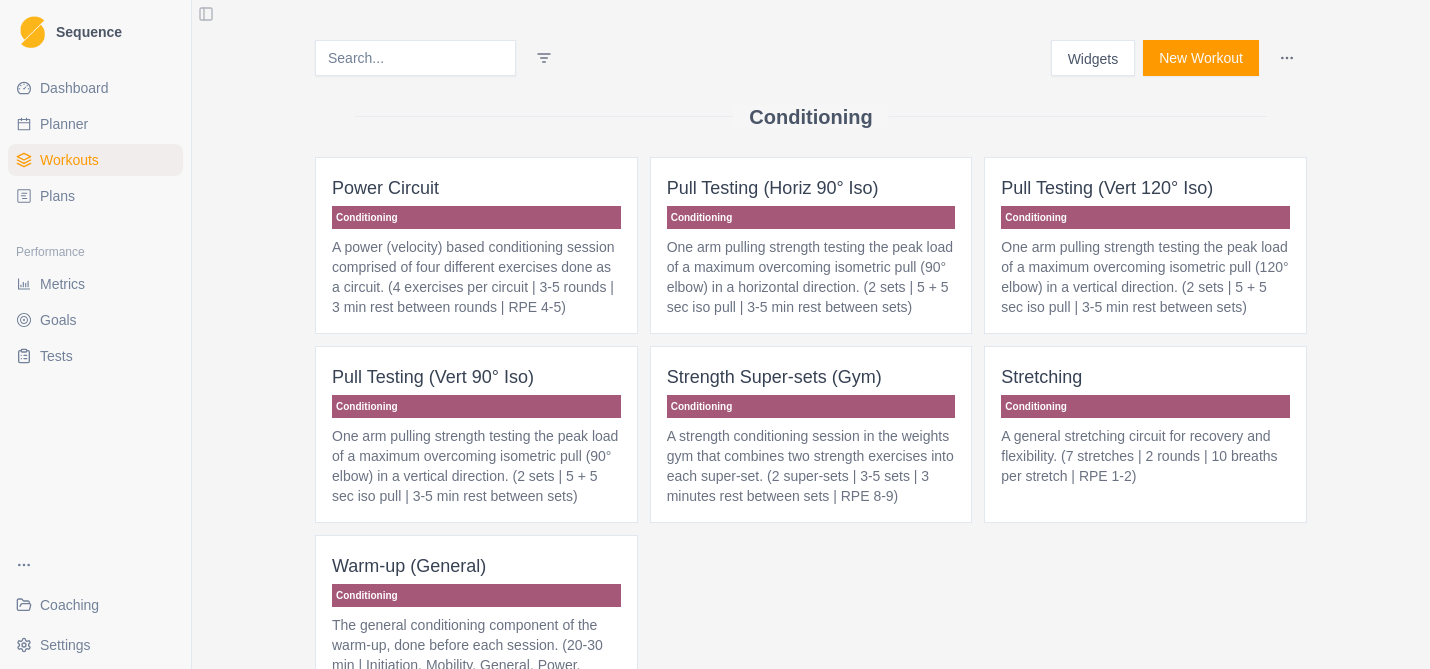 click on "Planner" at bounding box center (64, 124) 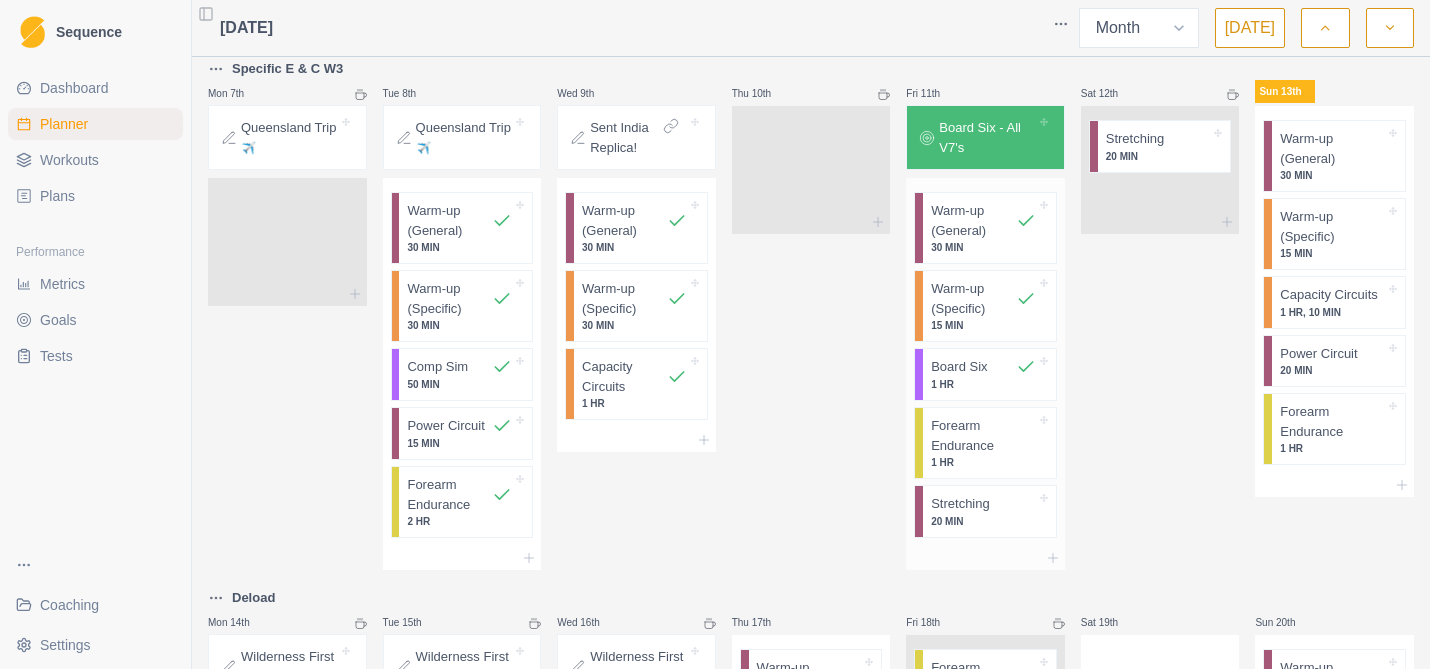 scroll, scrollTop: 558, scrollLeft: 0, axis: vertical 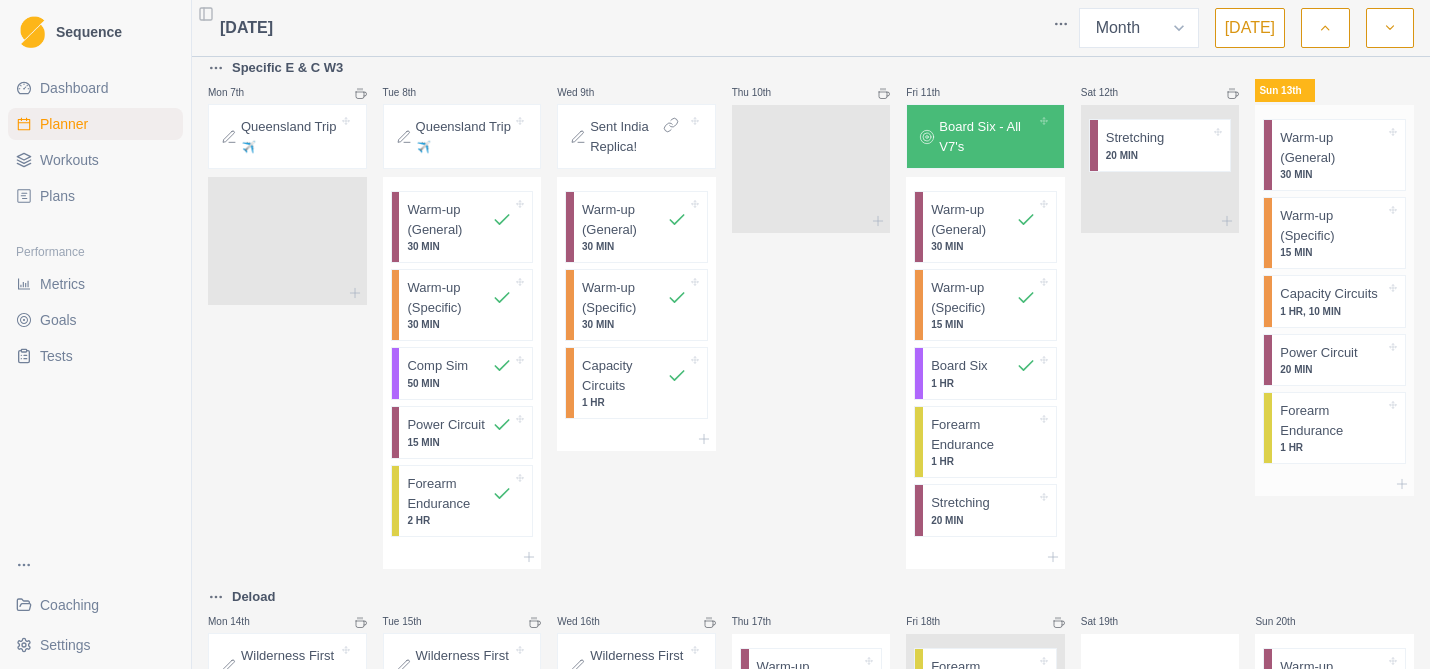 click on "30 MIN" at bounding box center [1332, 174] 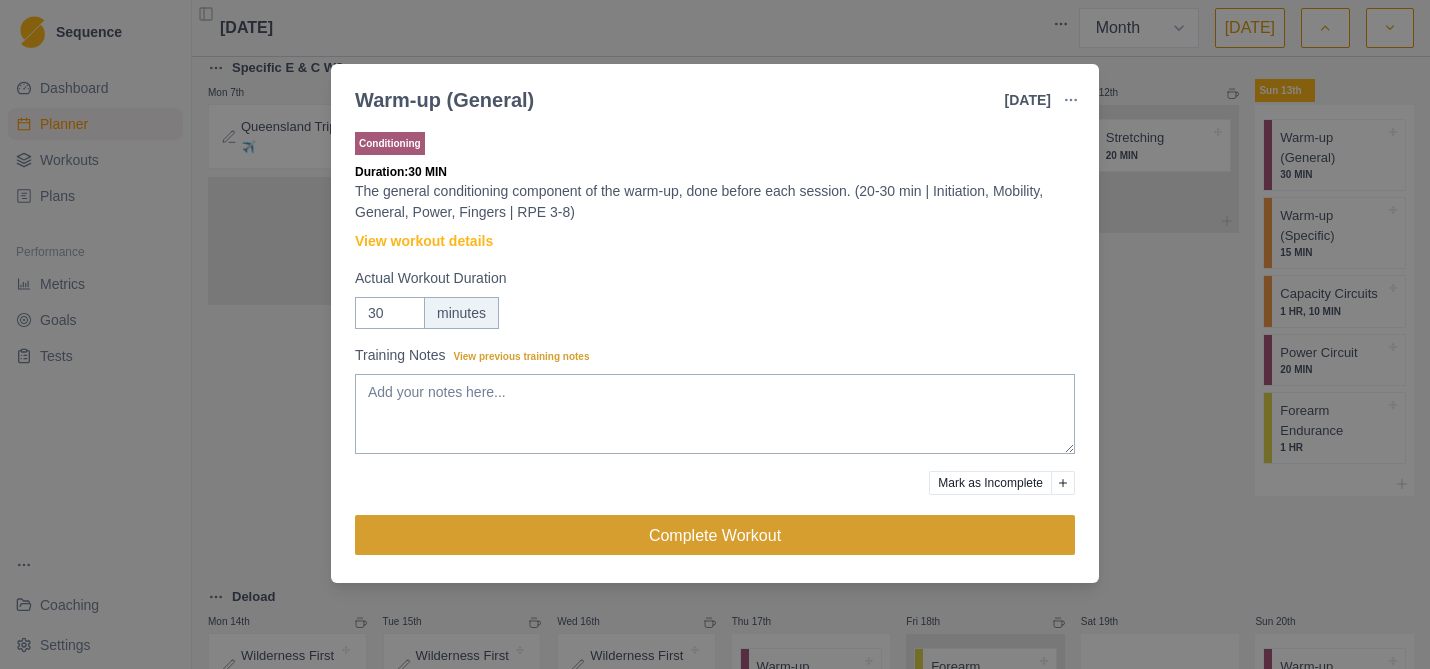 click on "Complete Workout" at bounding box center [715, 535] 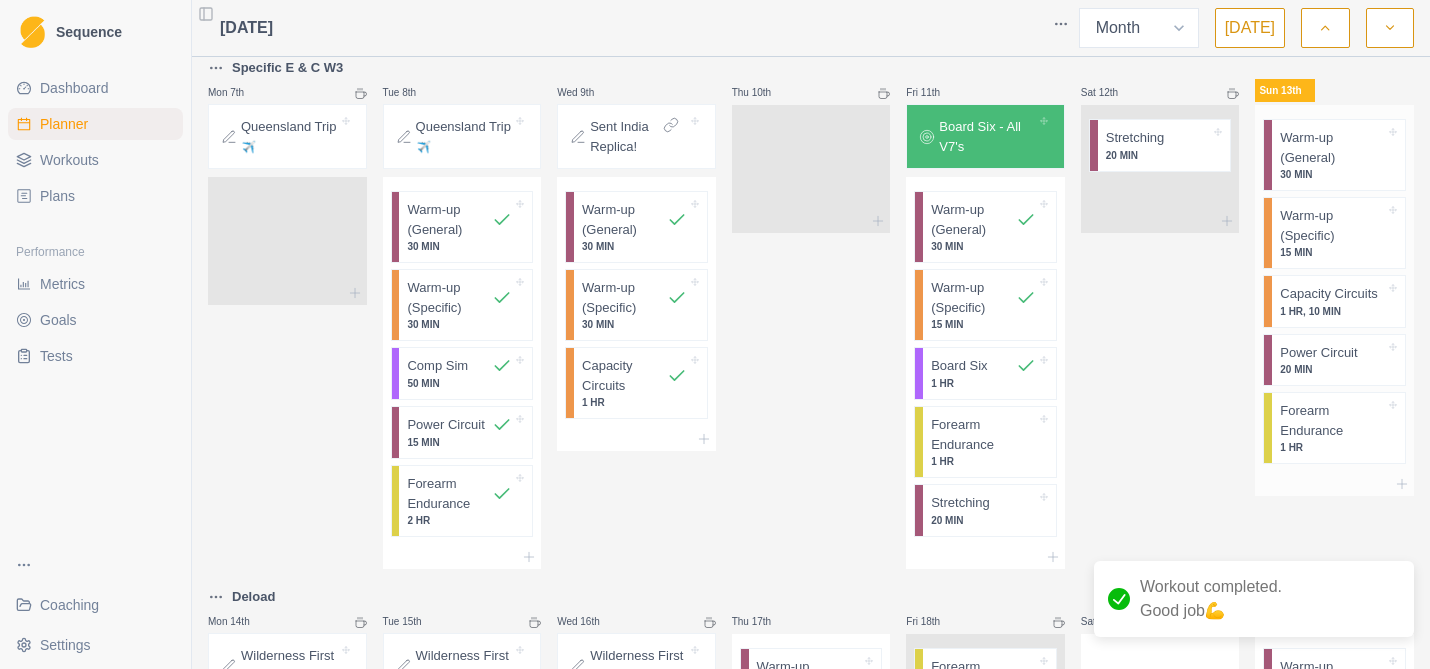 click on "Warm-up (Specific)" at bounding box center [1332, 225] 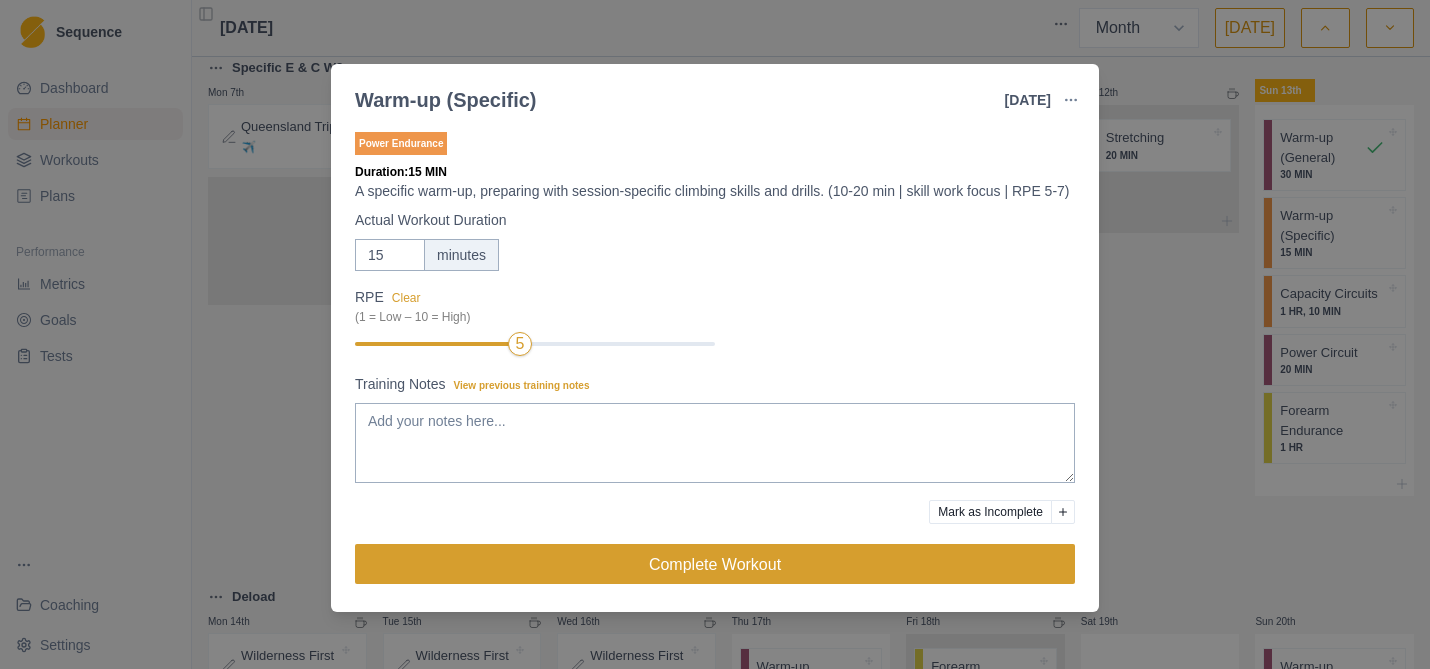 click on "Complete Workout" at bounding box center (715, 564) 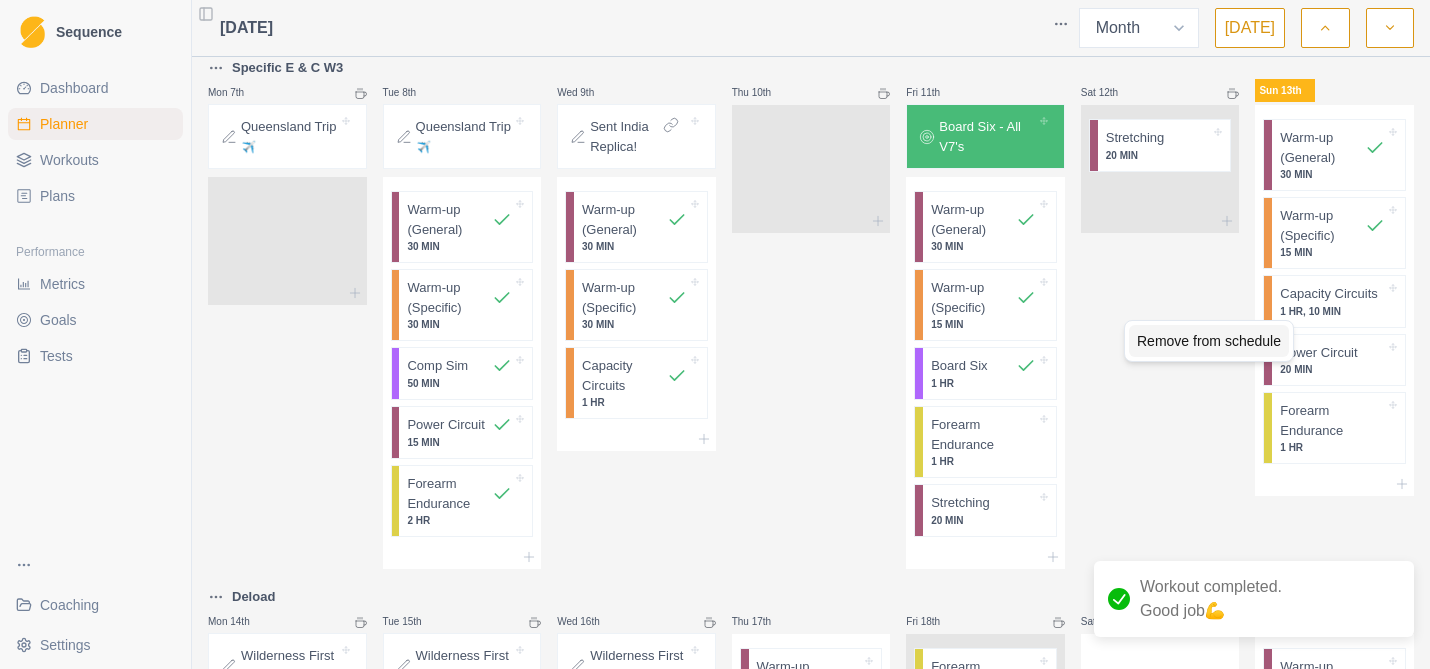click on "Remove from schedule" at bounding box center [1209, 341] 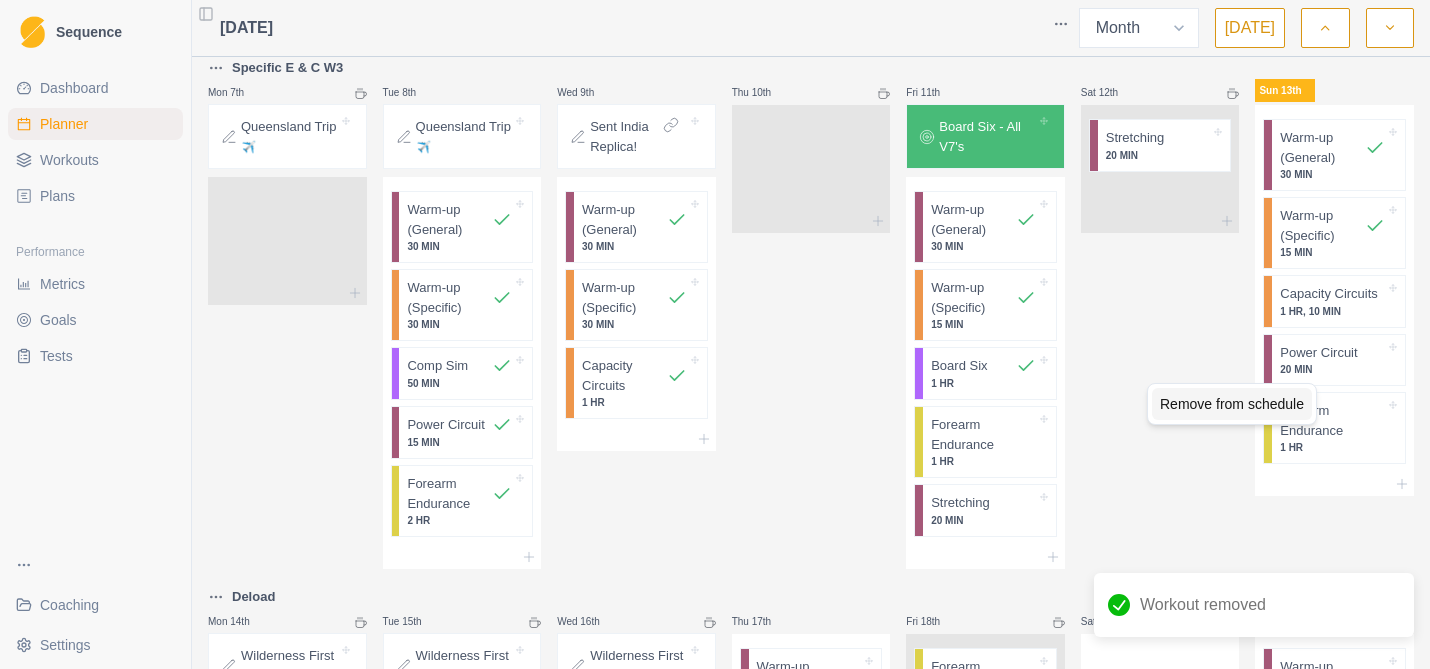 click on "Remove from schedule" at bounding box center (1232, 404) 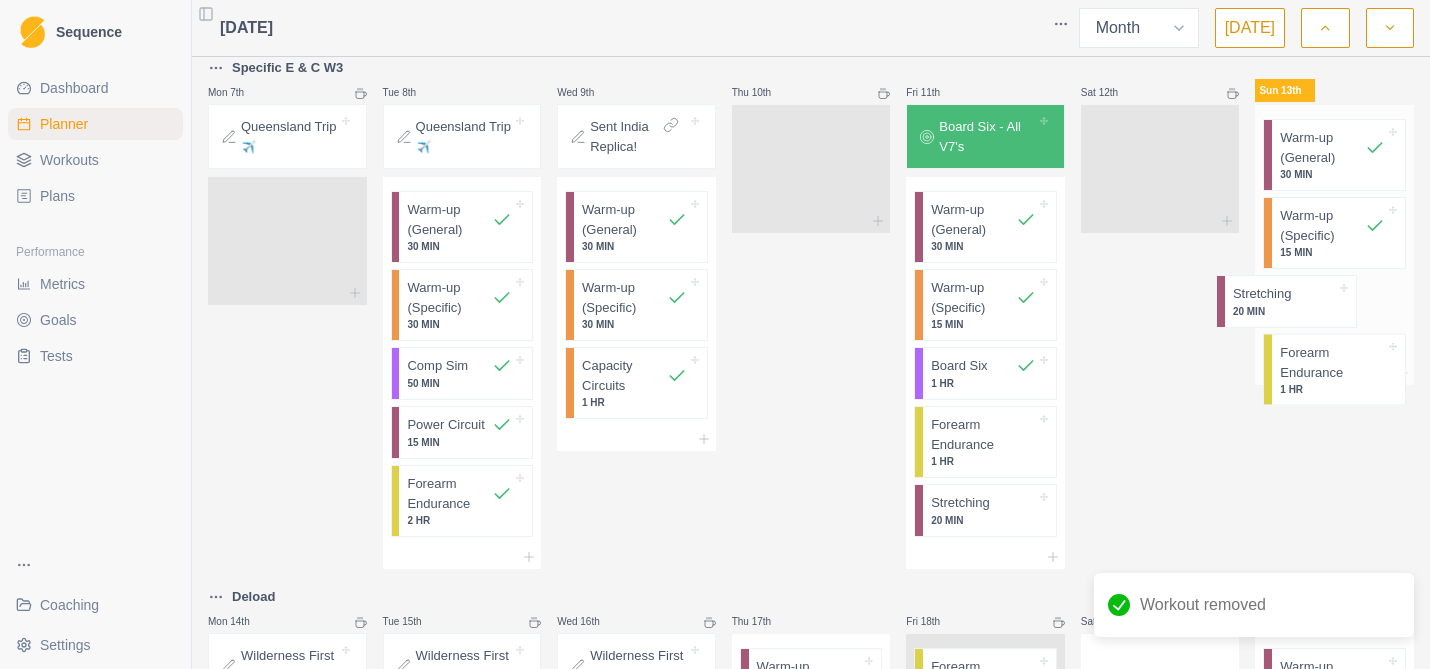 scroll, scrollTop: 557, scrollLeft: 0, axis: vertical 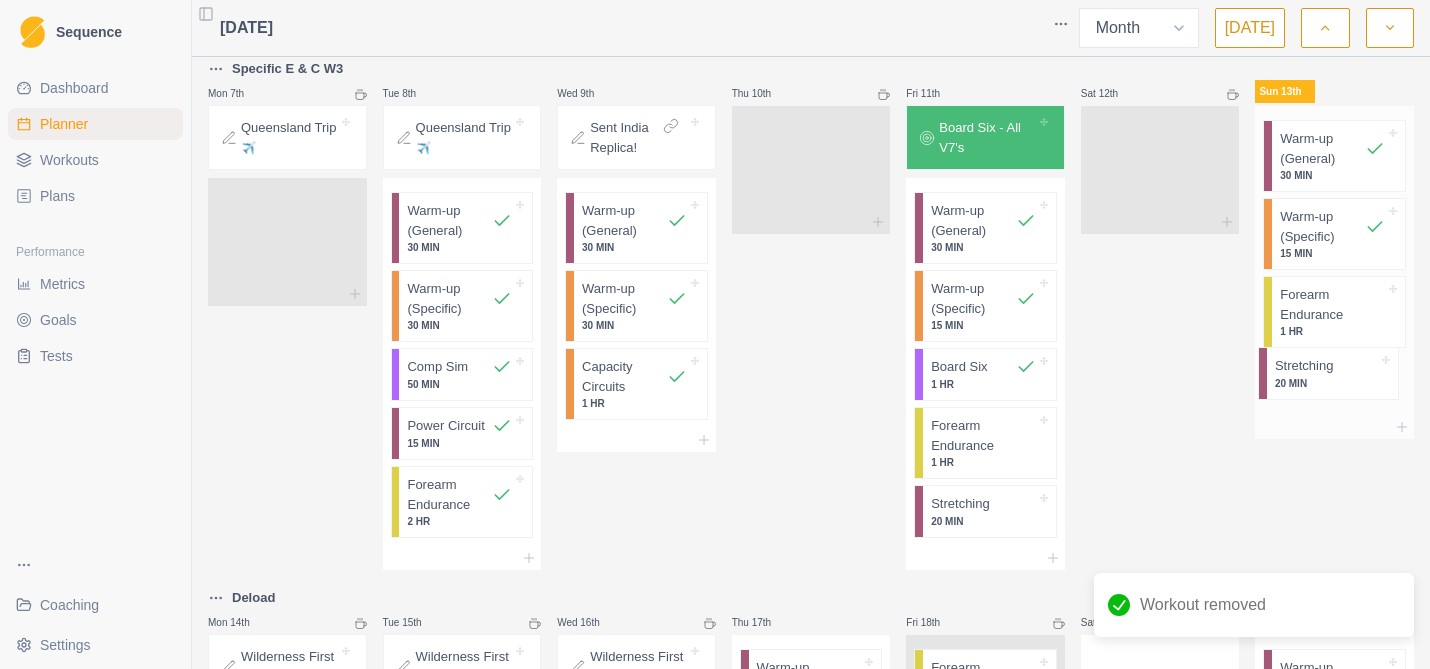 drag, startPoint x: 1137, startPoint y: 149, endPoint x: 1324, endPoint y: 390, distance: 305.041 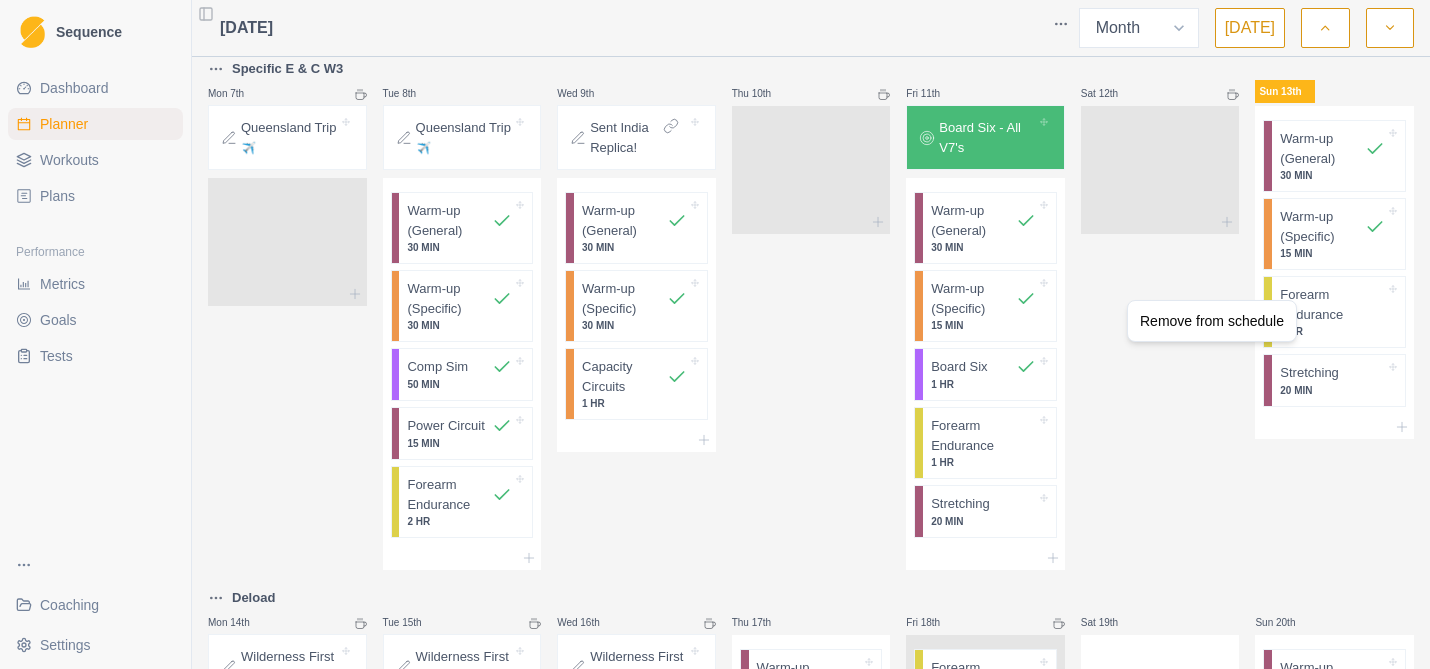 click on "Sequence Dashboard Planner Workouts Plans Performance Metrics Goals Tests Coaching Settings Toggle Sidebar [DATE] Week Month [DATE] Specific E & C W2 Mon 30th Stretching 20 MIN Tue 1st Warm-up (General) 30 MIN Warm-up (Specific) 30 MIN Flash Repeats 1 HR, 30 MIN Forearm Endurance 40 MIN Stretching 20 MIN Wed 2nd Thu 3rd Warm-up (General) 30 MIN Pull Testing (Vert 90° Iso) 10 MIN Active Curls 15 MIN Warm-up (Specific) 20 MIN Board Six 1 HR, 10 MIN Stretching 20 MIN Fri 4th Queensland Trip ✈️   Sat 5th Queensland Trip ✈️   Warm-up (General) 30 MIN Active Curls 15 MIN Warm-up (Specific) 1 HR Boulder Ten 1 HR, 40 MIN Stretching 20 [PERSON_NAME] 6th Queensland Trip ✈️   Warm-up (General) 30 MIN Warm-up (Specific) 15 MIN Capacity Circuits 1 HR, 10 MIN Forearm Endurance 1 HR, 20 MIN Power Circuit 20 MIN Specific E & C W3 Mon 7th Queensland Trip ✈️   Tue 8th Queensland Trip ✈️   Warm-up (General) 30 MIN Warm-up (Specific) 30 MIN Comp Sim 50 MIN Power Circuit 15 MIN Forearm Endurance" at bounding box center [715, 334] 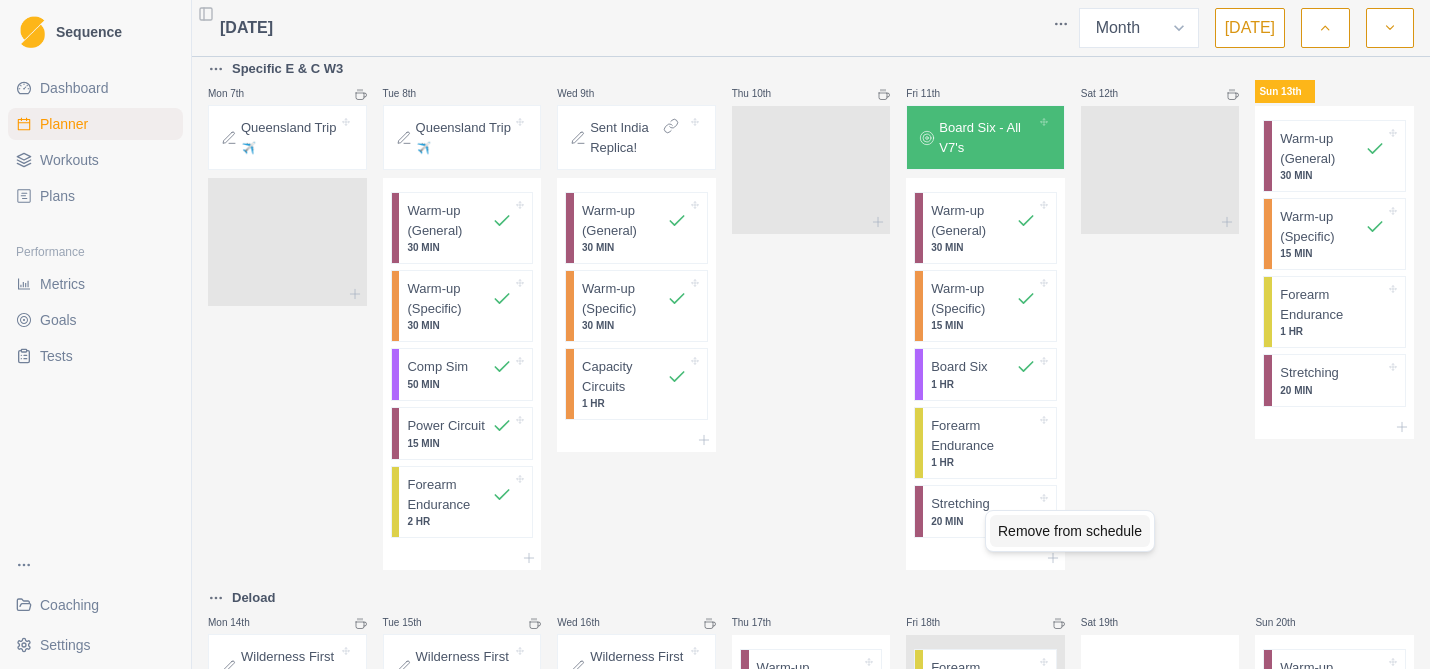 click on "Remove from schedule" at bounding box center [1070, 531] 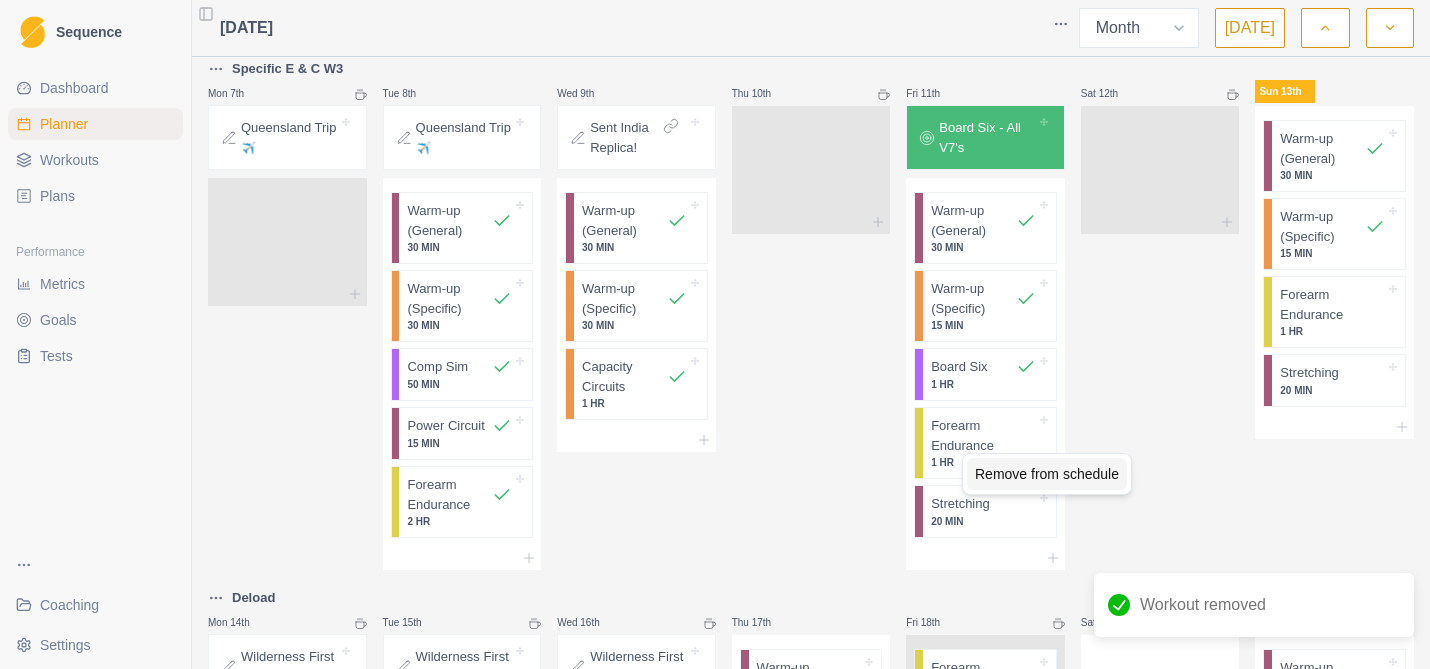 click on "Remove from schedule" at bounding box center (1047, 474) 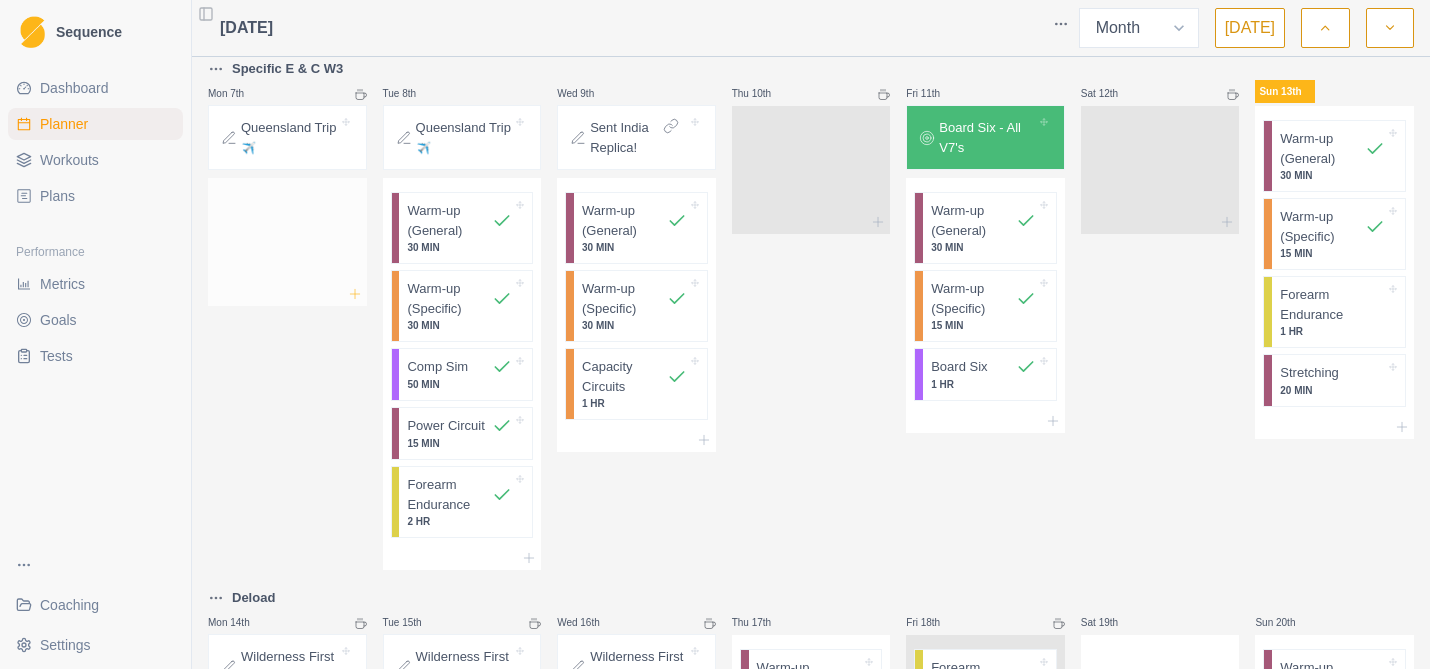 click 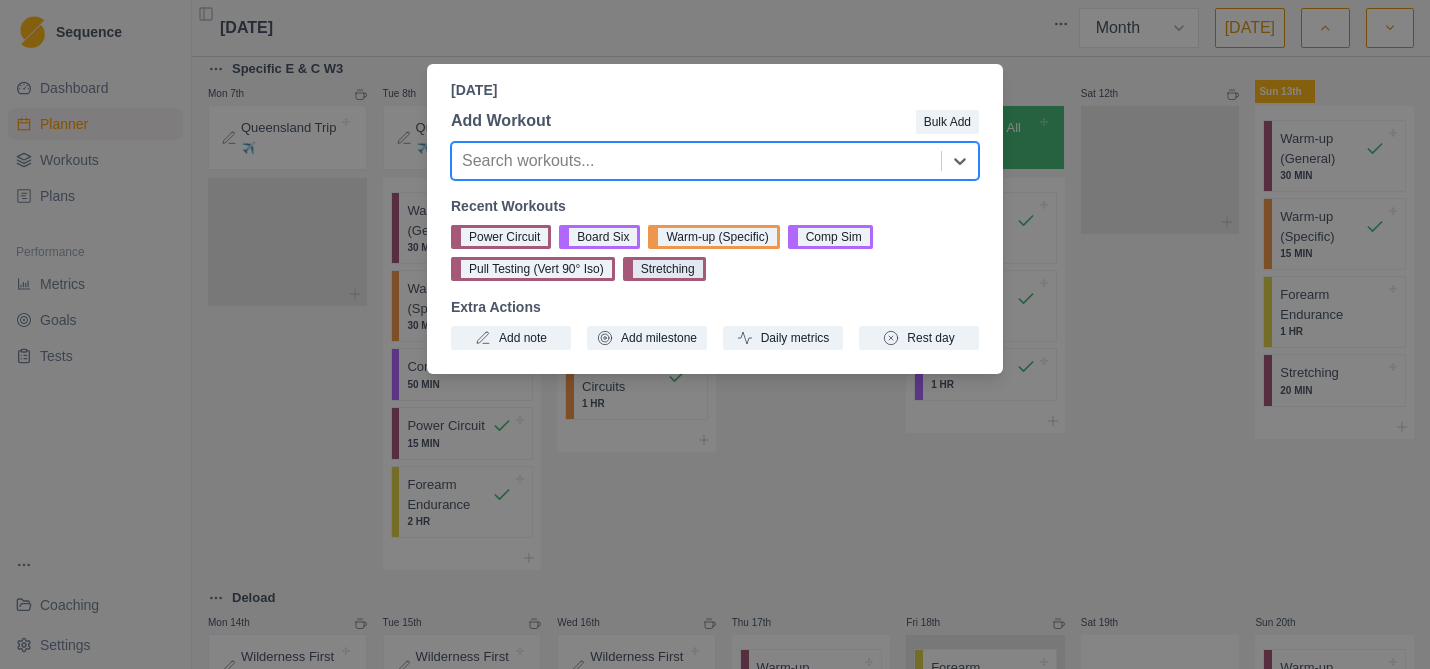 click on "Stretching" at bounding box center (664, 269) 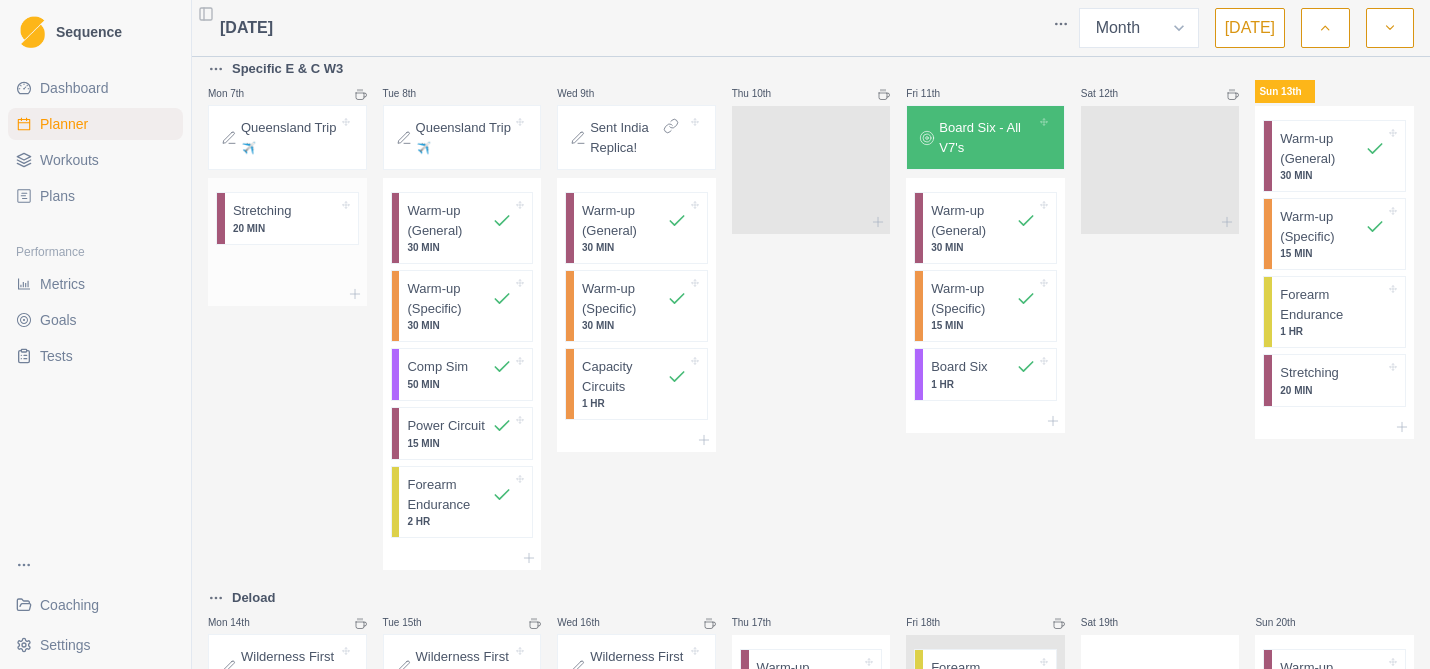 click on "20 MIN" at bounding box center [285, 228] 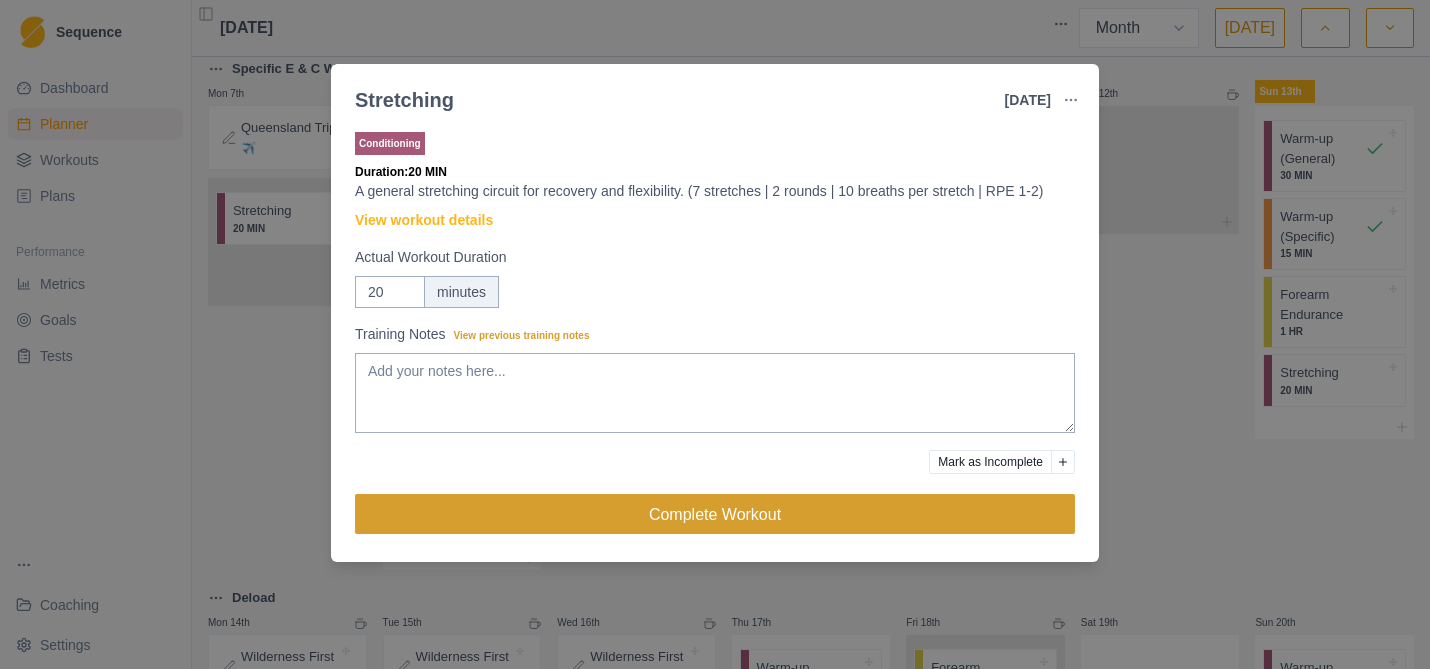 click on "Complete Workout" at bounding box center (715, 514) 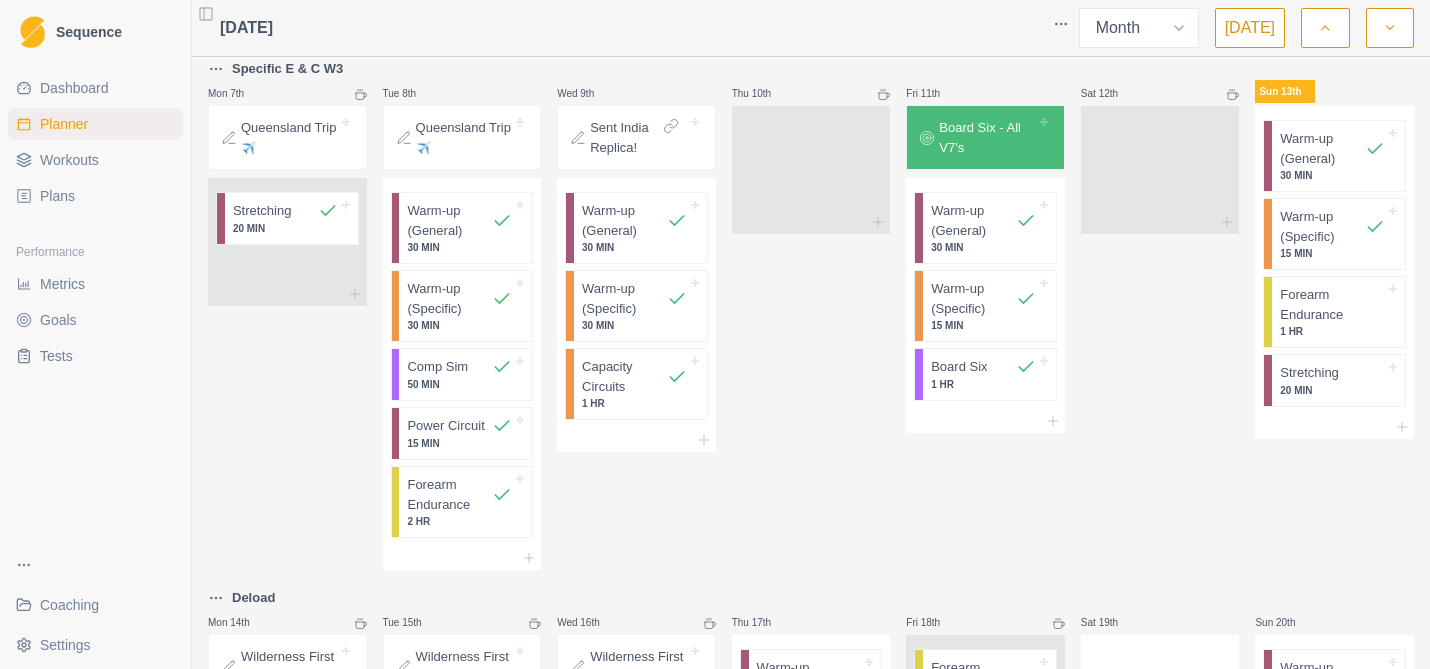 click on "Workouts" at bounding box center [69, 160] 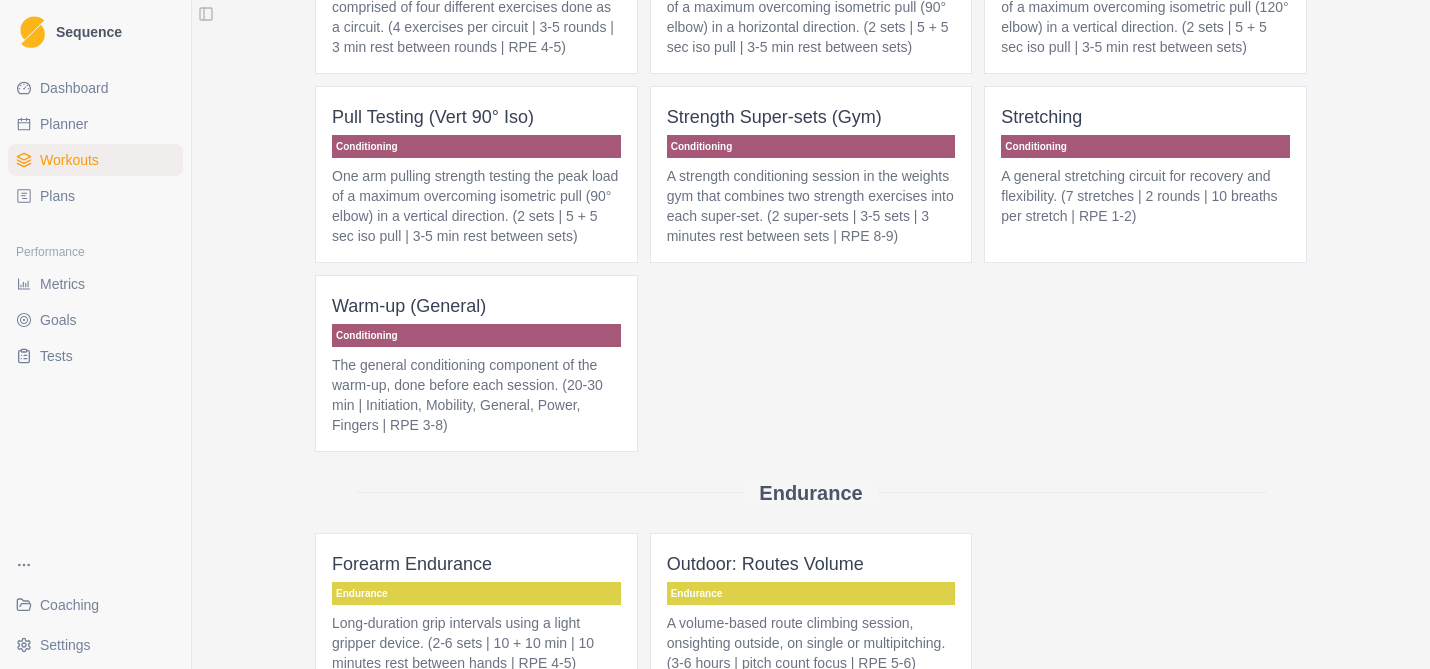 scroll, scrollTop: 918, scrollLeft: 0, axis: vertical 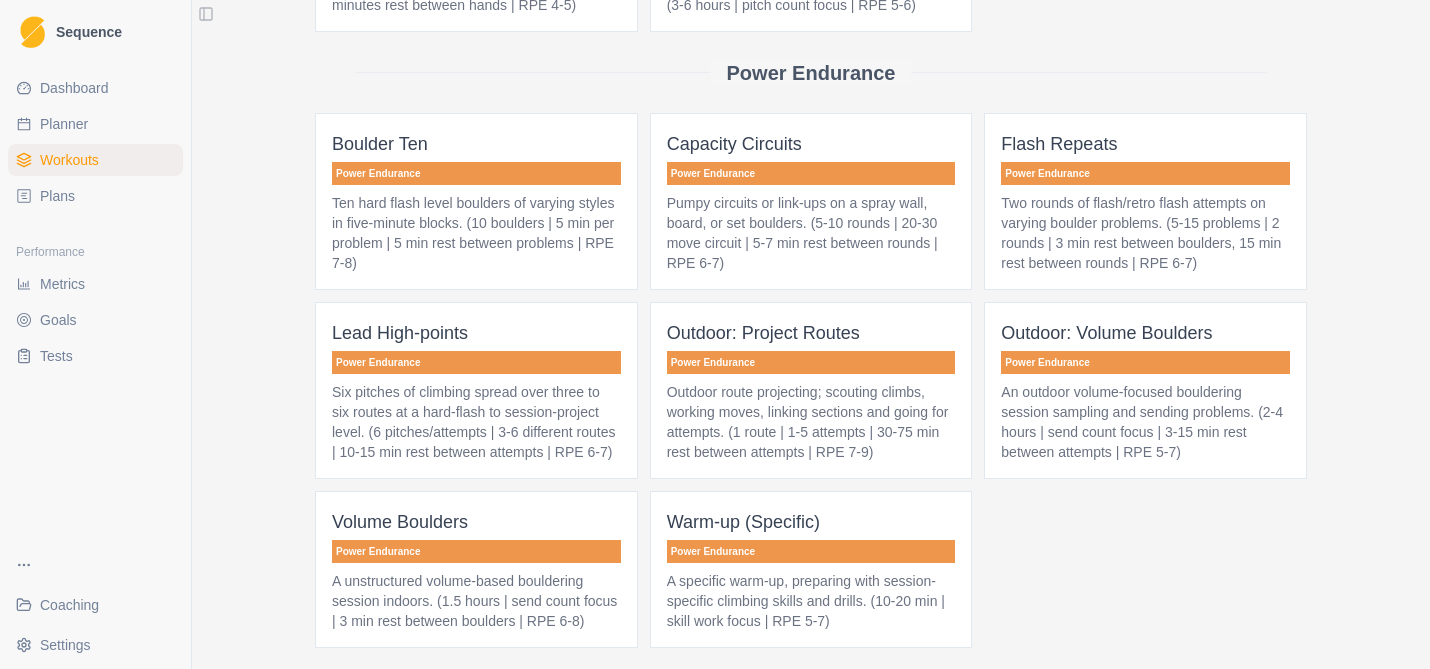 click on "Ten hard flash level boulders of varying styles in five-minute blocks. (10 boulders | 5 min per problem | 5 min rest between problems | RPE 7-8)" at bounding box center [476, 233] 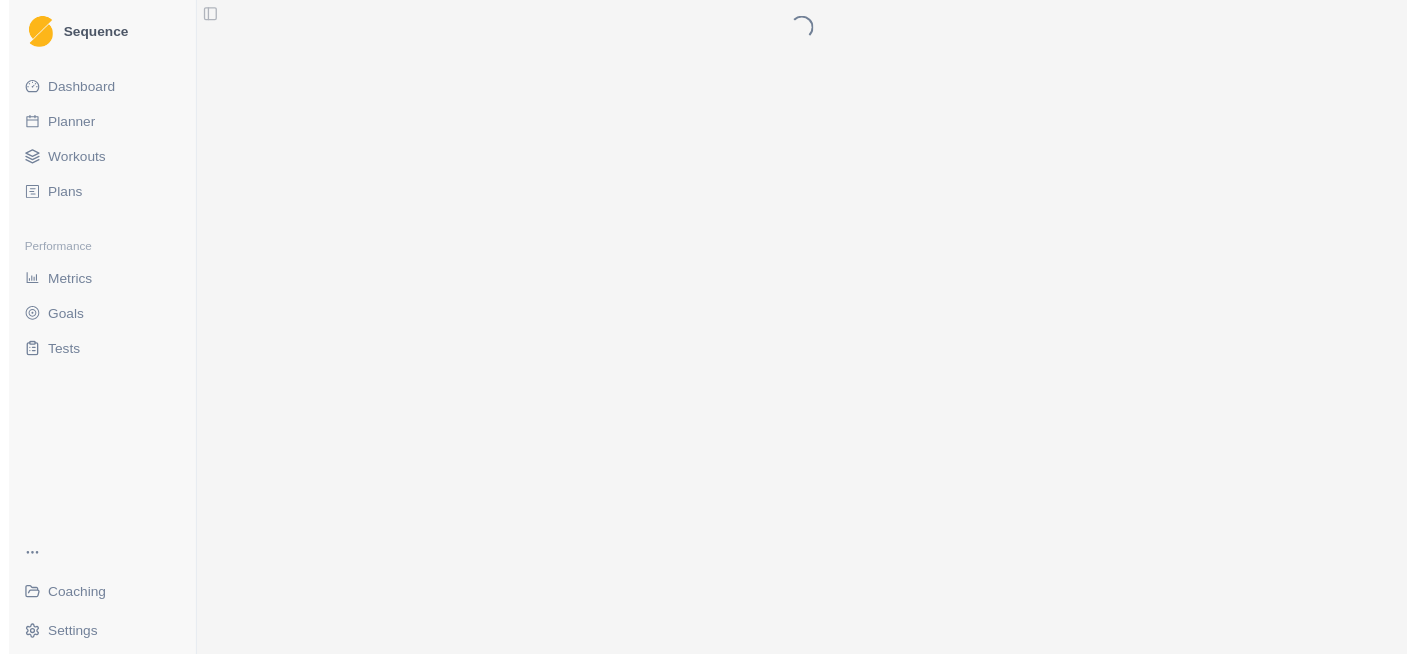 scroll, scrollTop: 0, scrollLeft: 0, axis: both 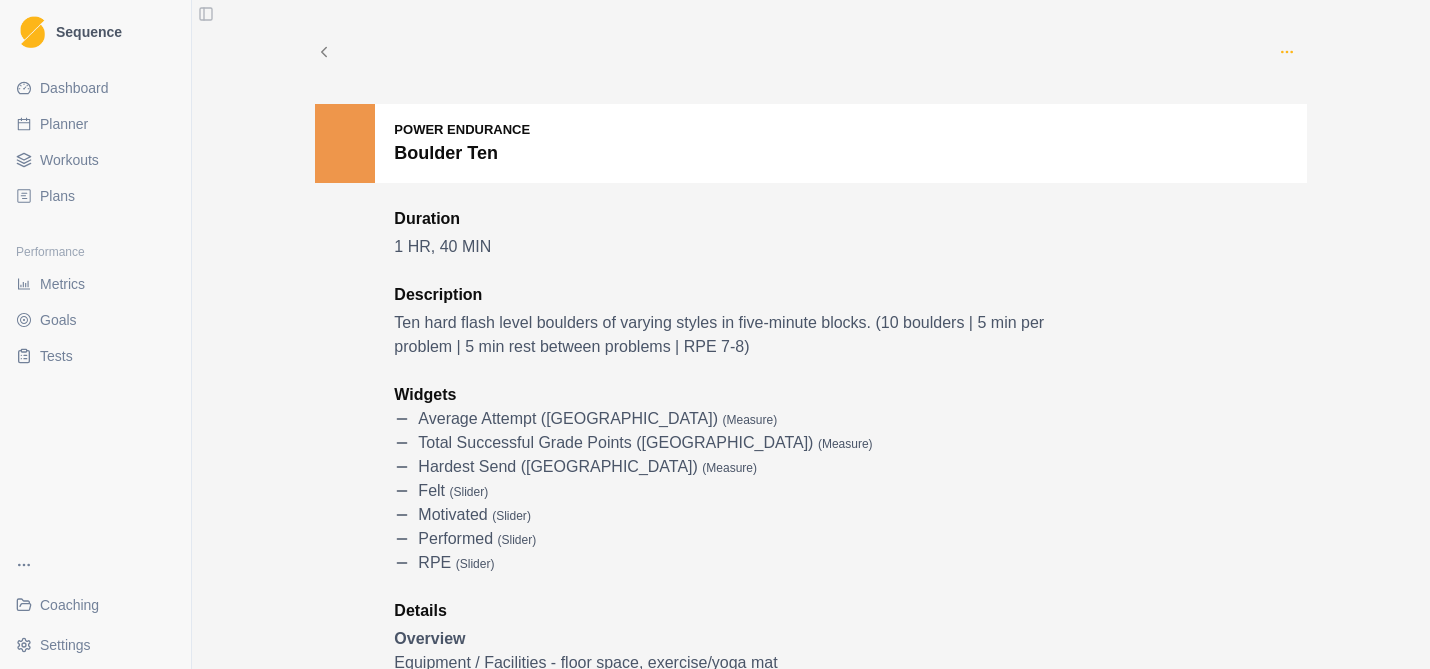 click 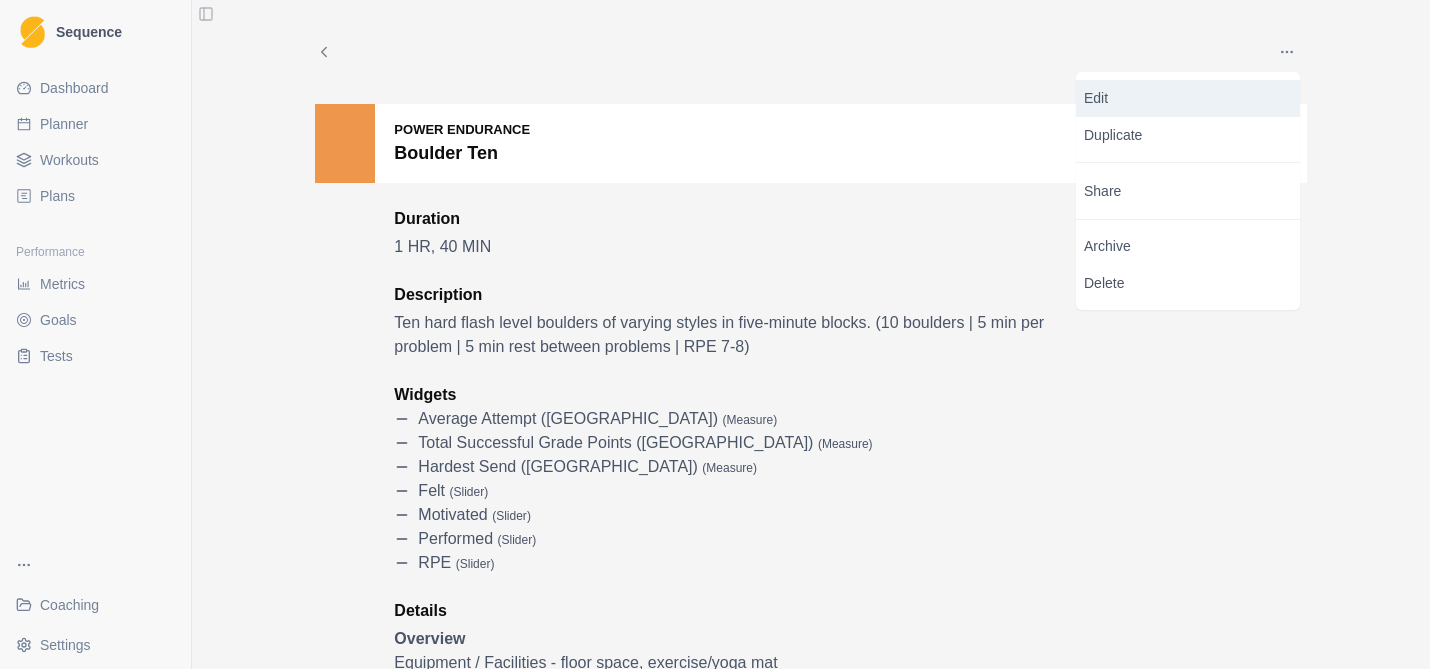 click on "Edit" at bounding box center (1188, 98) 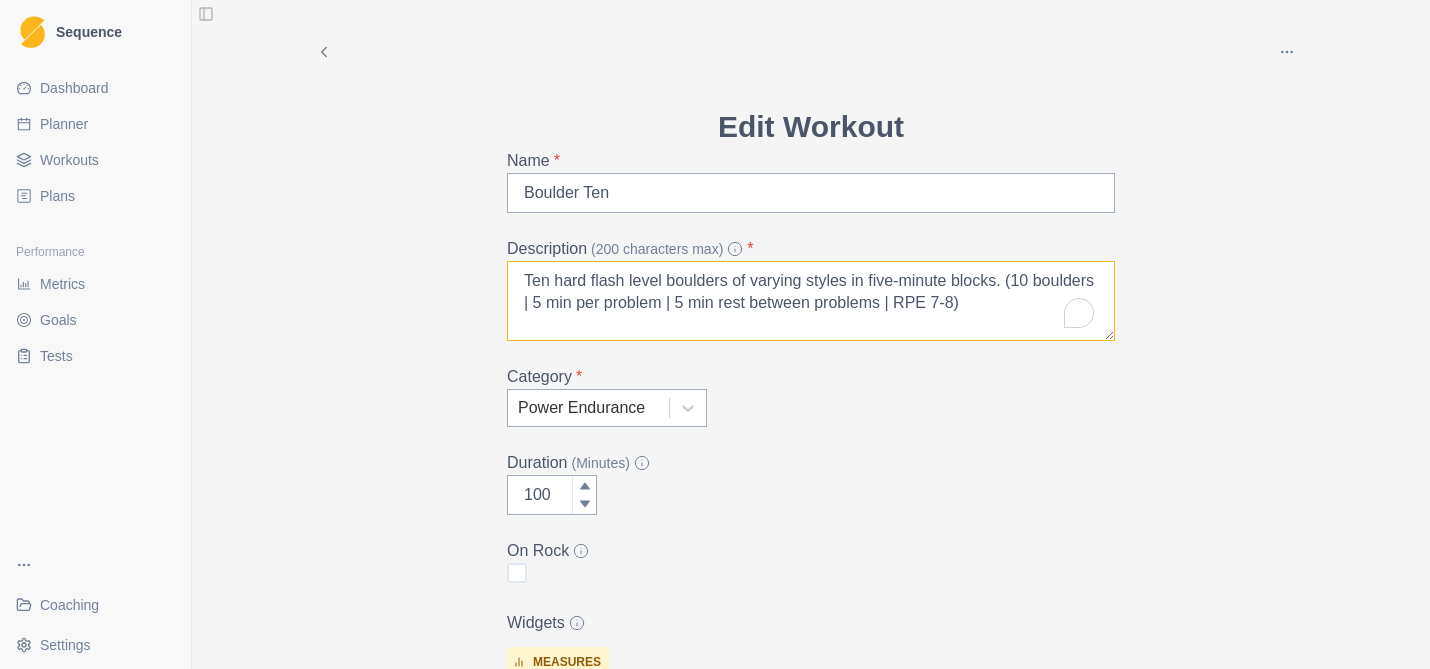 drag, startPoint x: 518, startPoint y: 282, endPoint x: 1000, endPoint y: 281, distance: 482.00104 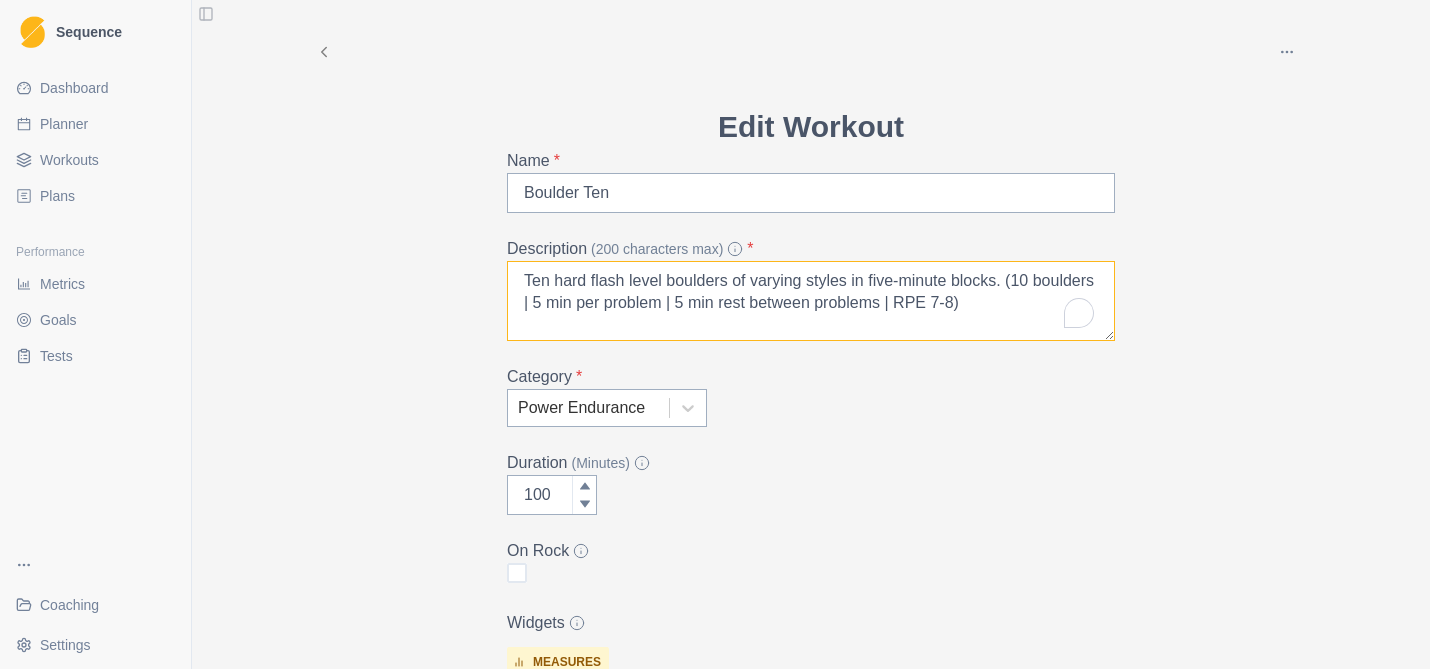 click on "Ten hard flash level boulders of varying styles in five-minute blocks. (10 boulders | 5 min per problem | 5 min rest between problems | RPE 7-8)" at bounding box center [811, 301] 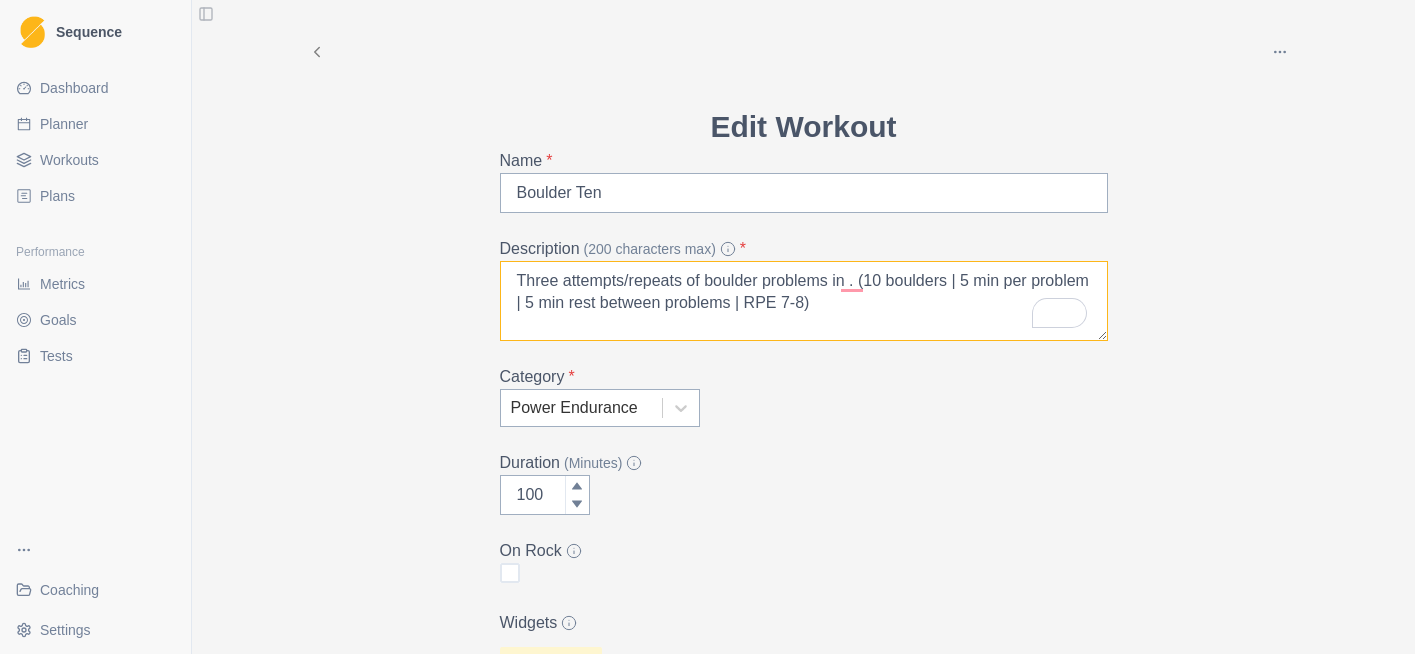 click on "Three attempts/repeats of boulder problems in . (10 boulders | 5 min per problem | 5 min rest between problems | RPE 7-8)" at bounding box center [804, 301] 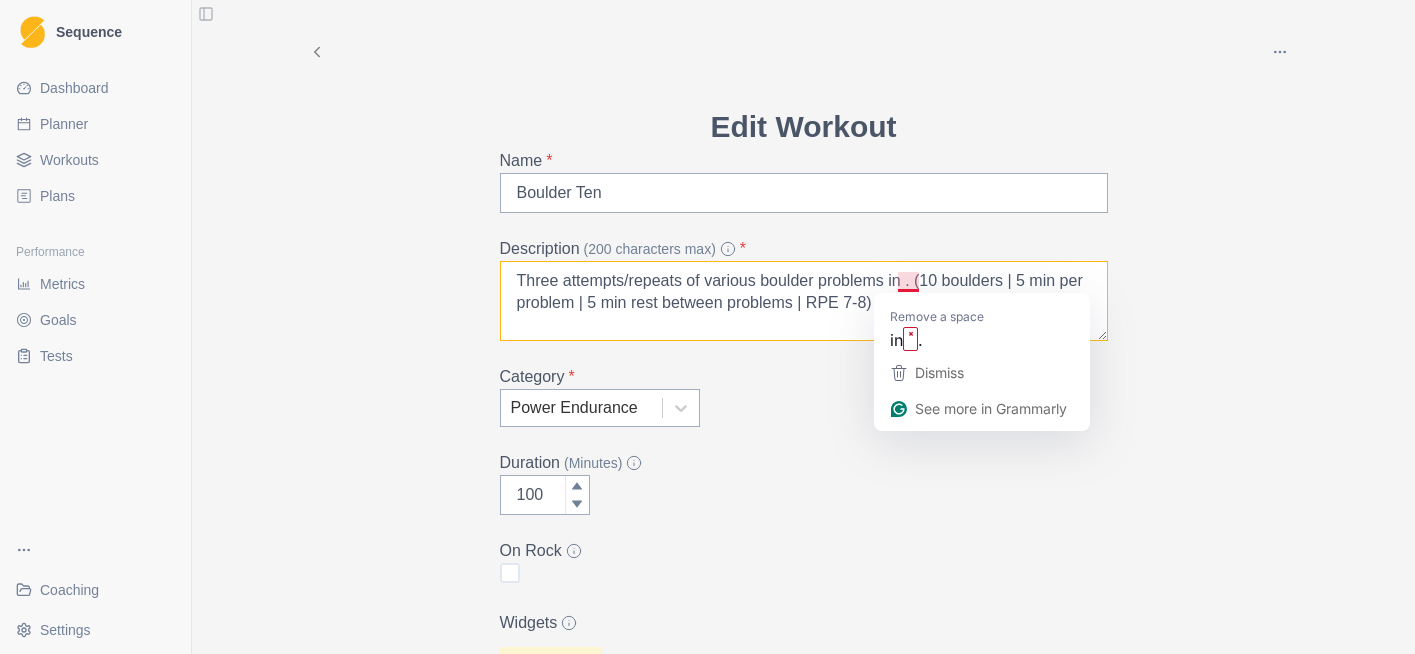 click on "Three attempts/repeats of various boulder problems in . (10 boulders | 5 min per problem | 5 min rest between problems | RPE 7-8)" at bounding box center [804, 301] 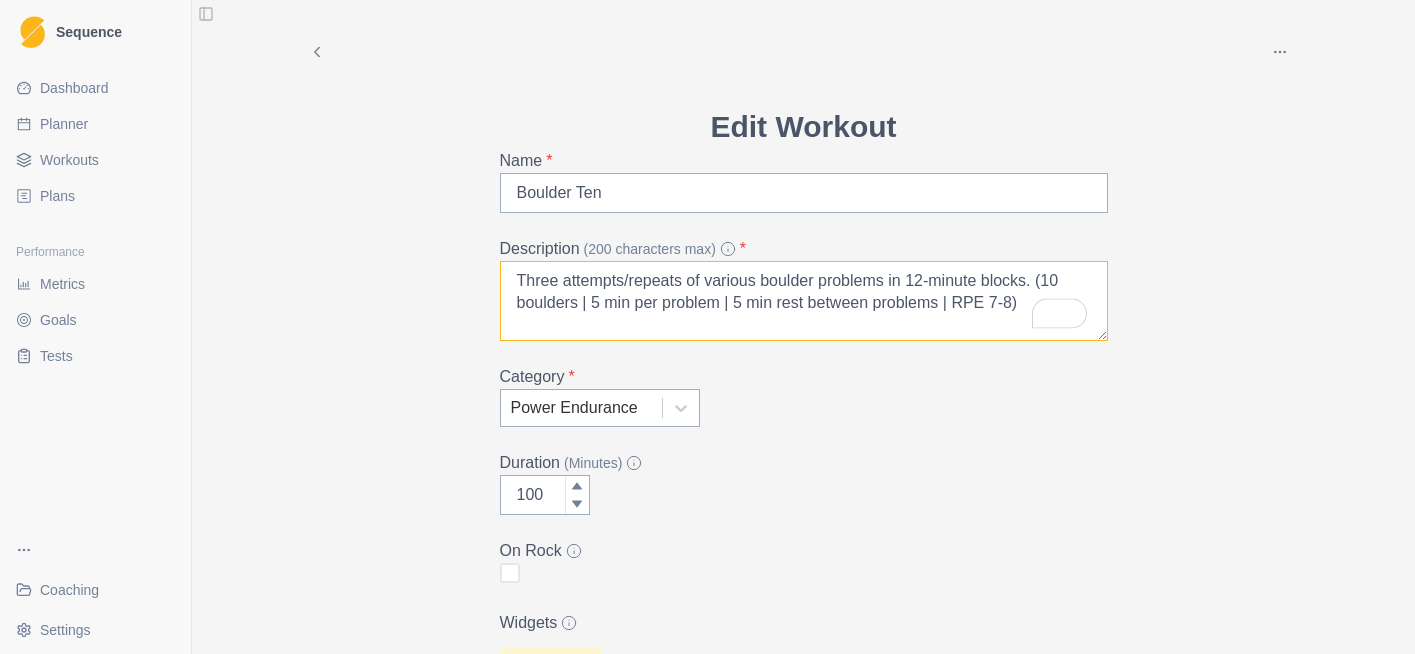 click on "Three attempts/repeats of various boulder problems in 12-minute blocks. (10 boulders | 5 min per problem | 5 min rest between problems | RPE 7-8)" at bounding box center (804, 301) 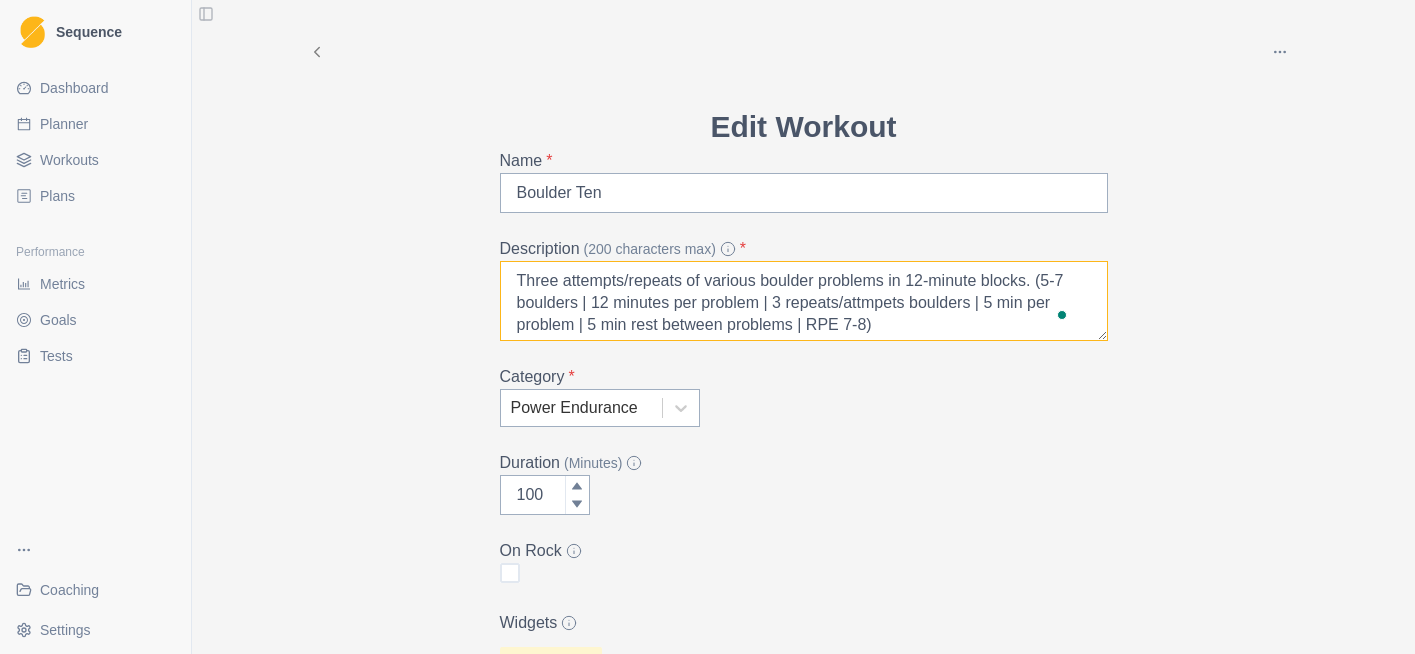 drag, startPoint x: 625, startPoint y: 283, endPoint x: 555, endPoint y: 281, distance: 70.028564 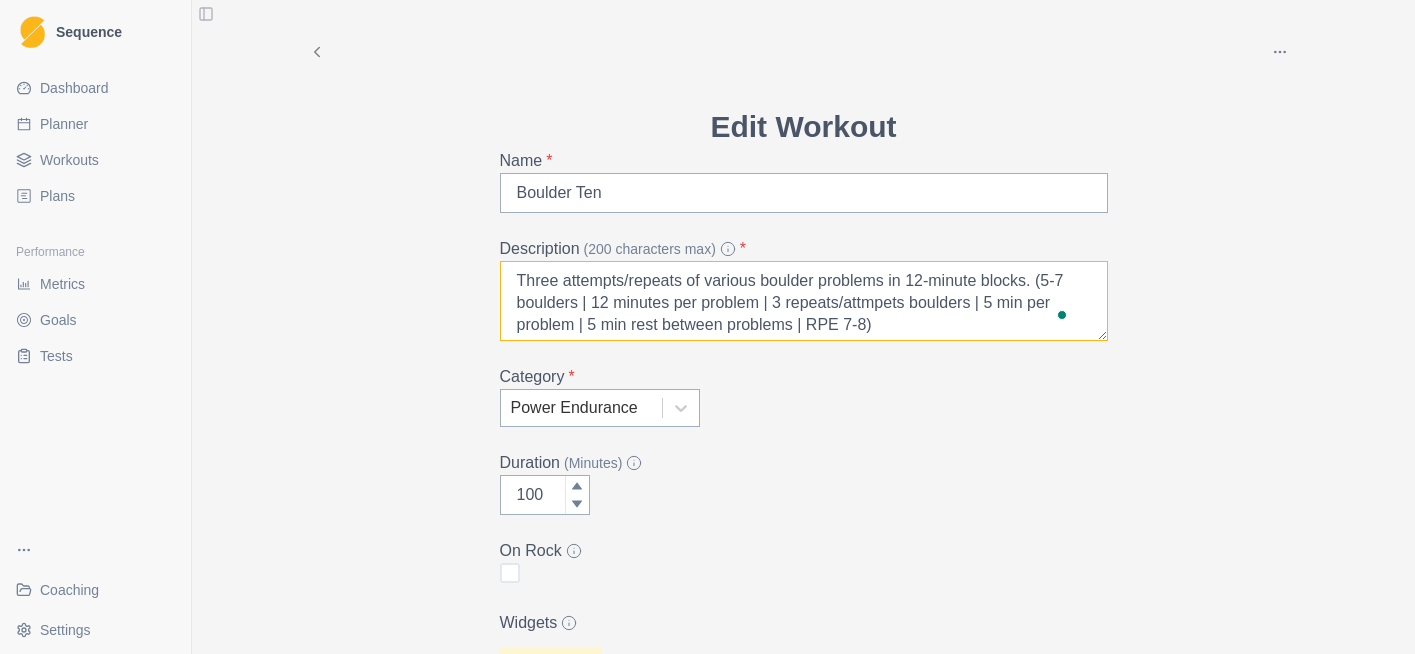 click on "Three attempts/repeats of various boulder problems in 12-minute blocks. (5-7 boulders | 12 minutes per problem | 3 repeats/attmpets boulders | 5 min per problem | 5 min rest between problems | RPE 7-8)" at bounding box center [804, 301] 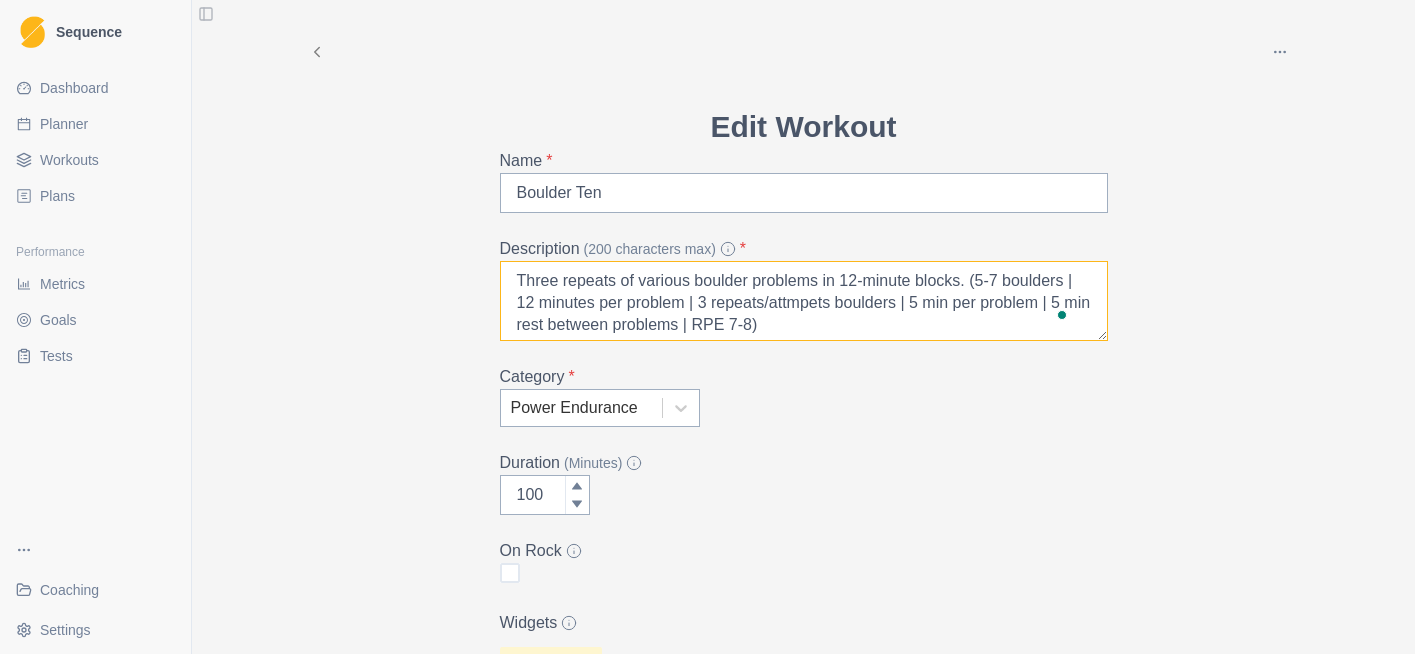 click on "Three repeats of various boulder problems in 12-minute blocks. (5-7 boulders | 12 minutes per problem | 3 repeats/attmpets boulders | 5 min per problem | 5 min rest between problems | RPE 7-8)" at bounding box center [804, 301] 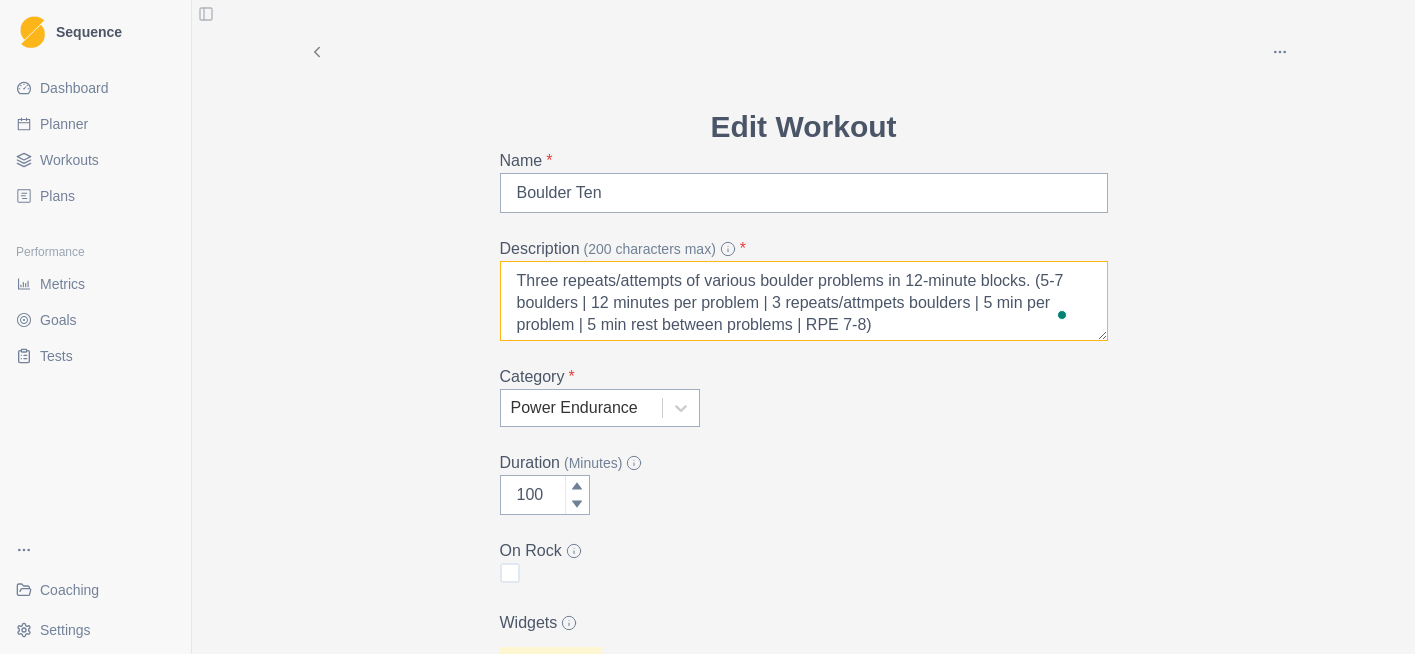 click on "Three repeats/attempts of various boulder problems in 12-minute blocks. (5-7 boulders | 12 minutes per problem | 3 repeats/attmpets boulders | 5 min per problem | 5 min rest between problems | RPE 7-8)" at bounding box center (804, 301) 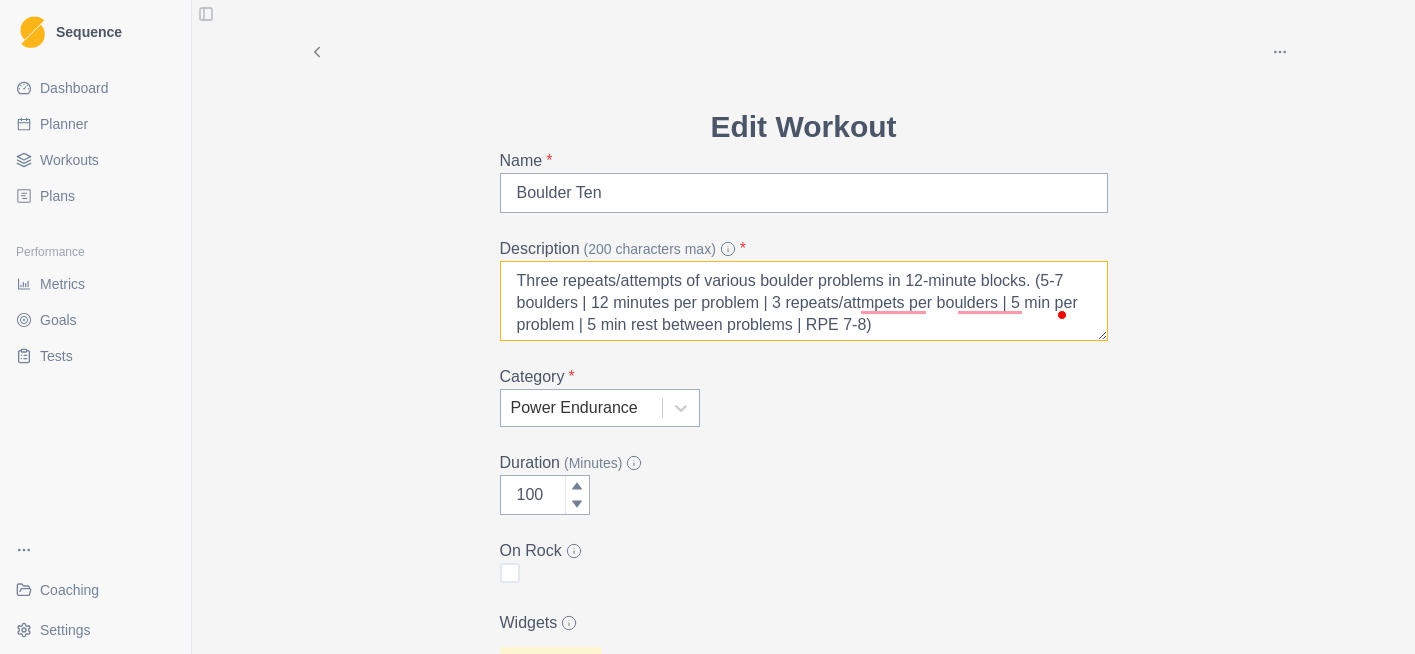 click on "Three repeats/attempts of various boulder problems in 12-minute blocks. (5-7 boulders | 12 minutes per problem | 3 repeats/attmpets per boulders | 5 min per problem | 5 min rest between problems | RPE 7-8)" at bounding box center (804, 301) 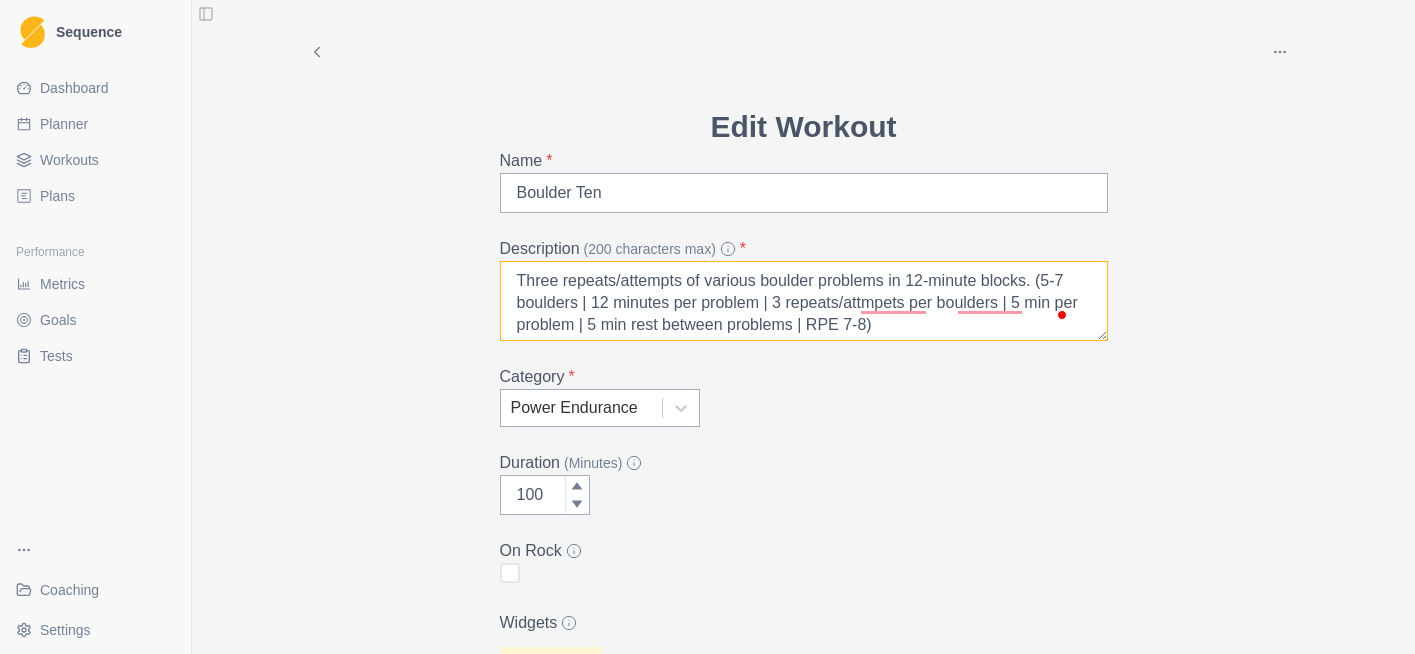 click on "Three repeats/attempts of various boulder problems in 12-minute blocks. (5-7 boulders | 12 minutes per problem | 3 repeats/attmpets per boulders | 5 min per problem | 5 min rest between problems | RPE 7-8)" at bounding box center [804, 301] 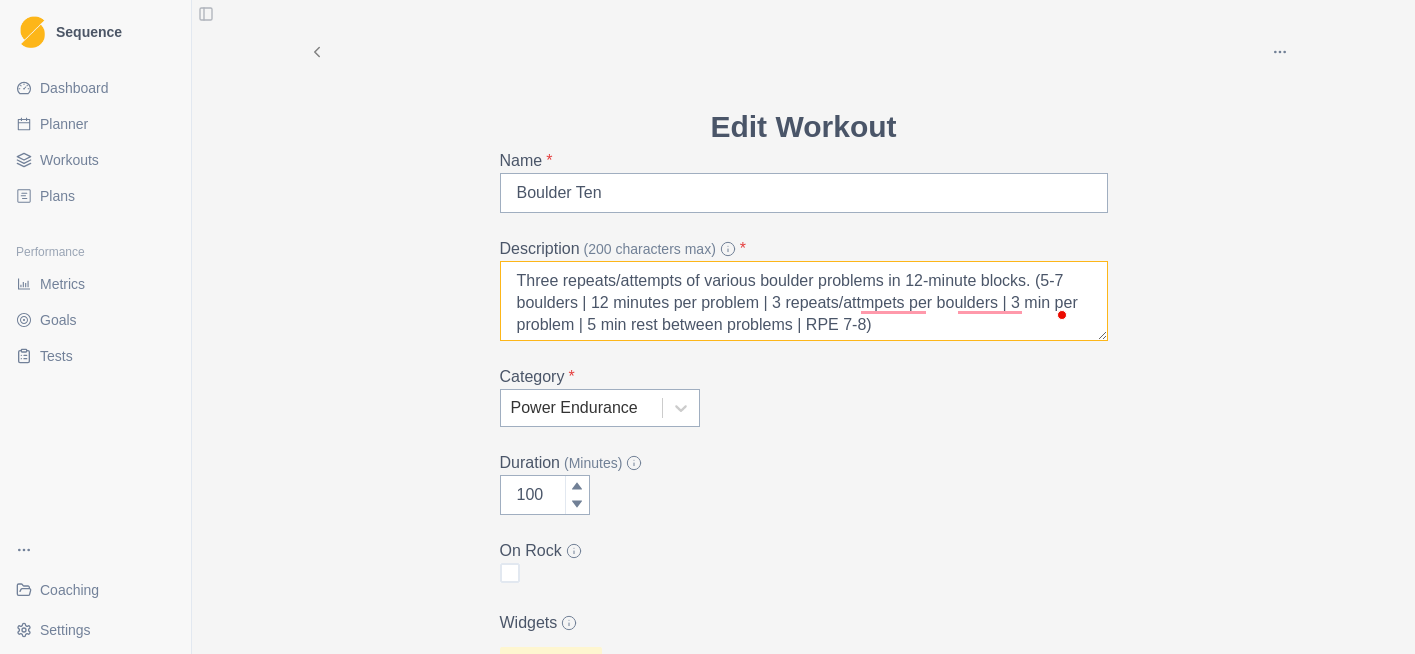 scroll, scrollTop: 4, scrollLeft: 0, axis: vertical 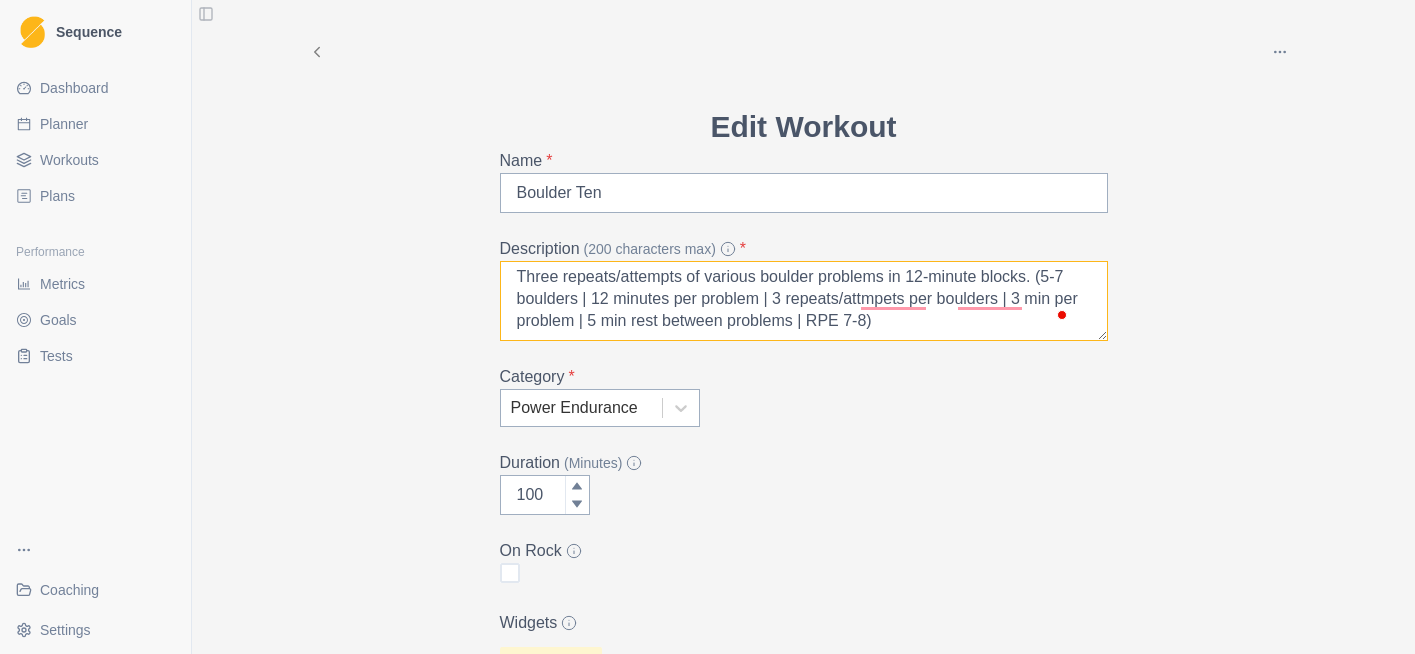 drag, startPoint x: 511, startPoint y: 327, endPoint x: 592, endPoint y: 325, distance: 81.02469 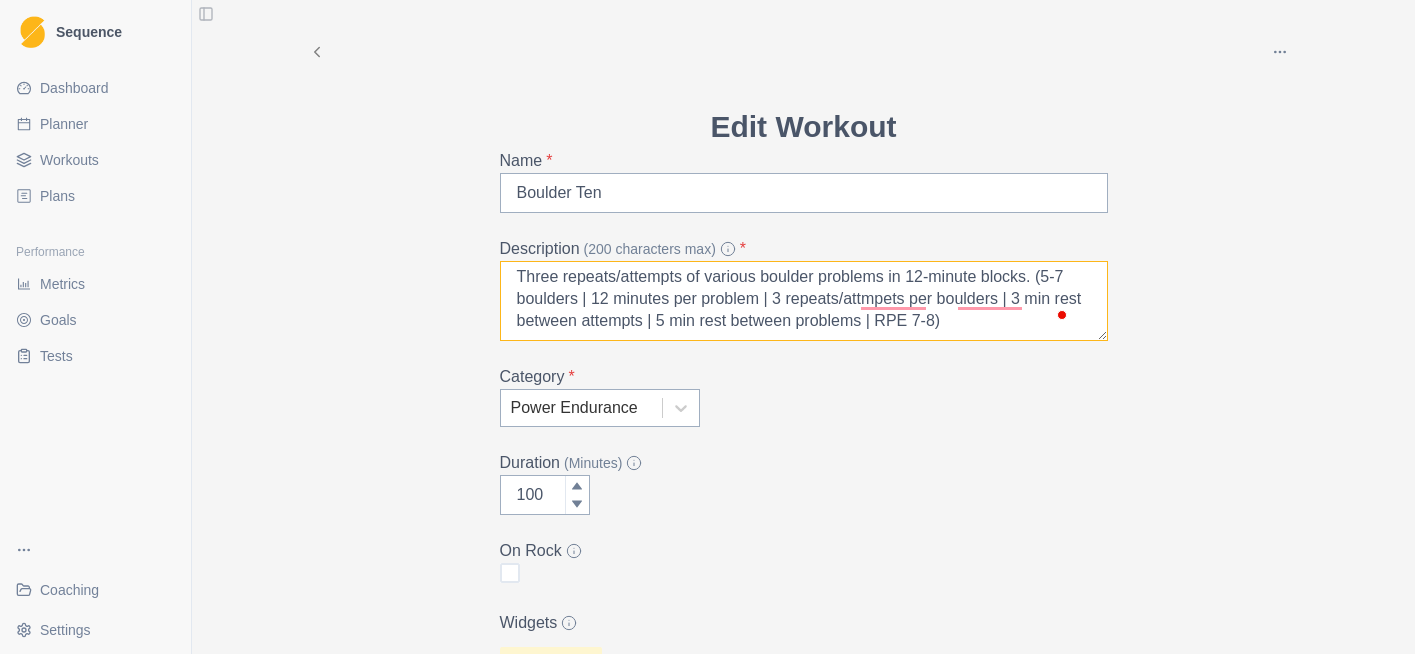 drag, startPoint x: 892, startPoint y: 326, endPoint x: 689, endPoint y: 317, distance: 203.1994 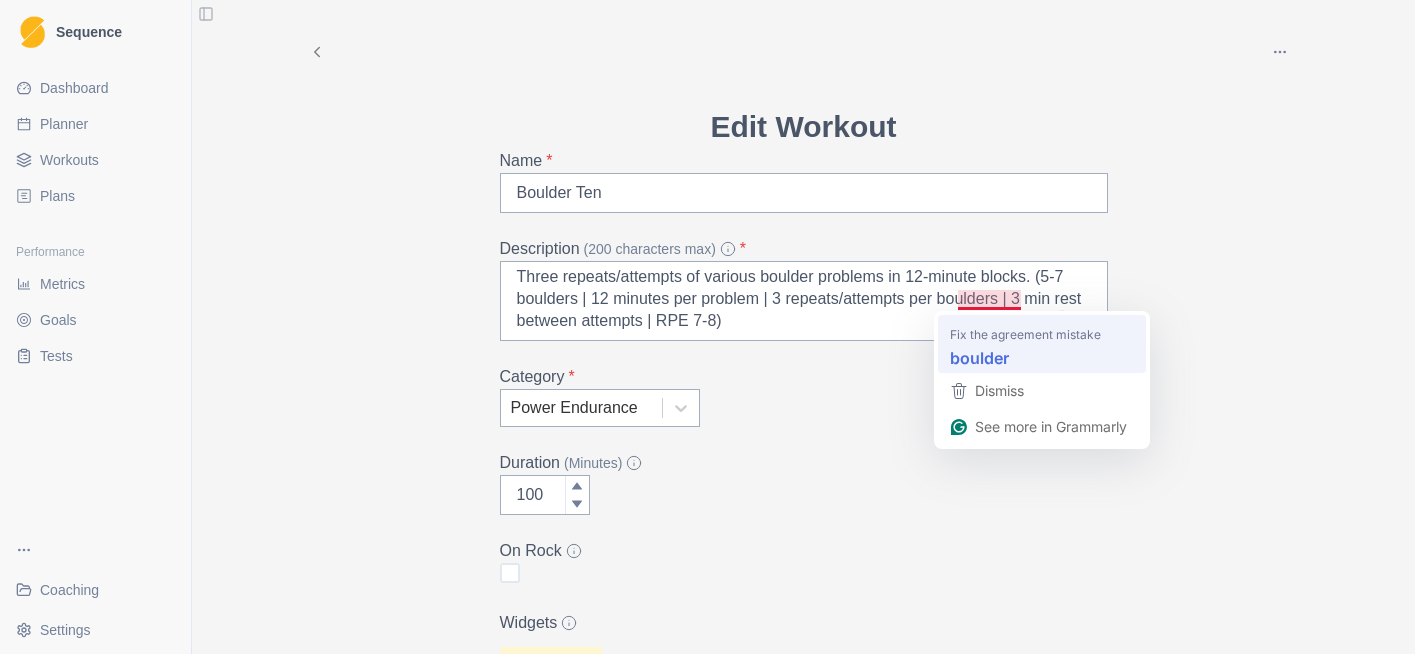 click on "Edit Workout Name * Boulder Ten Description   (200 characters max) * Three repeats/attempts of various boulder problems in 12-minute blocks. (5-7 boulders | 12 minutes per problem | 3 repeats/attempts per boulders | 3 min rest between attempts | RPE 7-8) Category * Power Endurance Duration   (Minutes) 100 On Rock Widgets measures Average Attempt ([GEOGRAPHIC_DATA]) Total Successful Grade Points (Boulder) Hardest Send ([GEOGRAPHIC_DATA]) sliders felt motivated performed RPE Add Widget Extra Details (detailed instructions, add videos, images, etc) Overview Equipment / Facilities - floor space, exercise/yoga mat Duration - 20 minutes Intensity - RPE 7-8 | 70-80% of max | hard-flash to session project Cancel Update" at bounding box center [804, 842] 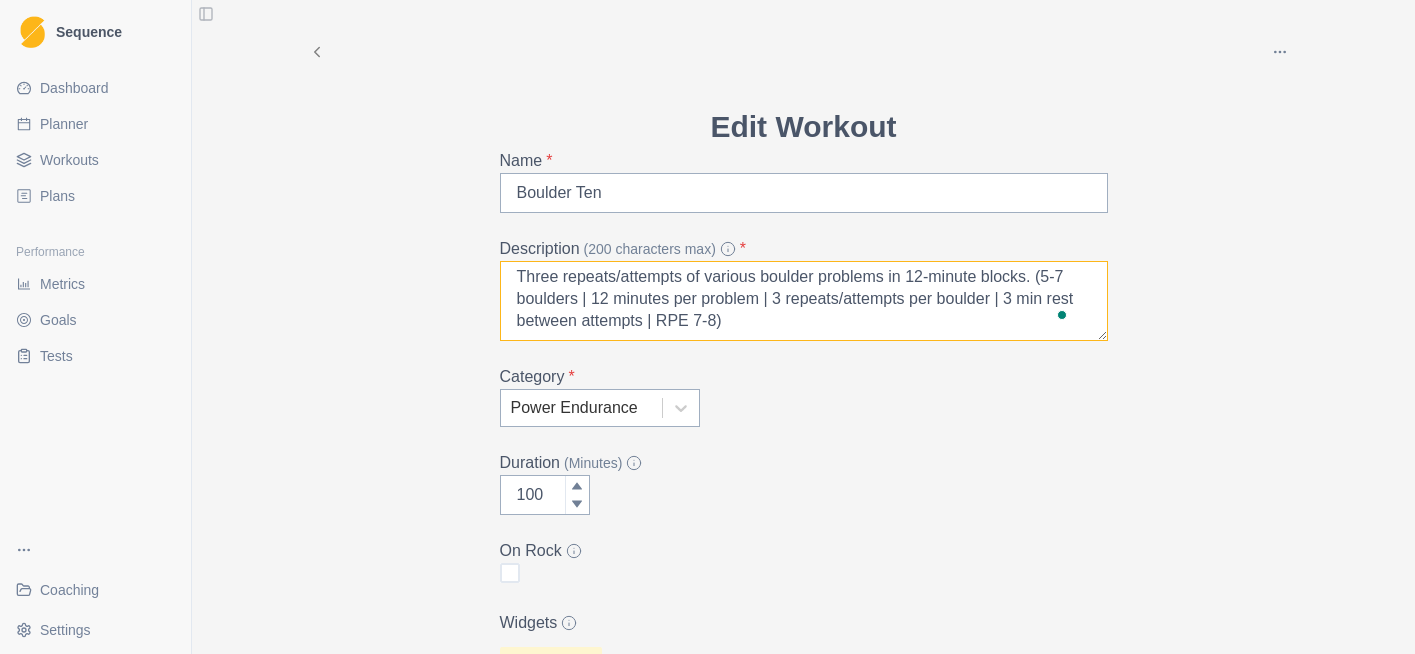 click on "Three repeats/attempts of various boulder problems in 12-minute blocks. (5-7 boulders | 12 minutes per problem | 3 repeats/attempts per boulder | 3 min rest between attempts | RPE 7-8)" at bounding box center (804, 301) 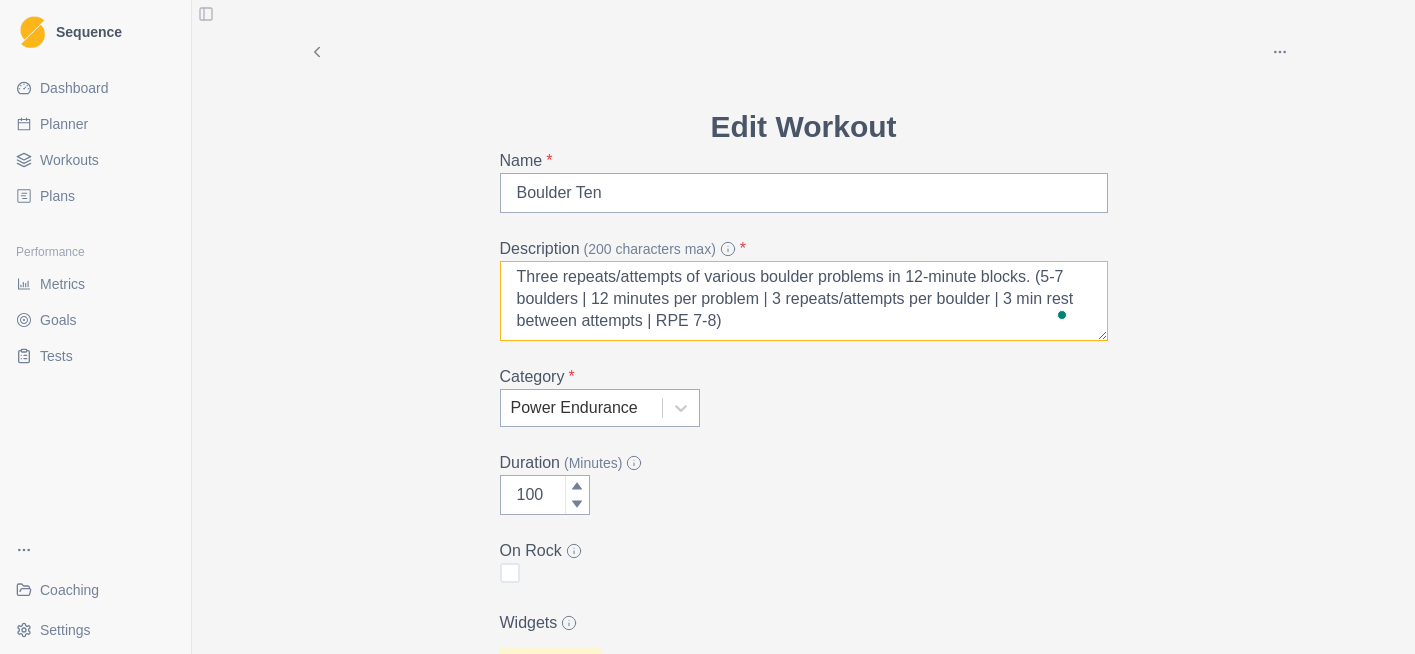 scroll, scrollTop: 38, scrollLeft: 0, axis: vertical 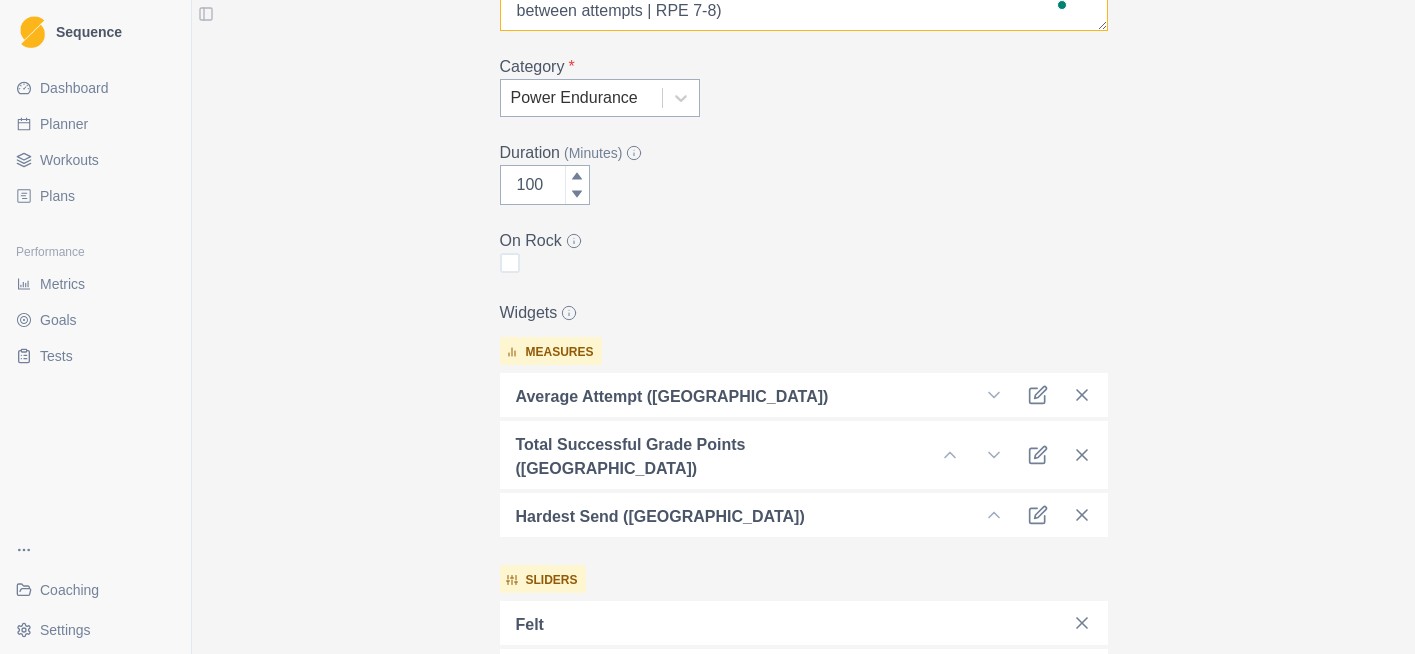 type on "Three repeats/attempts of various boulder problems in 12-minute blocks. (5-7 boulders | 12 minutes per problem | 3 repeats/attempts per boulder | 3 min rest between attempts | RPE 7-8)" 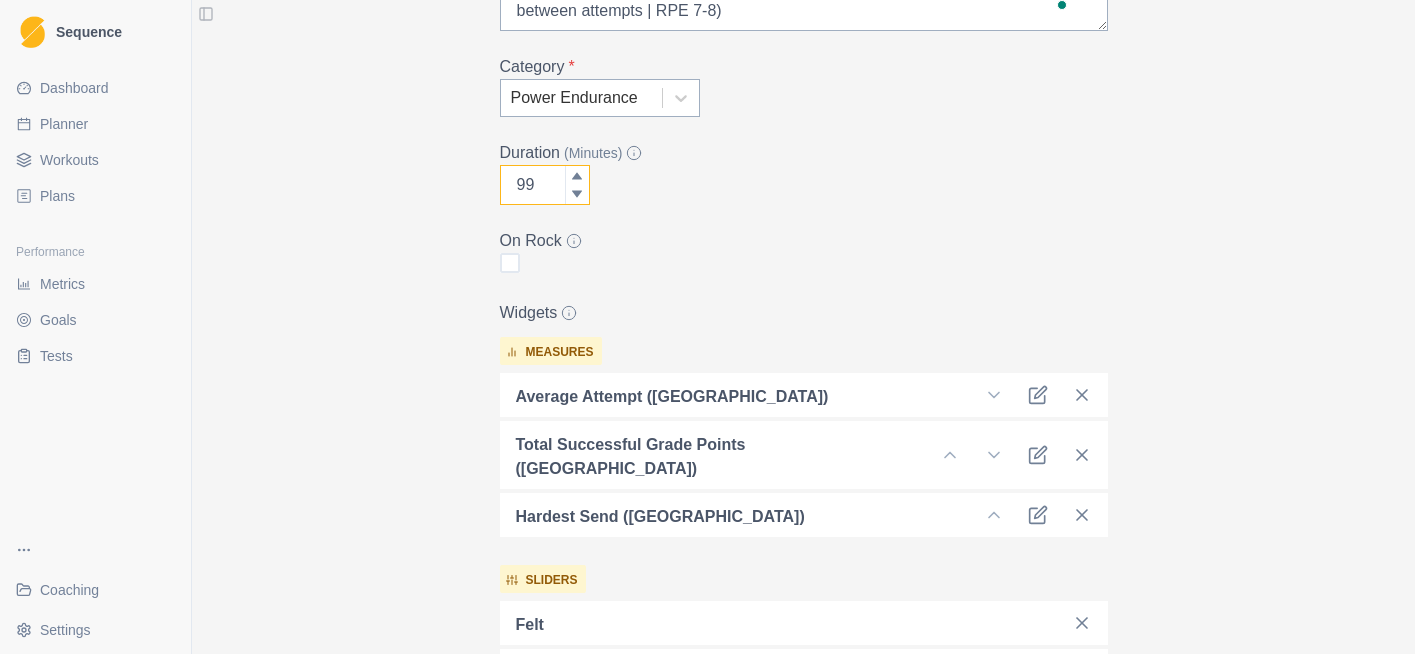 click at bounding box center [577, 195] 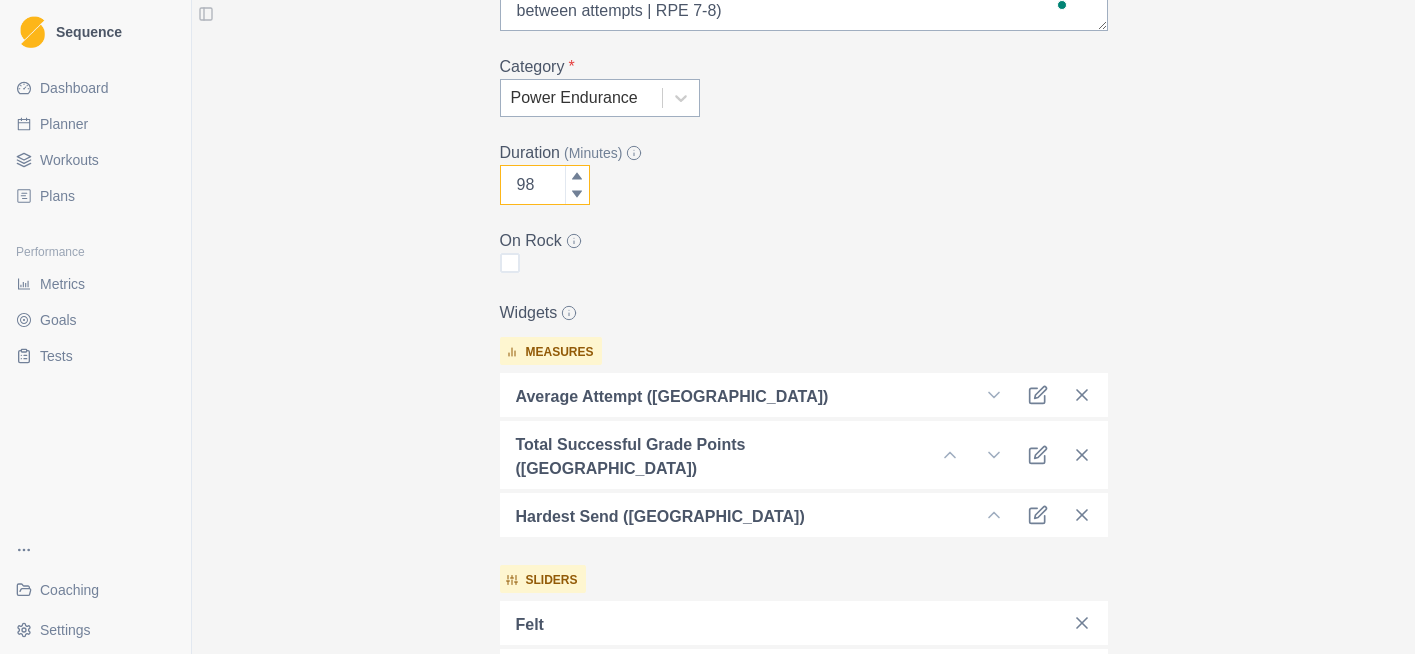 click at bounding box center (577, 195) 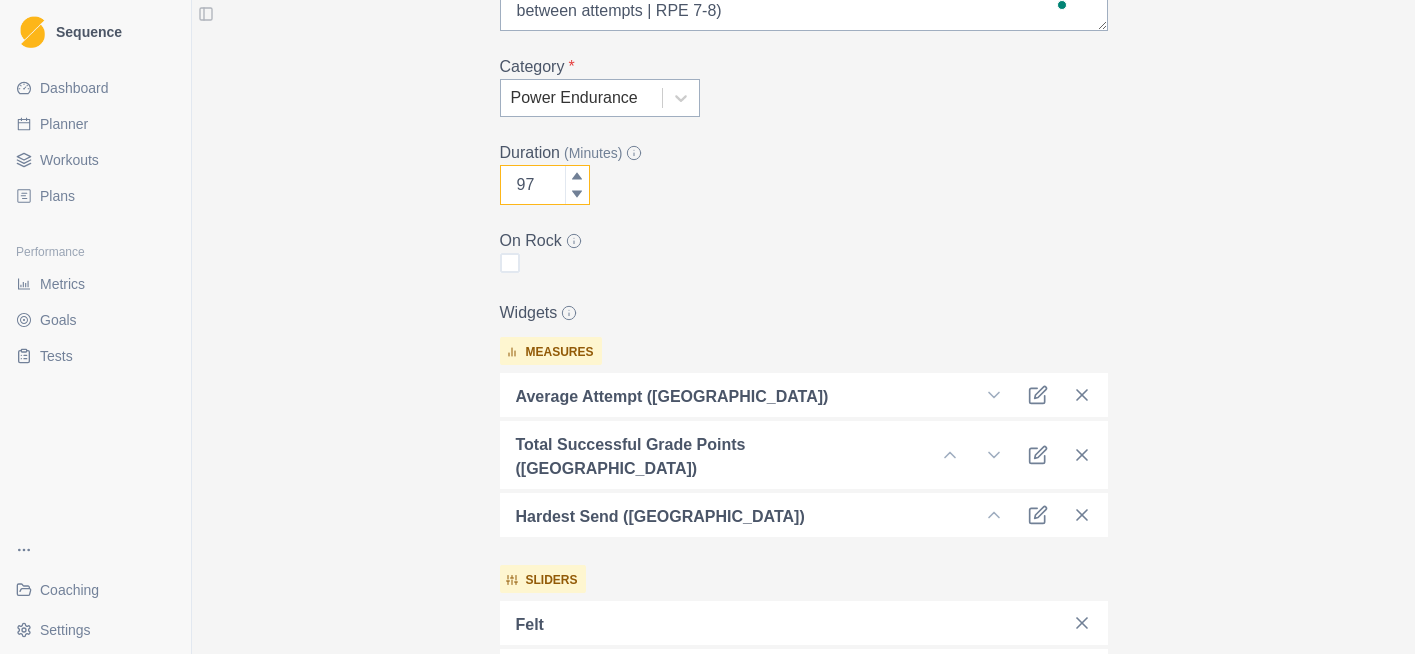 click at bounding box center (577, 195) 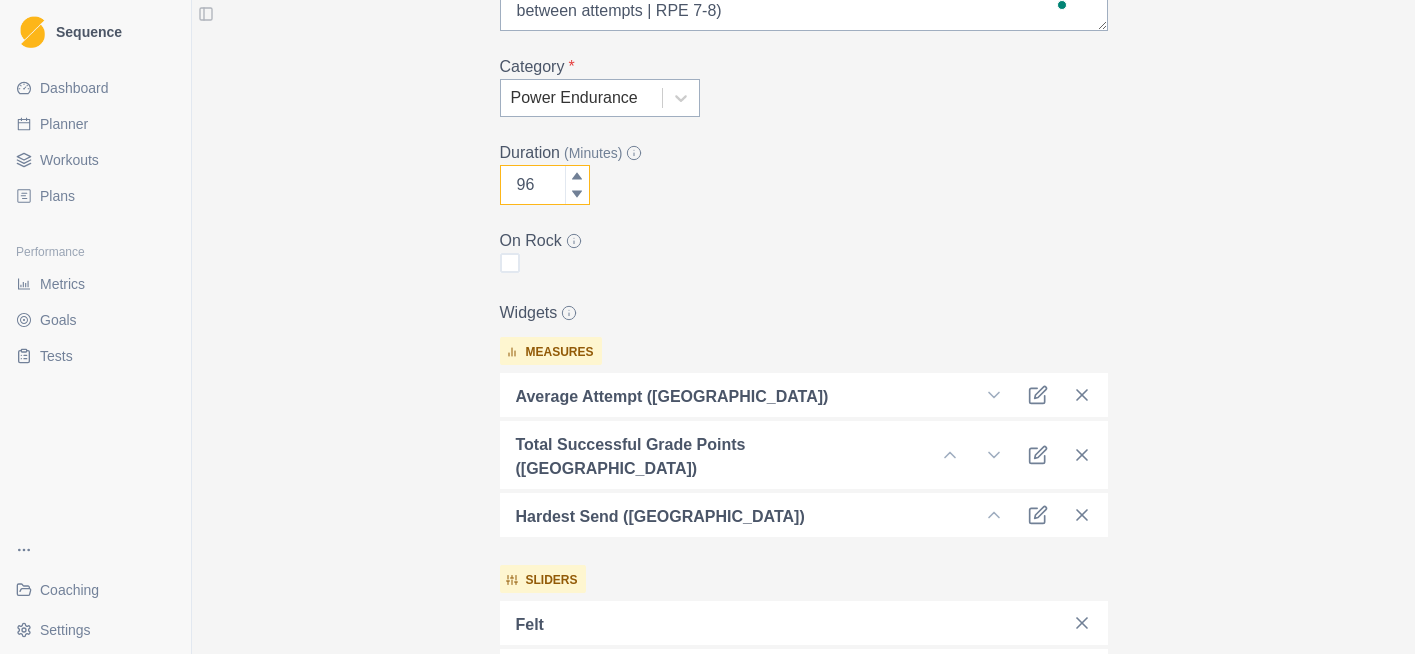 click at bounding box center (577, 195) 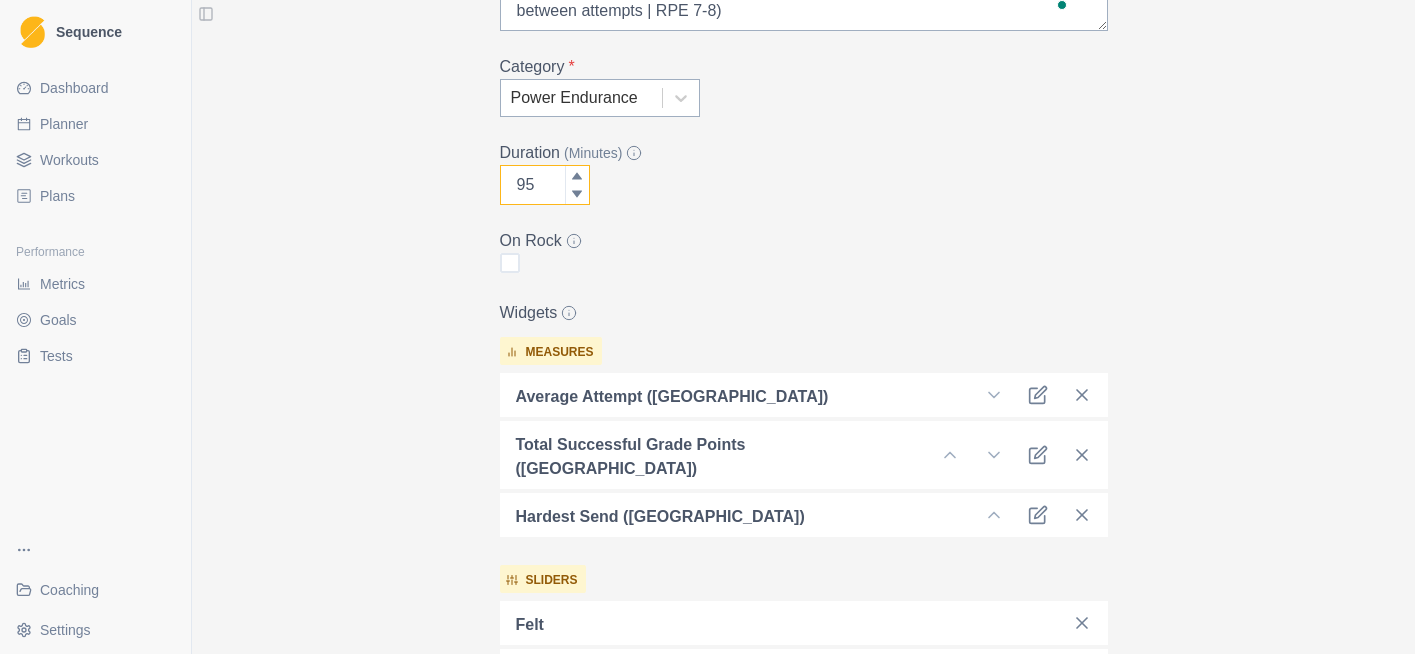 click at bounding box center (577, 195) 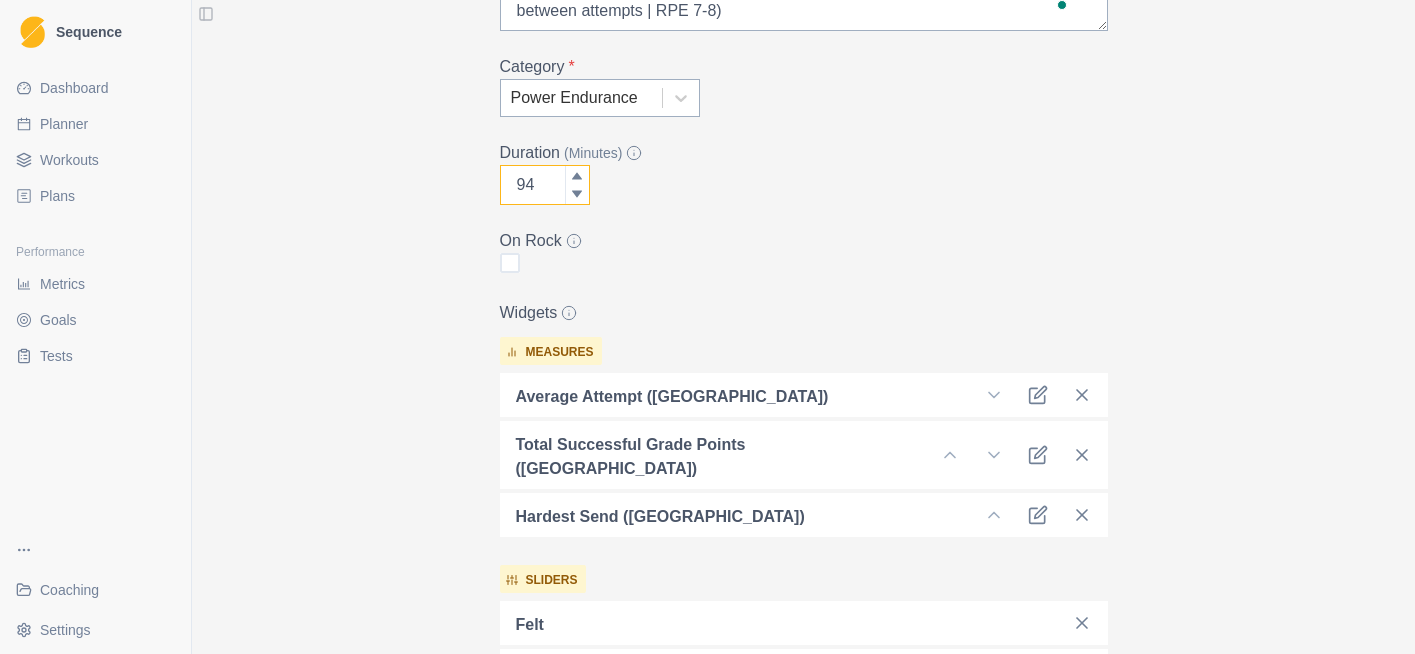 click at bounding box center [577, 195] 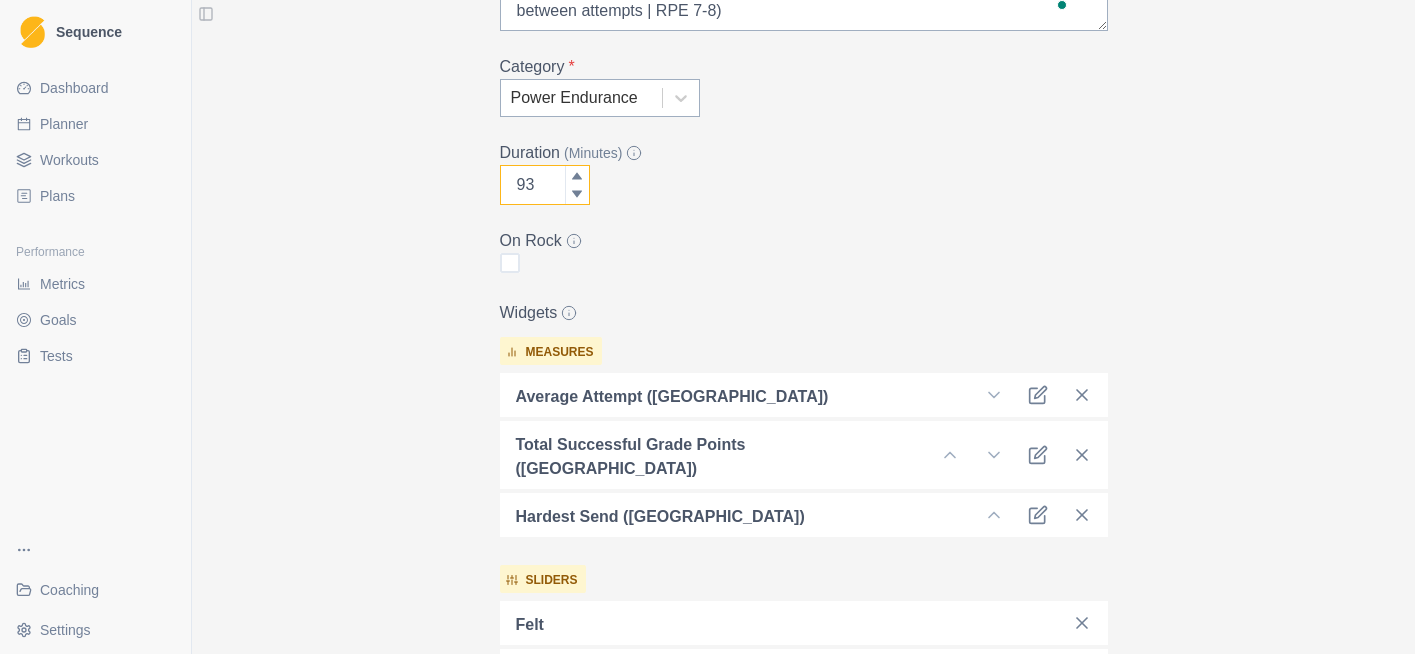 click at bounding box center [577, 195] 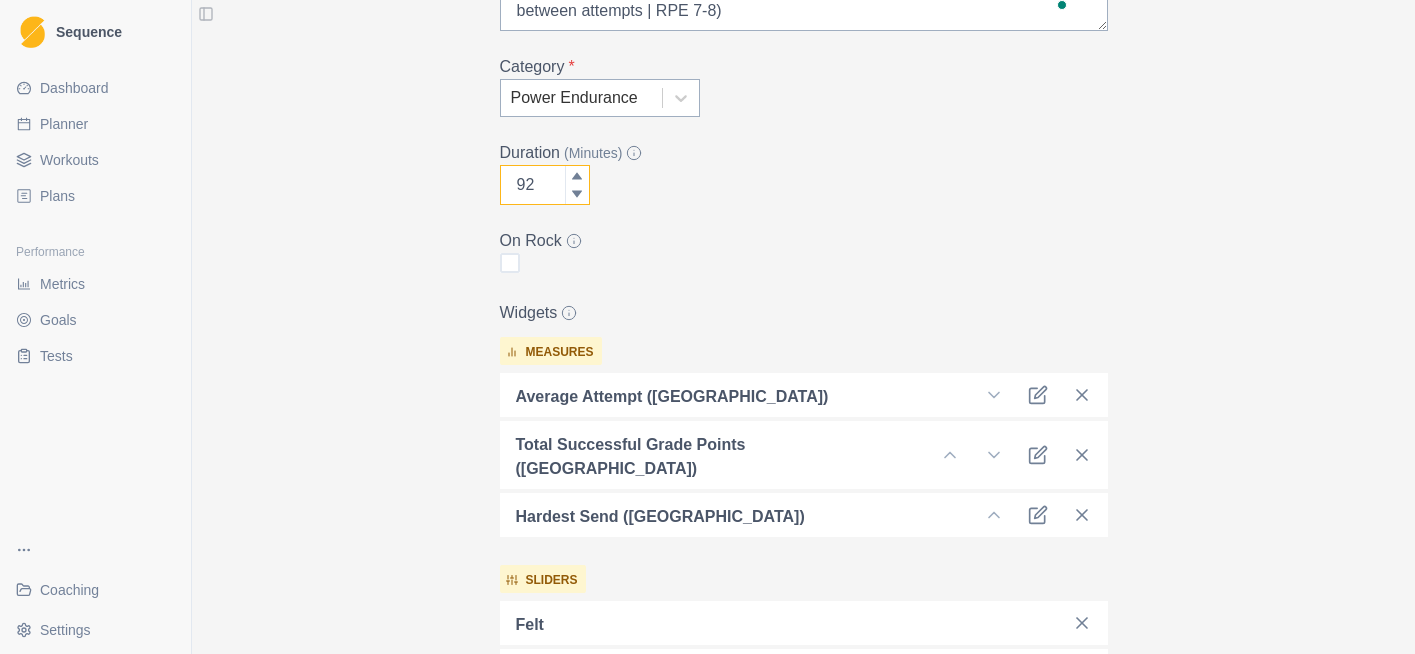 click at bounding box center [577, 195] 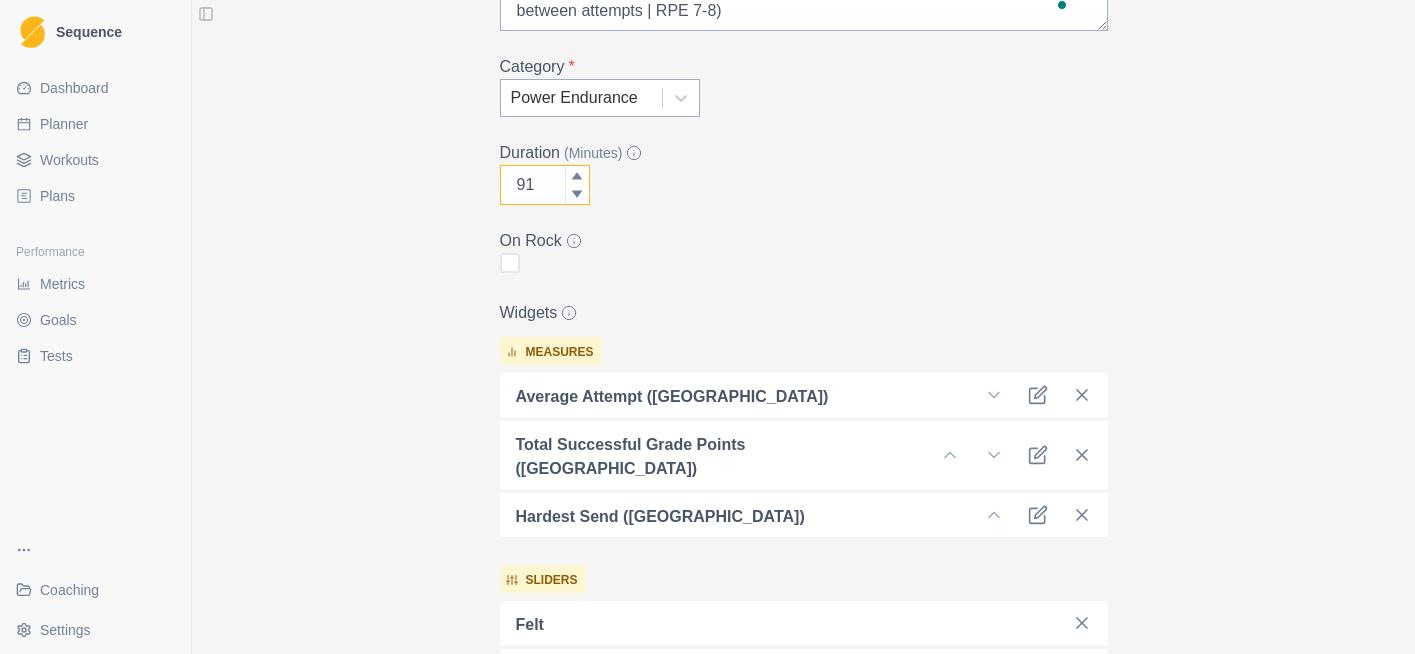 click at bounding box center [577, 195] 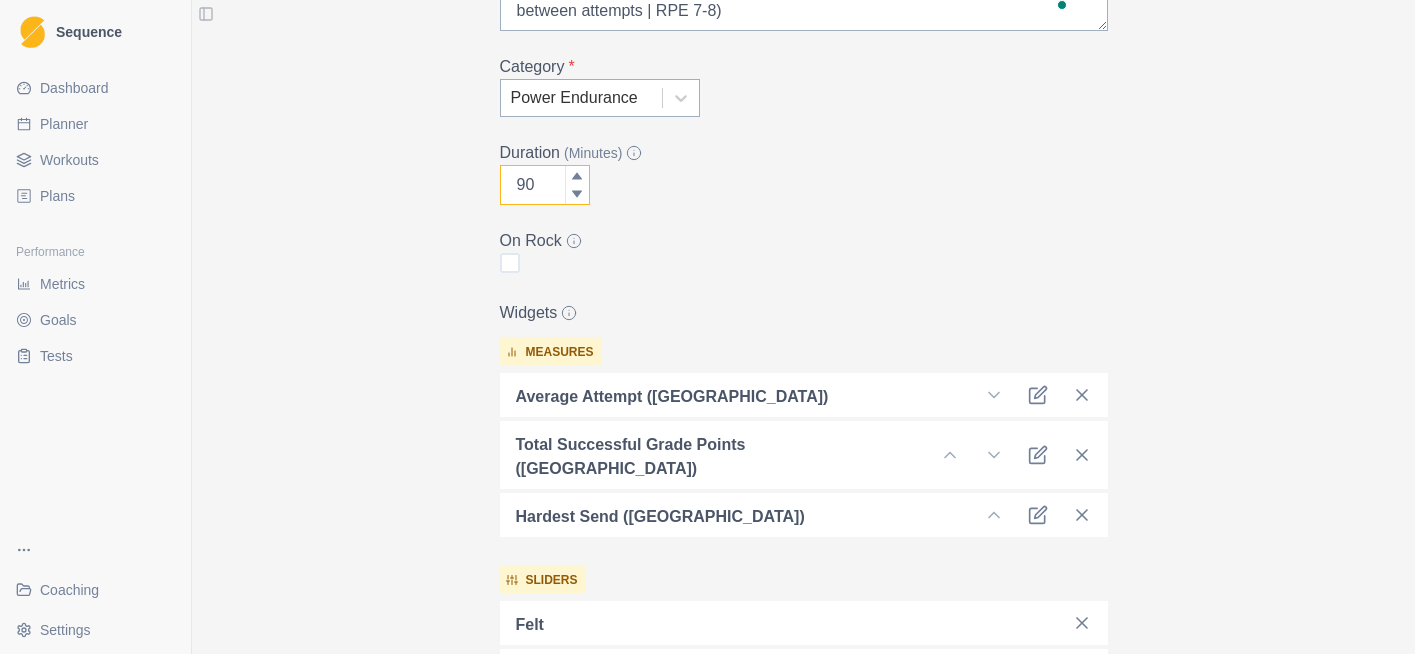 click at bounding box center (577, 195) 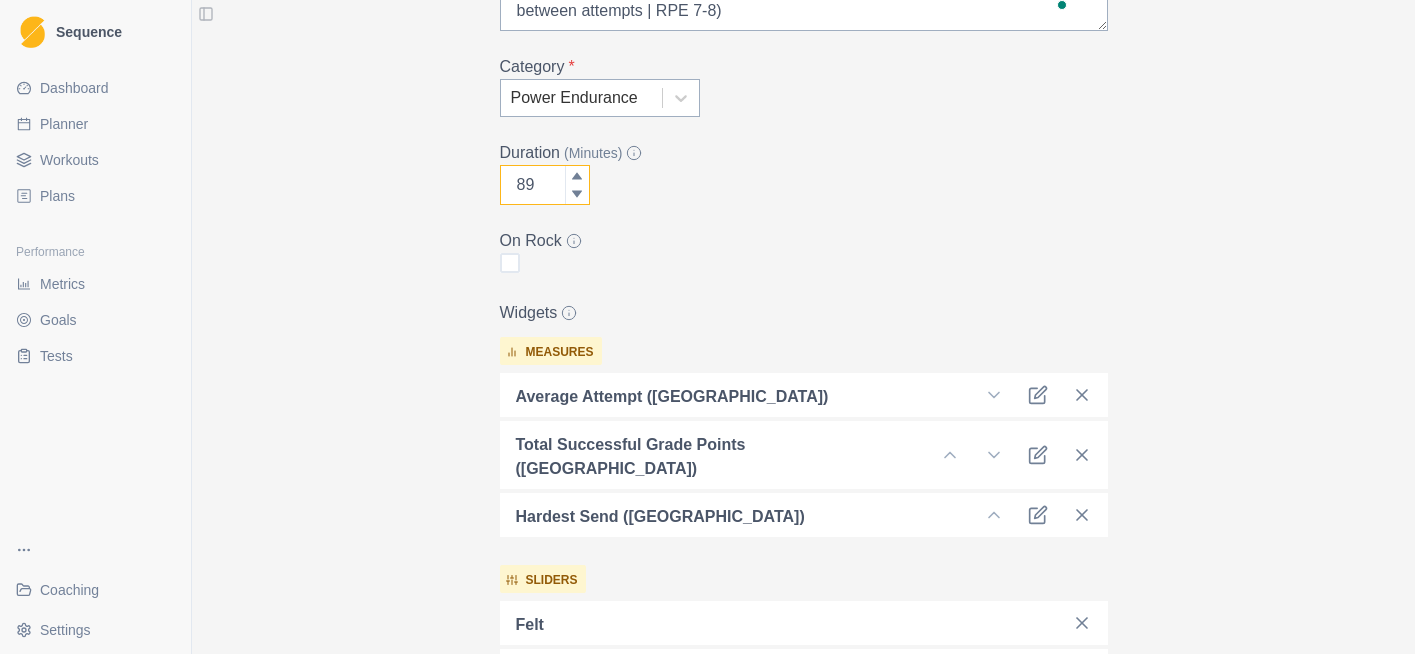 click at bounding box center (577, 195) 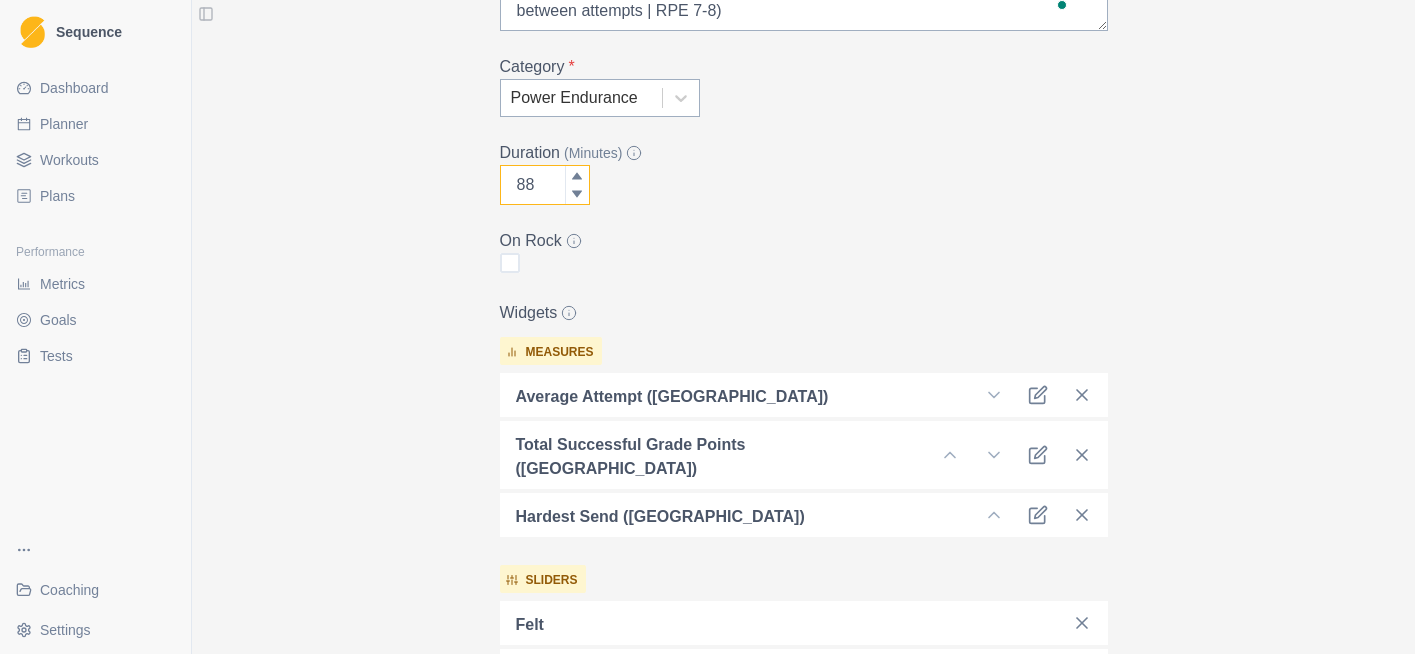 click at bounding box center [577, 195] 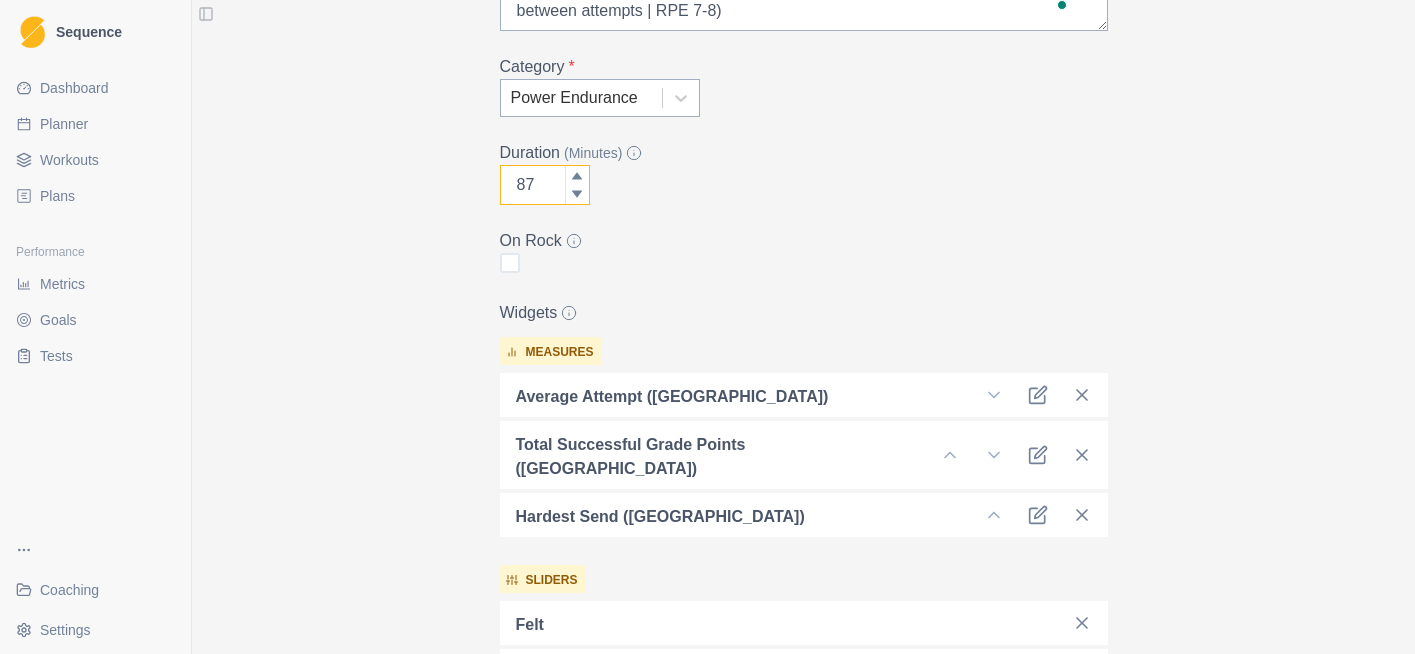 click at bounding box center [577, 195] 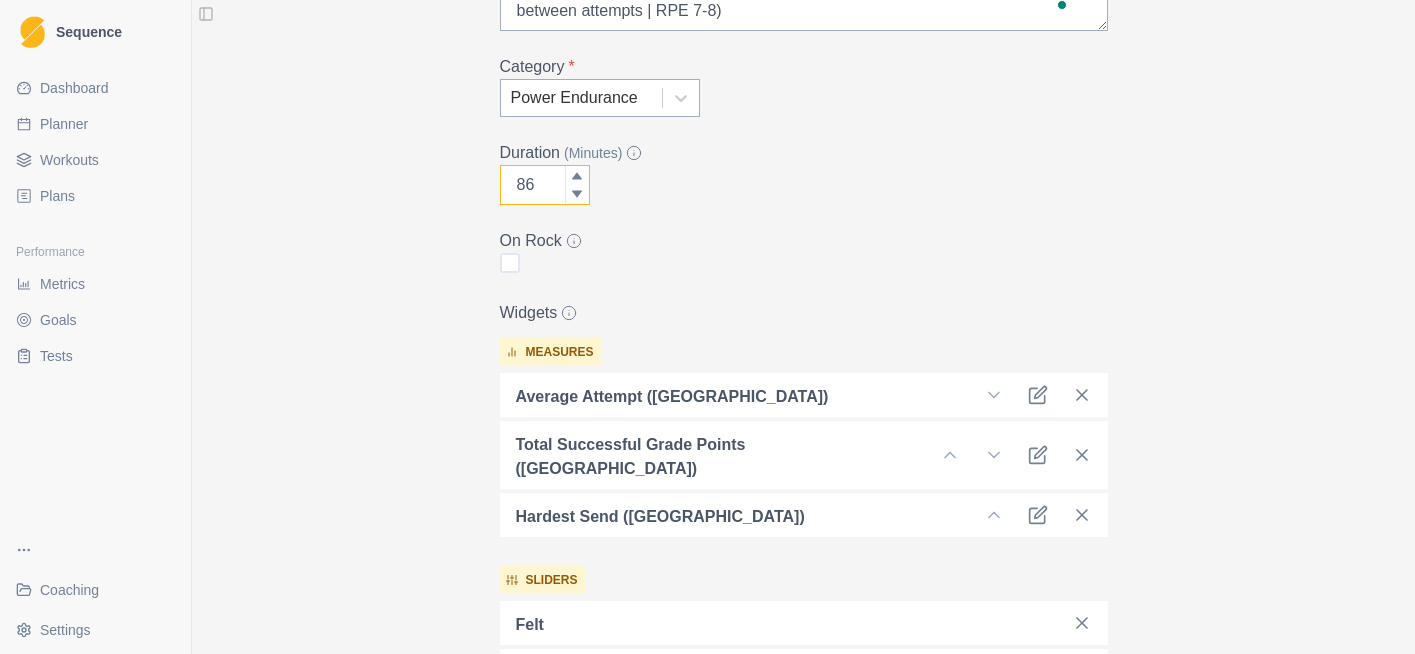 click at bounding box center (577, 195) 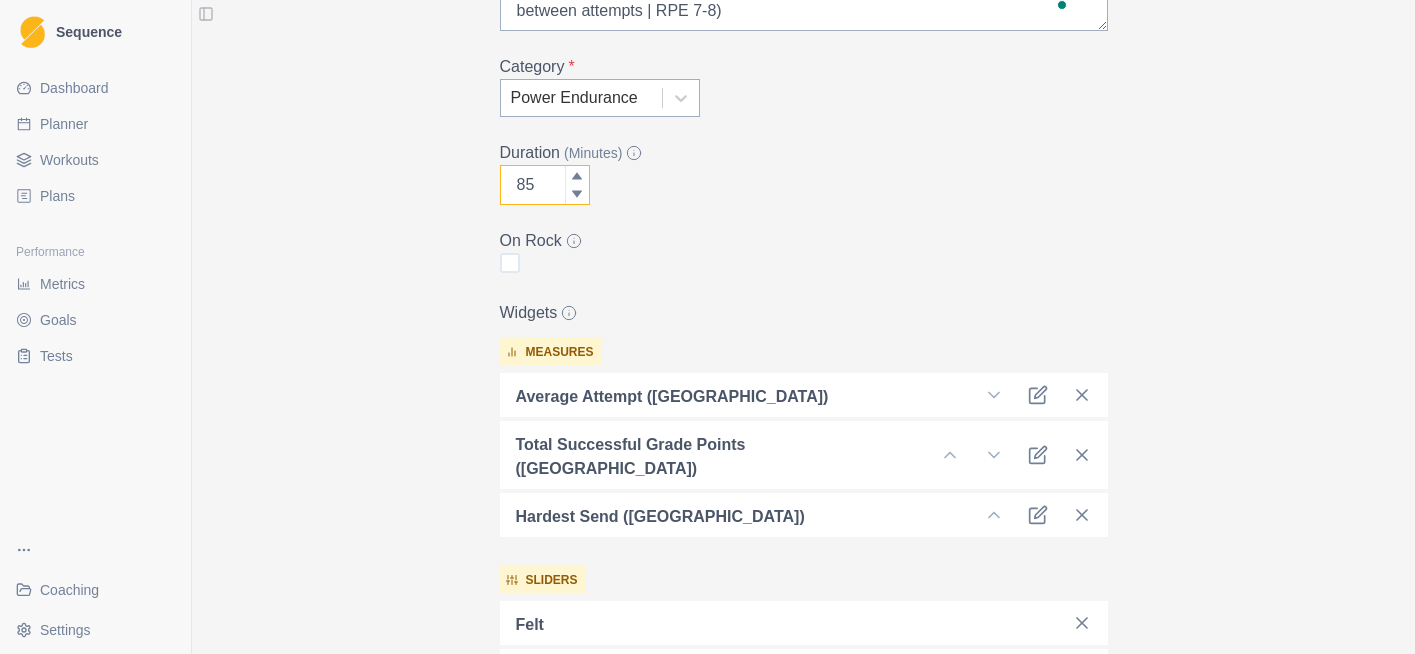 click at bounding box center [577, 195] 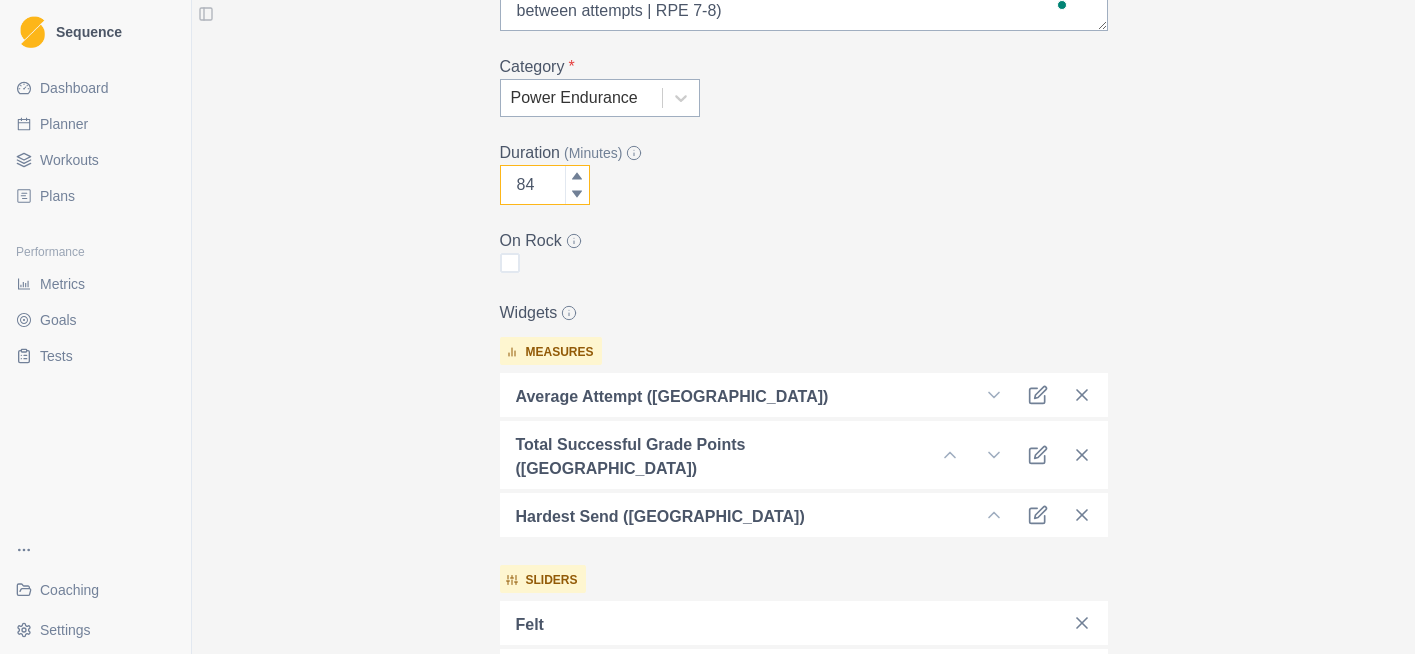 click at bounding box center [577, 195] 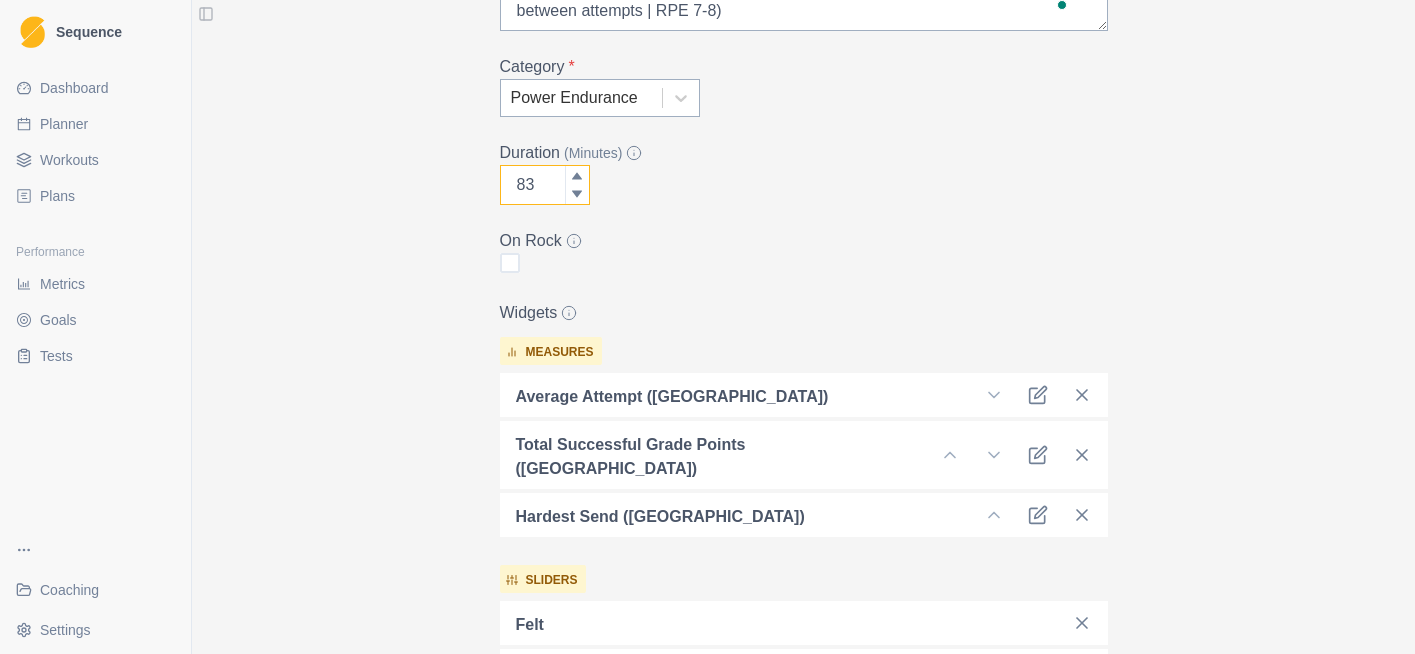 click at bounding box center [577, 195] 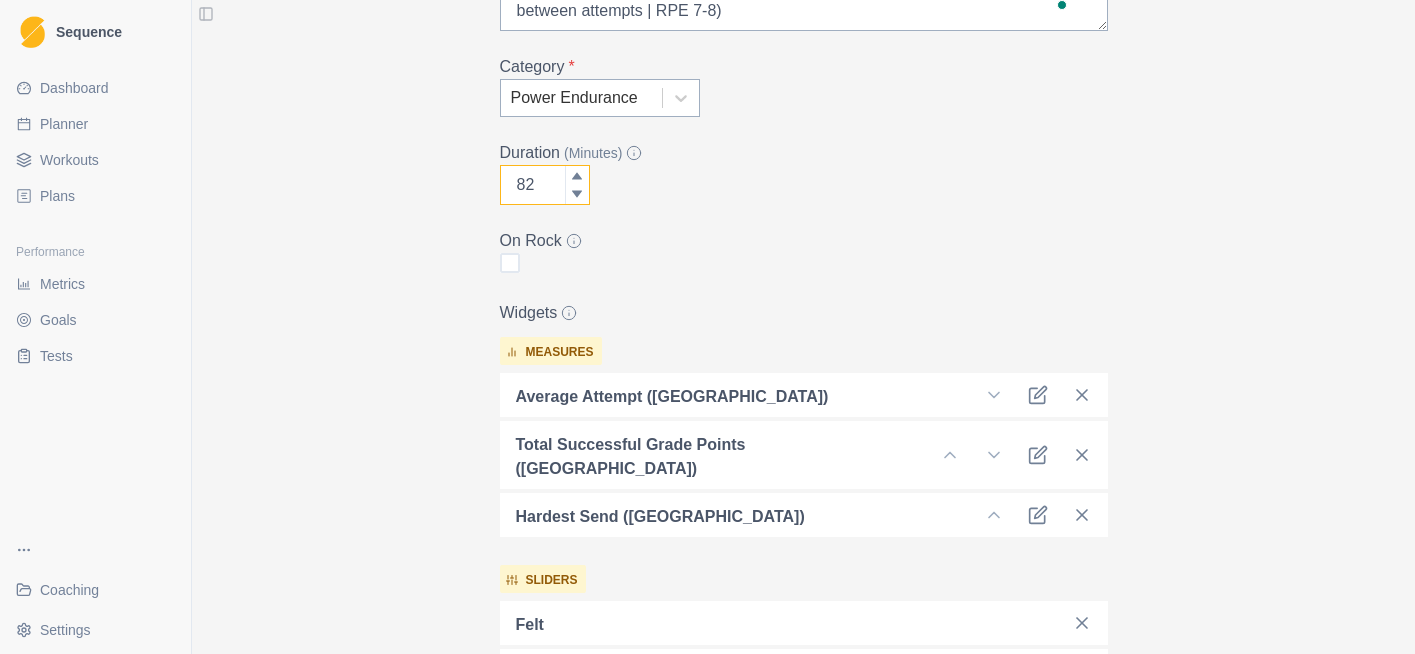 click at bounding box center [577, 195] 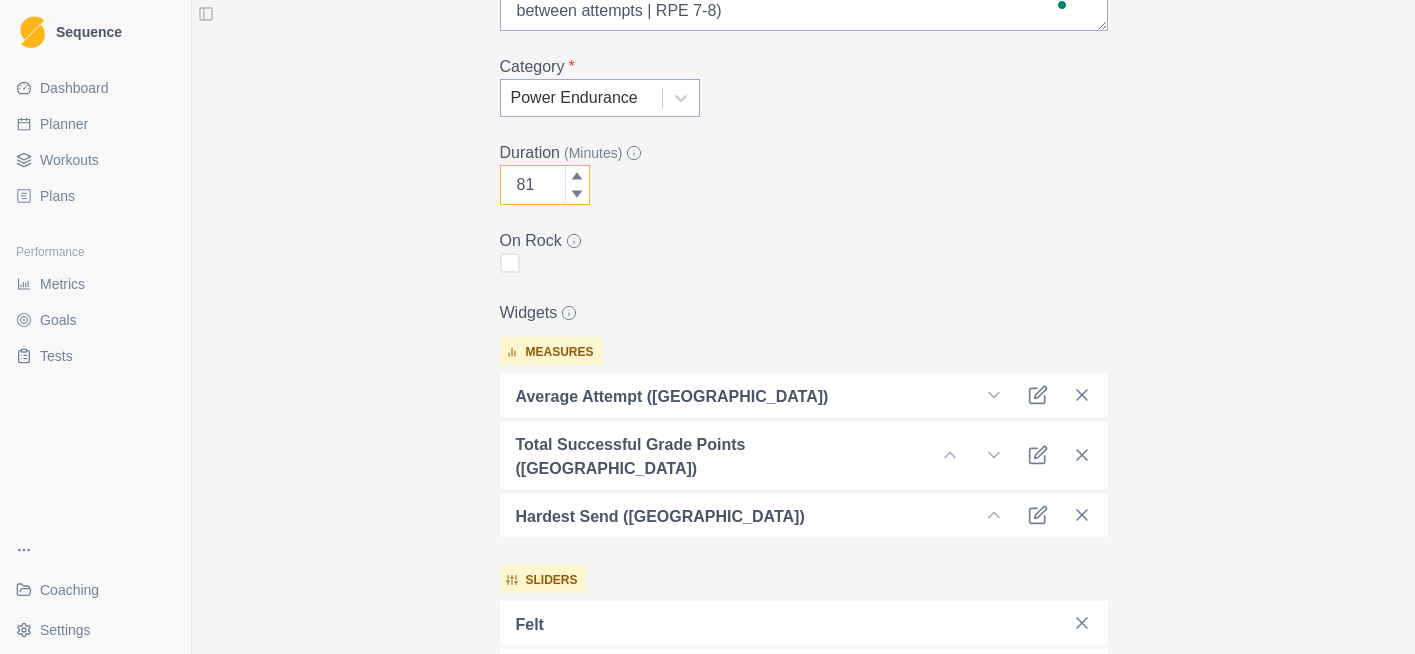 click at bounding box center (577, 195) 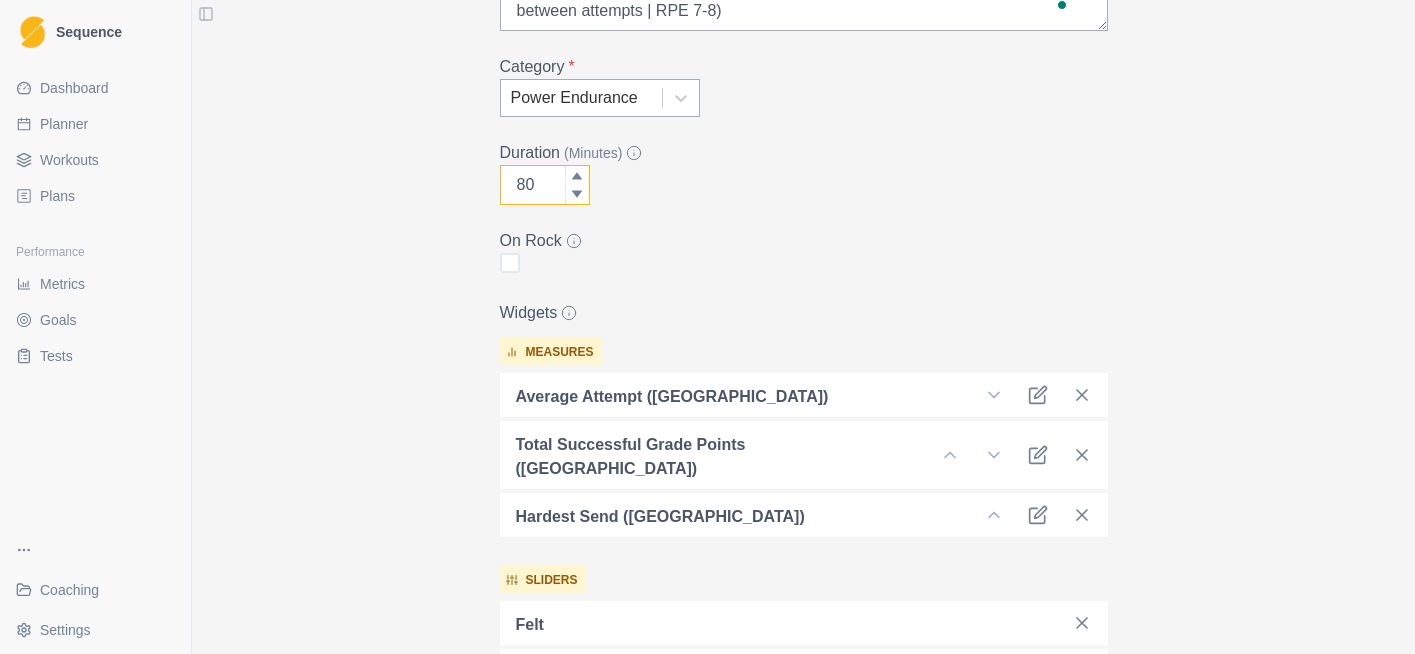 click at bounding box center (577, 195) 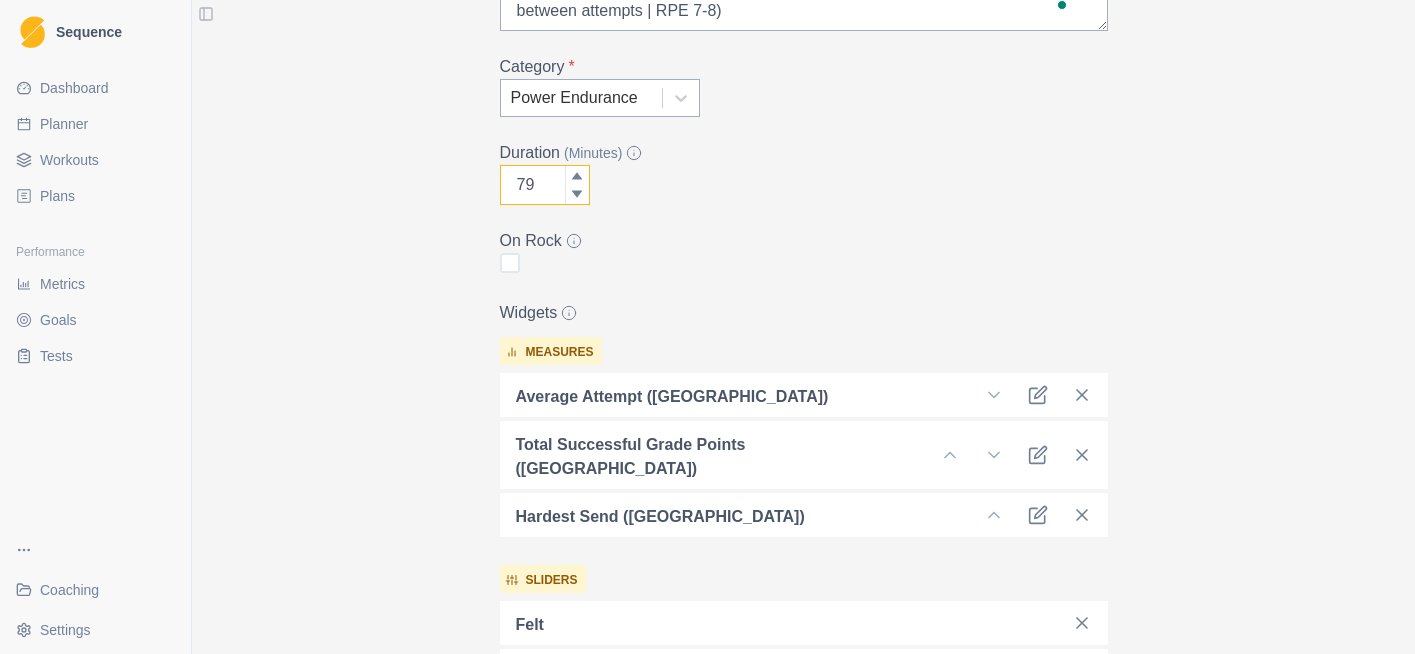 click at bounding box center (577, 195) 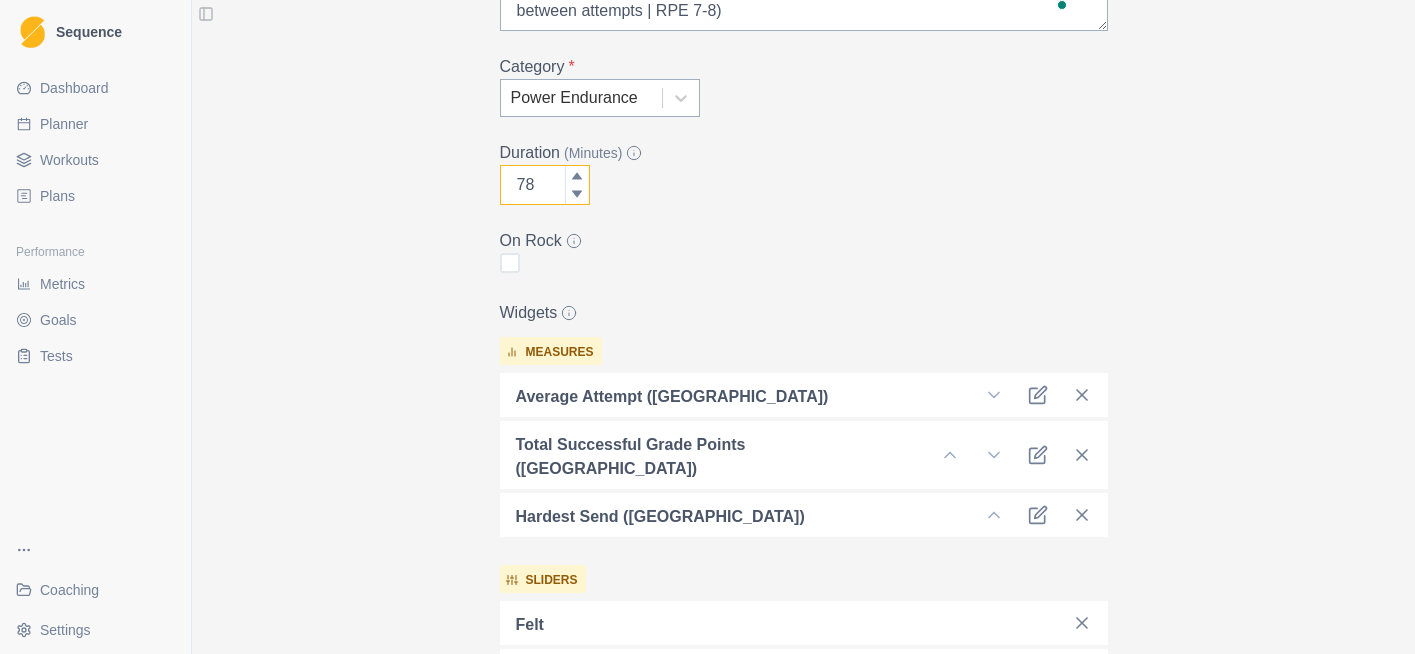 click at bounding box center (577, 195) 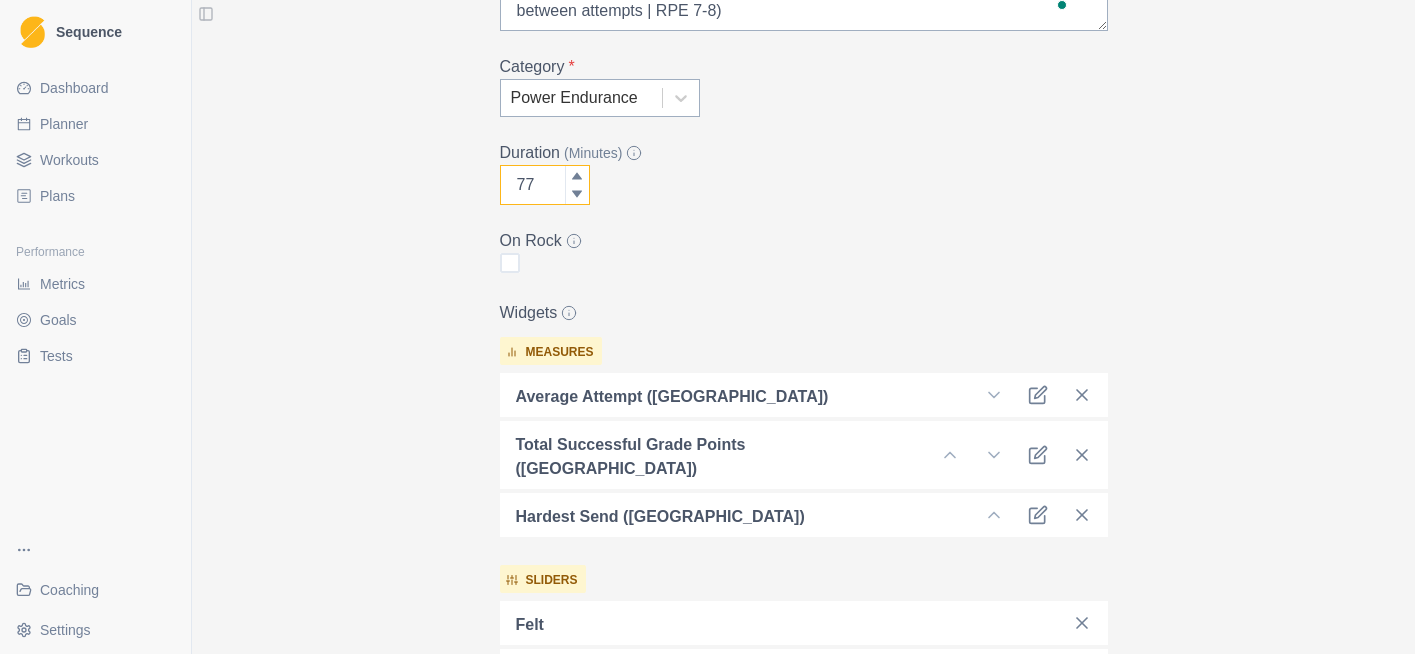 click at bounding box center [577, 195] 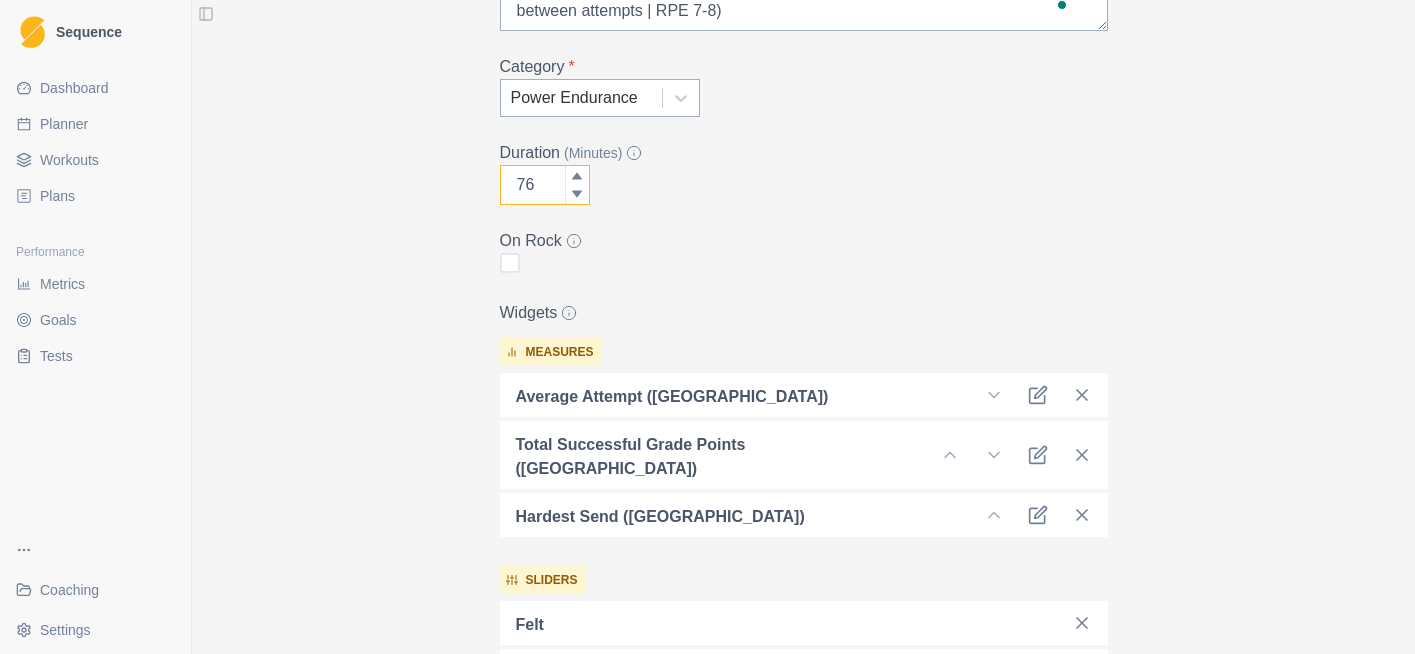 click at bounding box center [577, 195] 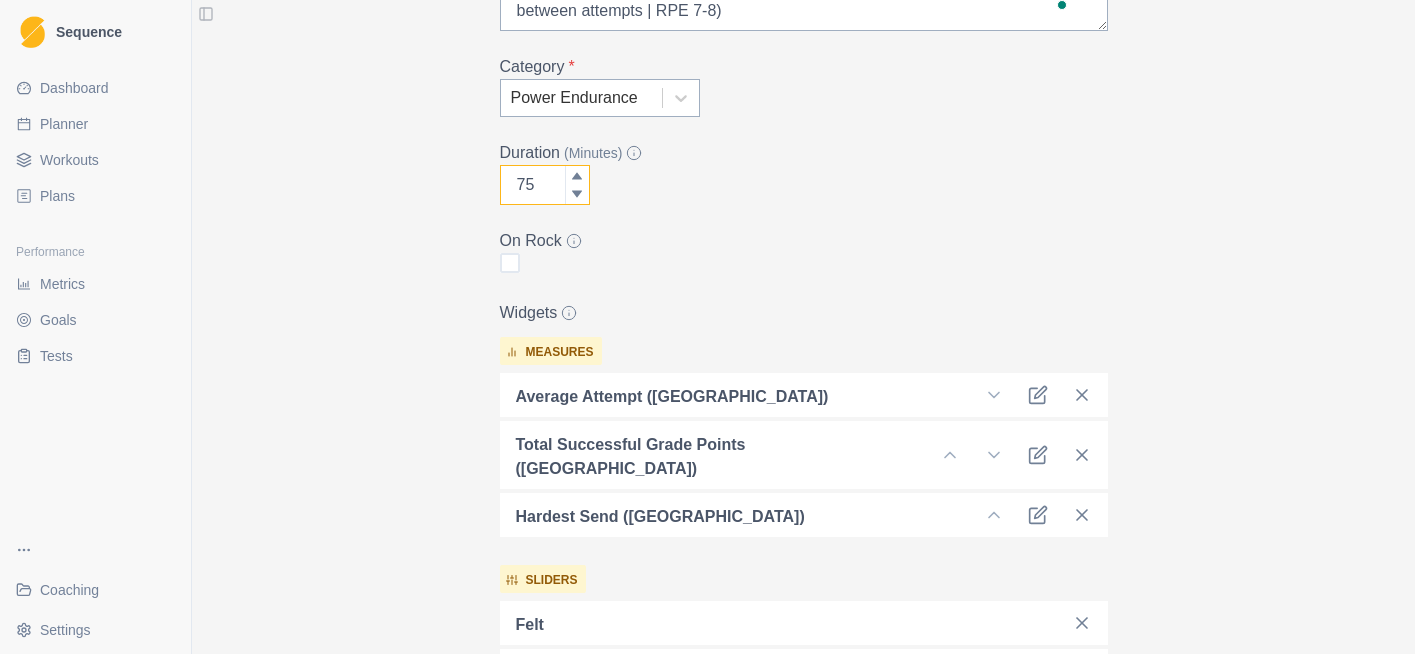 click at bounding box center (577, 195) 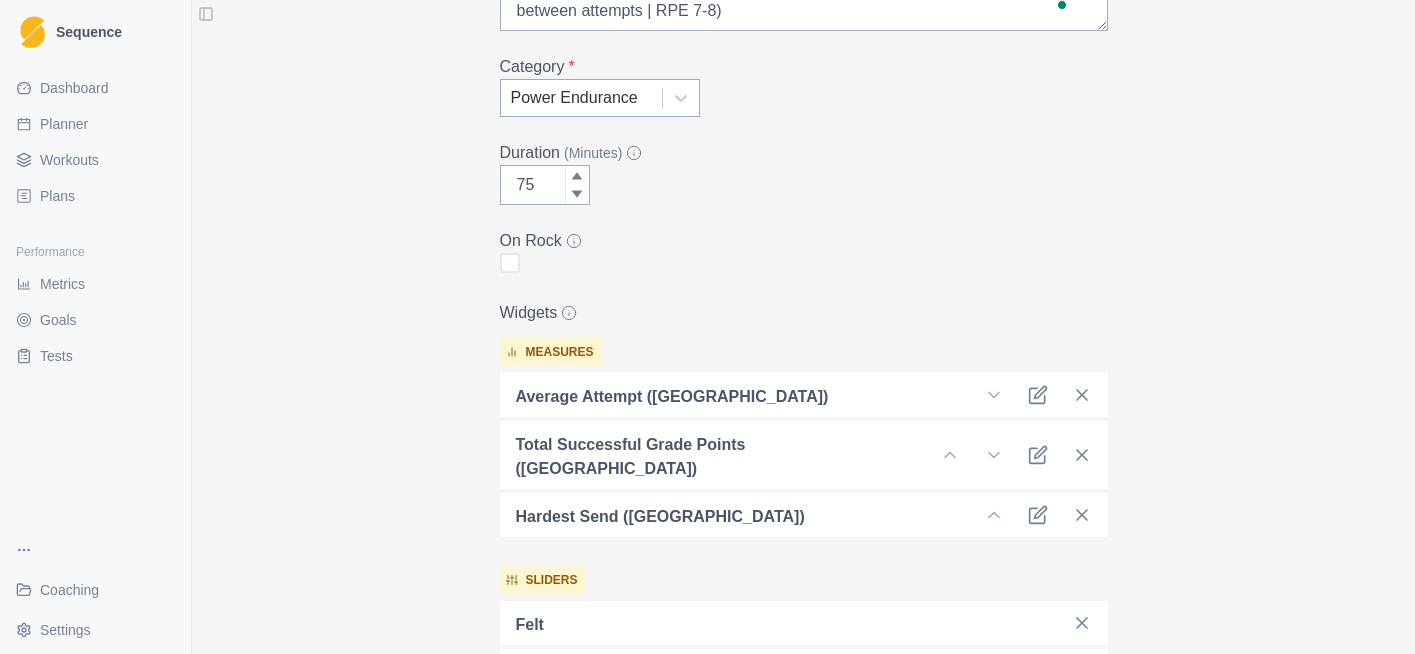 click on "On Rock" at bounding box center (798, 241) 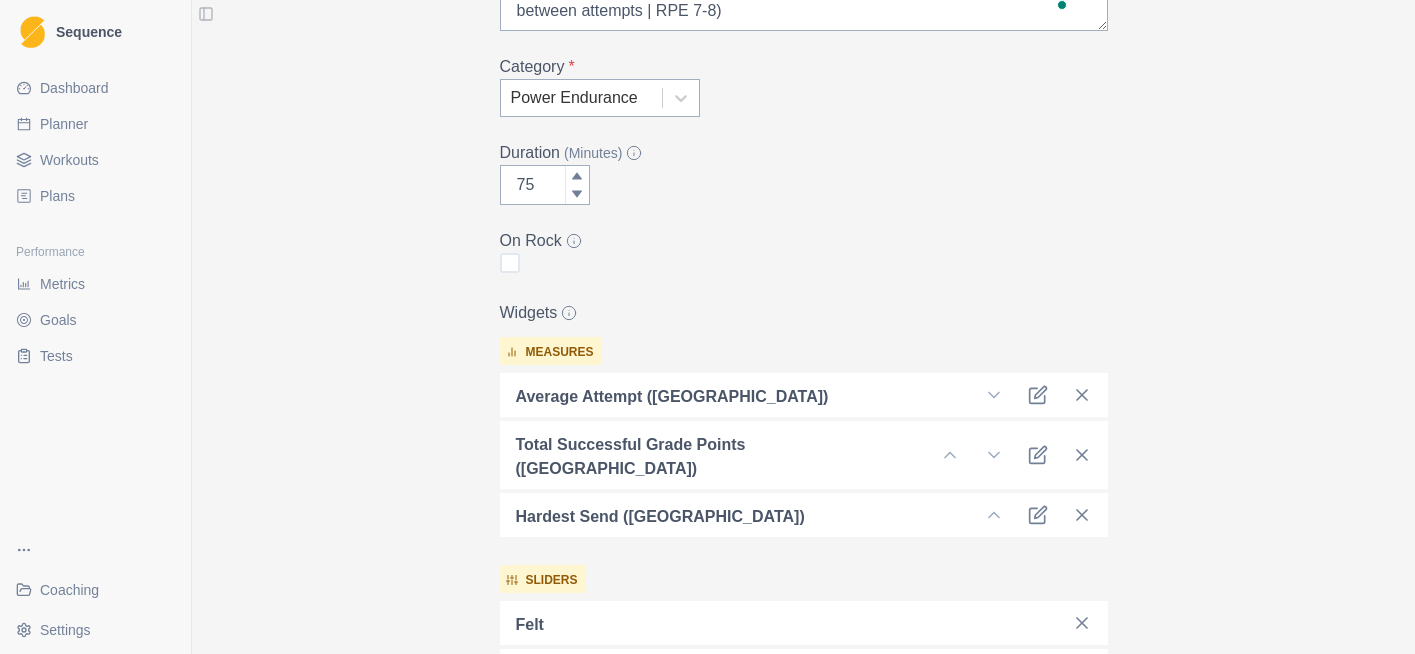 scroll, scrollTop: 305, scrollLeft: 0, axis: vertical 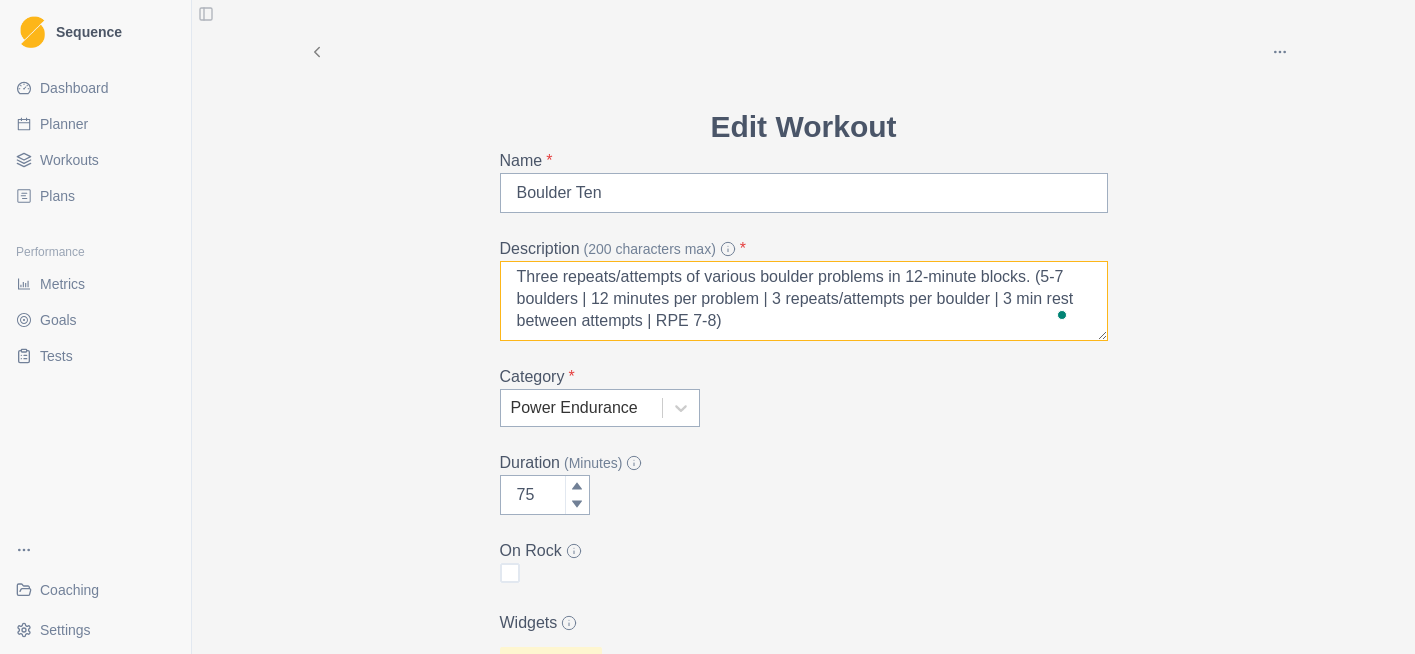 click on "Three repeats/attempts of various boulder problems in 12-minute blocks. (5-7 boulders | 12 minutes per problem | 3 repeats/attempts per boulder | 3 min rest between attempts | RPE 7-8)" at bounding box center (804, 301) 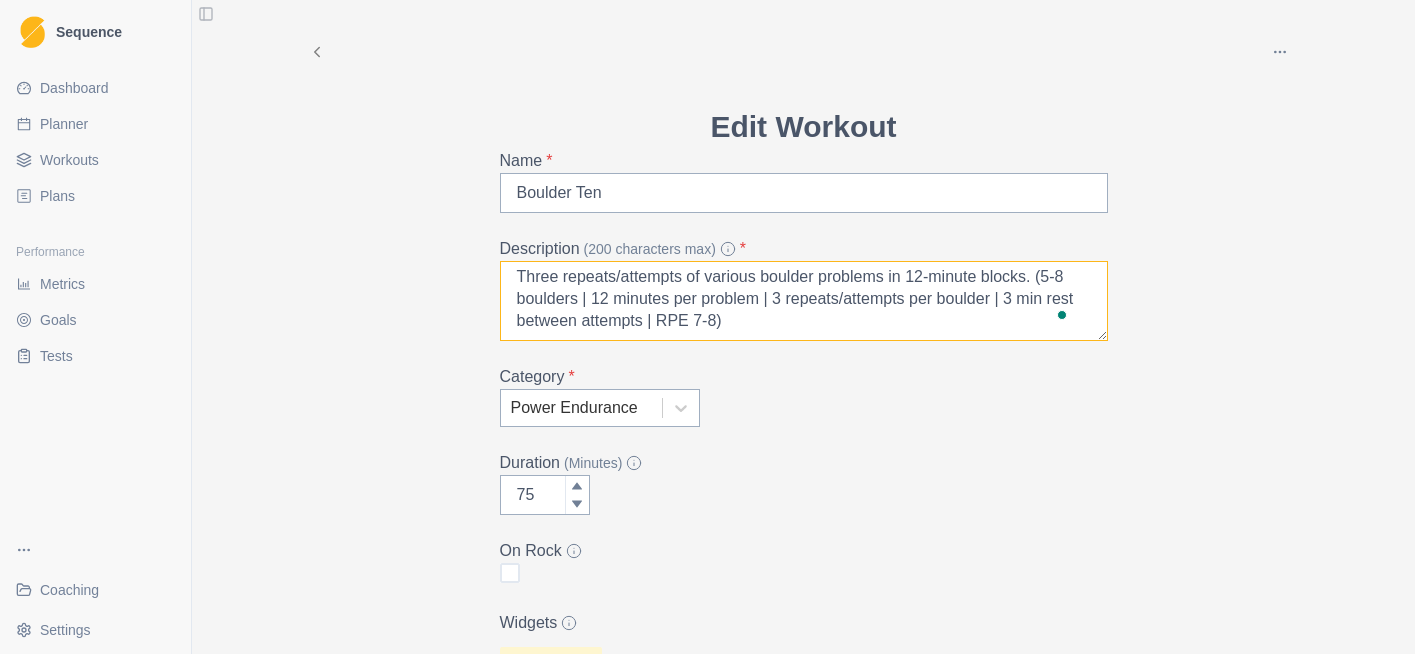 scroll, scrollTop: 23, scrollLeft: 0, axis: vertical 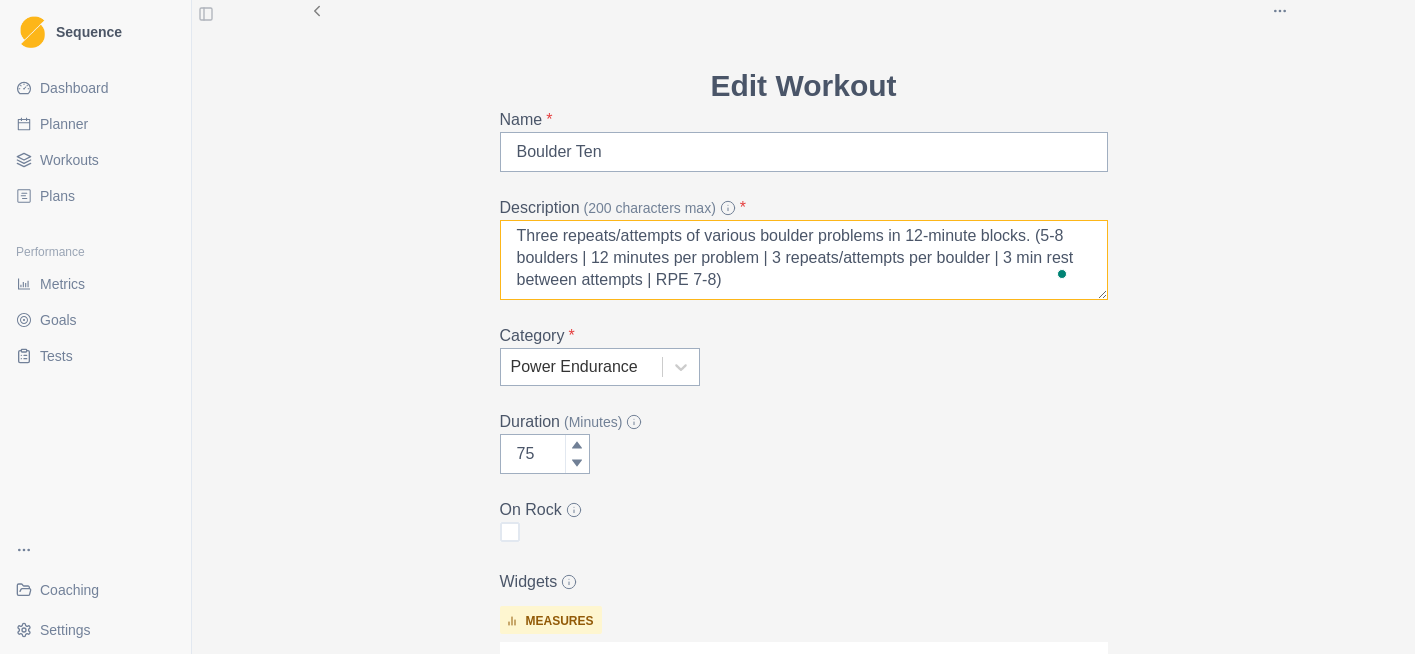 type on "Three repeats/attempts of various boulder problems in 12-minute blocks. (5-8 boulders | 12 minutes per problem | 3 repeats/attempts per boulder | 3 min rest between attempts | RPE 7-8)" 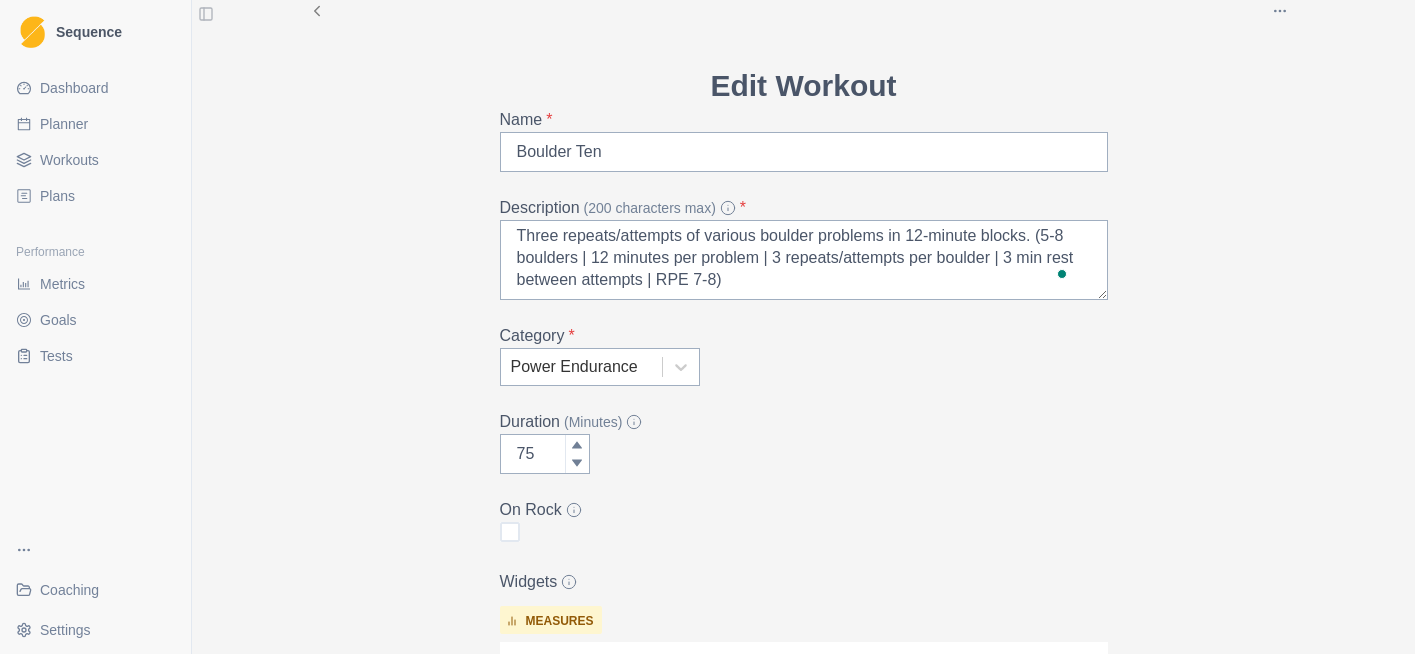 click on "Edit Workout Name * Boulder Ten Description   (200 characters max) * Three repeats/attempts of various boulder problems in 12-minute blocks. (5-8 boulders | 12 minutes per problem | 3 repeats/attempts per boulder | 3 min rest between attempts | RPE 7-8) Category * Power Endurance Duration   (Minutes) 75 On Rock Widgets measures Average Attempt ([GEOGRAPHIC_DATA]) Total Successful Grade Points (Boulder) Hardest Send ([GEOGRAPHIC_DATA]) sliders felt motivated performed RPE Add Widget Extra Details (detailed instructions, add videos, images, etc) Overview Equipment / Facilities - floor space, exercise/yoga mat Duration - 20 minutes Intensity - RPE 7-8 | 70-80% of max | hard-flash to session project Cancel Update" at bounding box center (804, 801) 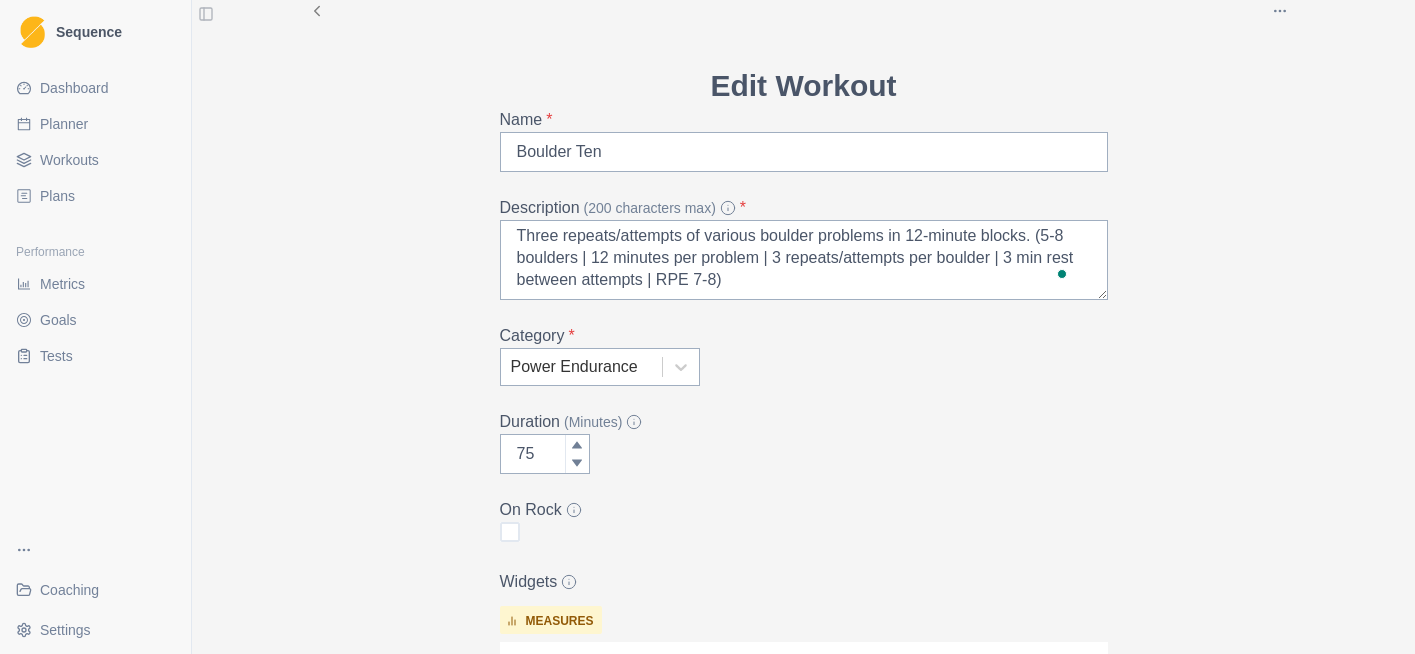 scroll, scrollTop: 295, scrollLeft: 0, axis: vertical 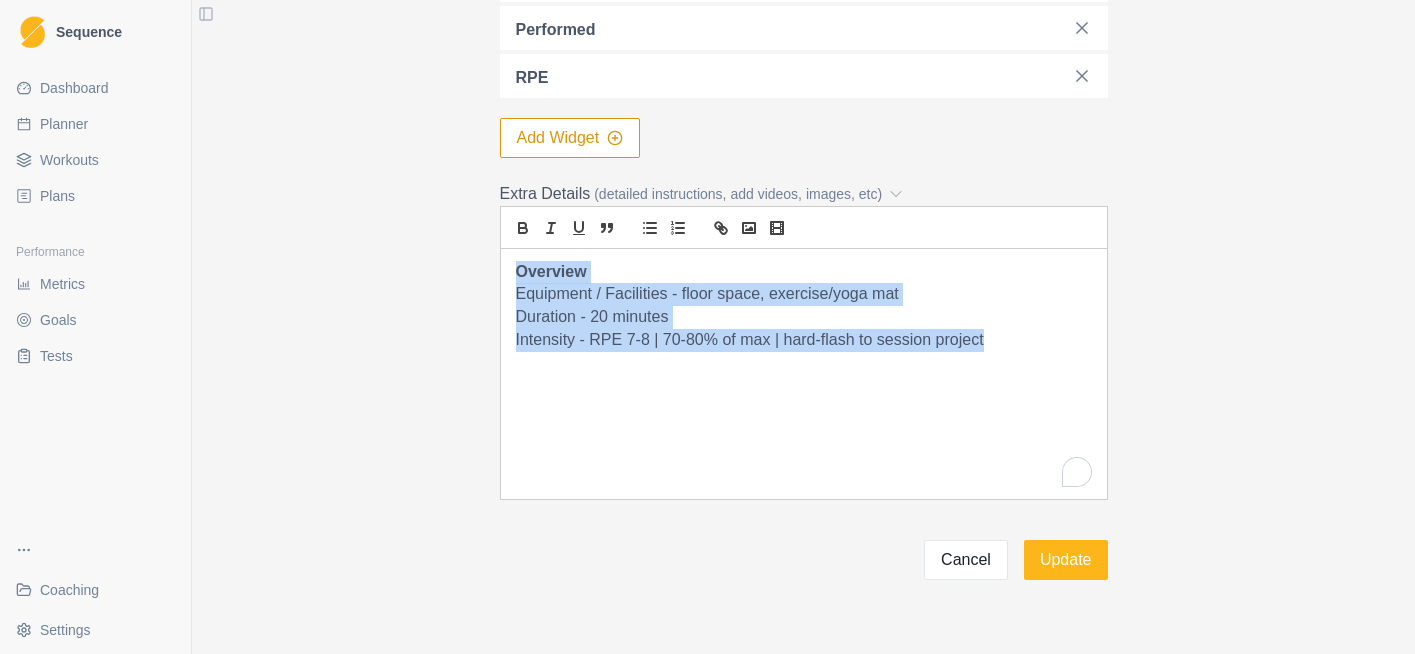 drag, startPoint x: 875, startPoint y: 311, endPoint x: 500, endPoint y: 251, distance: 379.76965 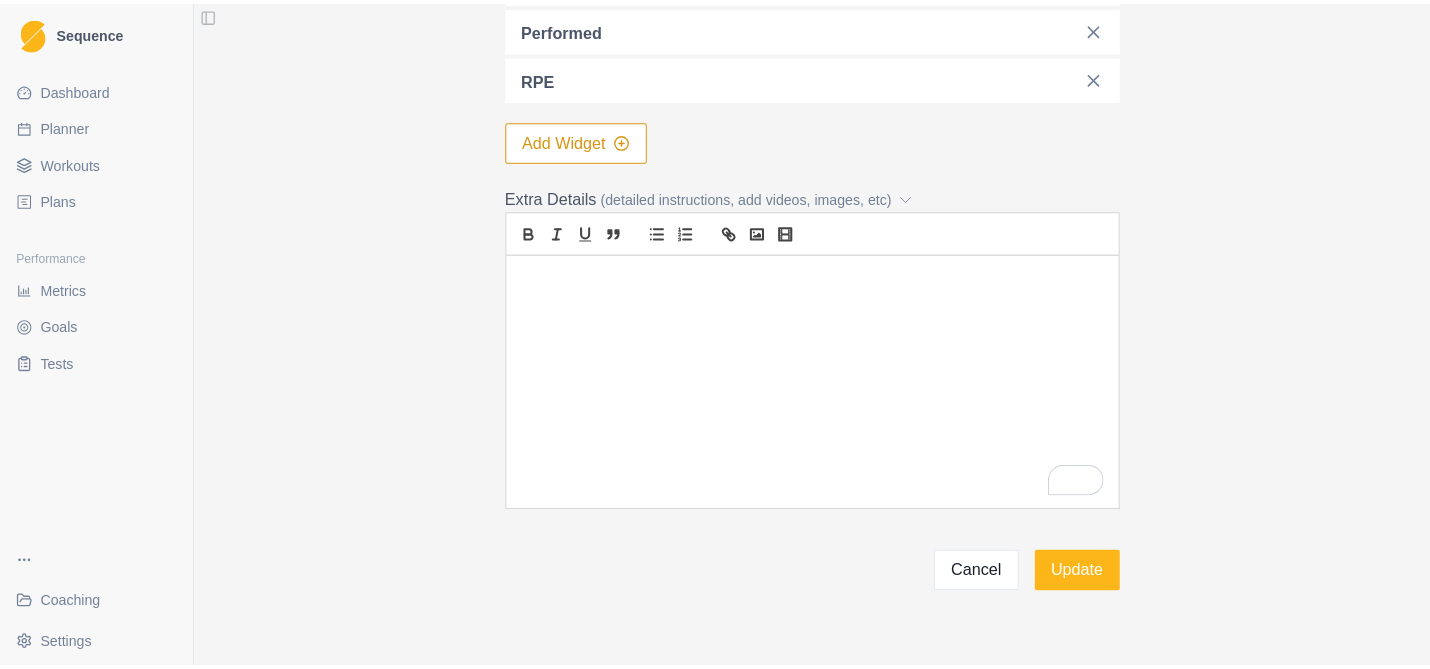 scroll, scrollTop: 1001, scrollLeft: 0, axis: vertical 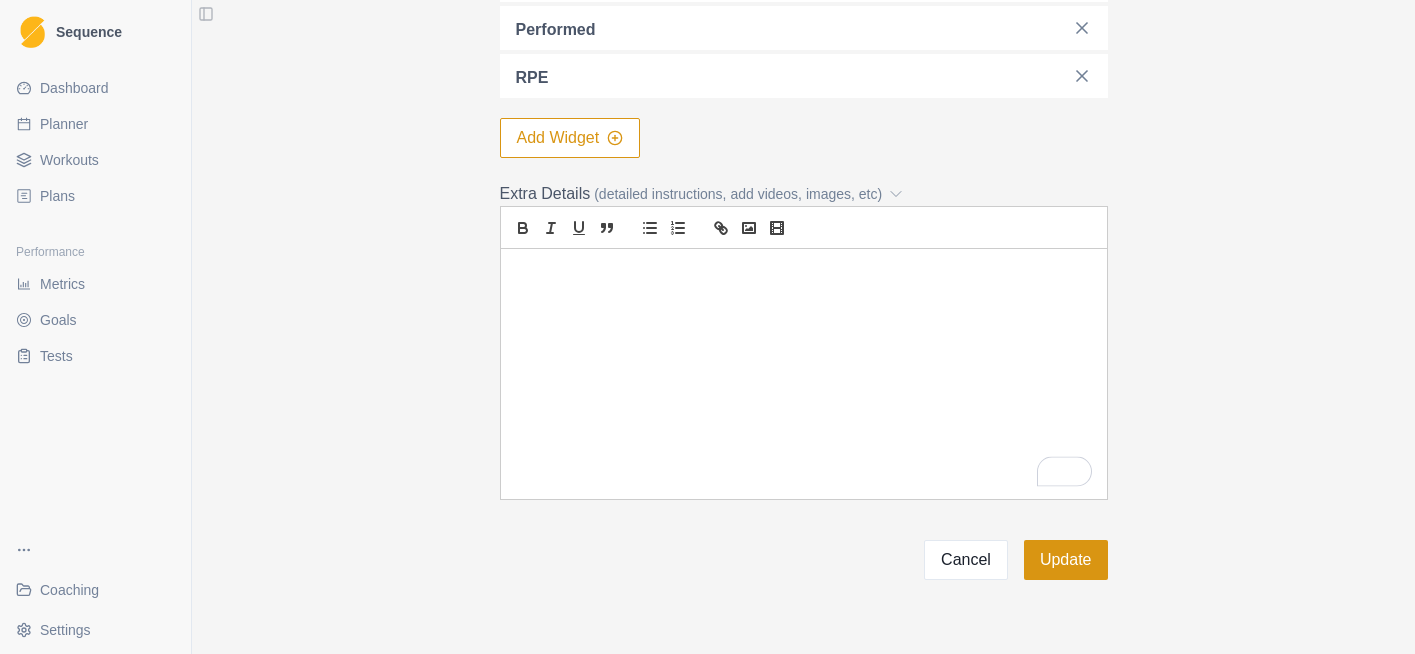 click on "Update" at bounding box center [1066, 560] 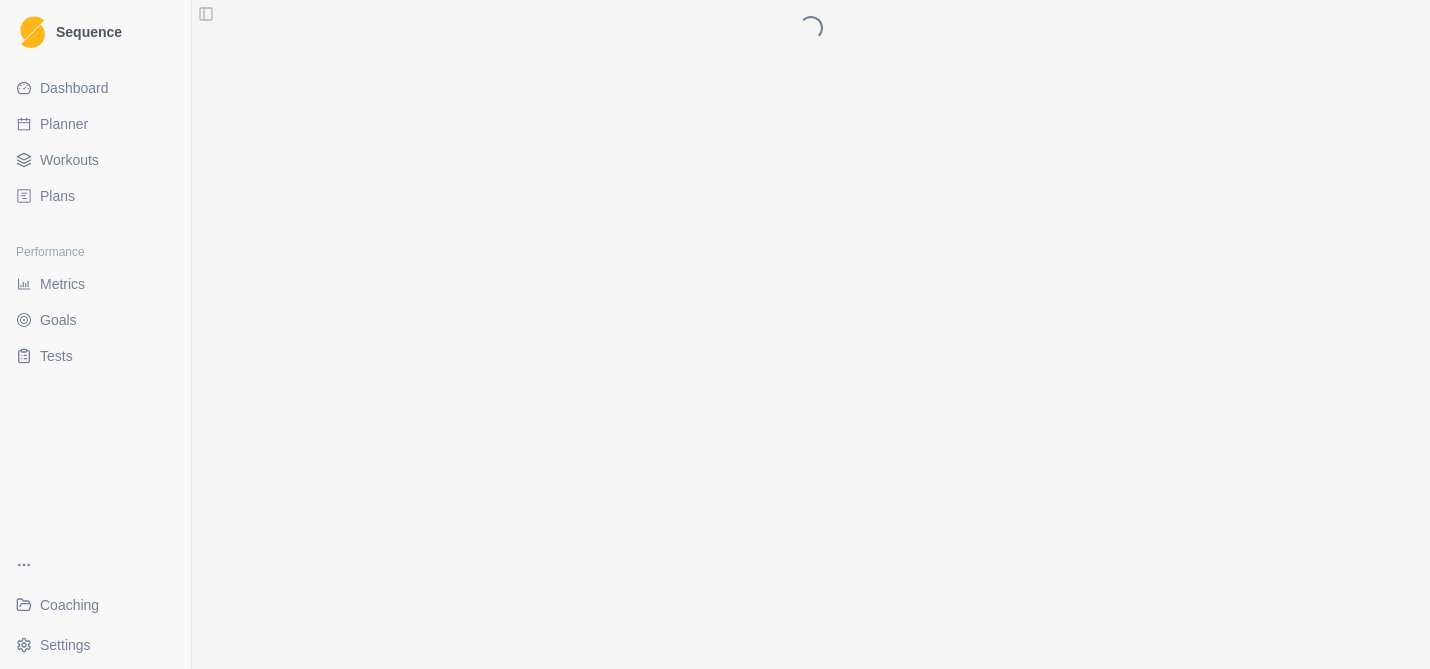 scroll, scrollTop: 0, scrollLeft: 0, axis: both 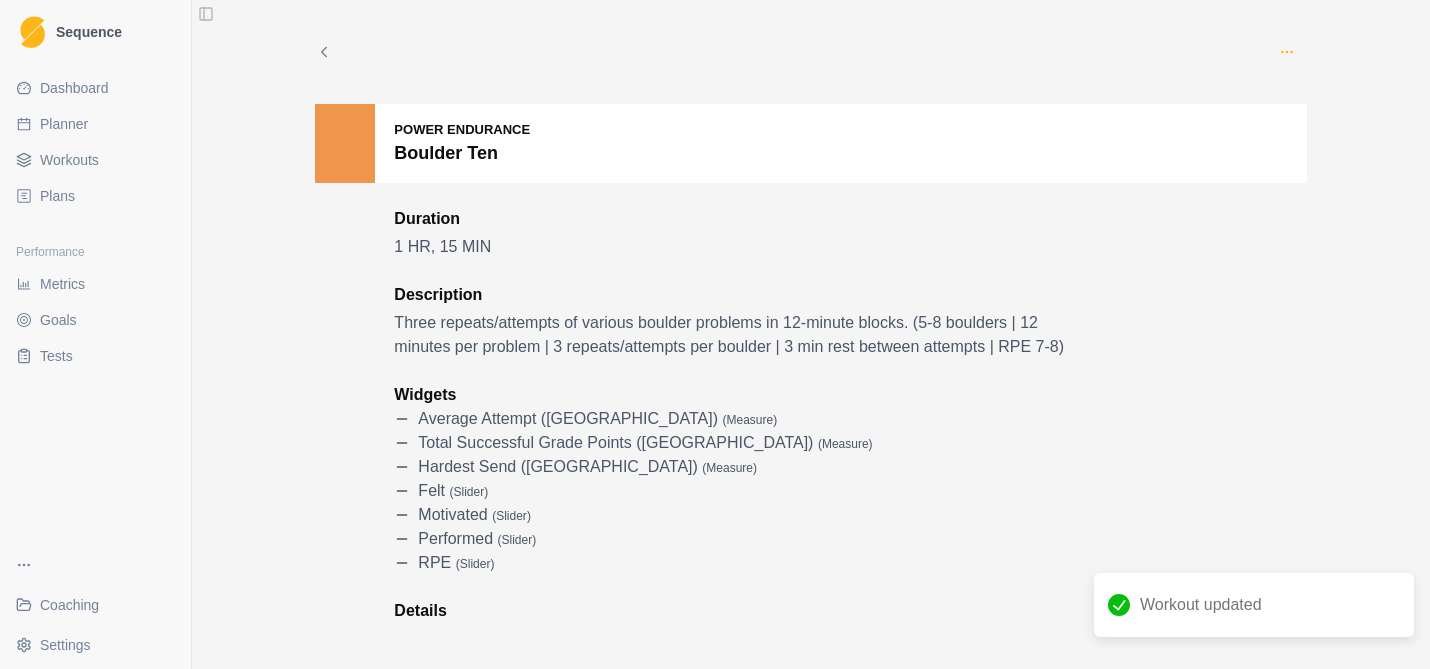 click 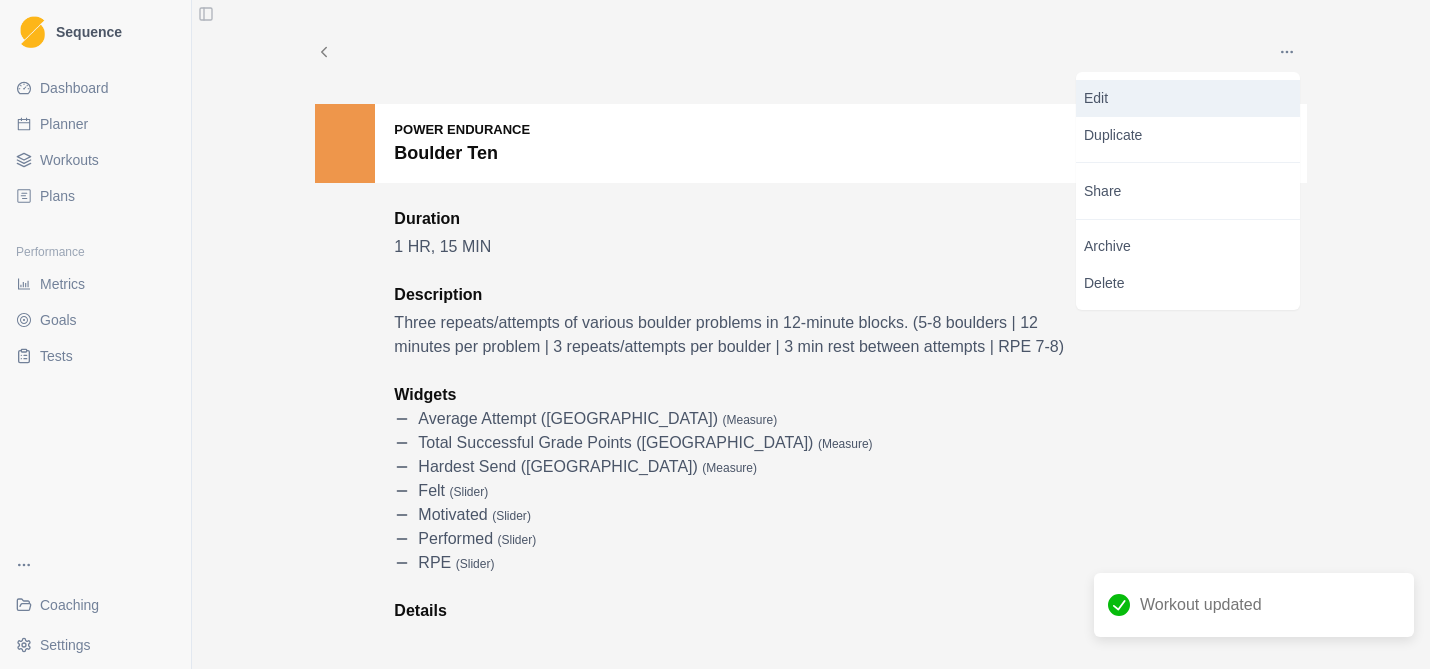 click on "Edit" at bounding box center [1188, 98] 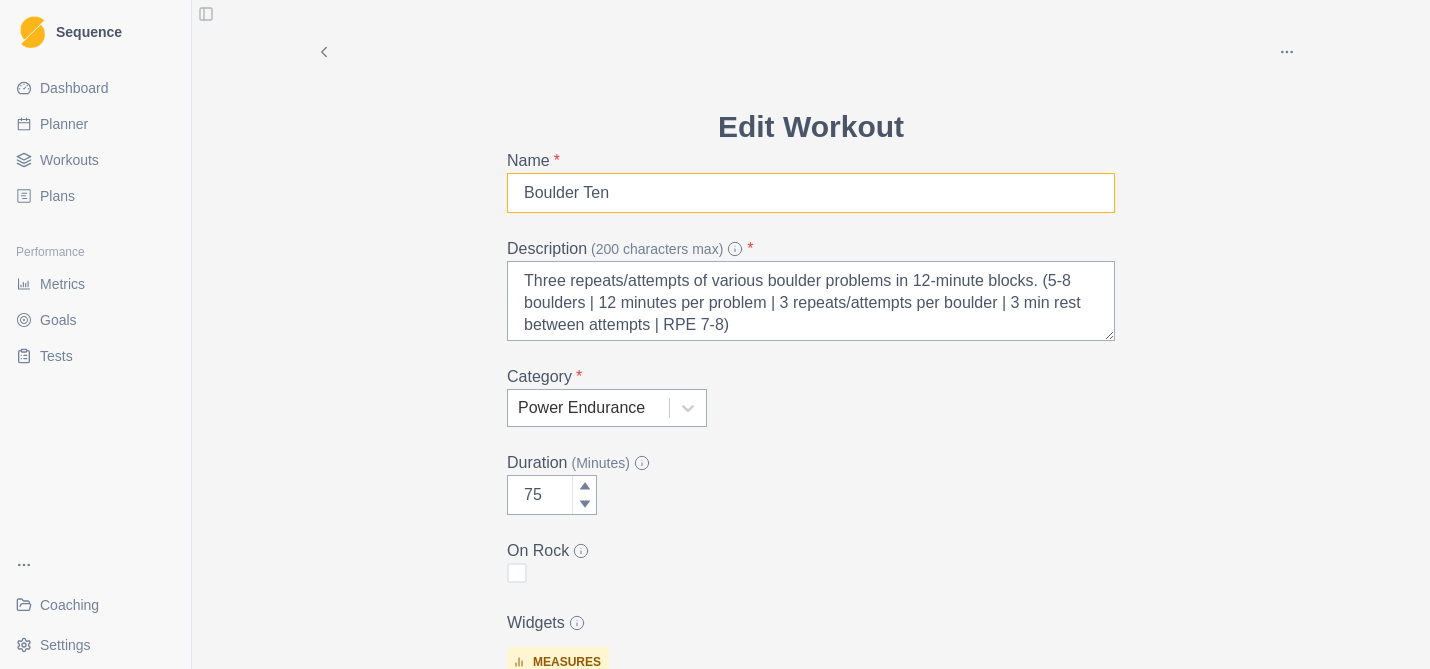 drag, startPoint x: 647, startPoint y: 192, endPoint x: 590, endPoint y: 191, distance: 57.00877 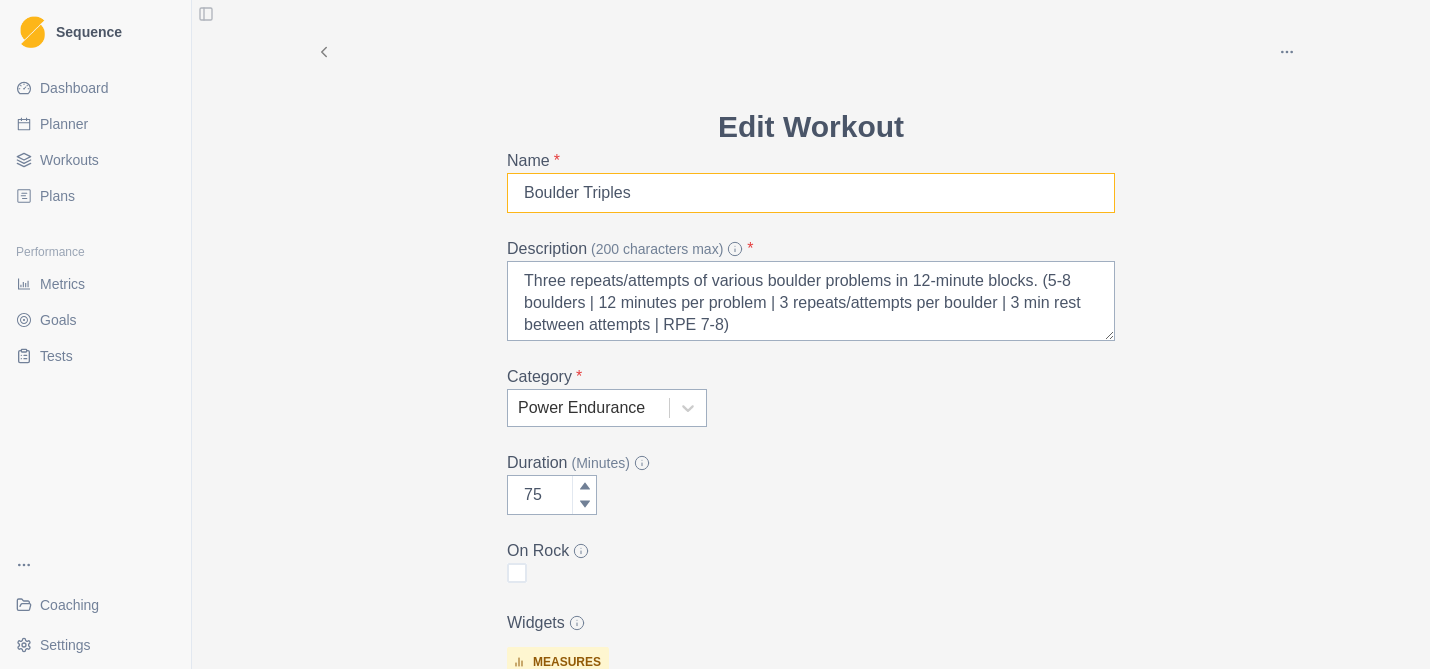 type on "Boulder Triples" 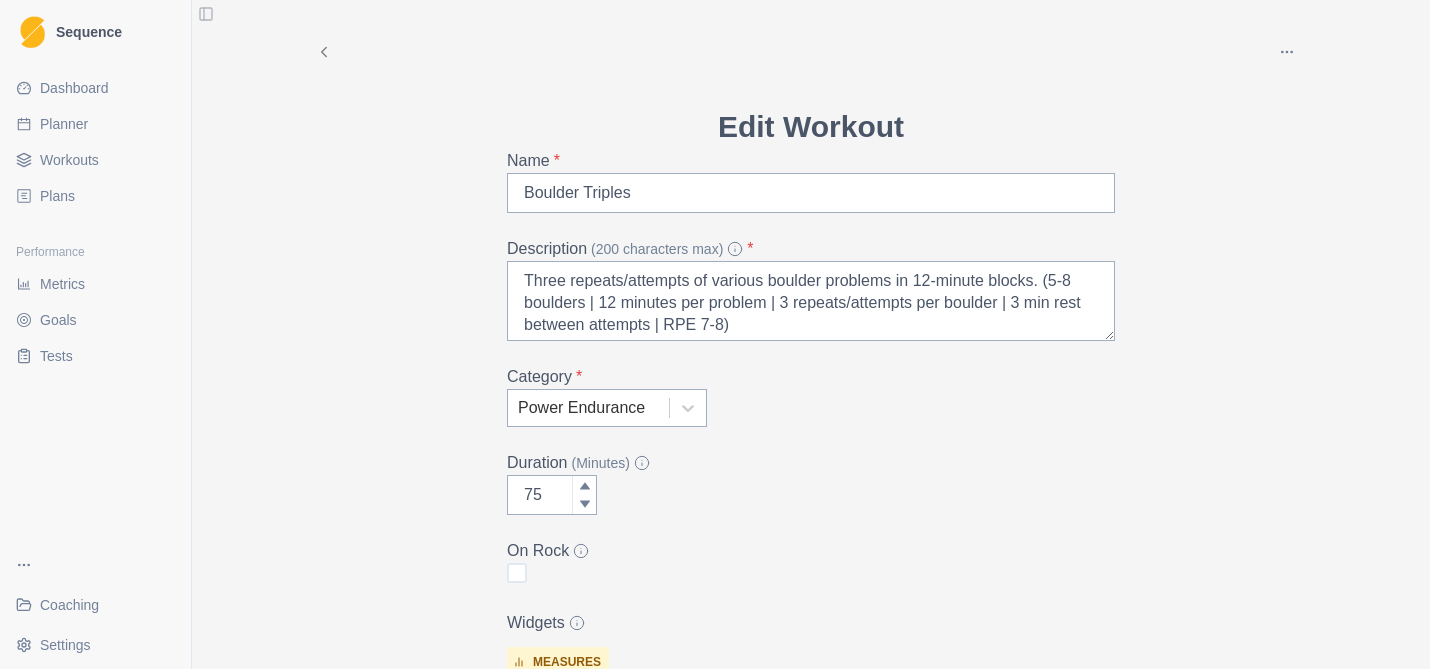 click on "Archive Delete Edit Workout Name * Boulder Triples Description   (200 characters max) * Three repeats/attempts of various boulder problems in 12-minute blocks. (5-8 boulders | 12 minutes per problem | 3 repeats/attempts per boulder | 3 min rest between attempts | RPE 7-8) Category * Power Endurance Duration   (Minutes) 75 On Rock Widgets measures Average Attempt ([GEOGRAPHIC_DATA]) Total Successful Grade Points (Boulder) Hardest Send ([GEOGRAPHIC_DATA]) sliders felt motivated performed RPE Add Widget Extra Details (detailed instructions, add videos, images, etc) Cancel Update" at bounding box center (811, 790) 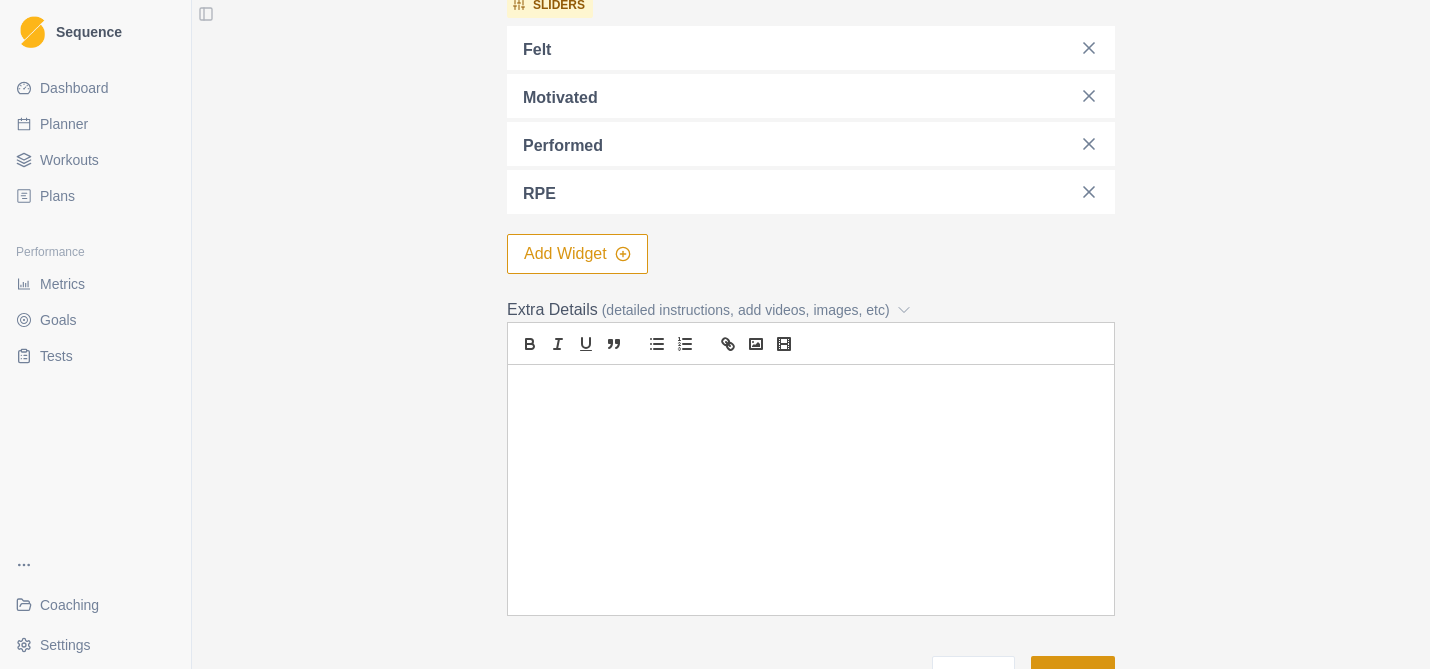 click on "Update" at bounding box center (1073, 676) 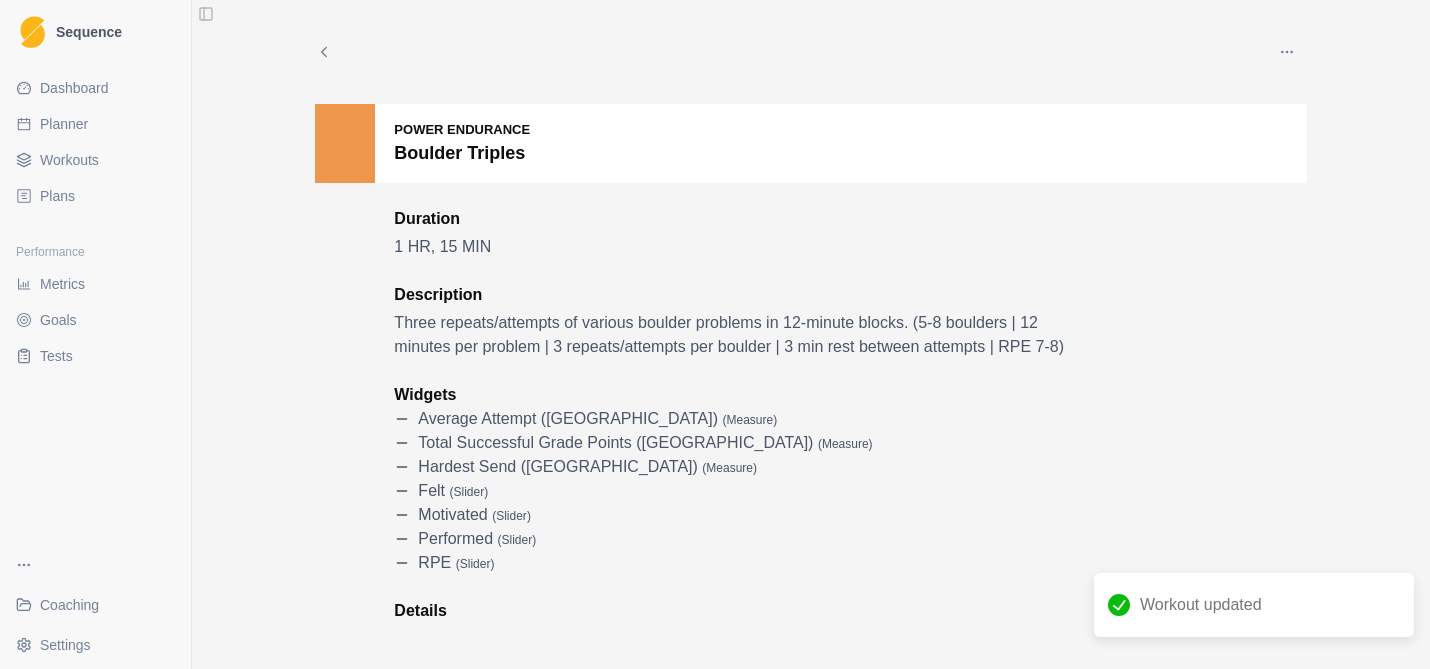 click on "Planner" at bounding box center [64, 124] 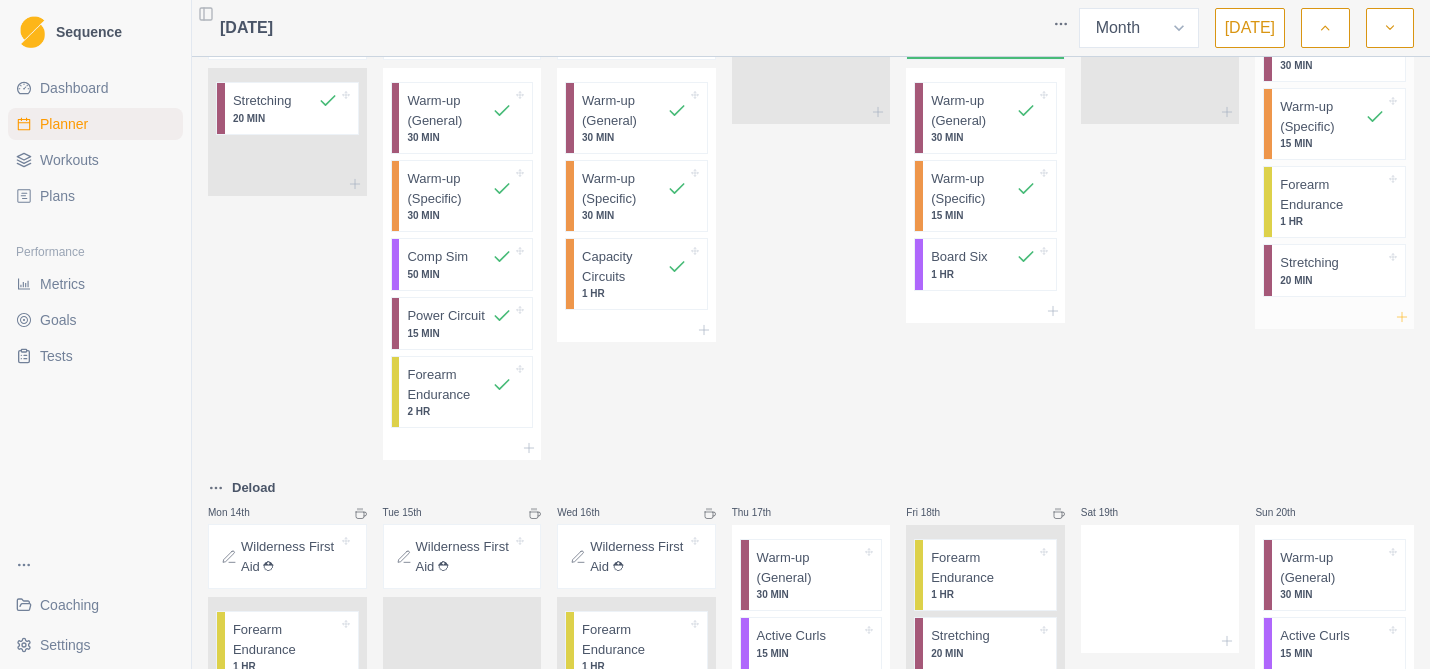 click 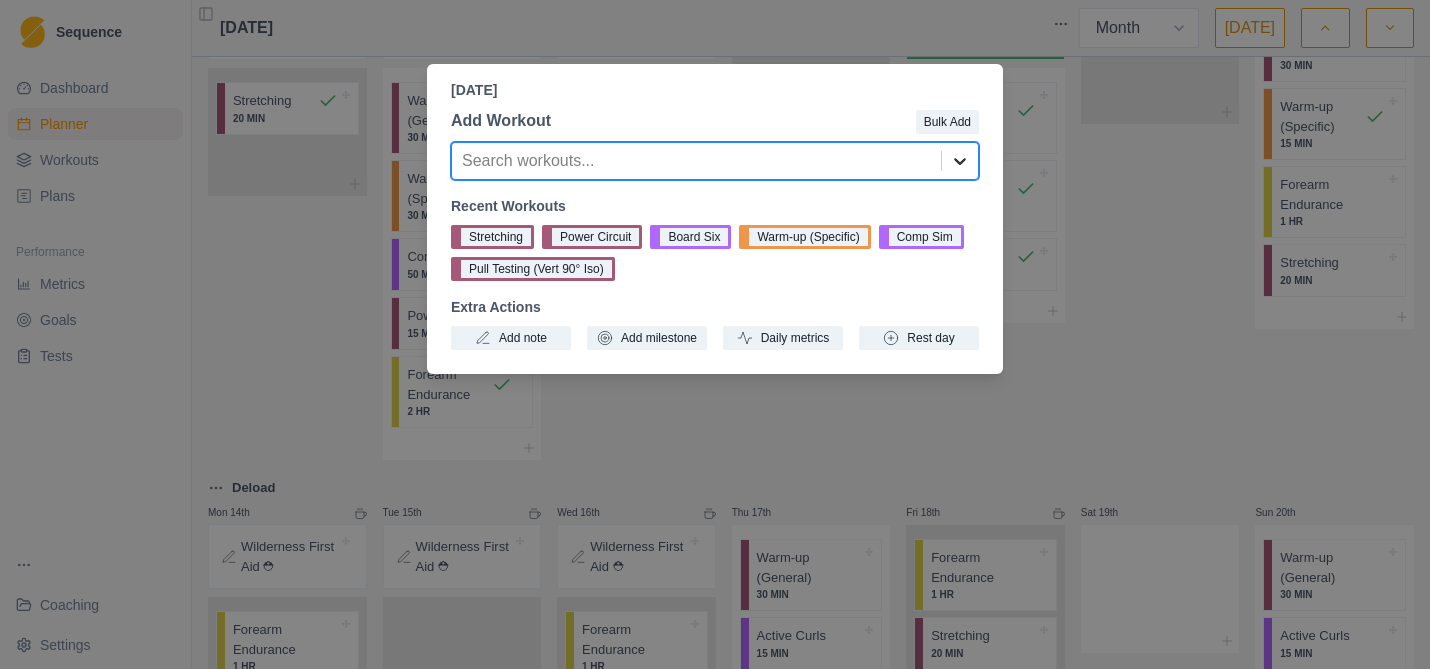 click 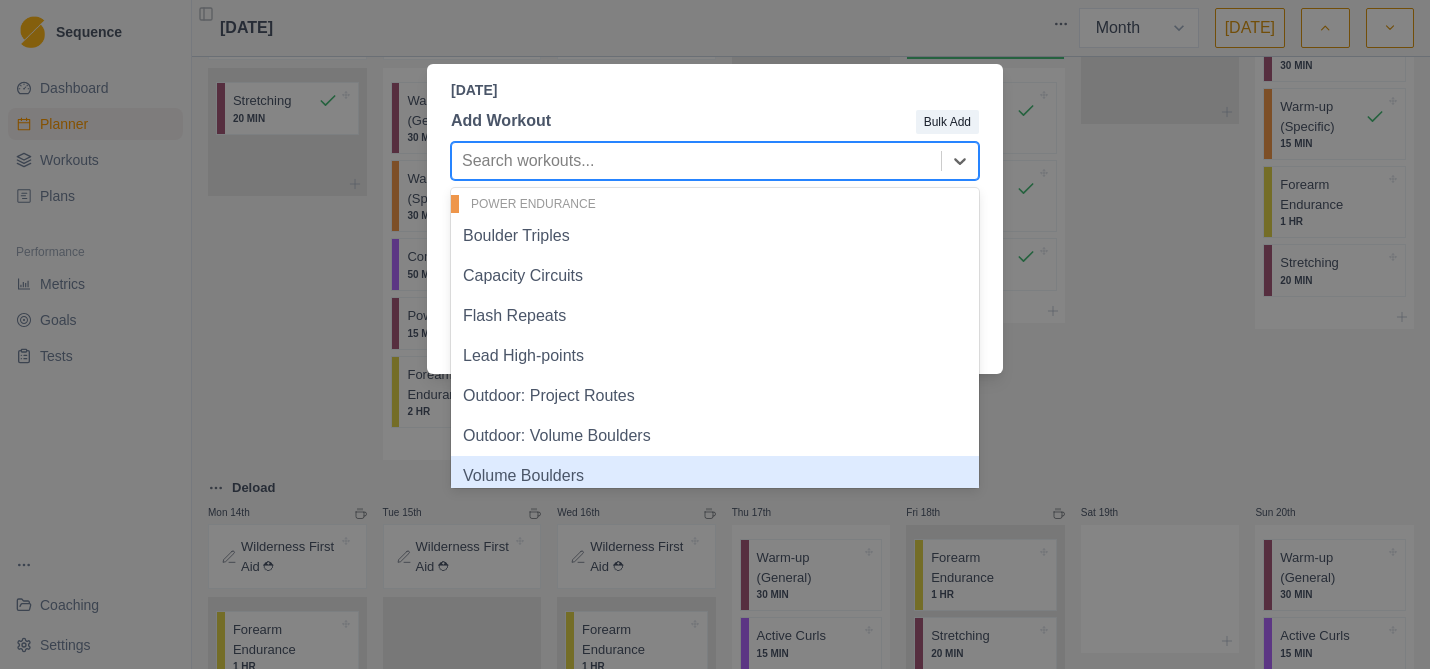 scroll, scrollTop: 427, scrollLeft: 0, axis: vertical 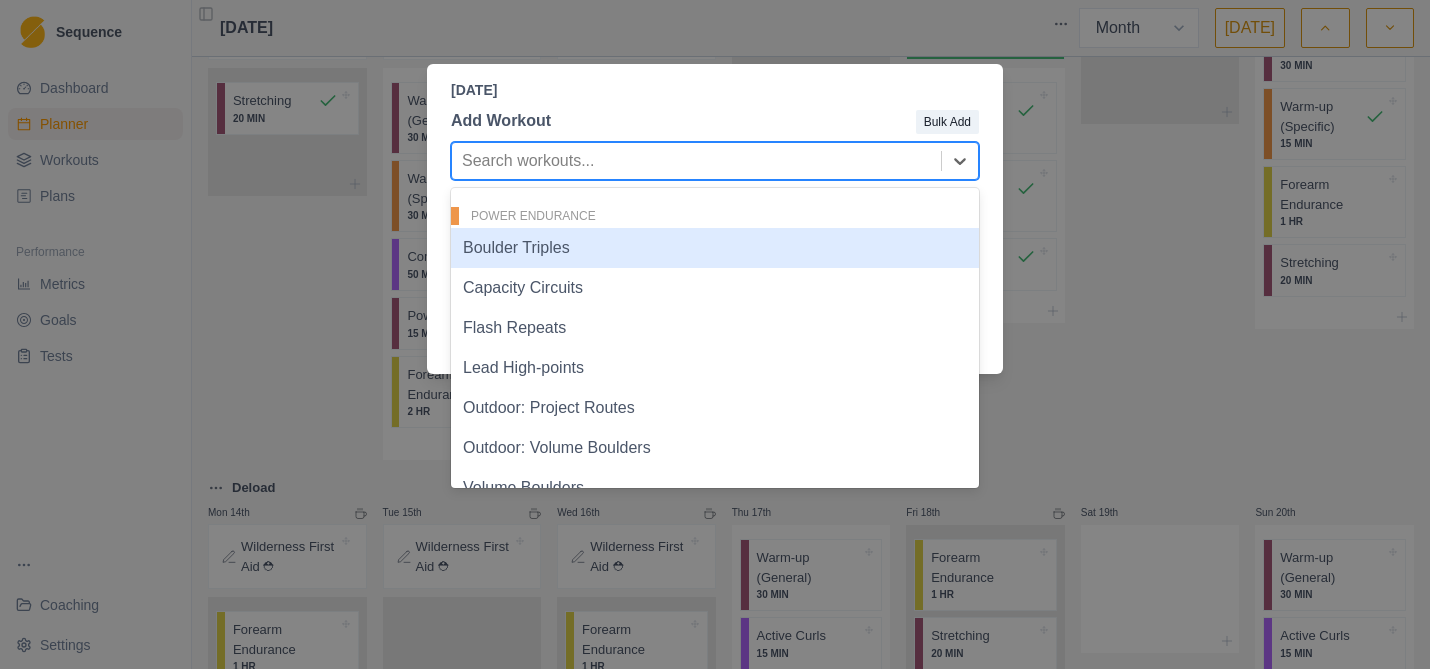 click on "Boulder Triples" at bounding box center (715, 248) 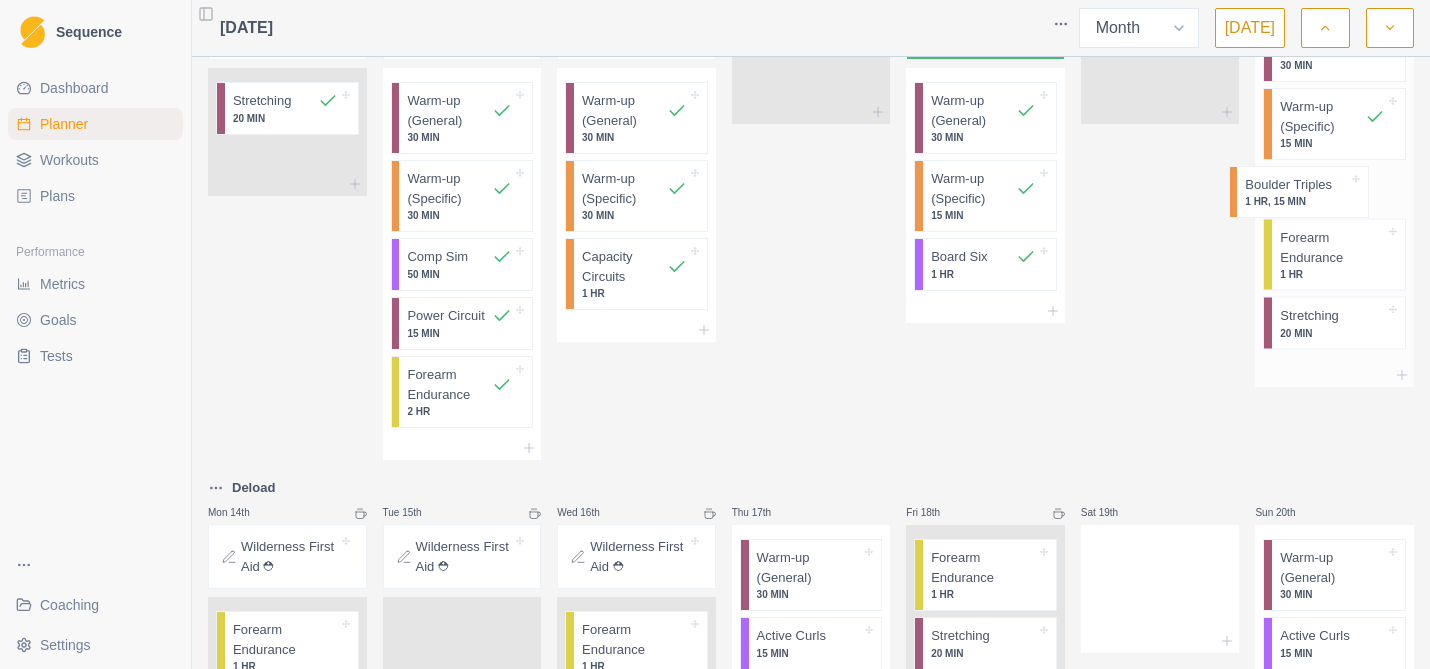 drag, startPoint x: 1298, startPoint y: 343, endPoint x: 1281, endPoint y: 195, distance: 148.97314 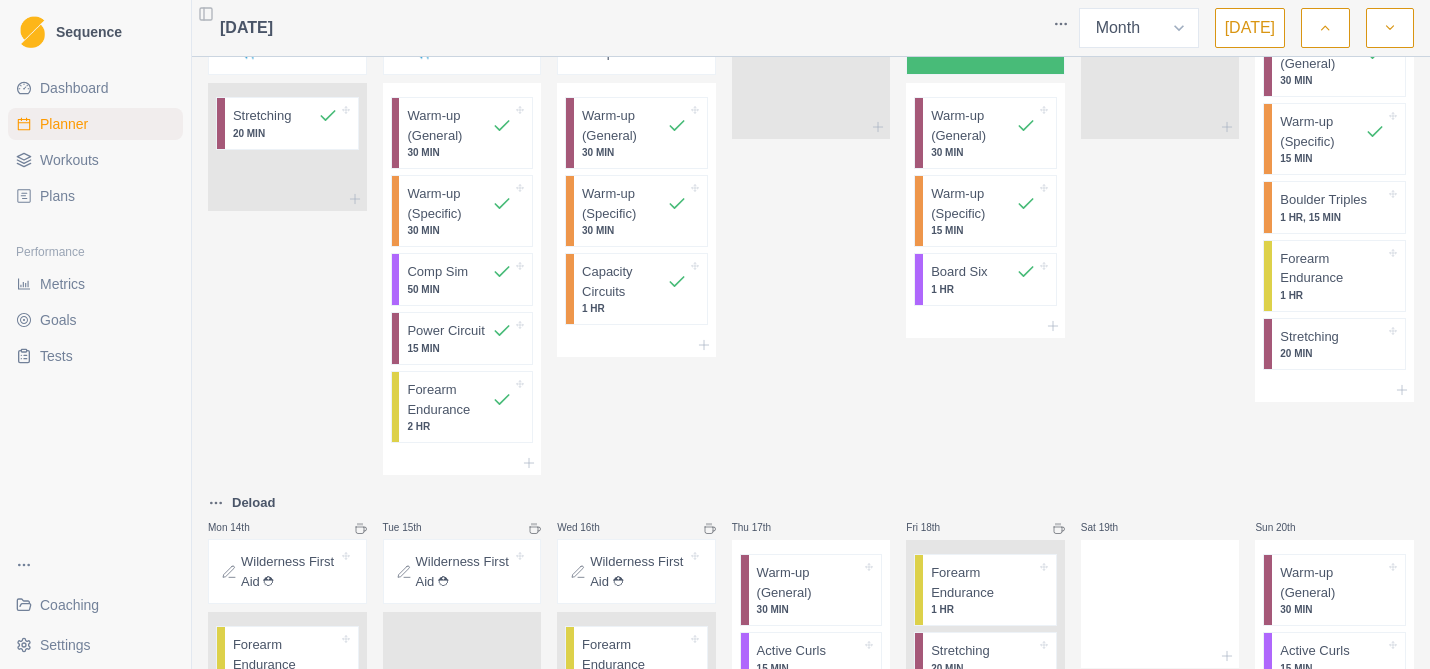 scroll, scrollTop: 570, scrollLeft: 0, axis: vertical 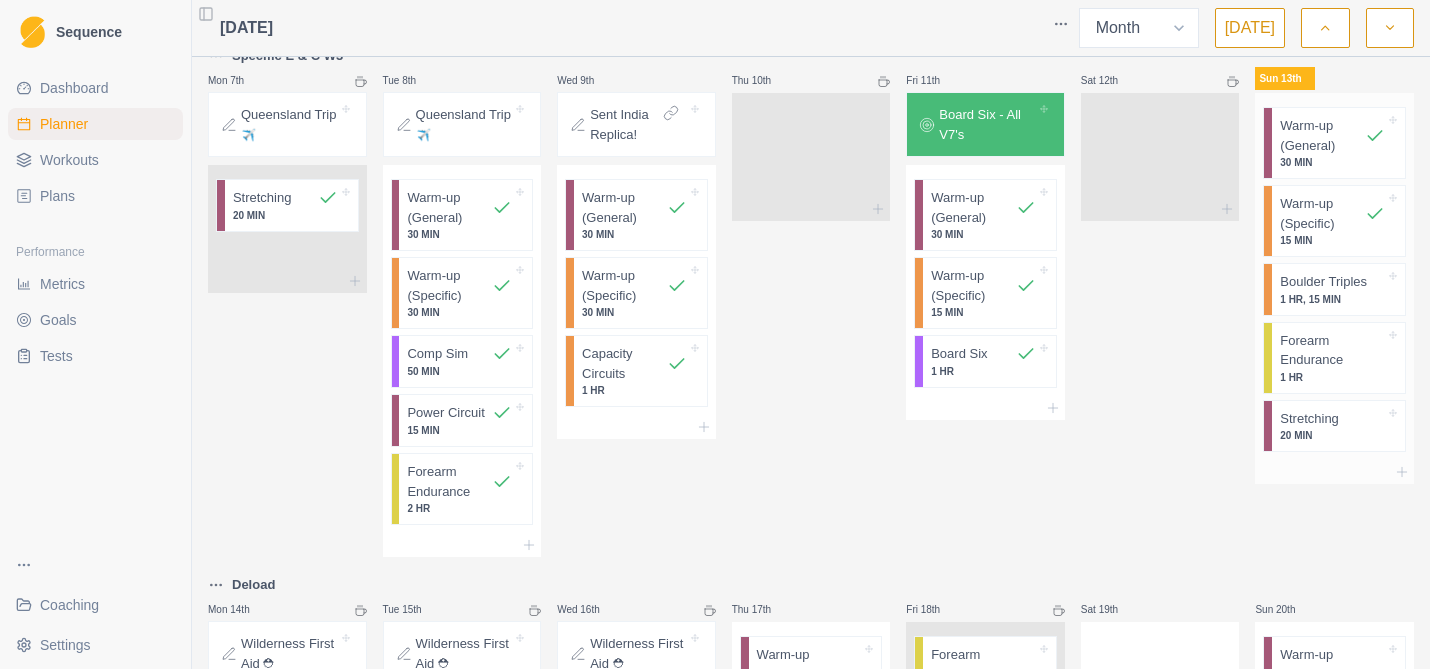 click on "1 HR, 15 MIN" at bounding box center (1332, 299) 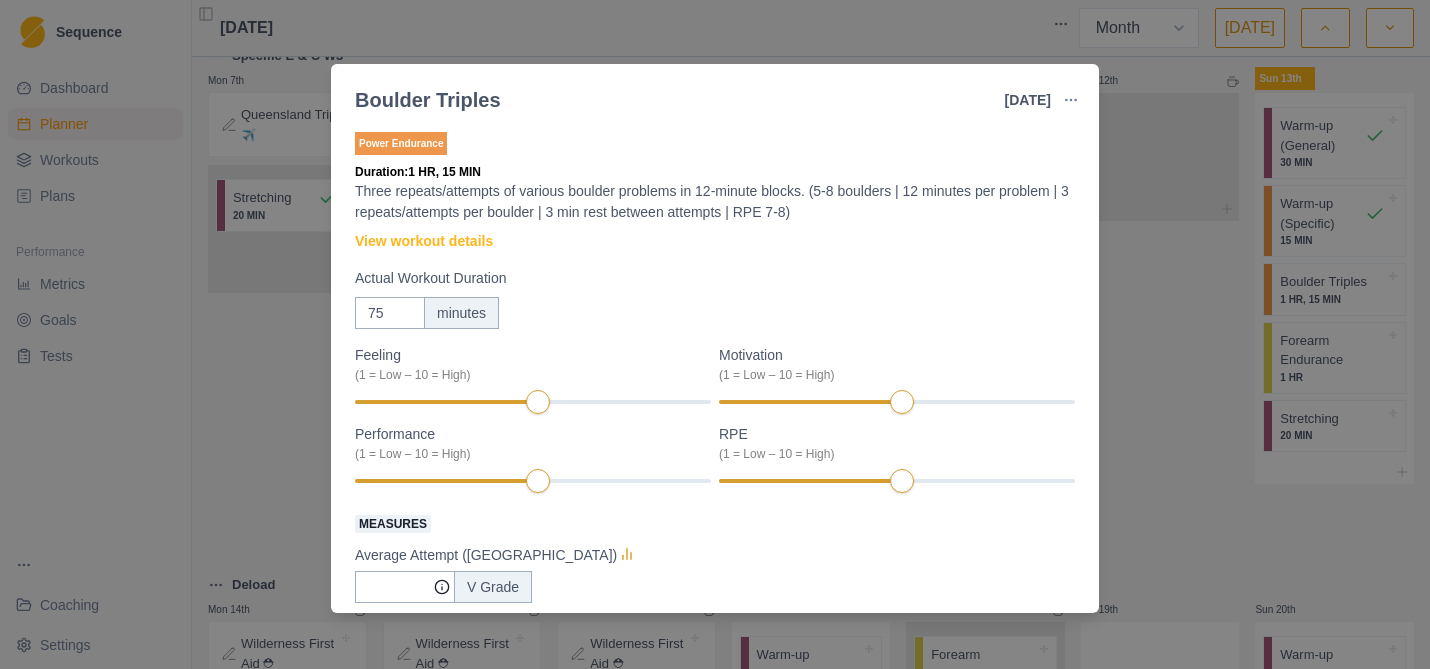 click on "Boulder Triples [DATE] Link To Goal View Workout Metrics Edit Original Workout Reschedule Workout Remove From Schedule Power Endurance Duration:  1 HR, 15 MIN Three repeats/attempts of various boulder problems in 12-minute blocks. (5-8 boulders | 12 minutes per problem | 3 repeats/attempts per boulder | 3 min rest between attempts | RPE 7-8) View workout details Actual Workout Duration 75 minutes Feeling (1 = Low – 10 = High) Motivation (1 = Low – 10 = High) Performance (1 = Low – 10 = High) RPE (1 = Low – 10 = High) Measures Average Attempt ([GEOGRAPHIC_DATA]) V Grade Total Successful Grade Points ([GEOGRAPHIC_DATA]) V Points Hardest Send ([GEOGRAPHIC_DATA]) V Grade Training Notes View previous training notes Mark as Incomplete Complete Workout" at bounding box center [715, 334] 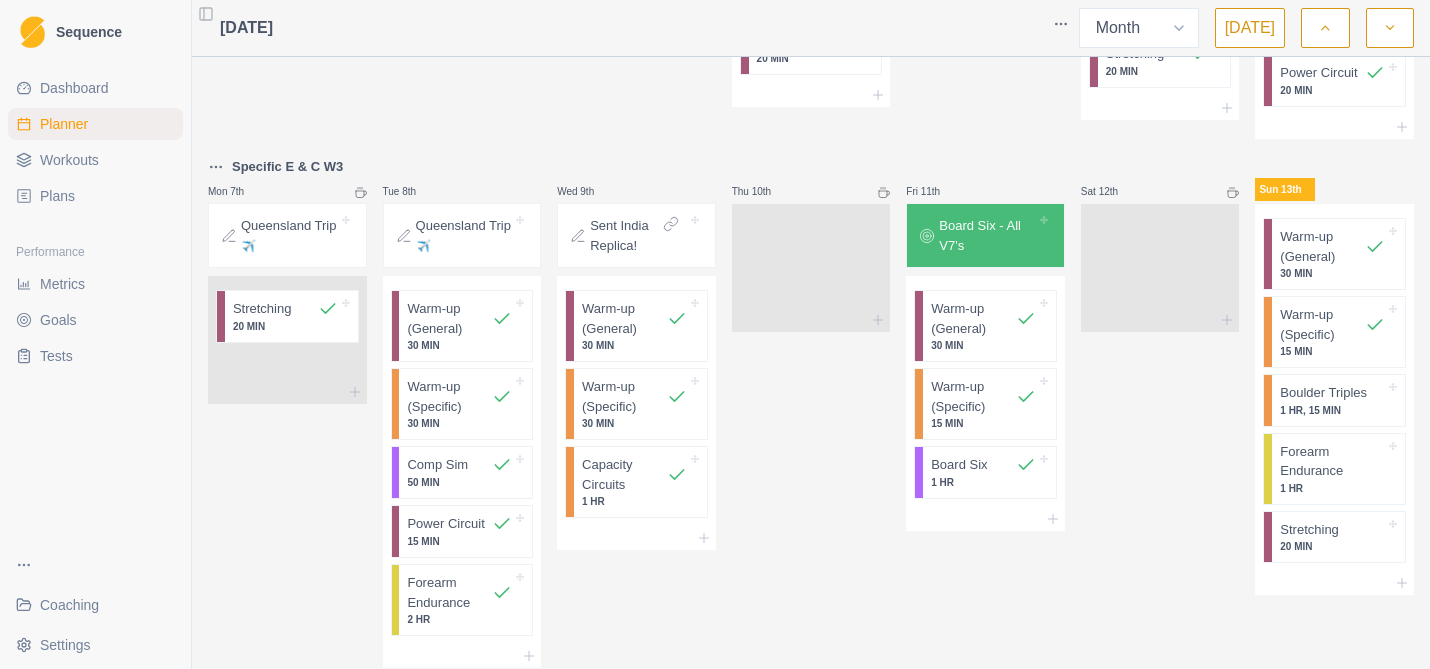 scroll, scrollTop: 463, scrollLeft: 0, axis: vertical 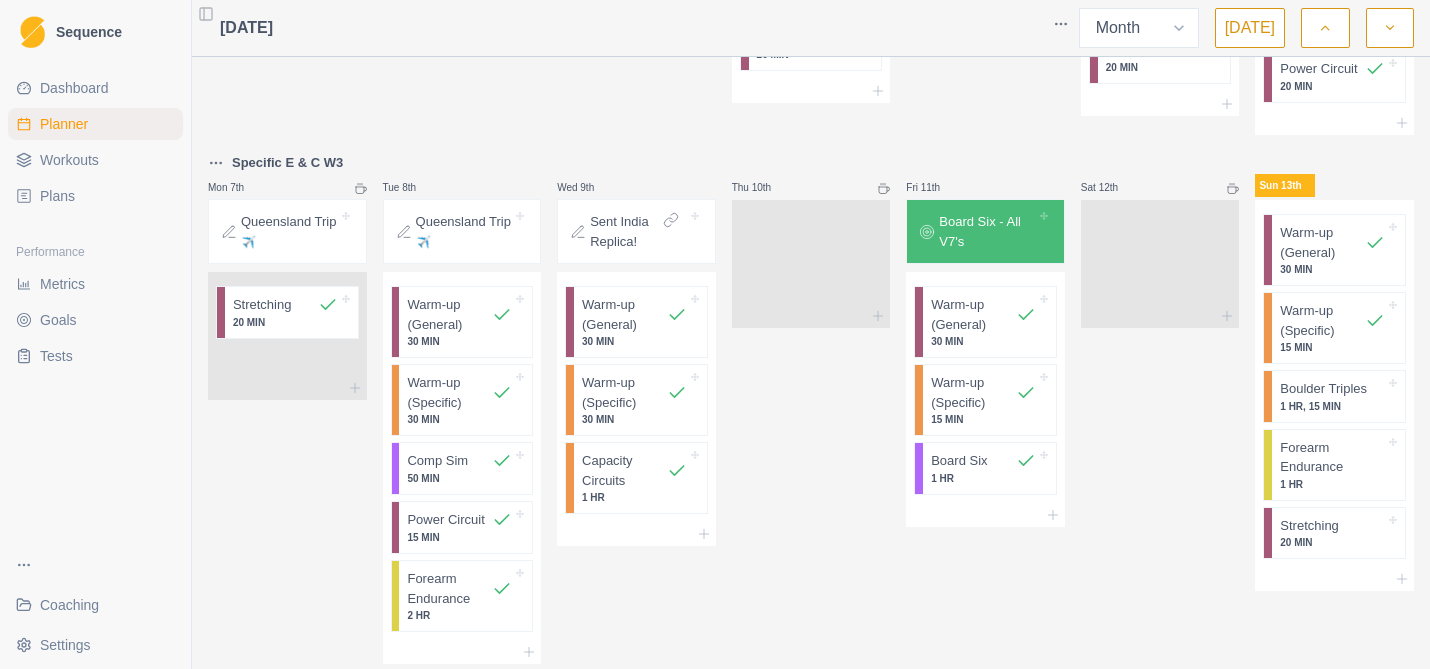click on "Dashboard" at bounding box center [74, 88] 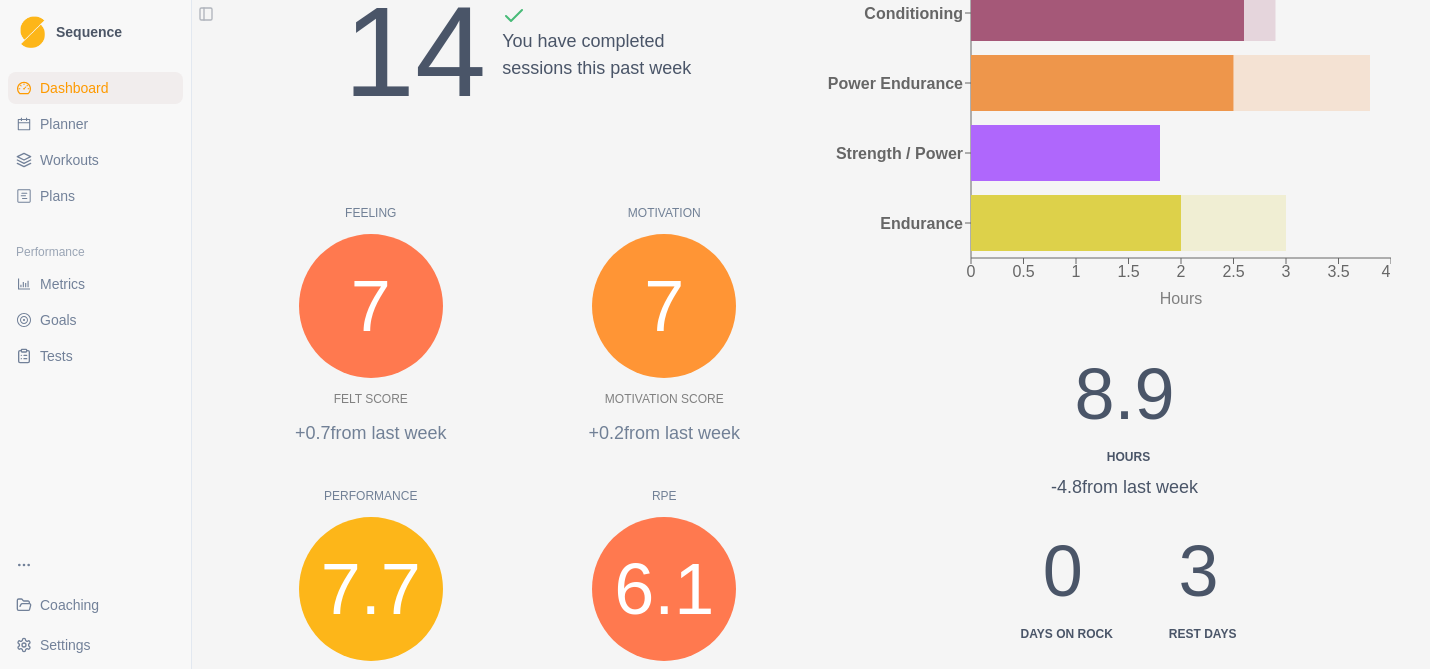 scroll, scrollTop: 396, scrollLeft: 0, axis: vertical 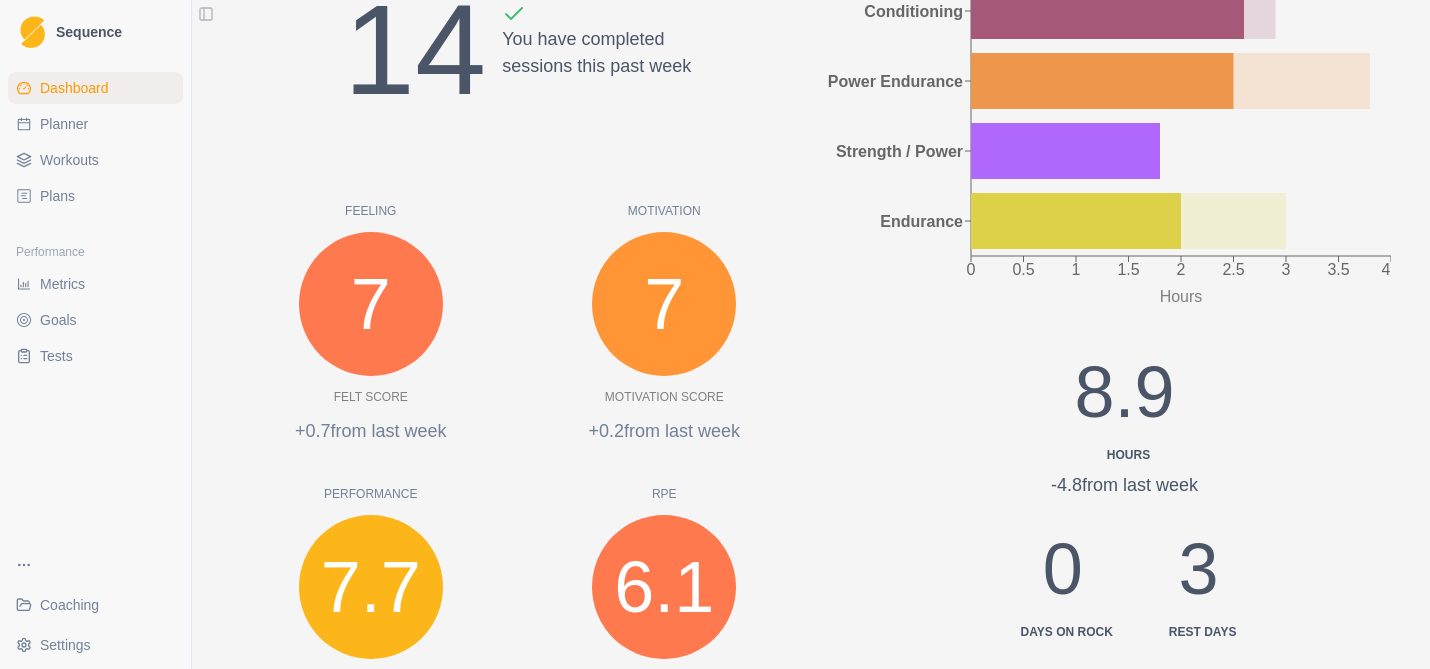 click on "Planner" at bounding box center (64, 124) 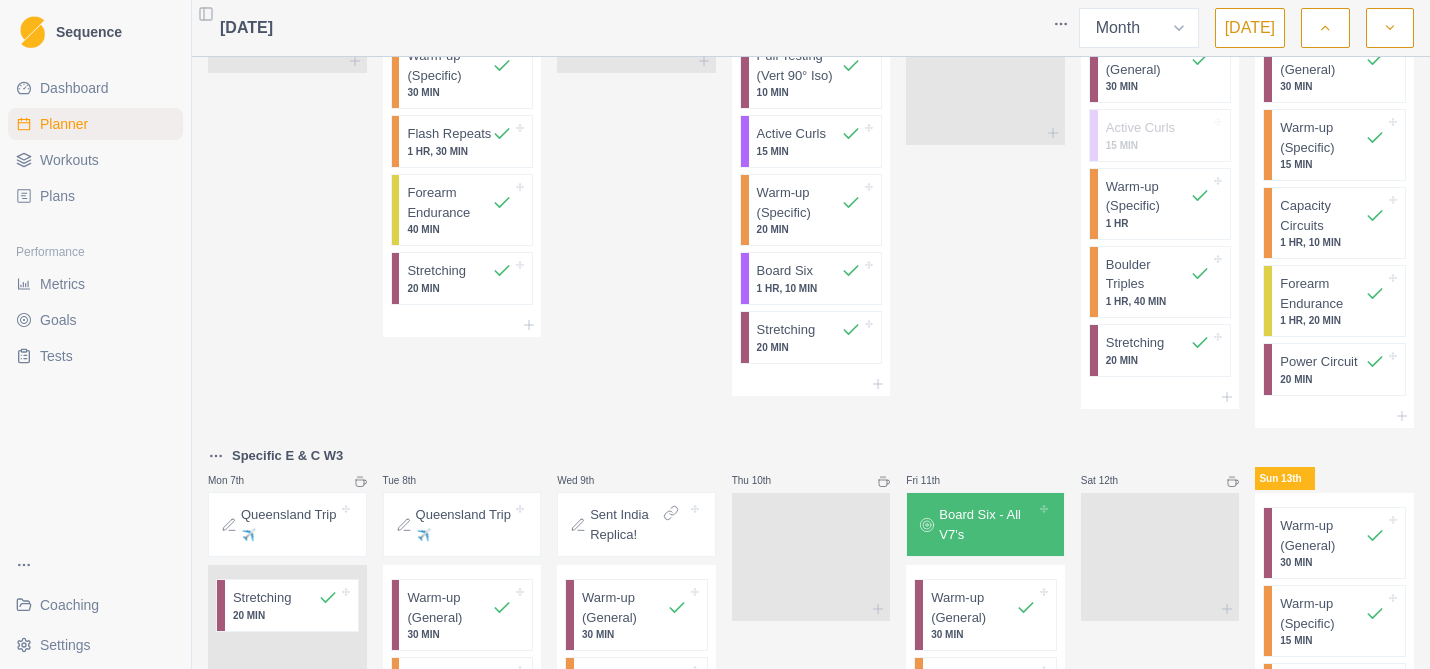 scroll, scrollTop: 526, scrollLeft: 0, axis: vertical 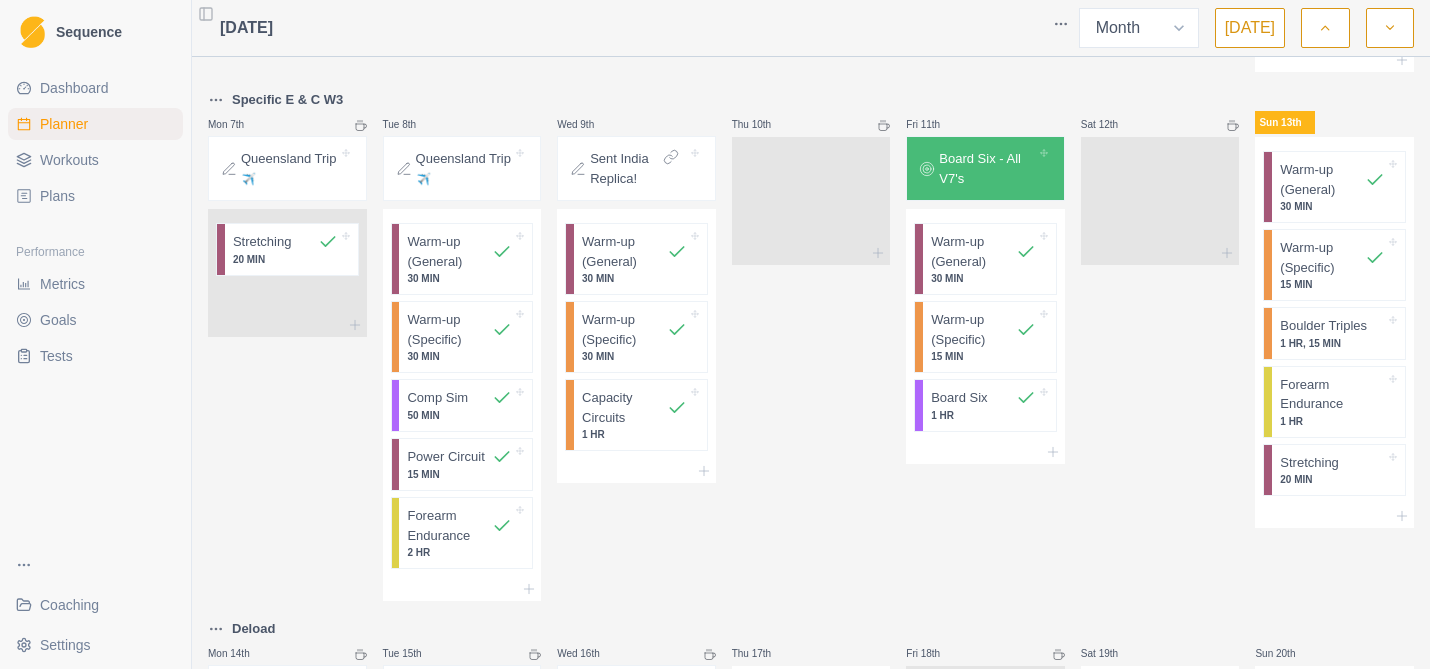 click on "Workouts" at bounding box center [69, 160] 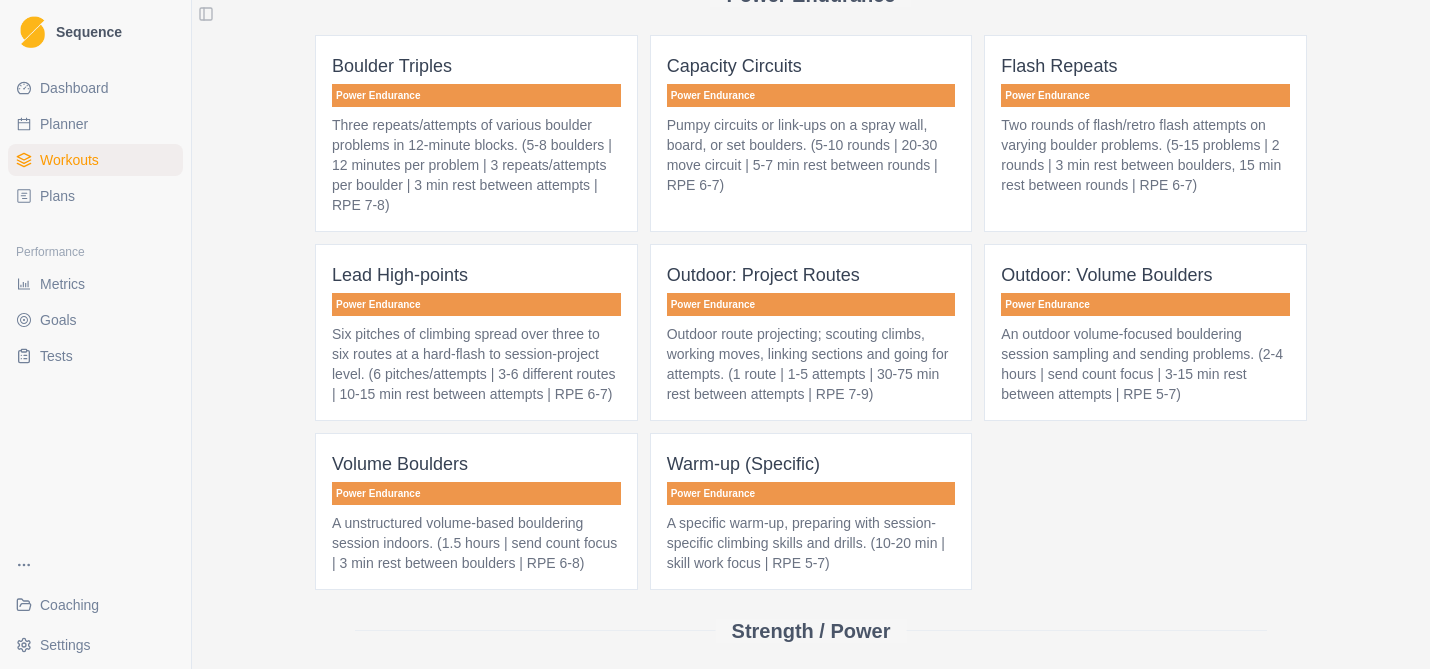 scroll, scrollTop: 1022, scrollLeft: 0, axis: vertical 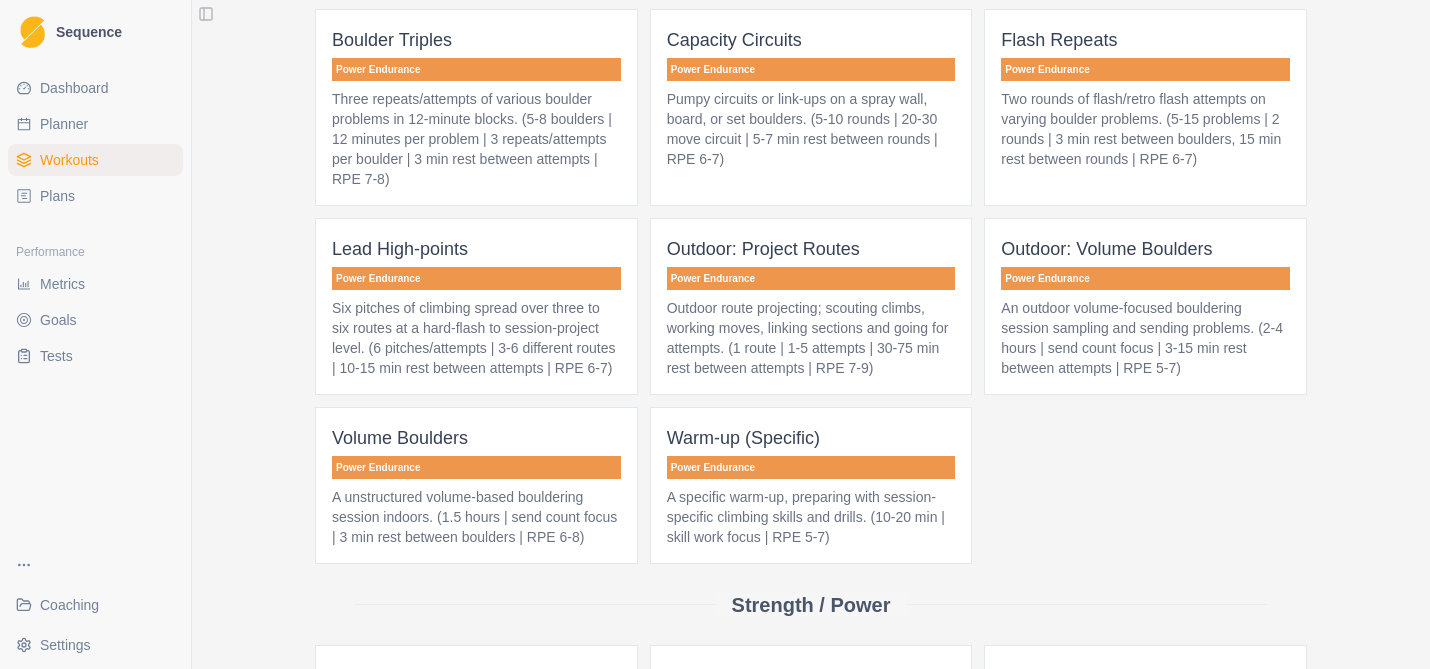 click on "Flash Repeats Power Endurance Two rounds of flash/retro flash attempts on varying boulder problems. (5-15 problems | 2 rounds | 3 min rest between boulders, 15 min rest between rounds | RPE 6-7)" at bounding box center [1145, 107] 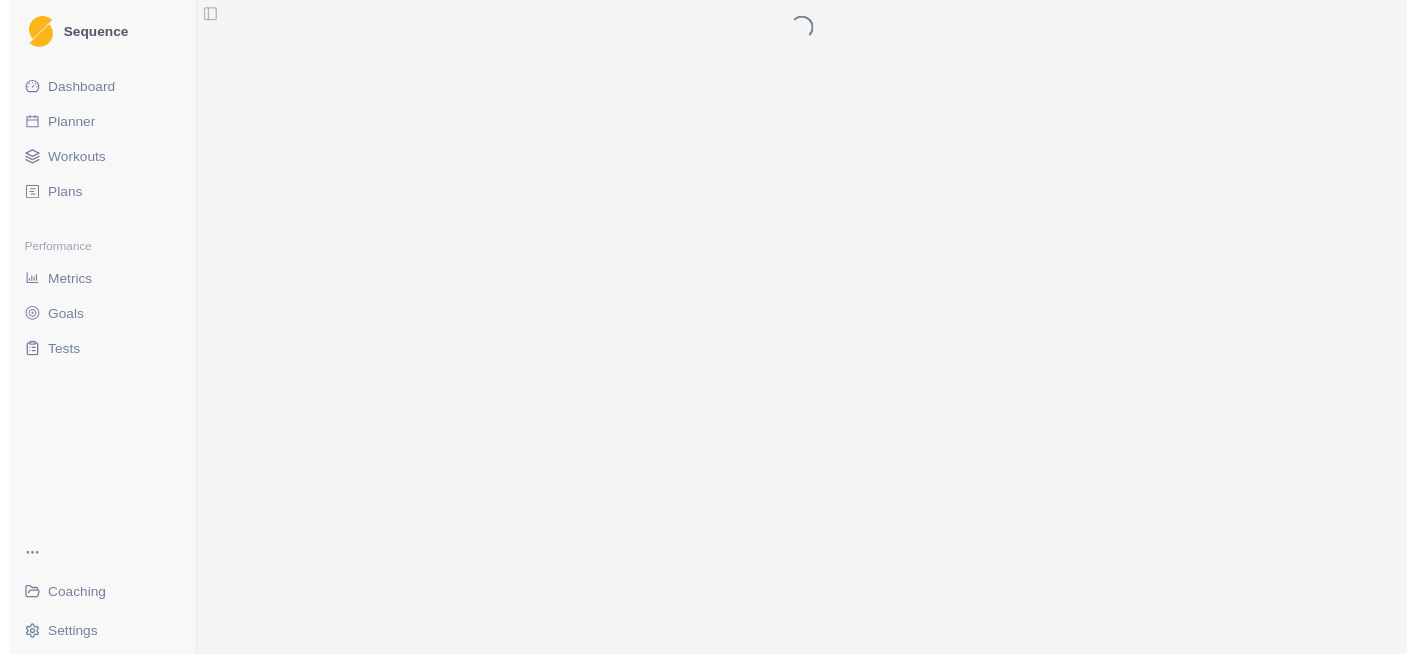 scroll, scrollTop: 0, scrollLeft: 0, axis: both 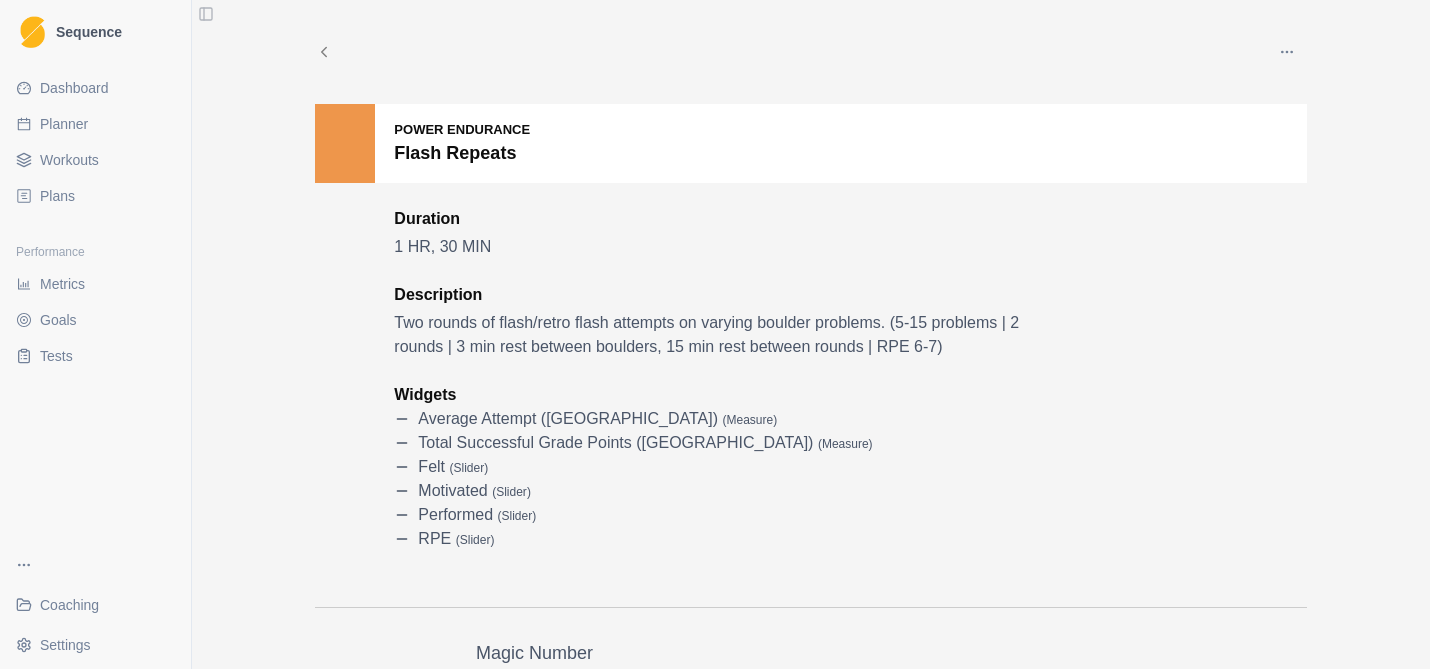 click at bounding box center (1287, 52) 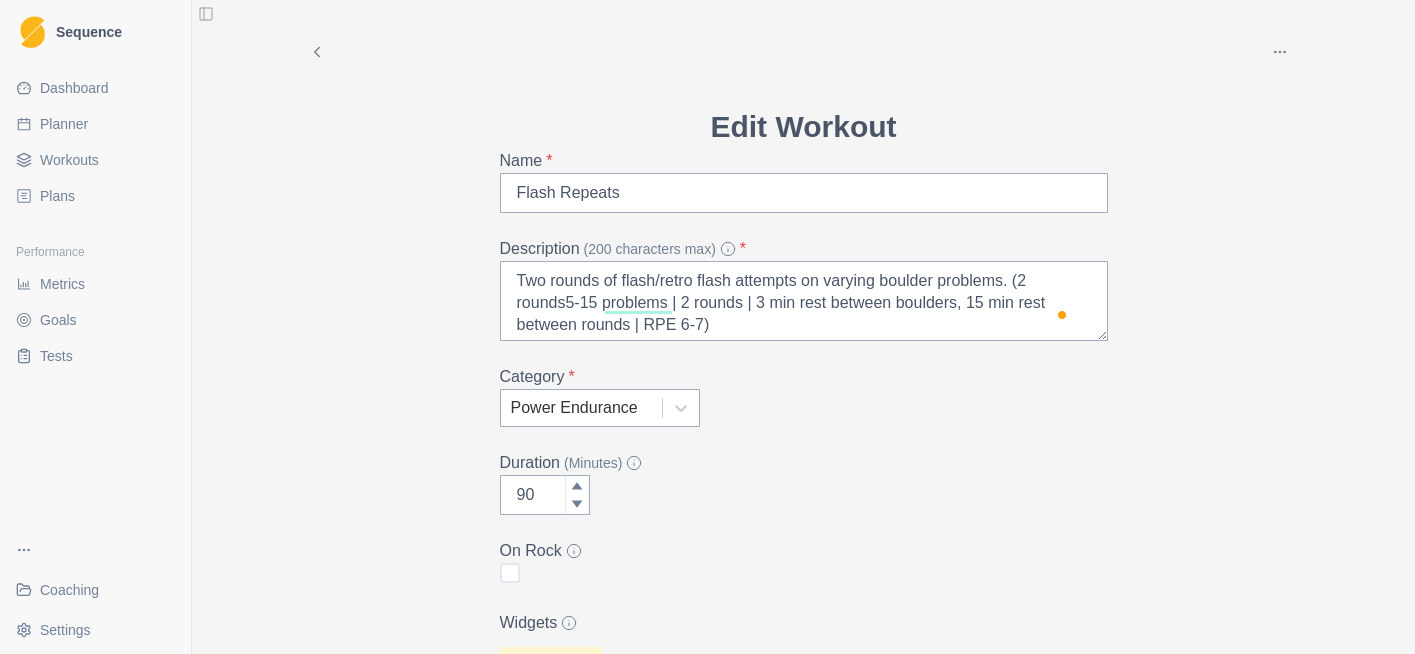 scroll, scrollTop: 0, scrollLeft: 0, axis: both 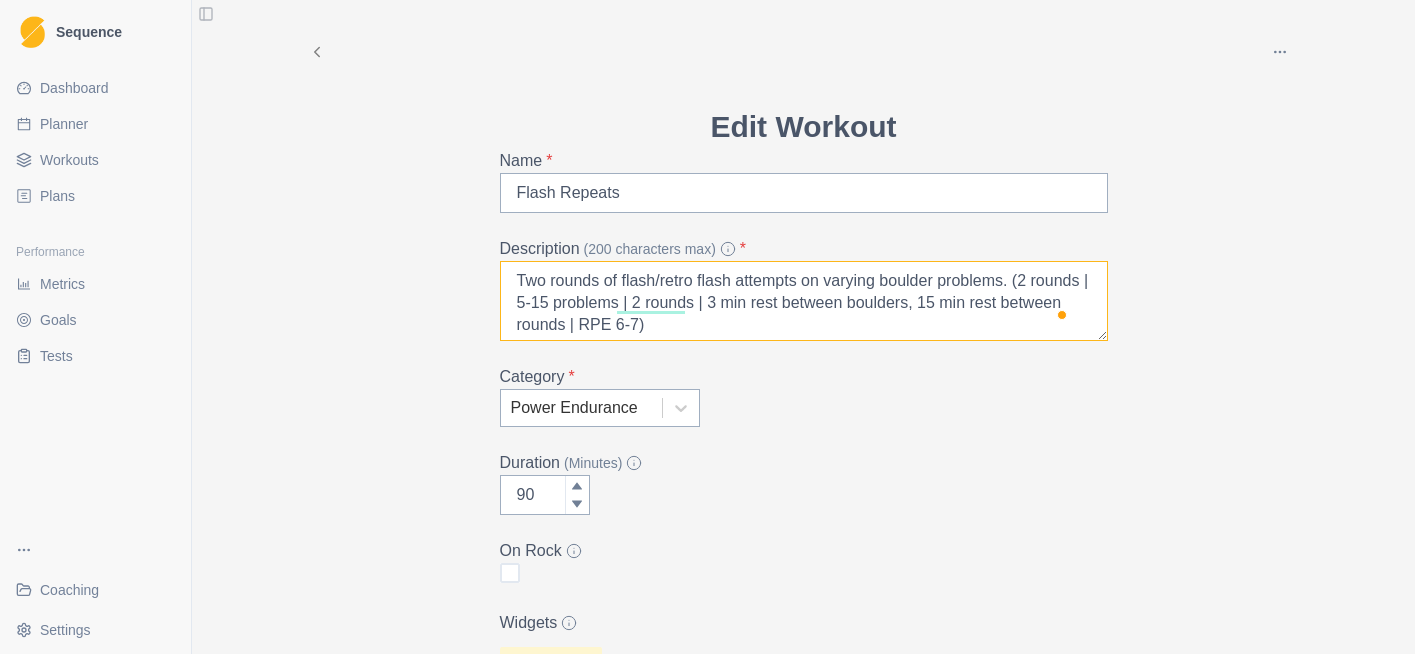 drag, startPoint x: 765, startPoint y: 303, endPoint x: 685, endPoint y: 301, distance: 80.024994 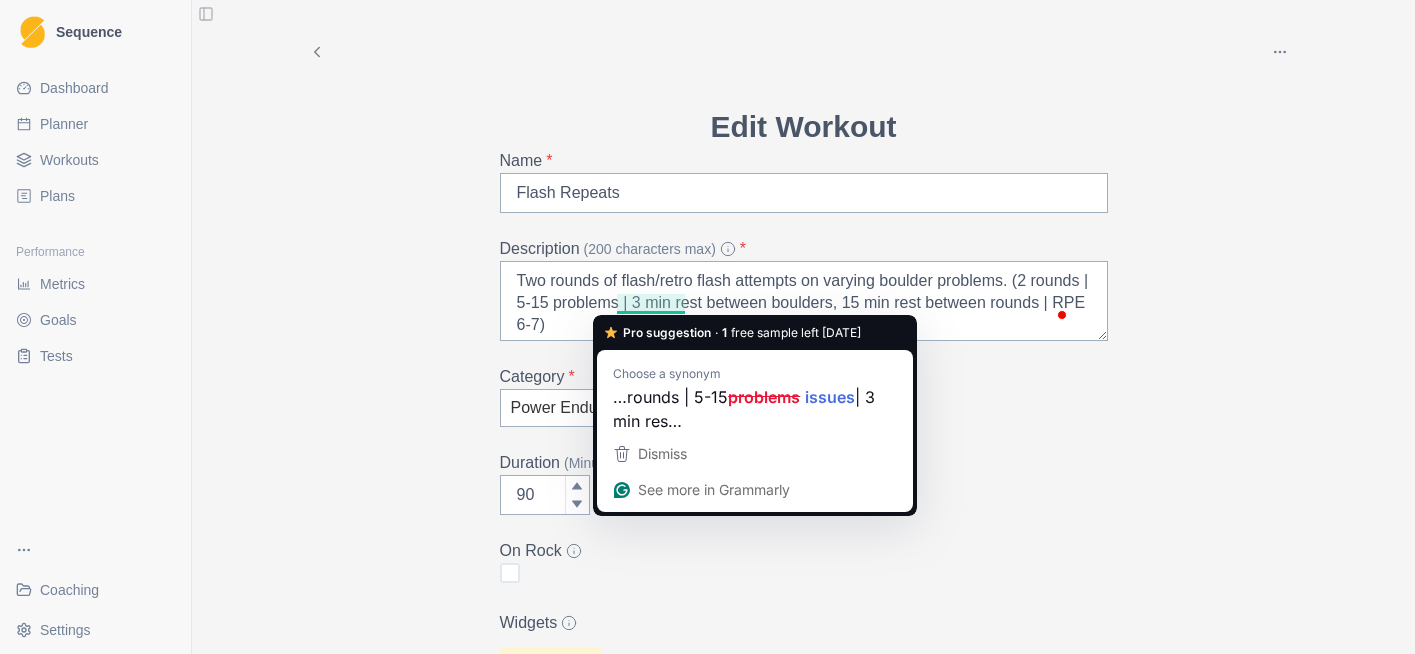 type on "Two rounds of flash/retro flash attempts on varying boulder problems. (2 rounds | 5-15 problems | 3 min rest between boulders, 15 min rest between rounds | RPE 6-7)" 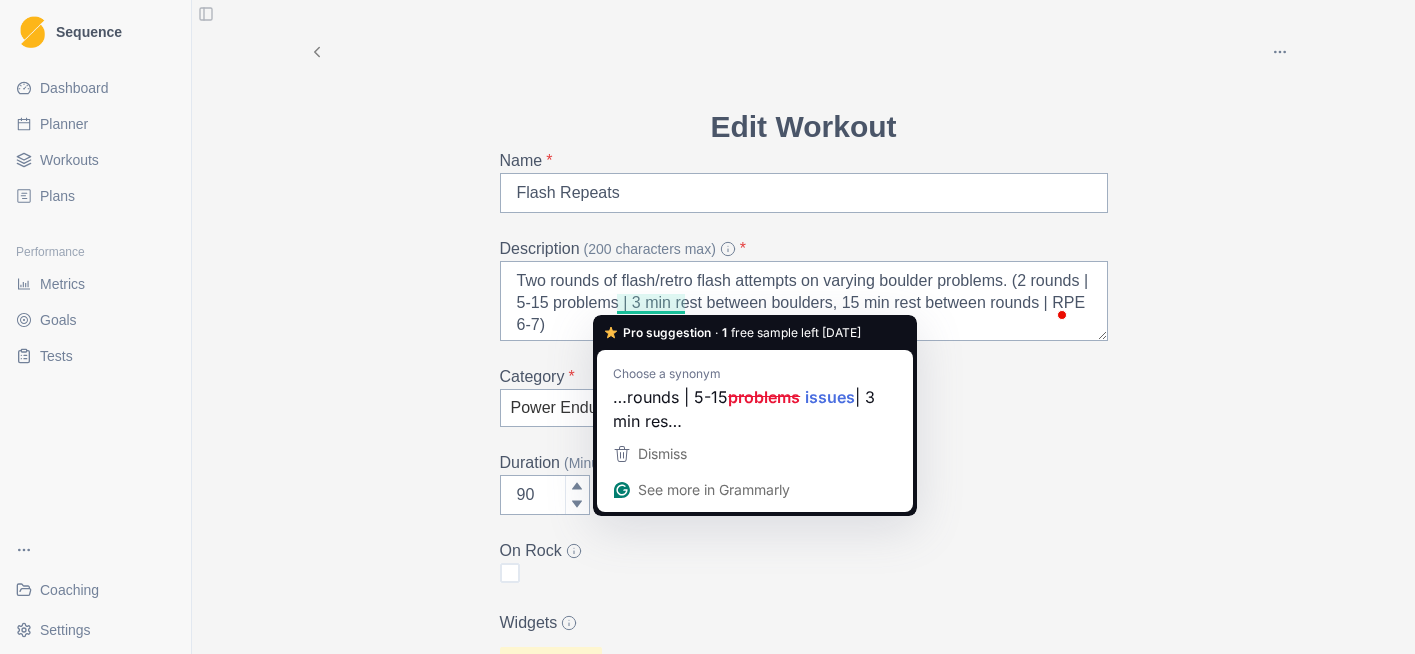 click on "Archive Delete Edit Workout Name * Flash Repeats Description   (200 characters max) * Two rounds of flash/retro flash attempts on varying boulder problems. (2 rounds | 5-15 problems | 3 min rest between boulders, 15 min rest between rounds | RPE 6-7) Category * Power Endurance Duration   (Minutes) 90 On Rock Widgets measures Average Attempt ([GEOGRAPHIC_DATA]) Total Successful Grade Points (Boulder) sliders felt motivated performed RPE Add Widget Extra Details (detailed instructions, add videos, images, etc) Cancel Update" at bounding box center [804, 607] 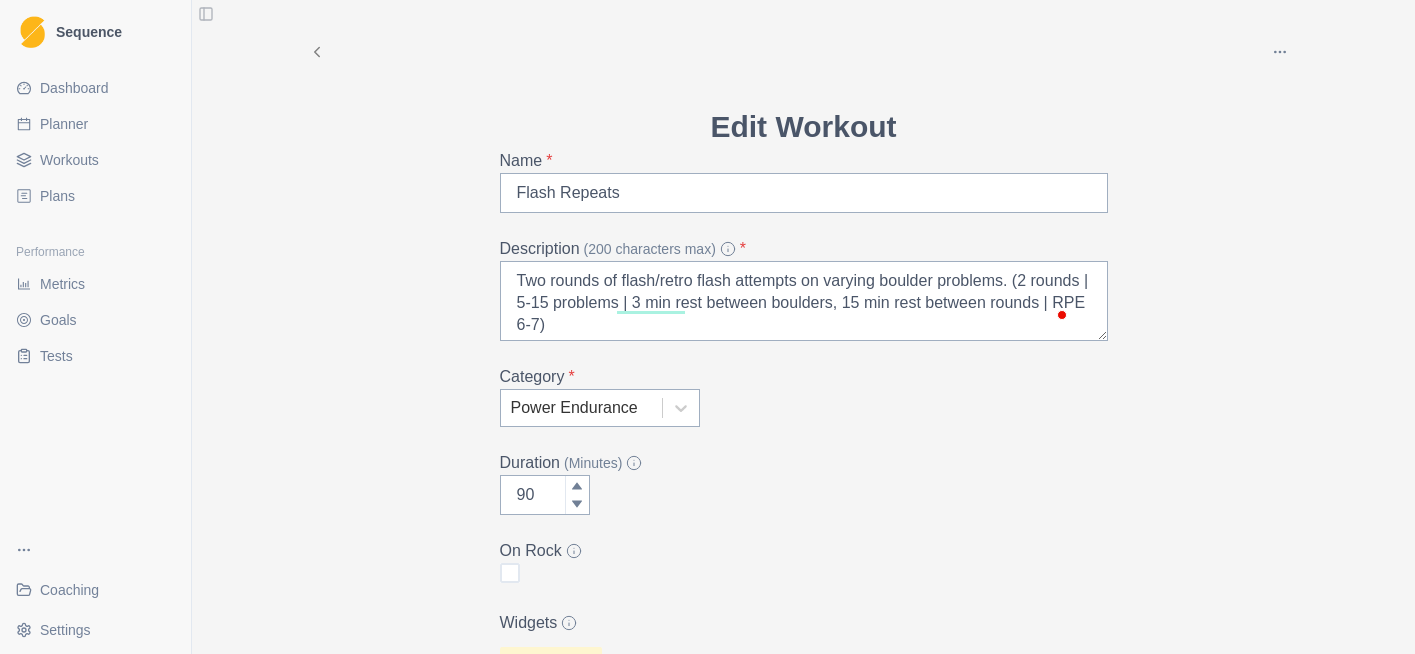 scroll, scrollTop: 658, scrollLeft: 0, axis: vertical 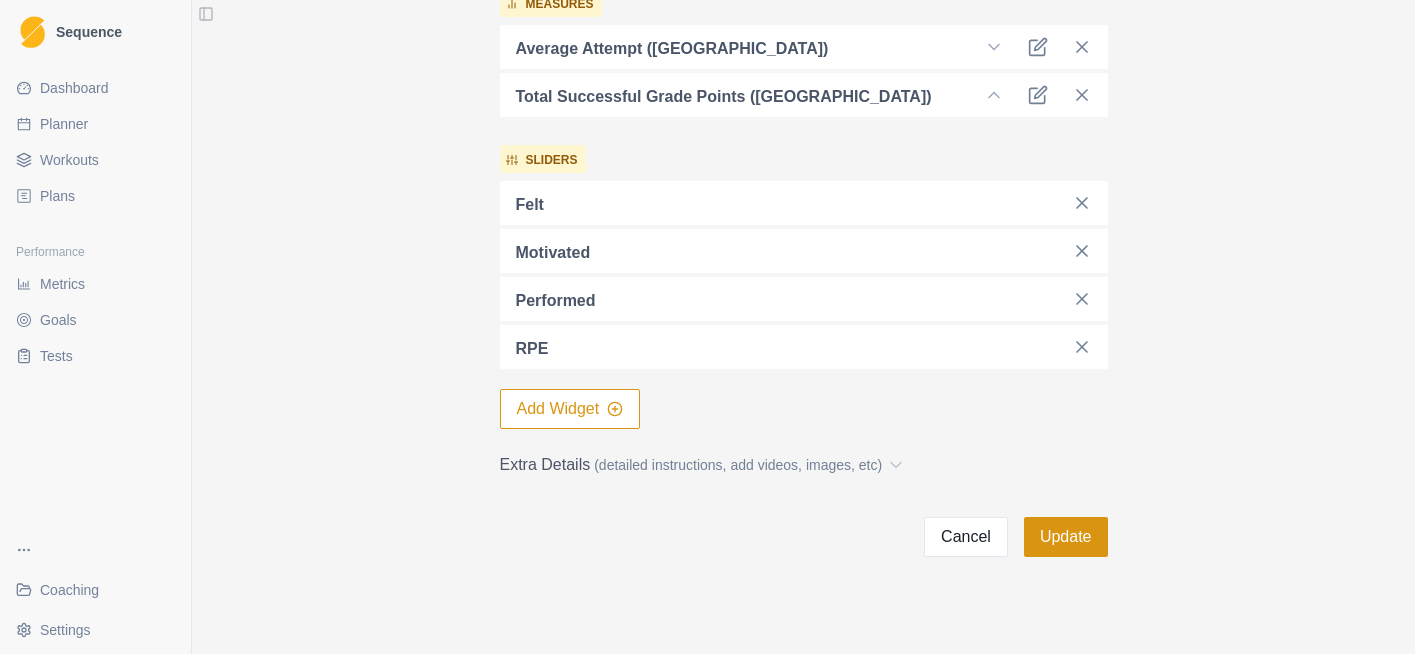 click on "Update" at bounding box center (1066, 537) 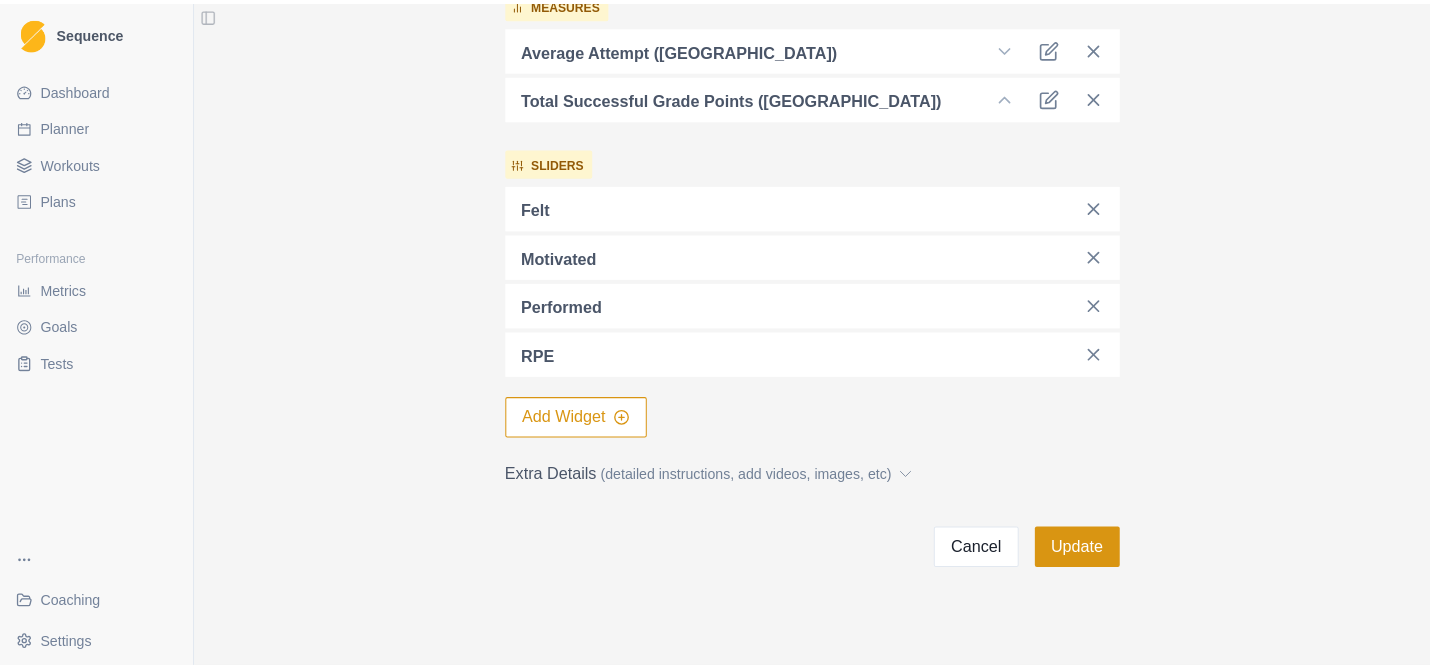 scroll, scrollTop: 0, scrollLeft: 0, axis: both 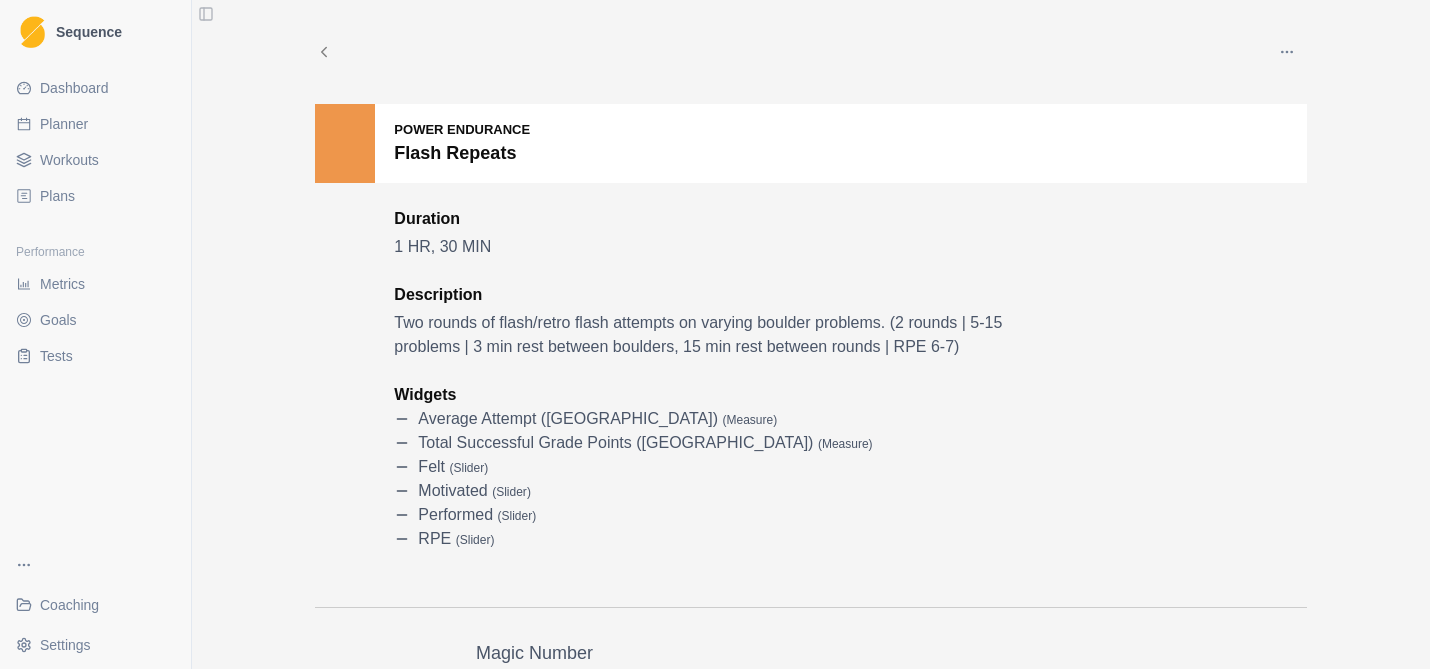 click 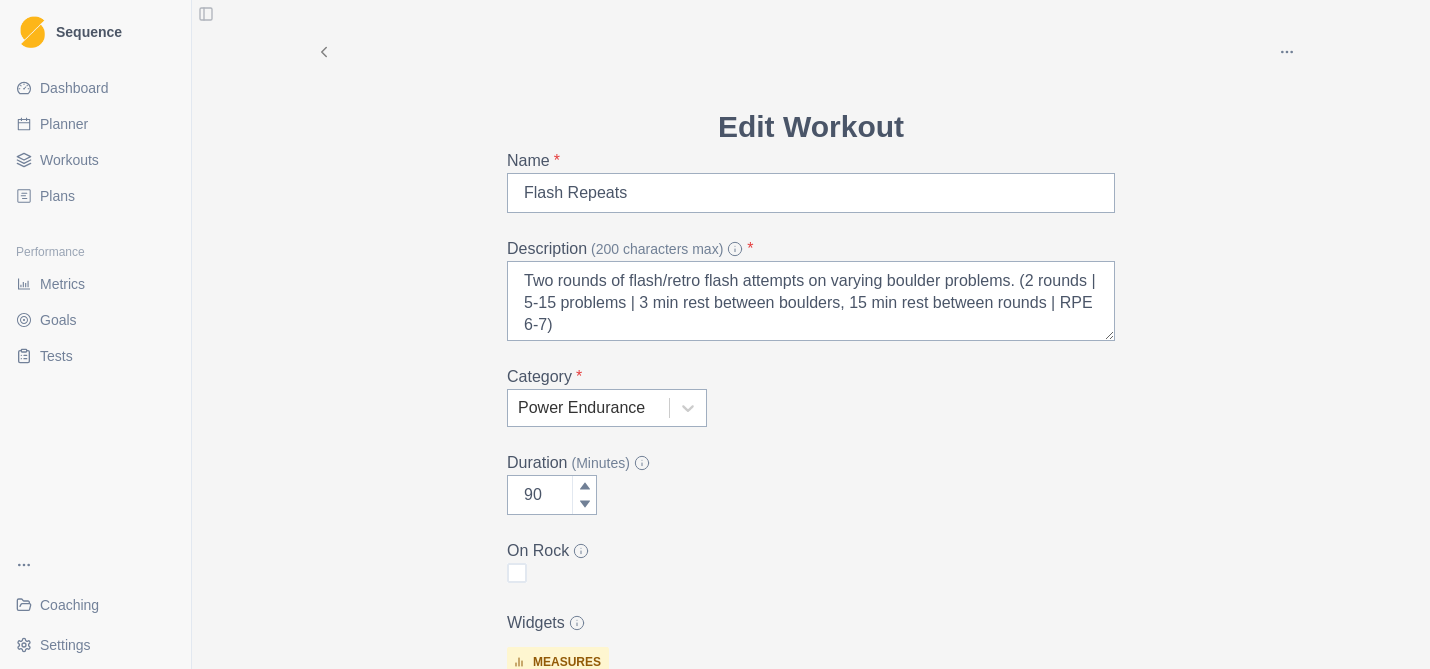 click on "Planner" at bounding box center [95, 124] 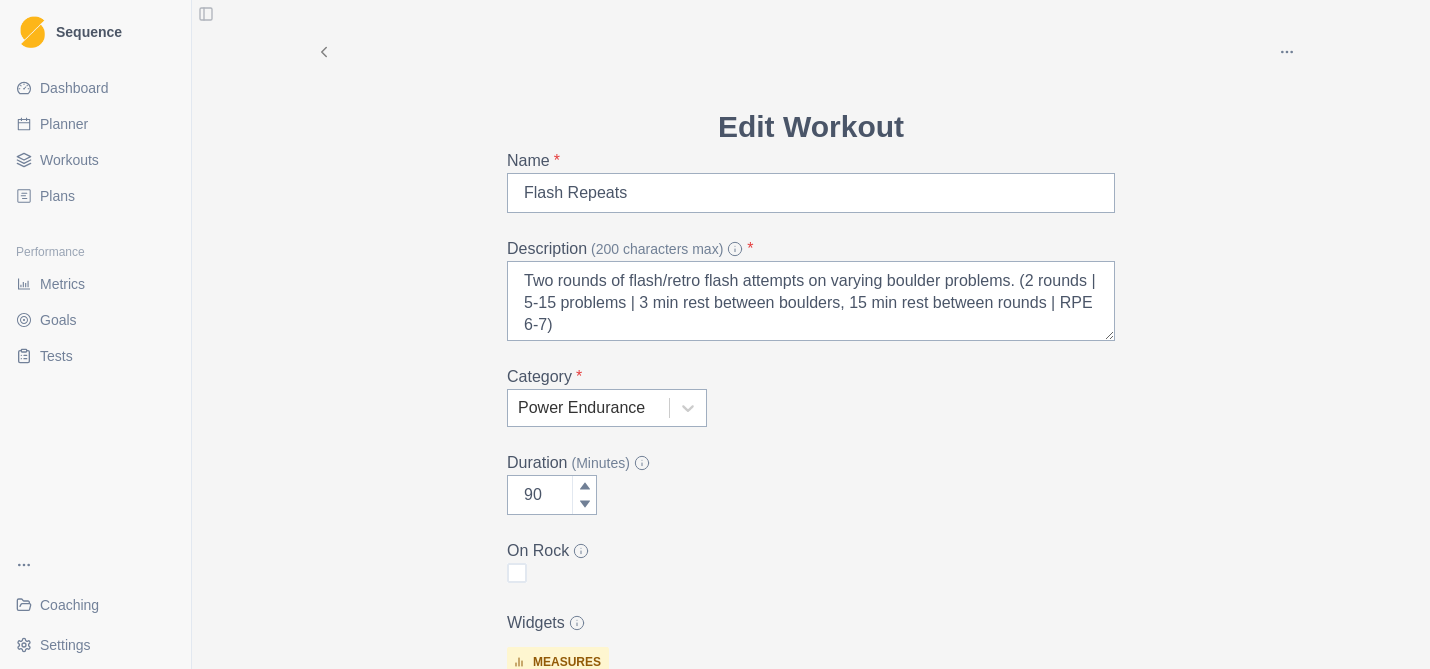 select on "month" 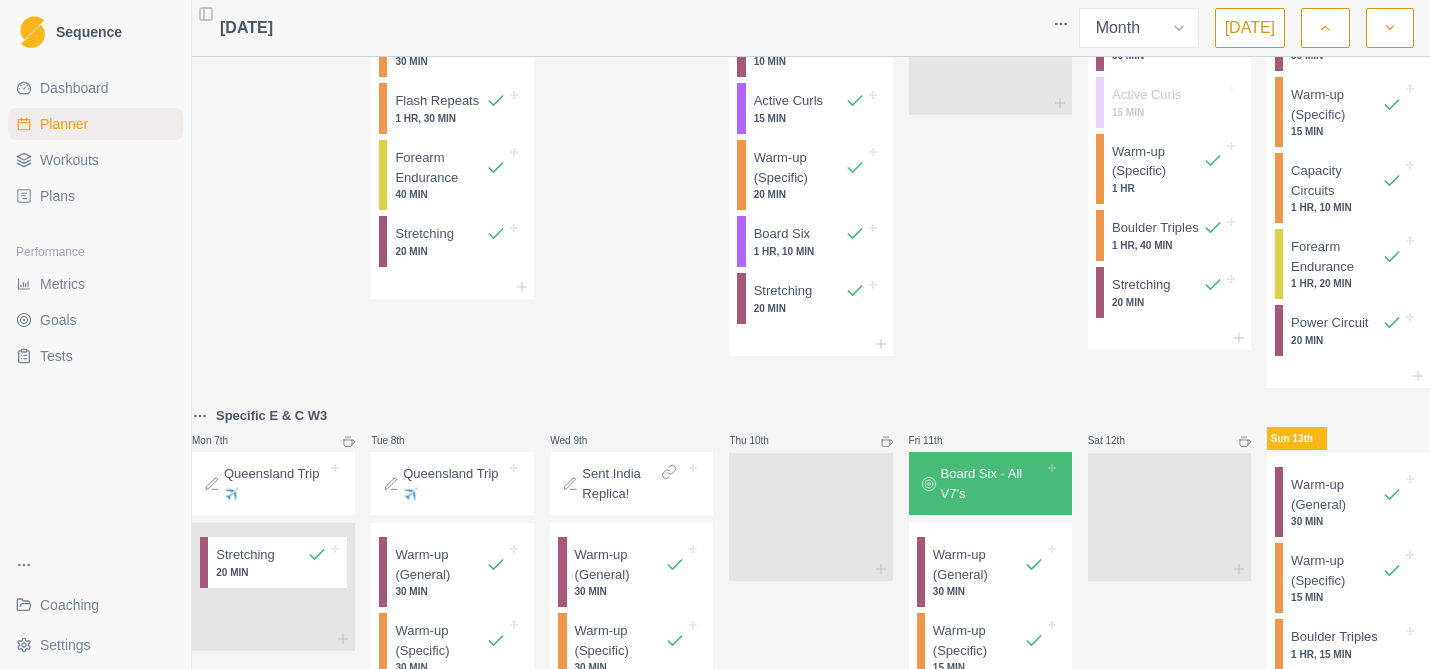scroll, scrollTop: 499, scrollLeft: 0, axis: vertical 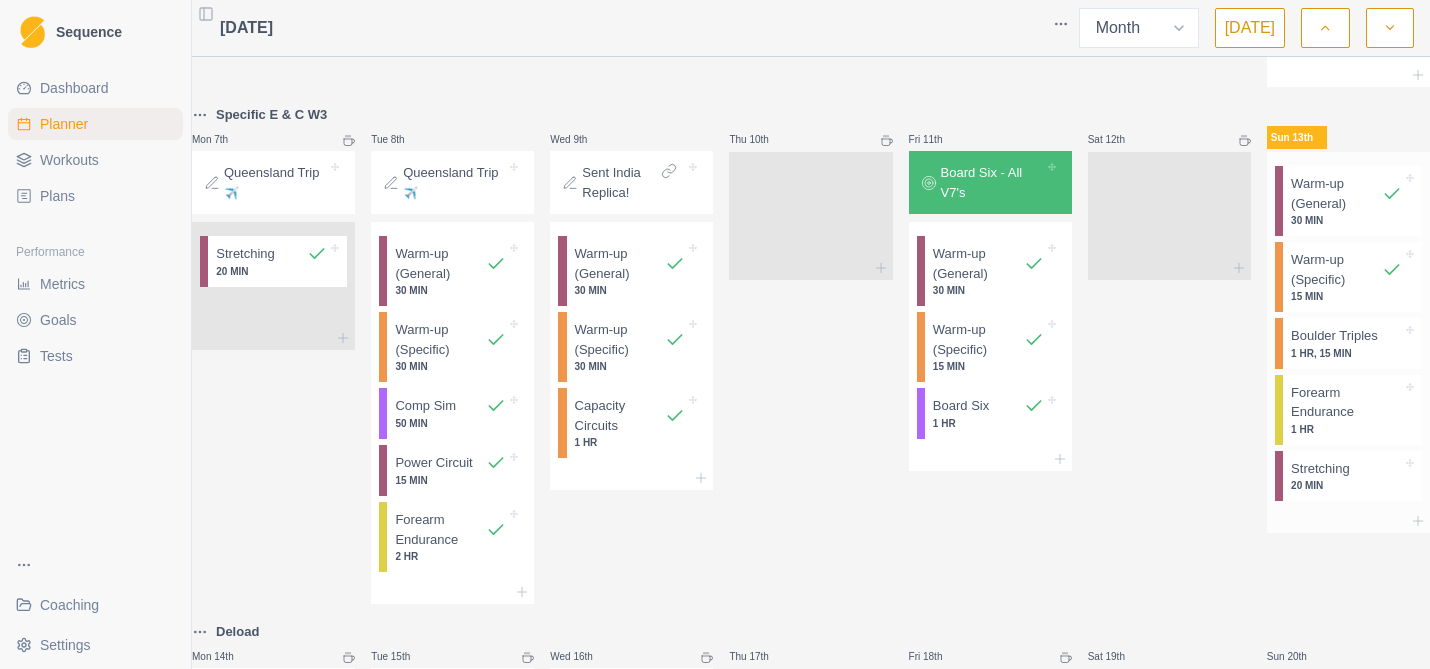 click on "1 HR, 15 MIN" at bounding box center [1346, 353] 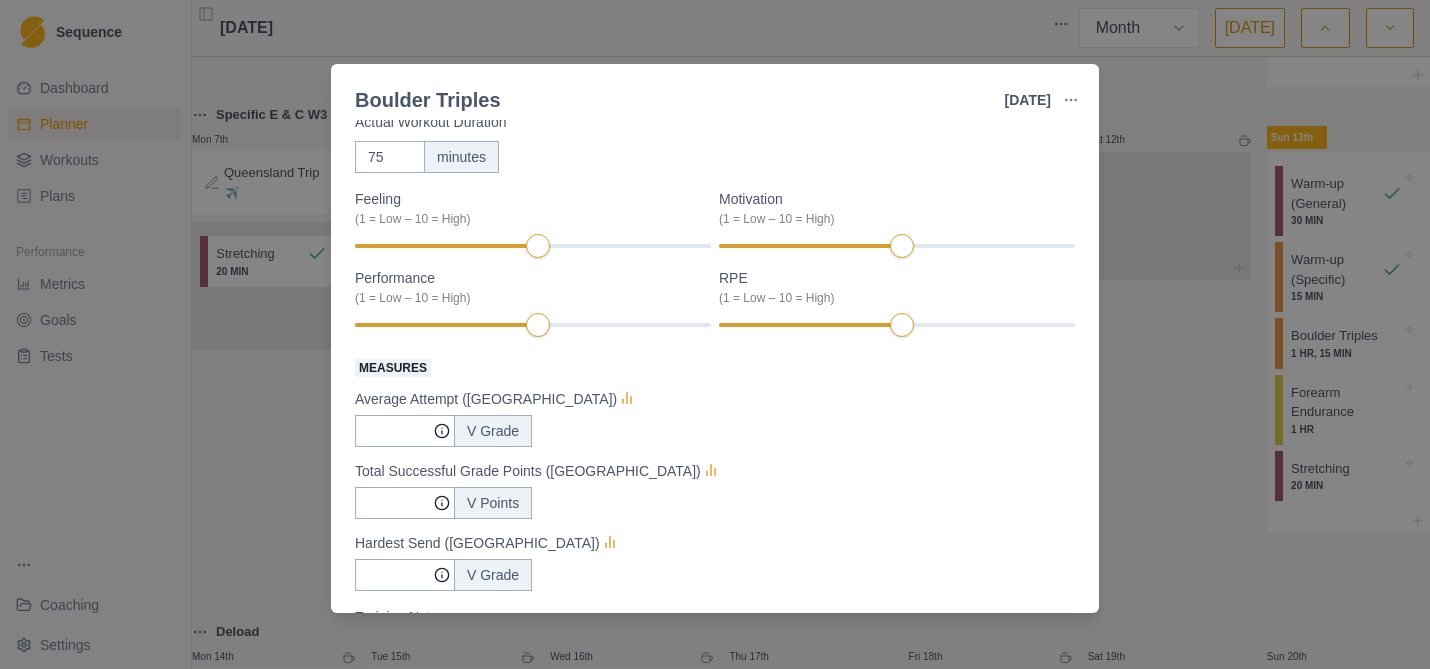 scroll, scrollTop: 144, scrollLeft: 0, axis: vertical 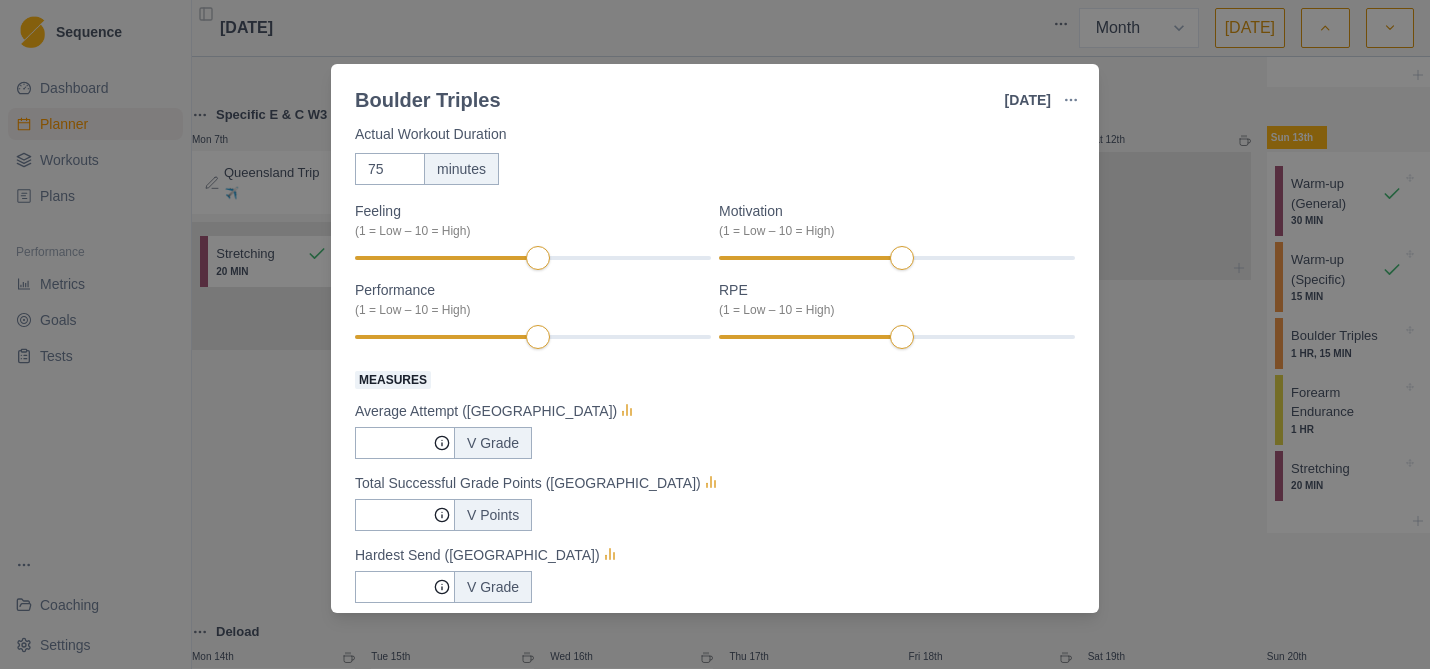 click on "Boulder Triples [DATE] Link To Goal View Workout Metrics Edit Original Workout Reschedule Workout Remove From Schedule Power Endurance Duration:  1 HR, 15 MIN Three repeats/attempts of various boulder problems in 12-minute blocks. (5-8 boulders | 12 minutes per problem | 3 repeats/attempts per boulder | 3 min rest between attempts | RPE 7-8) View workout details Actual Workout Duration 75 minutes Feeling (1 = Low – 10 = High) Motivation (1 = Low – 10 = High) Performance (1 = Low – 10 = High) RPE (1 = Low – 10 = High) Measures Average Attempt ([GEOGRAPHIC_DATA]) V Grade Total Successful Grade Points ([GEOGRAPHIC_DATA]) V Points Hardest Send ([GEOGRAPHIC_DATA]) V Grade Training Notes View previous training notes Mark as Incomplete Complete Workout" at bounding box center [715, 334] 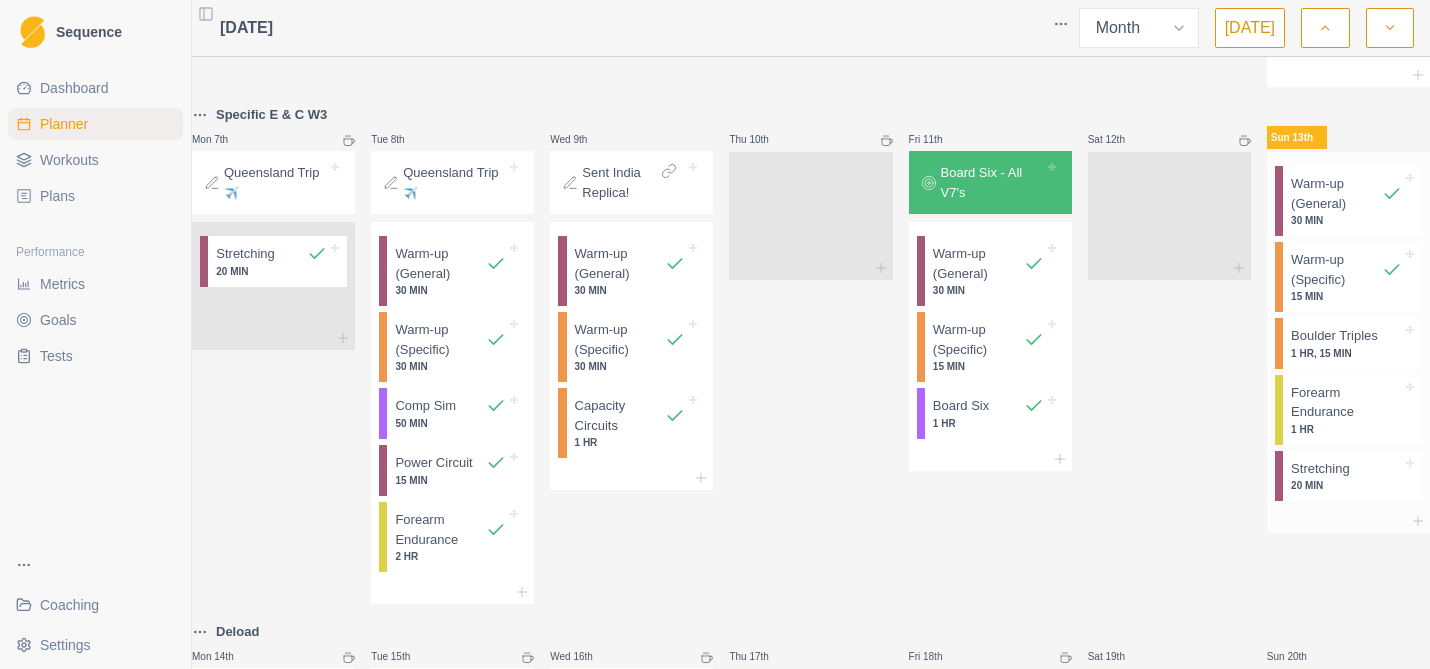 click on "1 HR, 15 MIN" at bounding box center [1346, 353] 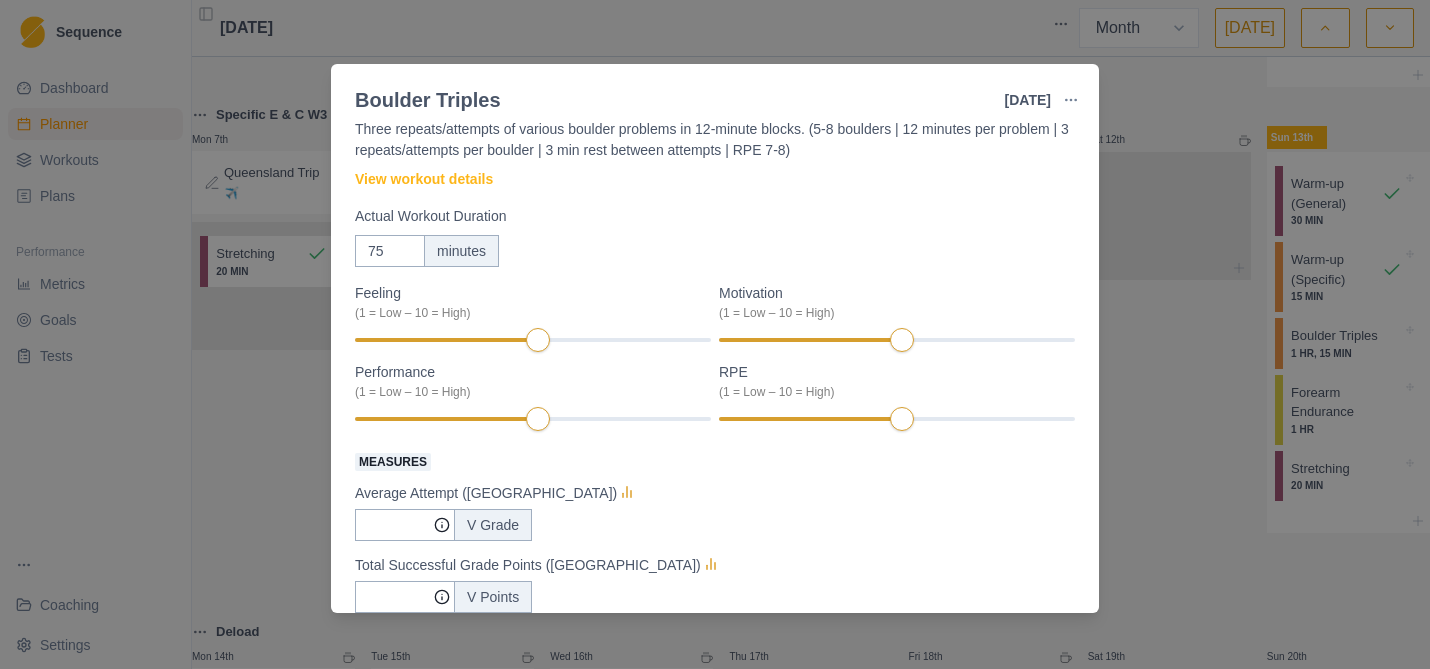 scroll, scrollTop: 96, scrollLeft: 0, axis: vertical 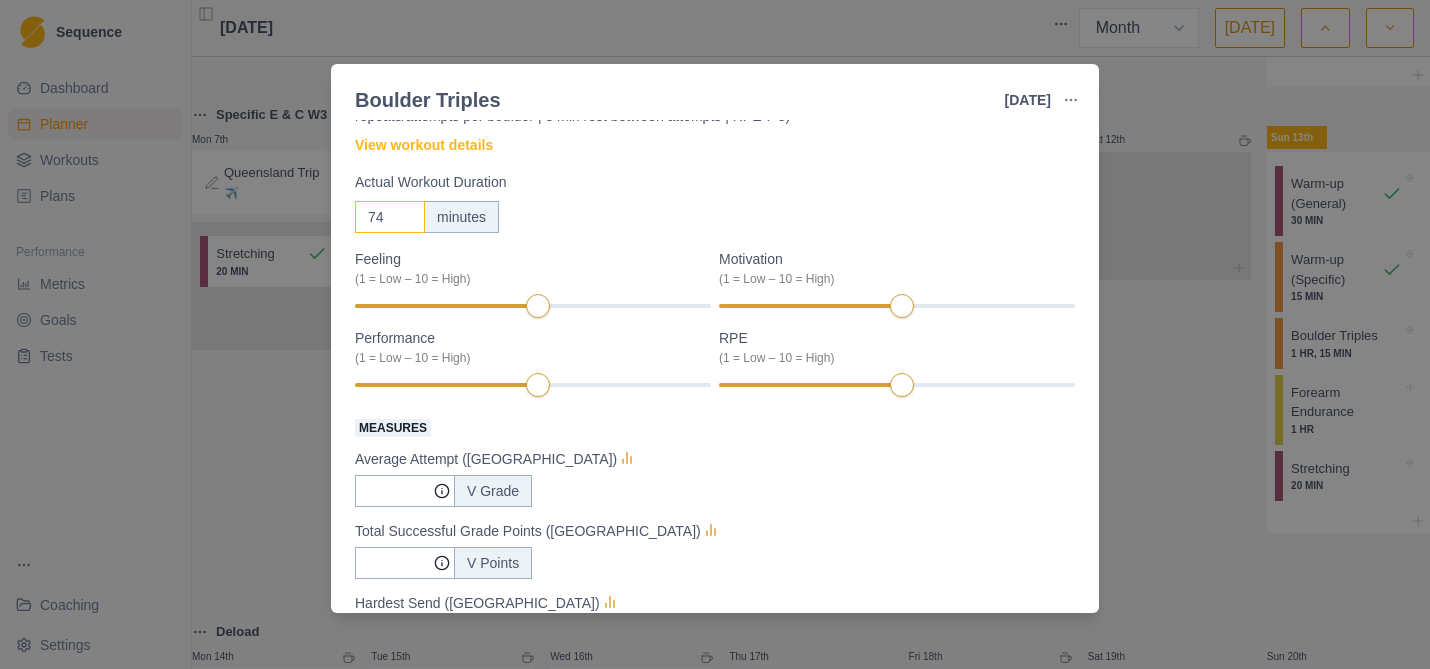 click on "74" at bounding box center (390, 217) 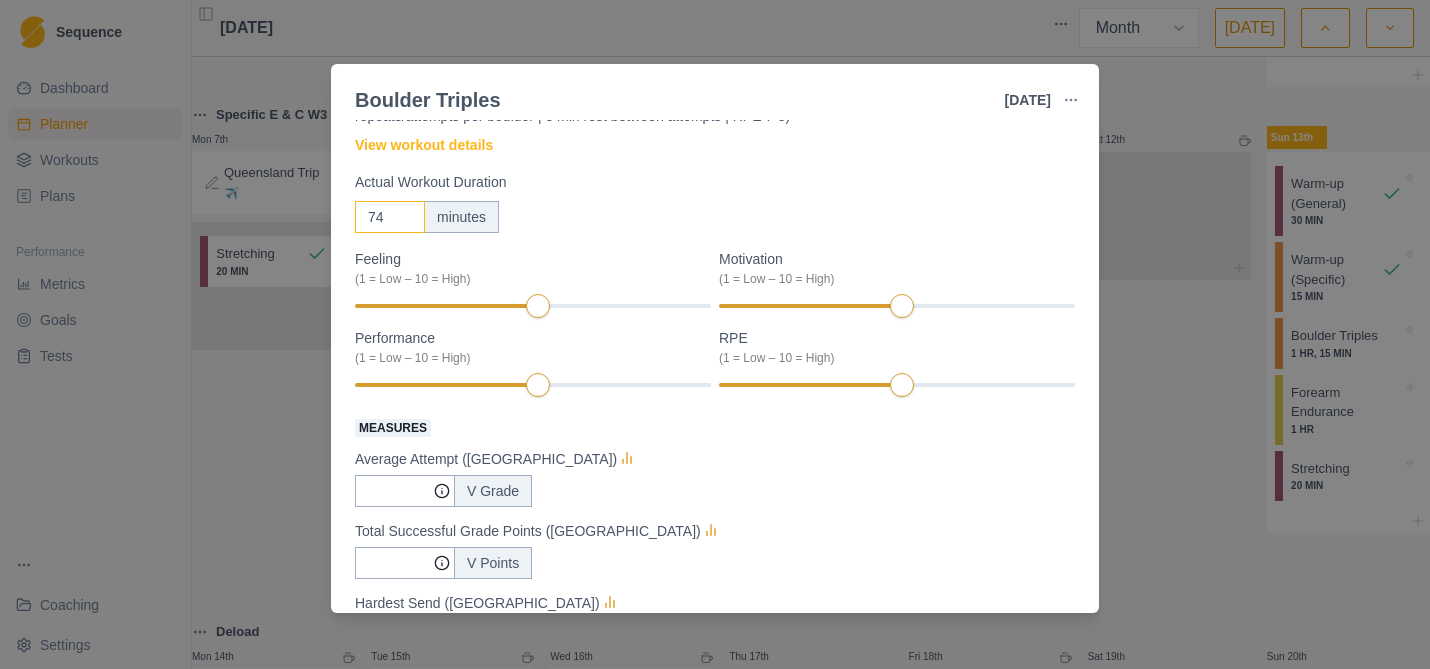 click on "74" at bounding box center [390, 217] 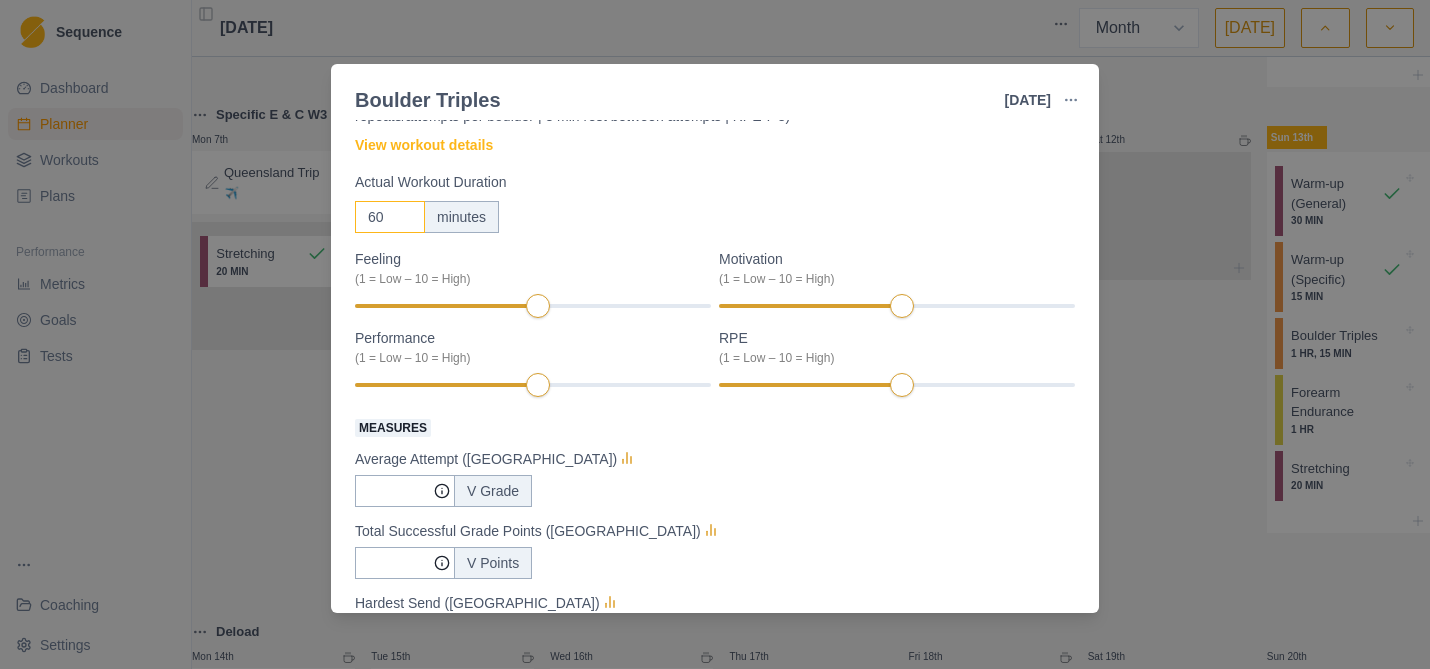 type on "60" 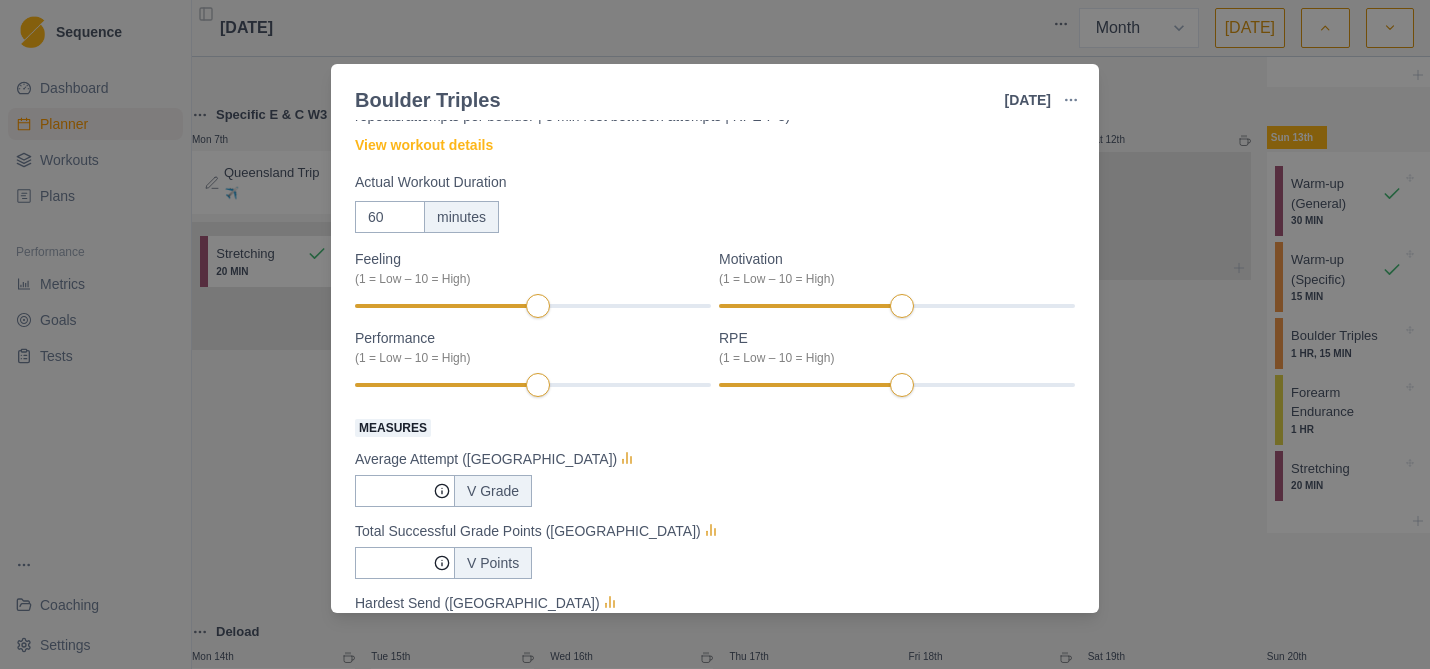 click on "60 minutes" at bounding box center [715, 217] 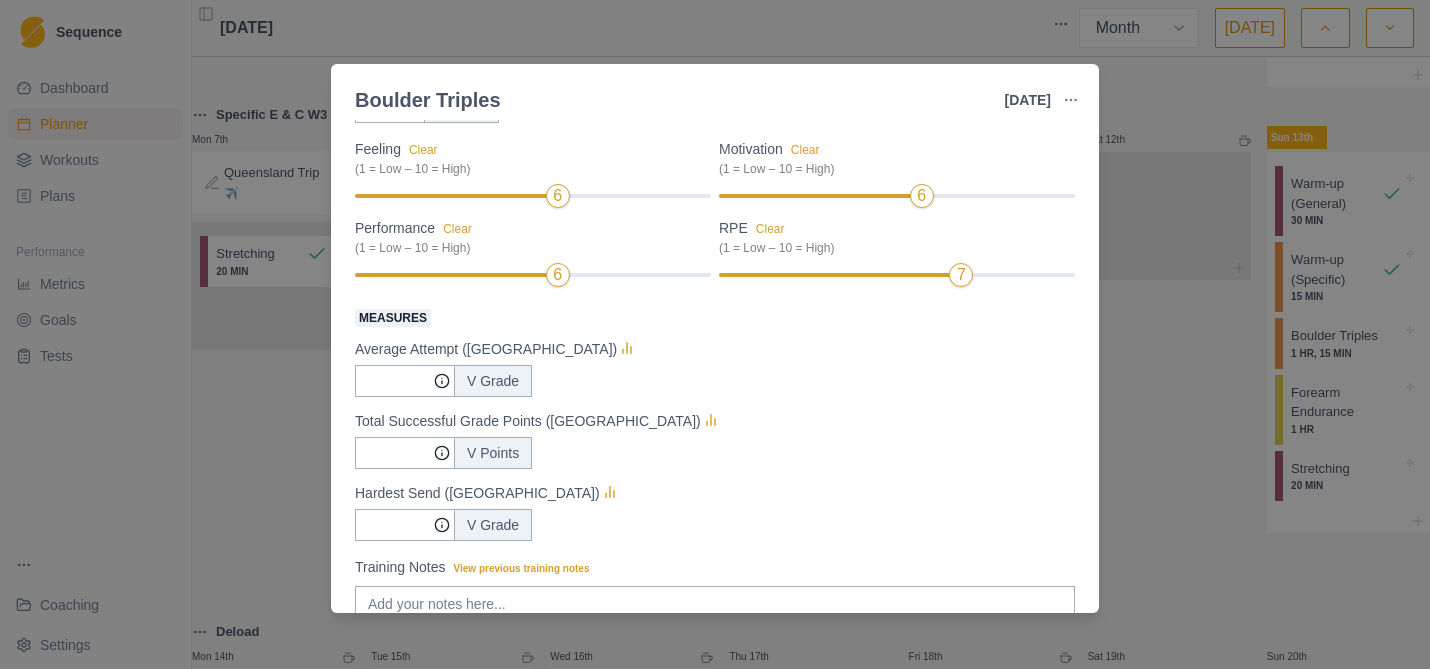 scroll, scrollTop: 0, scrollLeft: 0, axis: both 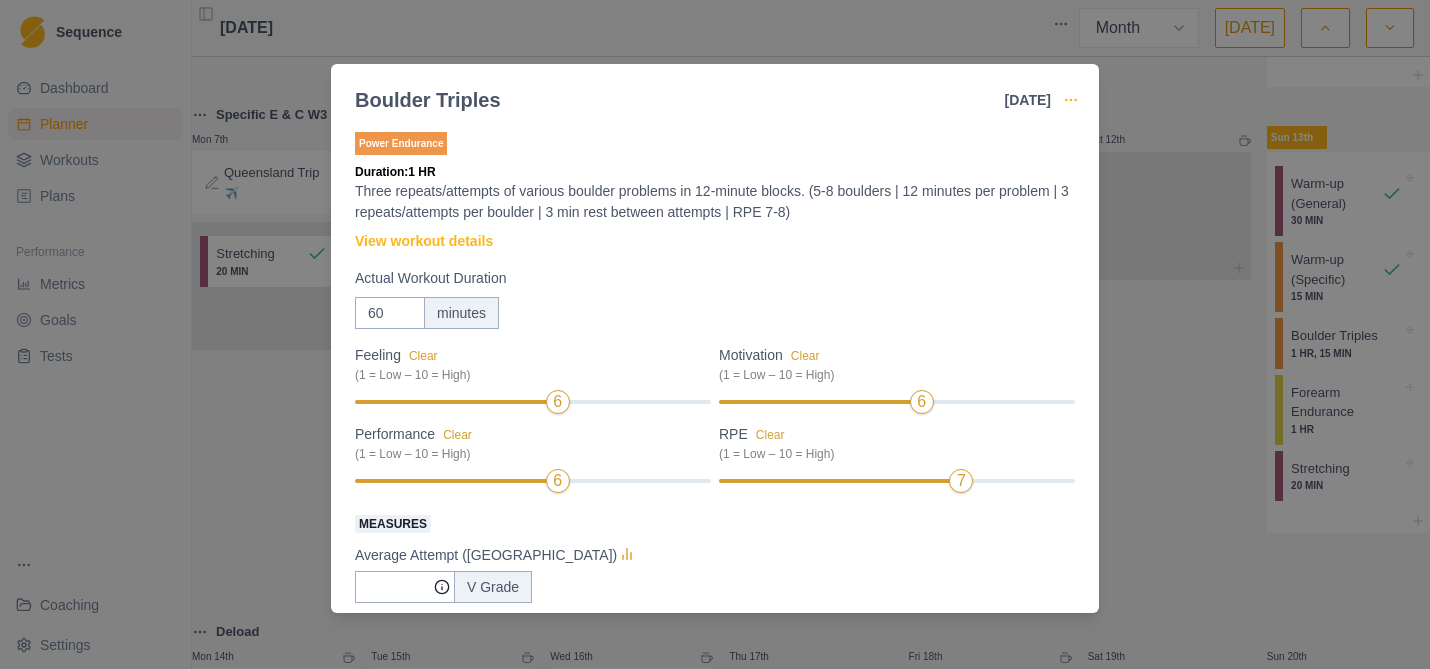 click 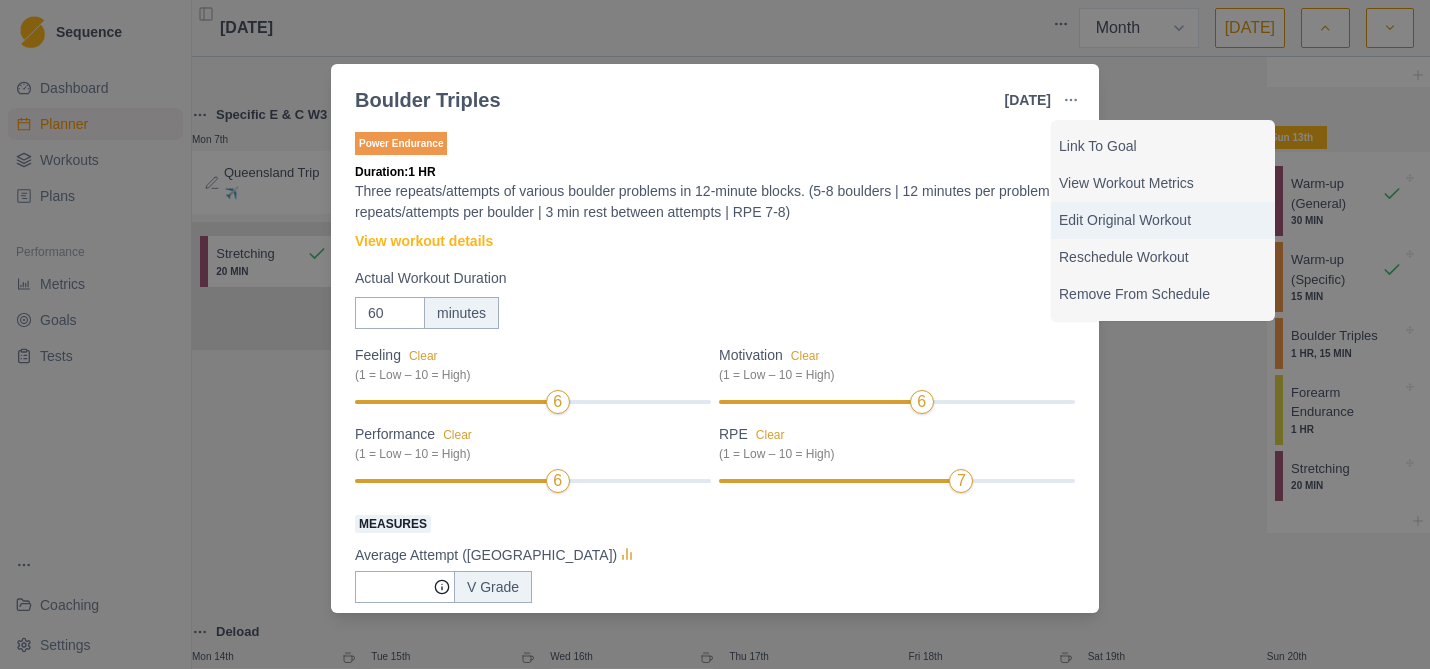 click on "Edit Original Workout" at bounding box center (1163, 220) 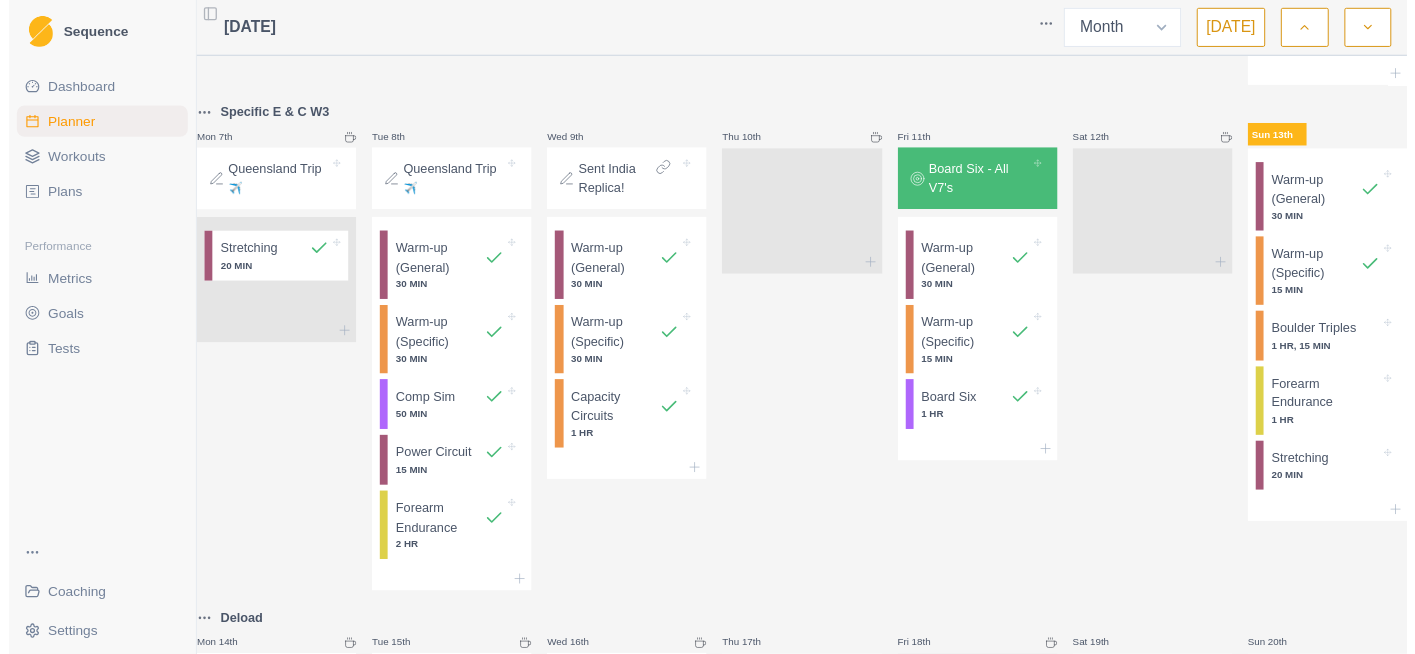 scroll, scrollTop: 0, scrollLeft: 0, axis: both 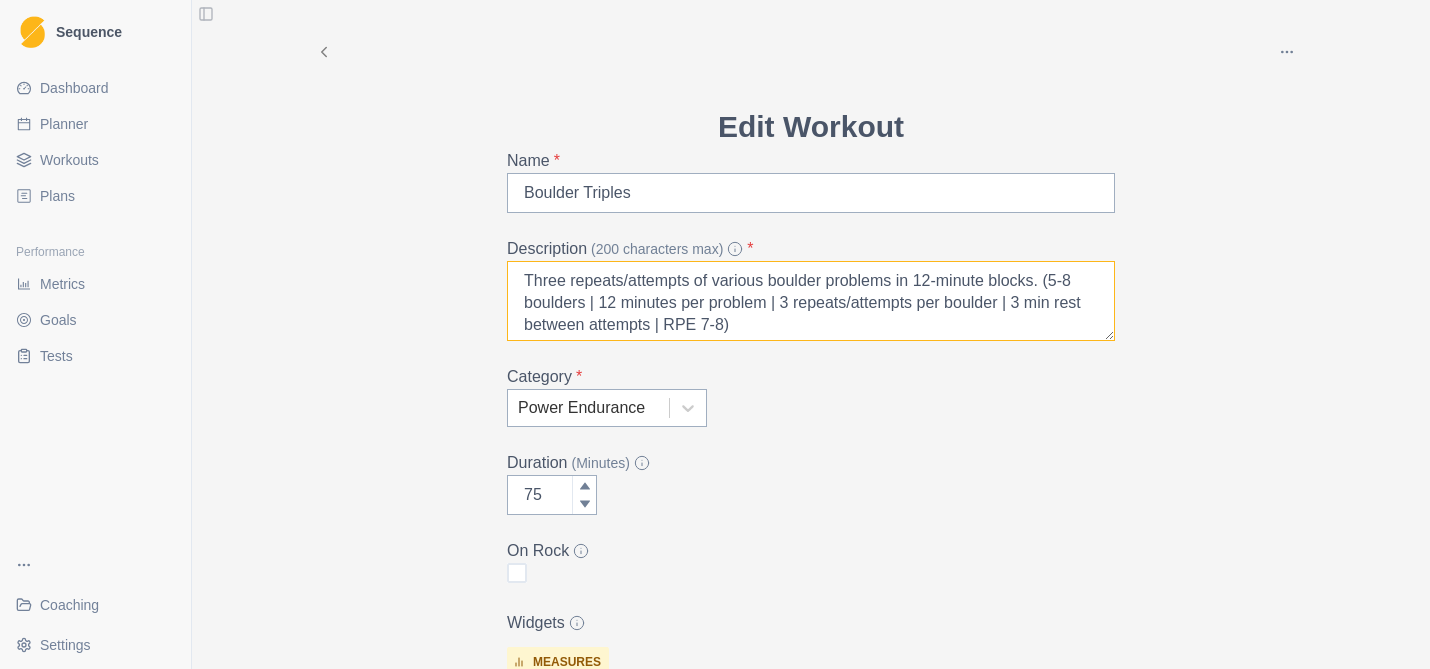 click on "Three repeats/attempts of various boulder problems in 12-minute blocks. (5-8 boulders | 12 minutes per problem | 3 repeats/attempts per boulder | 3 min rest between attempts | RPE 7-8)" at bounding box center (811, 301) 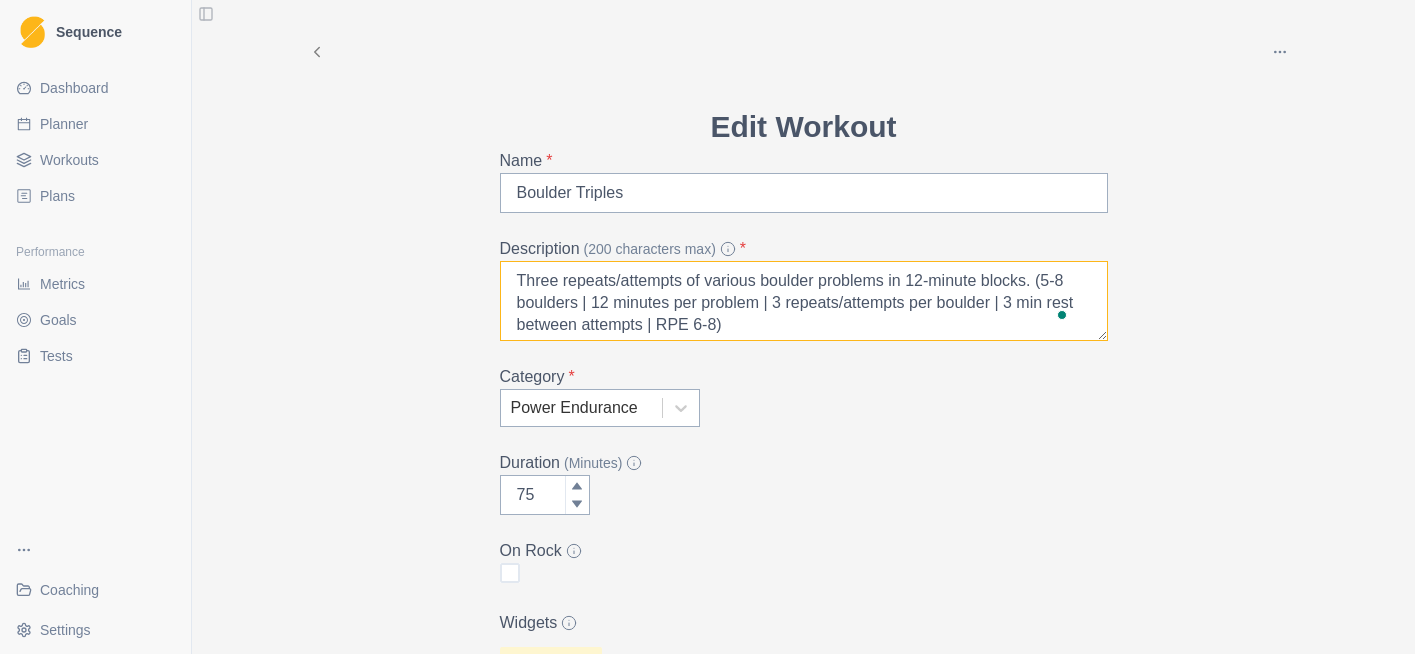 type on "Three repeats/attempts of various boulder problems in 12-minute blocks. (5-8 boulders | 12 minutes per problem | 3 repeats/attempts per boulder | 3 min rest between attempts | RPE 6-8)" 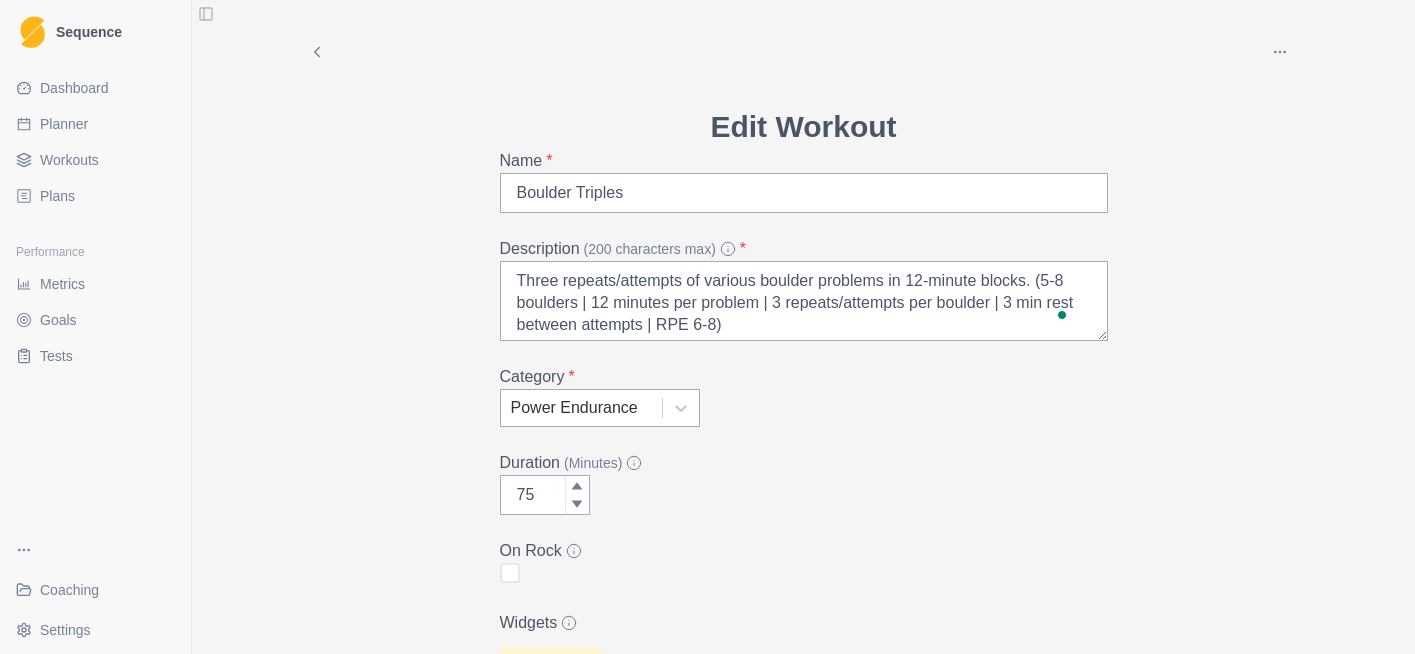 click on "Duration   (Minutes)" at bounding box center [798, 463] 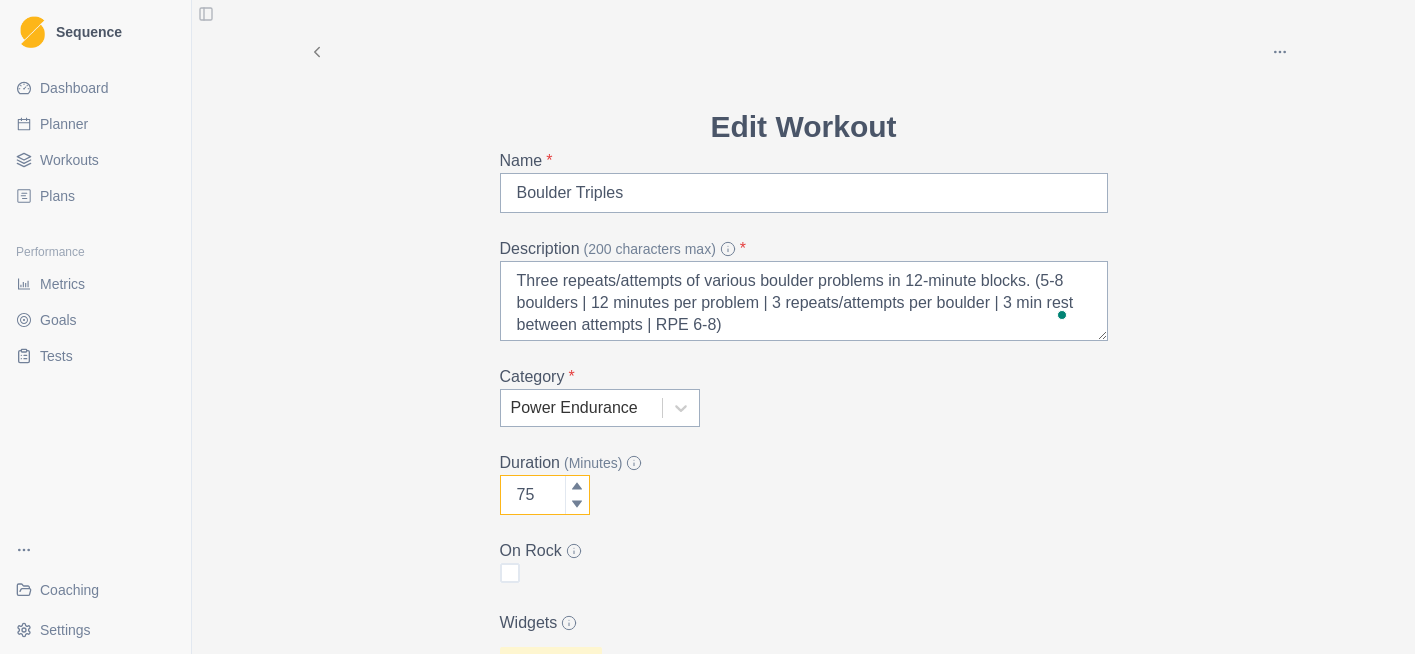 click on "75" at bounding box center [545, 495] 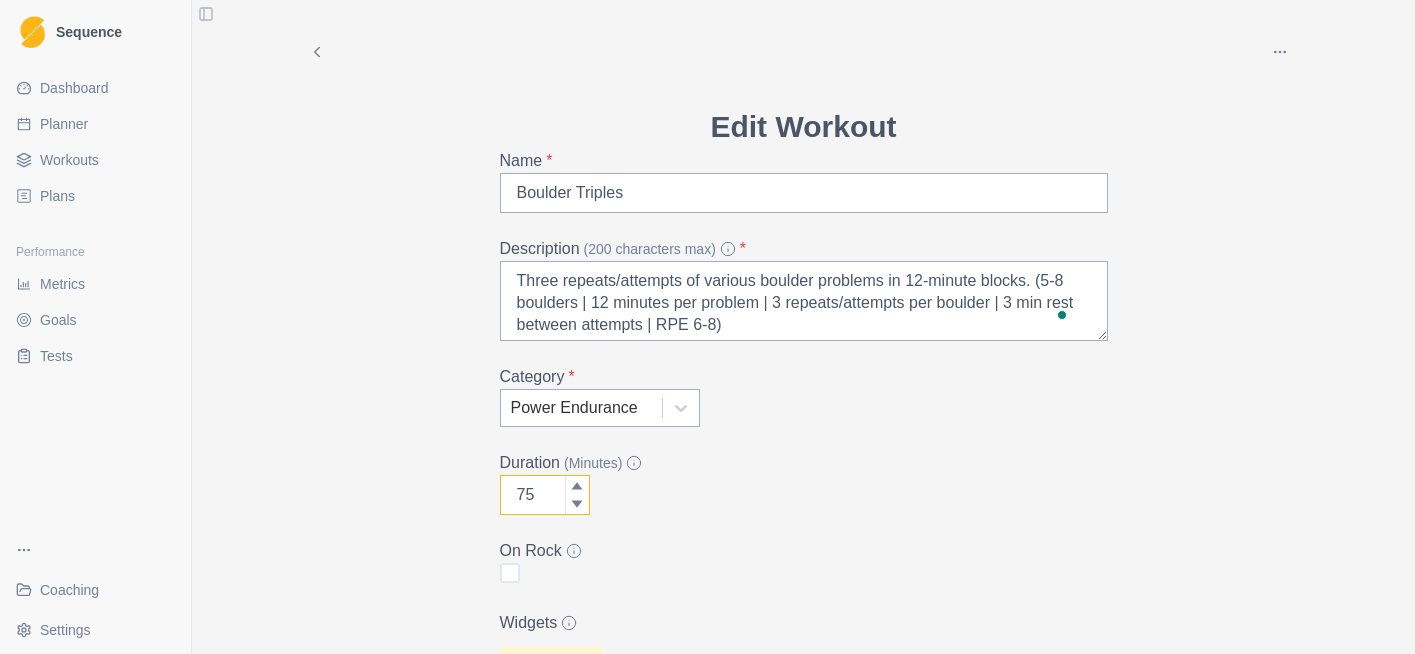 scroll, scrollTop: 884, scrollLeft: 0, axis: vertical 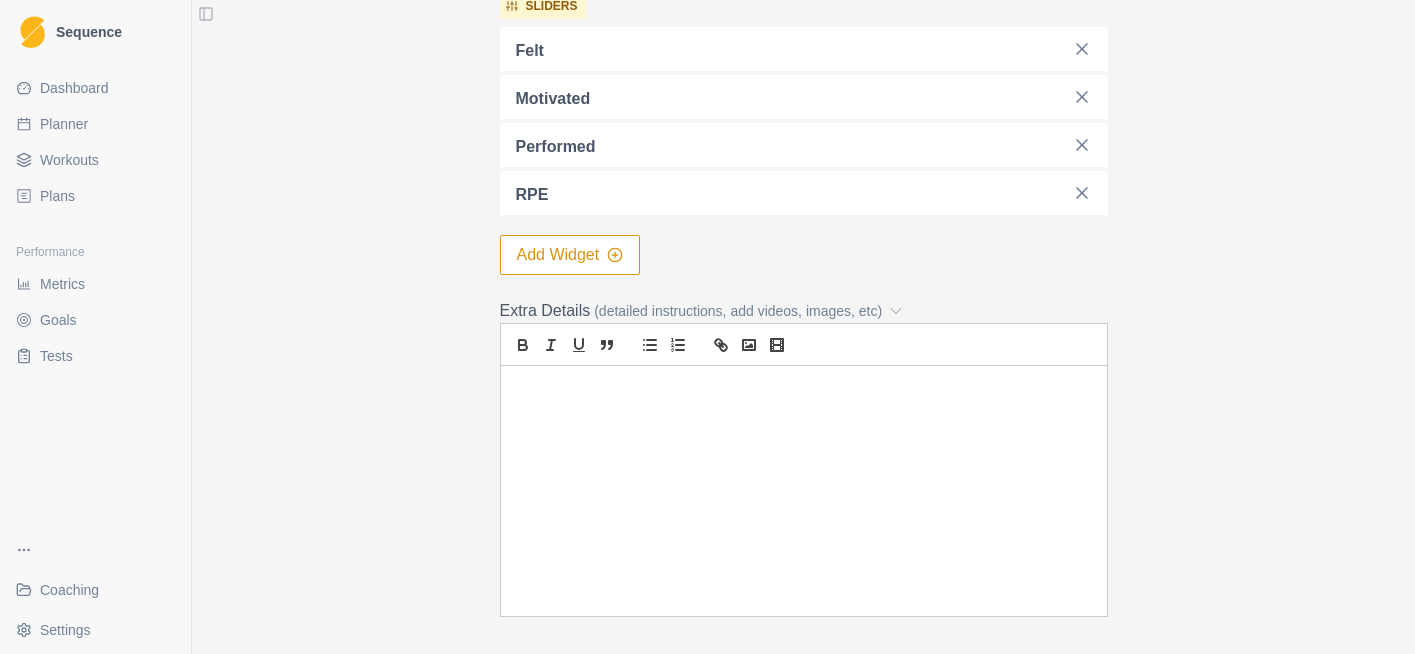 click on "Update" at bounding box center [1066, 677] 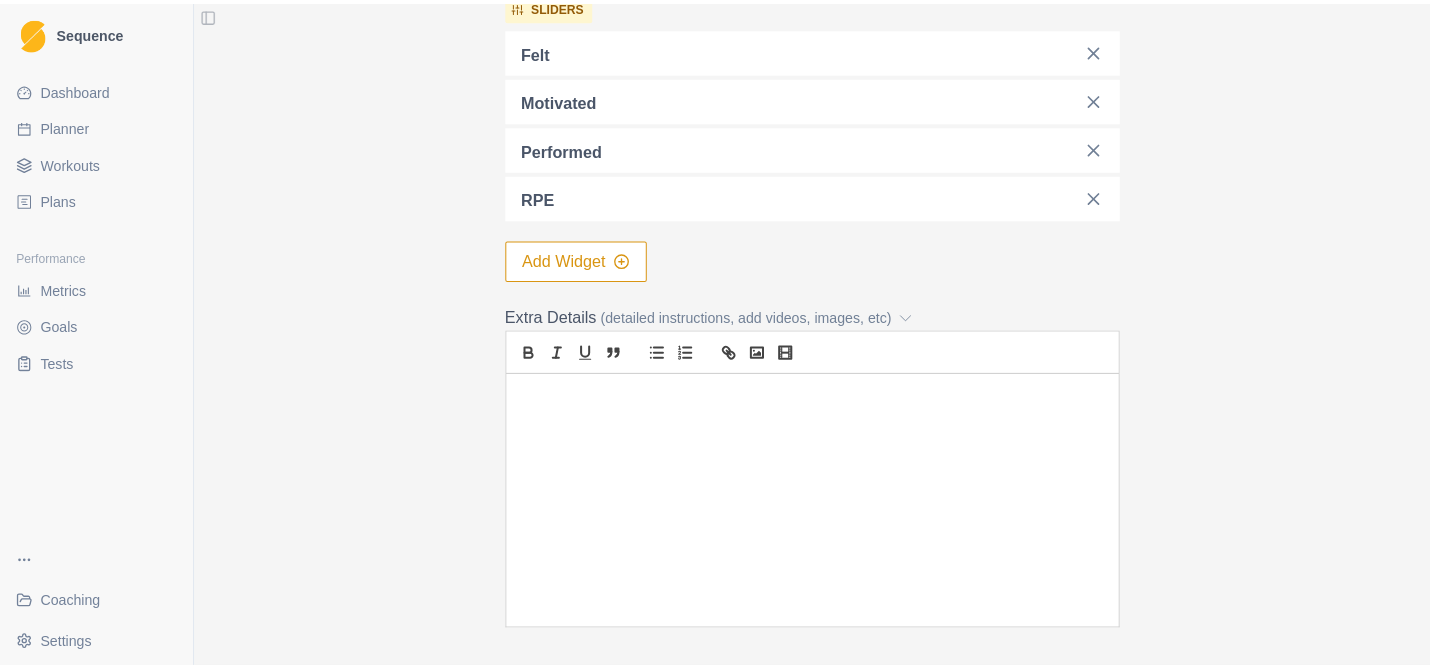 scroll, scrollTop: 0, scrollLeft: 0, axis: both 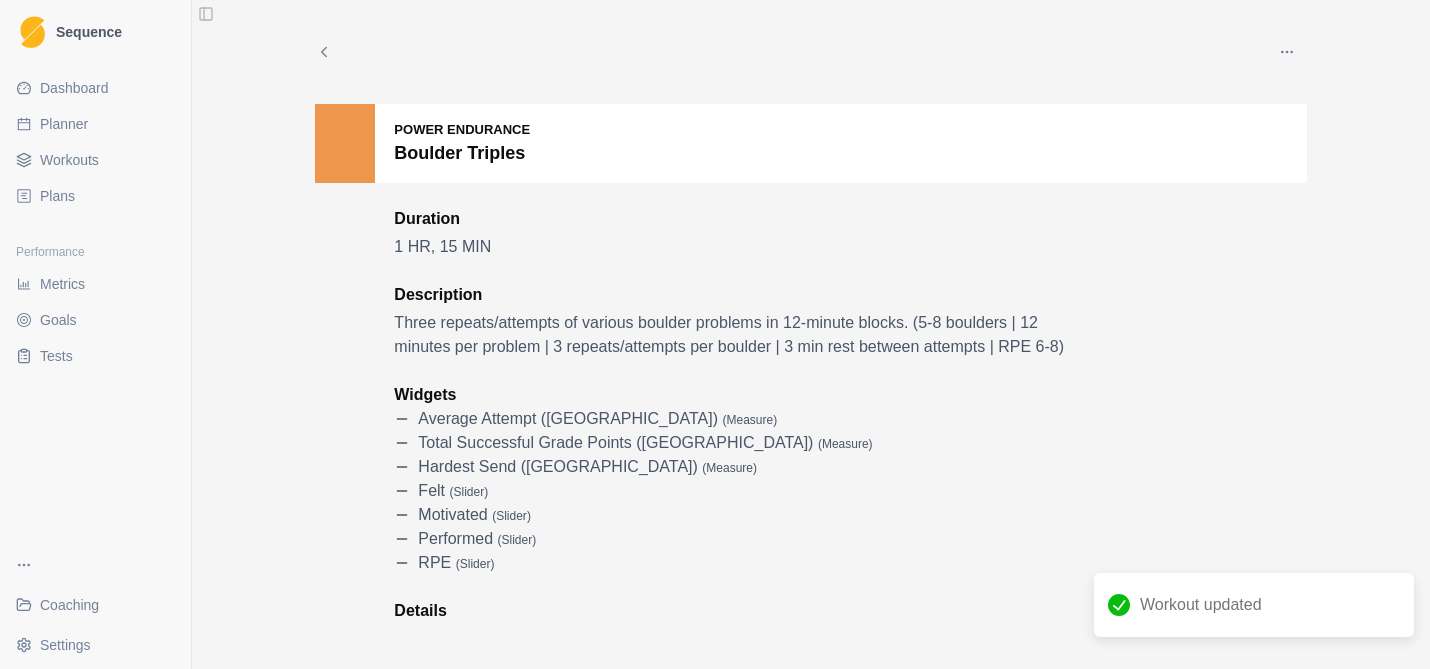 click on "Planner" at bounding box center (64, 124) 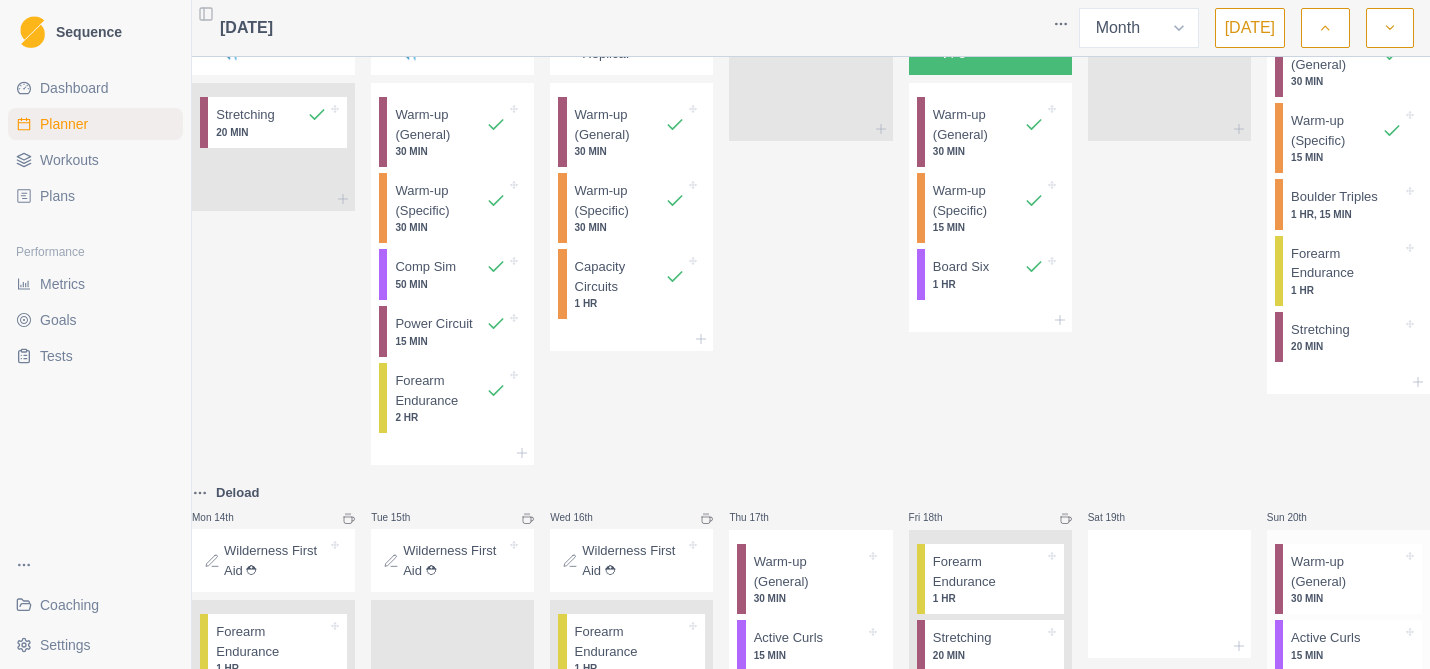scroll, scrollTop: 498, scrollLeft: 0, axis: vertical 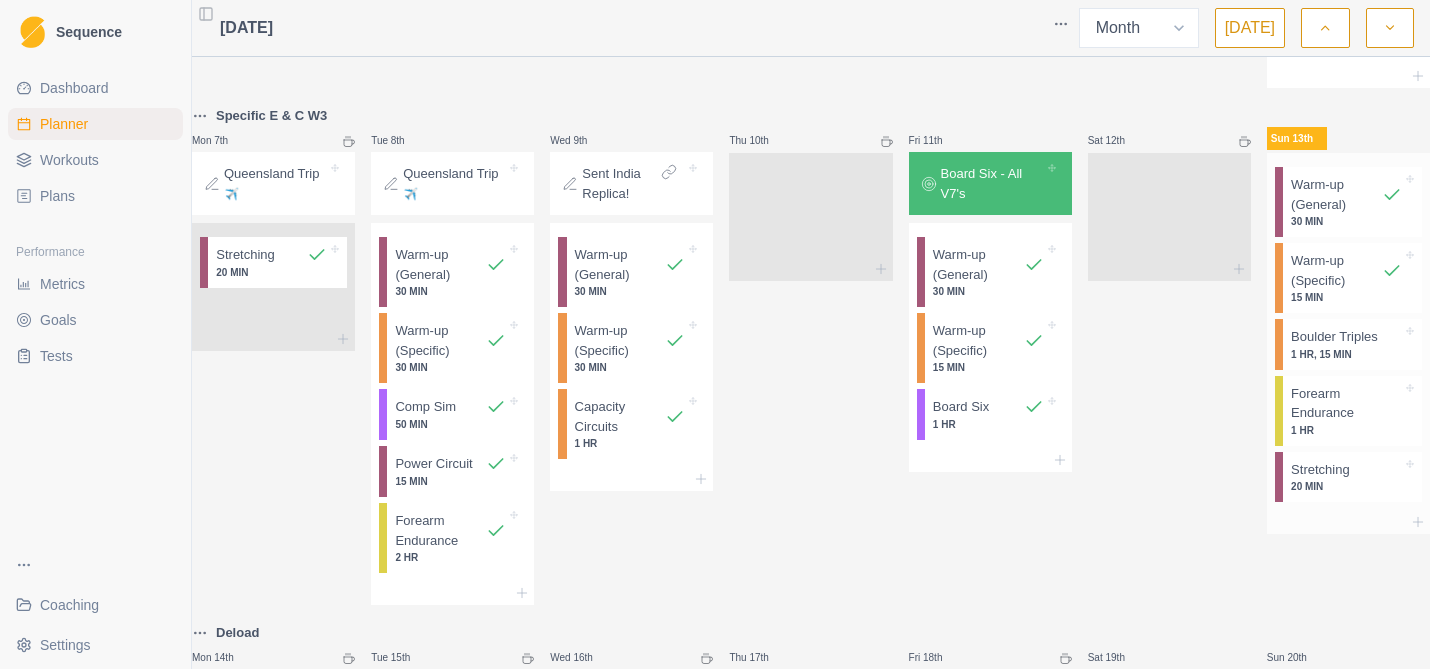 click on "1 HR, 15 MIN" at bounding box center (1346, 354) 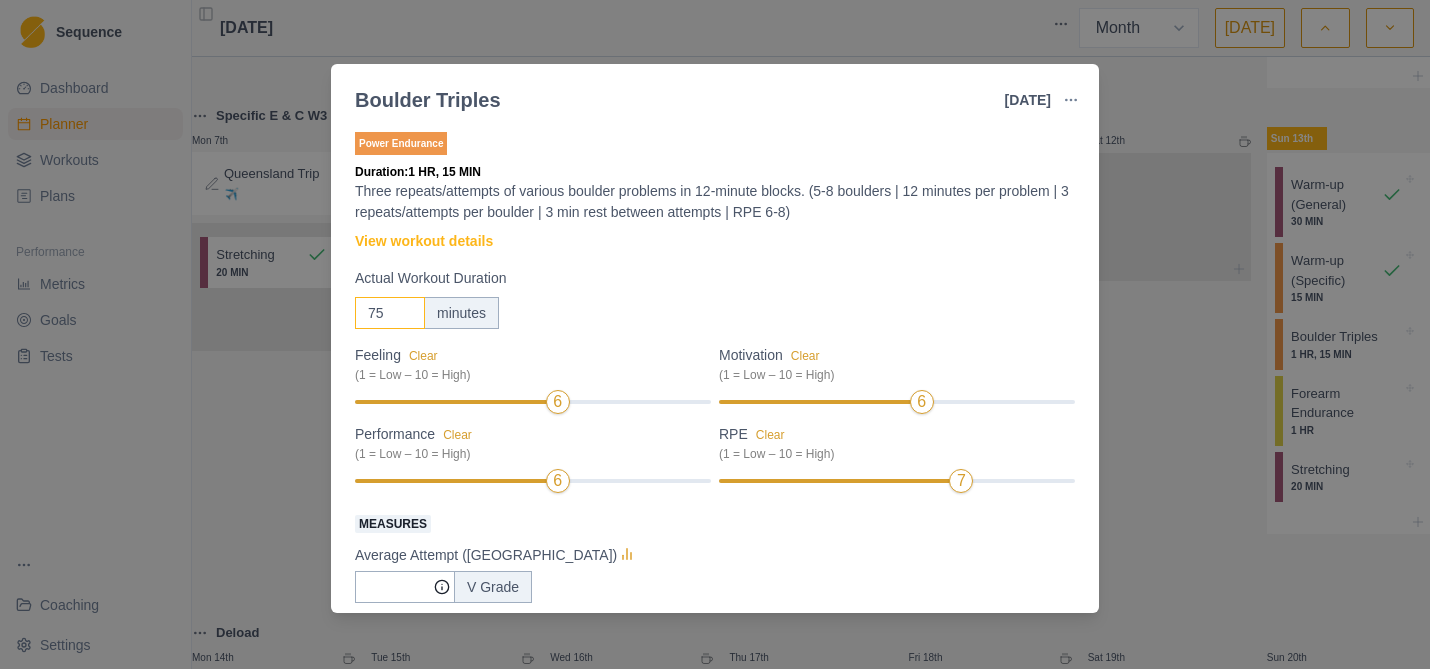 drag, startPoint x: 376, startPoint y: 315, endPoint x: 341, endPoint y: 313, distance: 35.057095 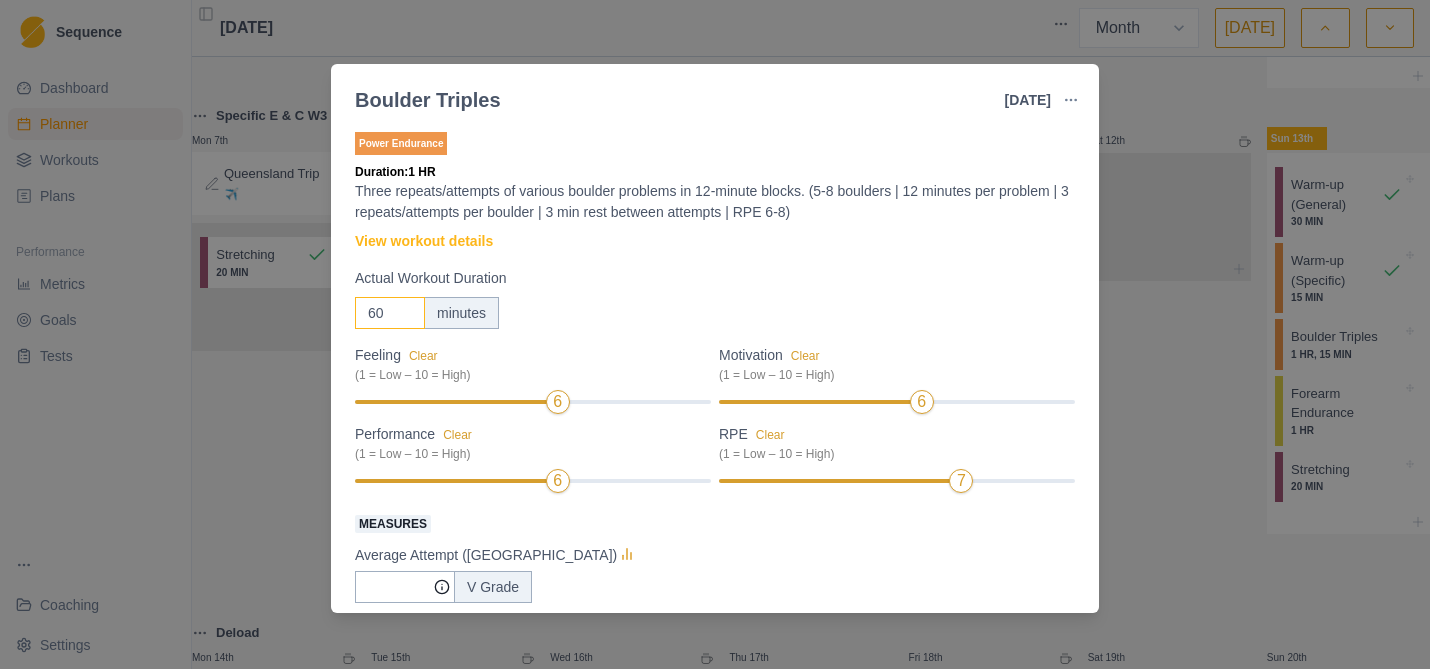 type on "60" 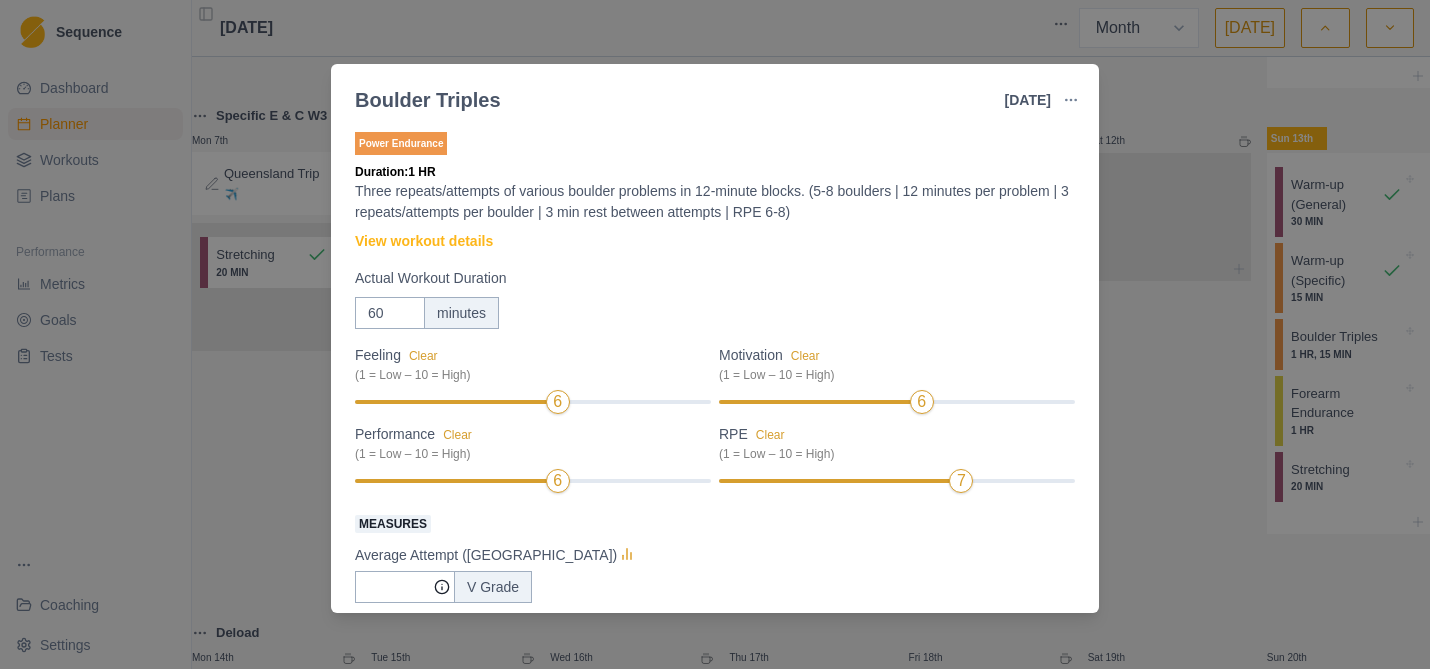 click on "60 minutes" at bounding box center [715, 313] 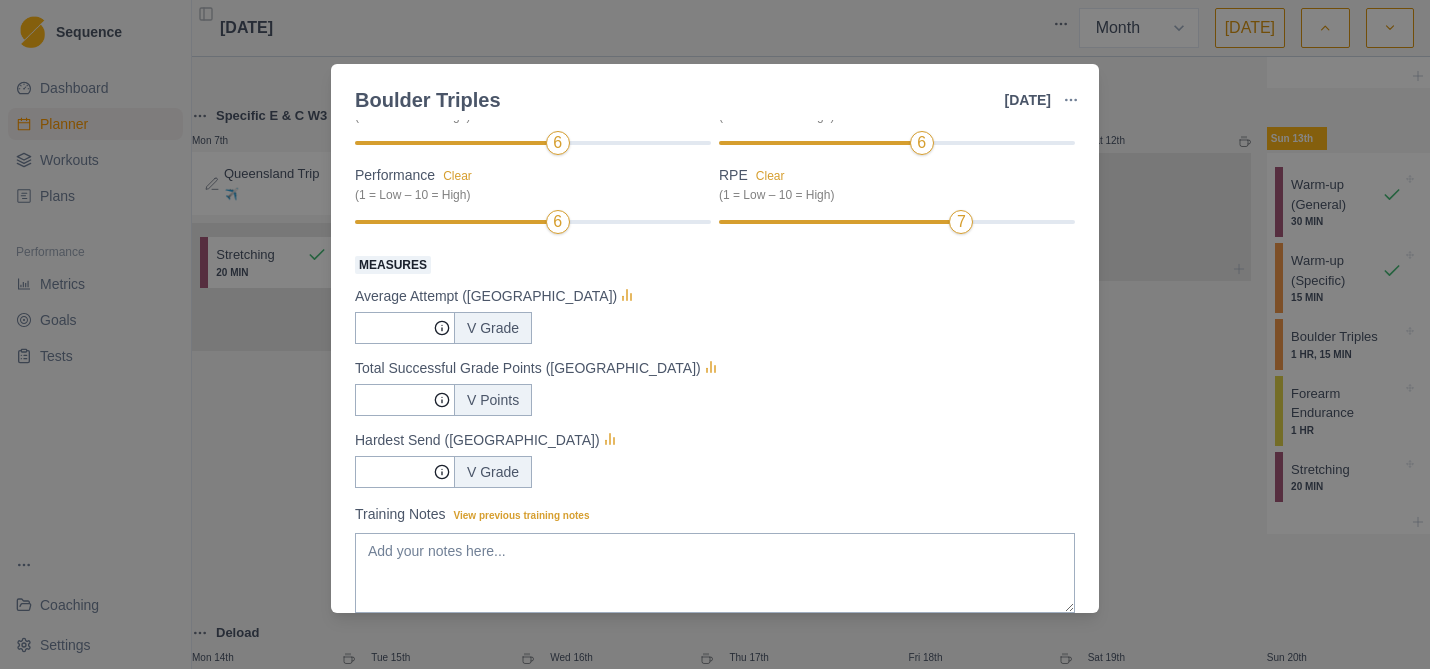 scroll, scrollTop: 261, scrollLeft: 0, axis: vertical 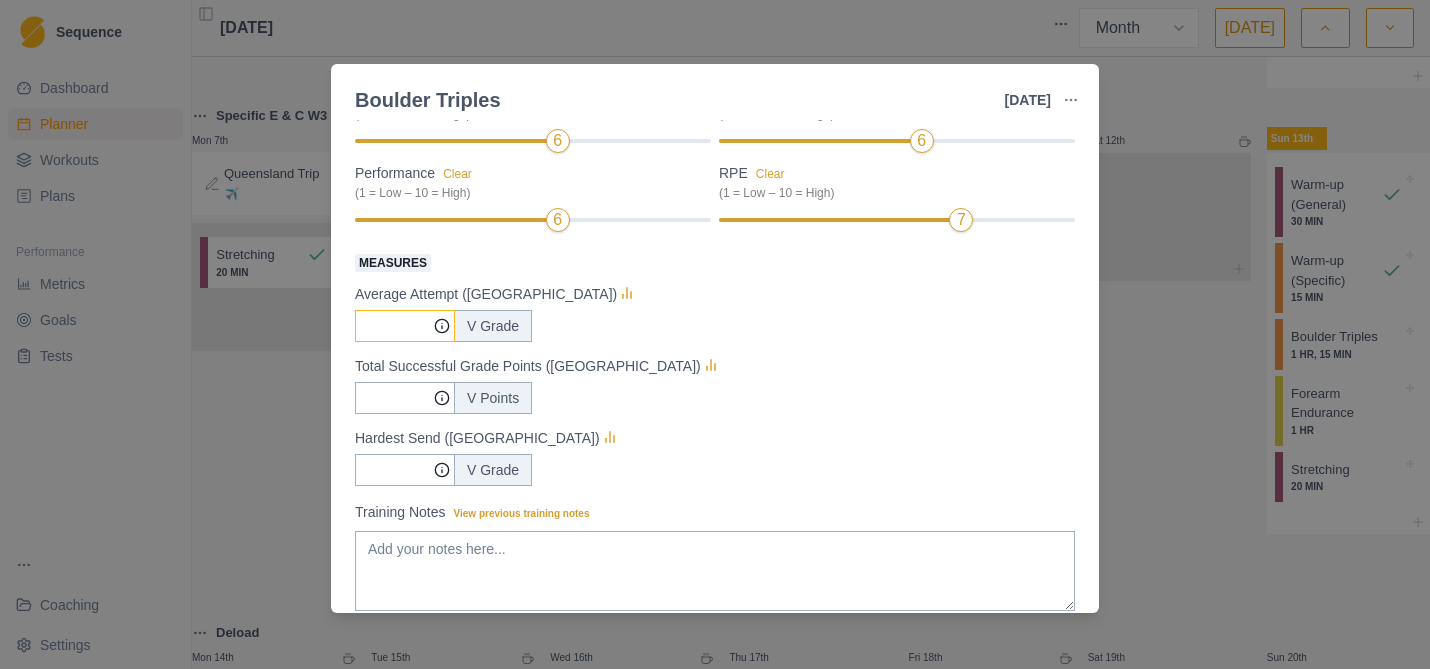 click on "Measures" at bounding box center (405, 326) 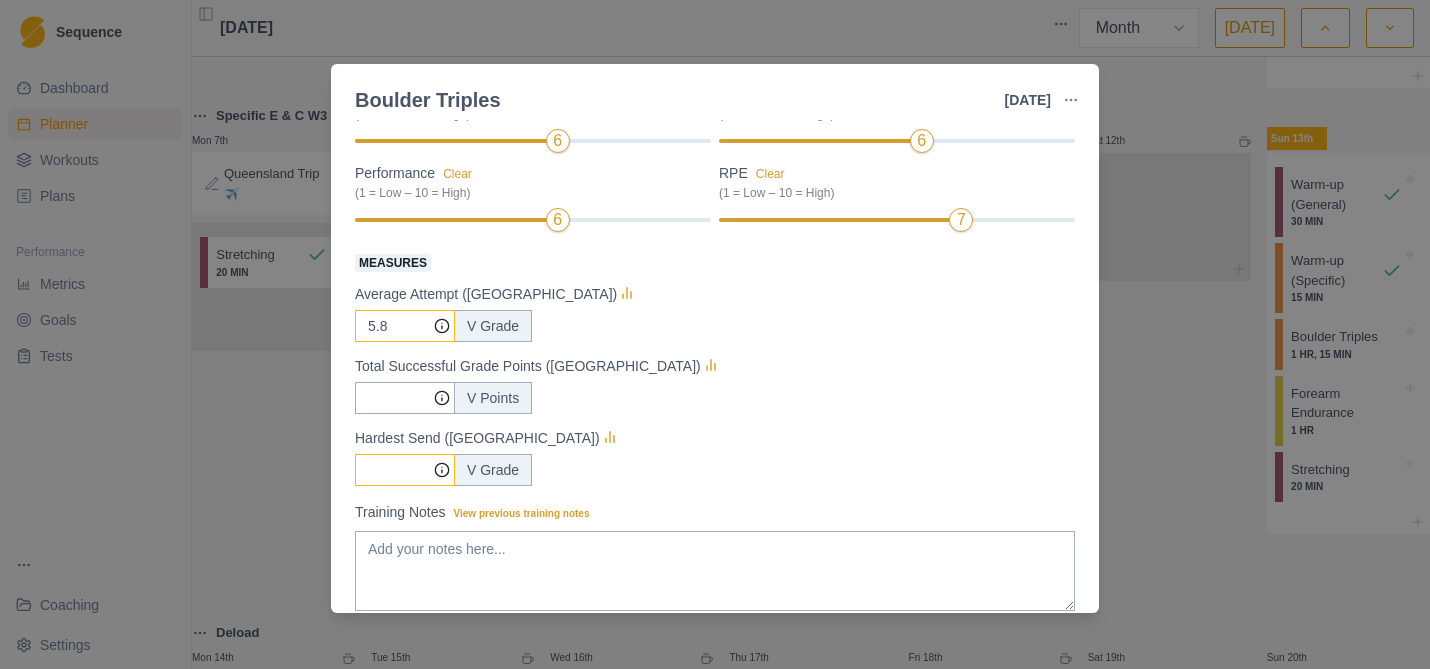 type on "5.8" 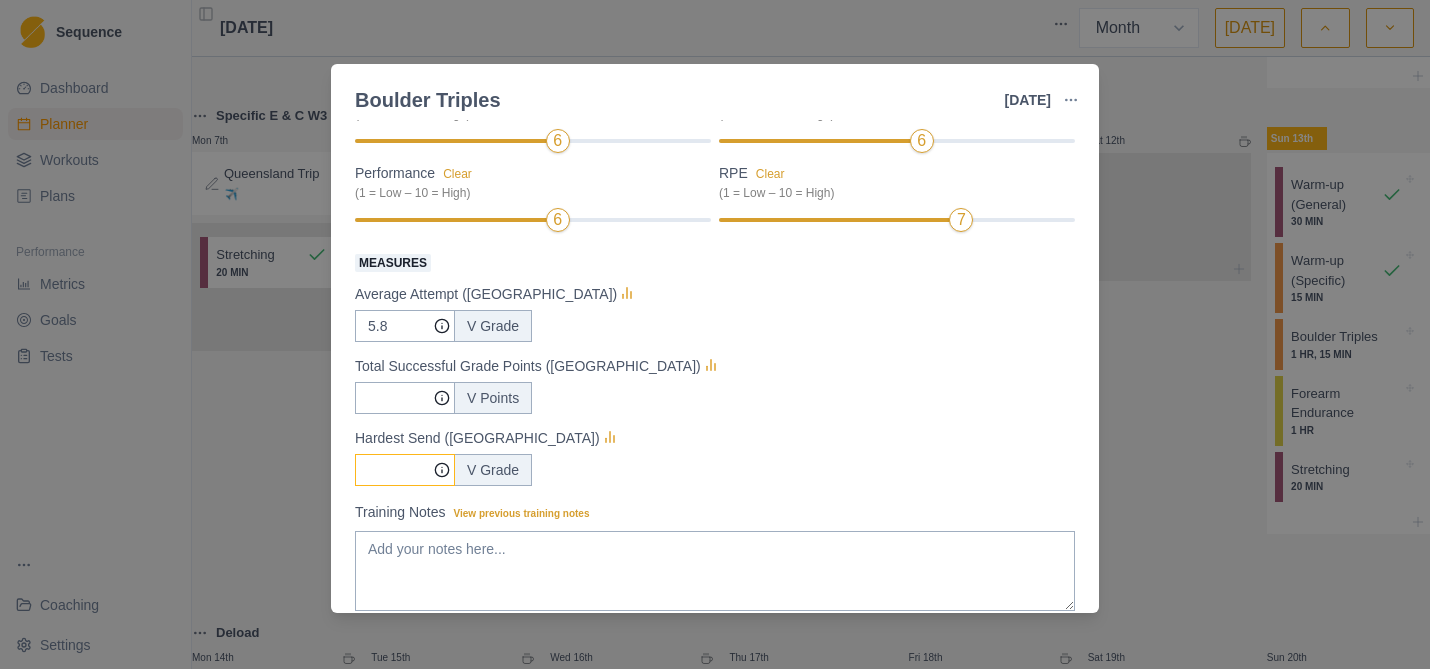 click on "Measures" at bounding box center [405, 326] 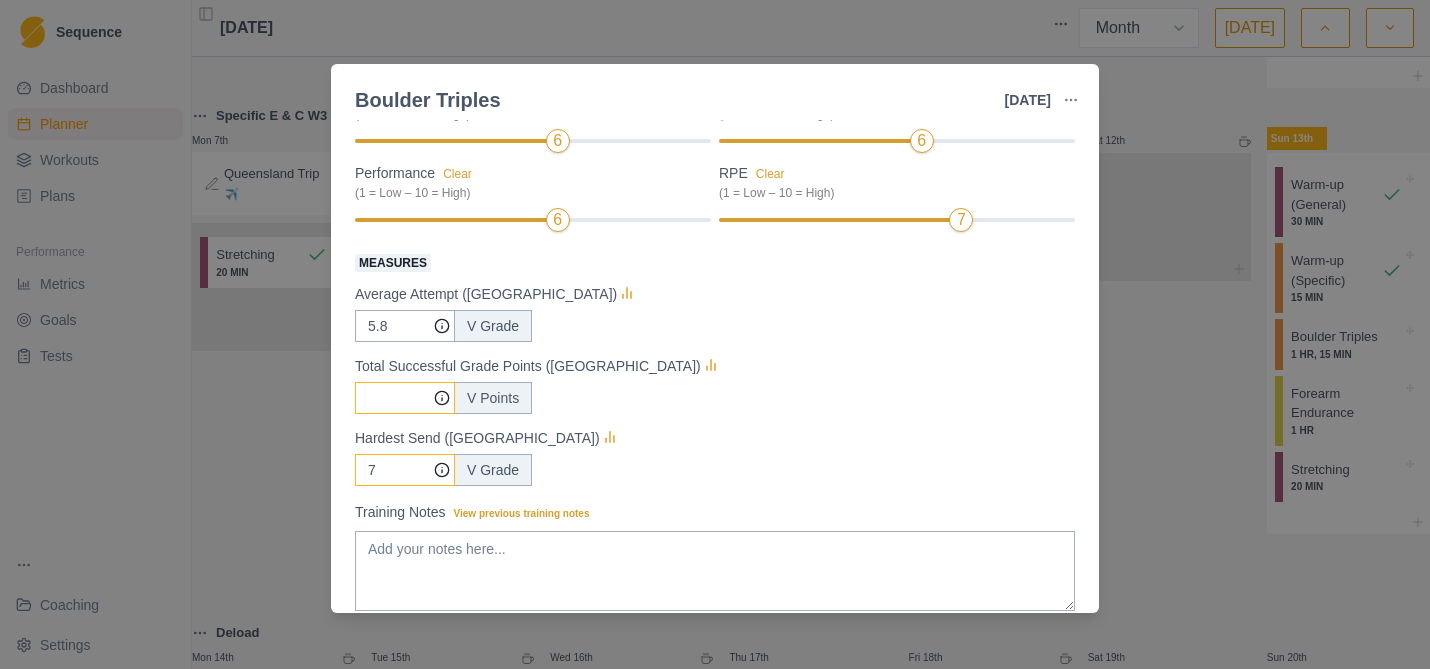 type on "7" 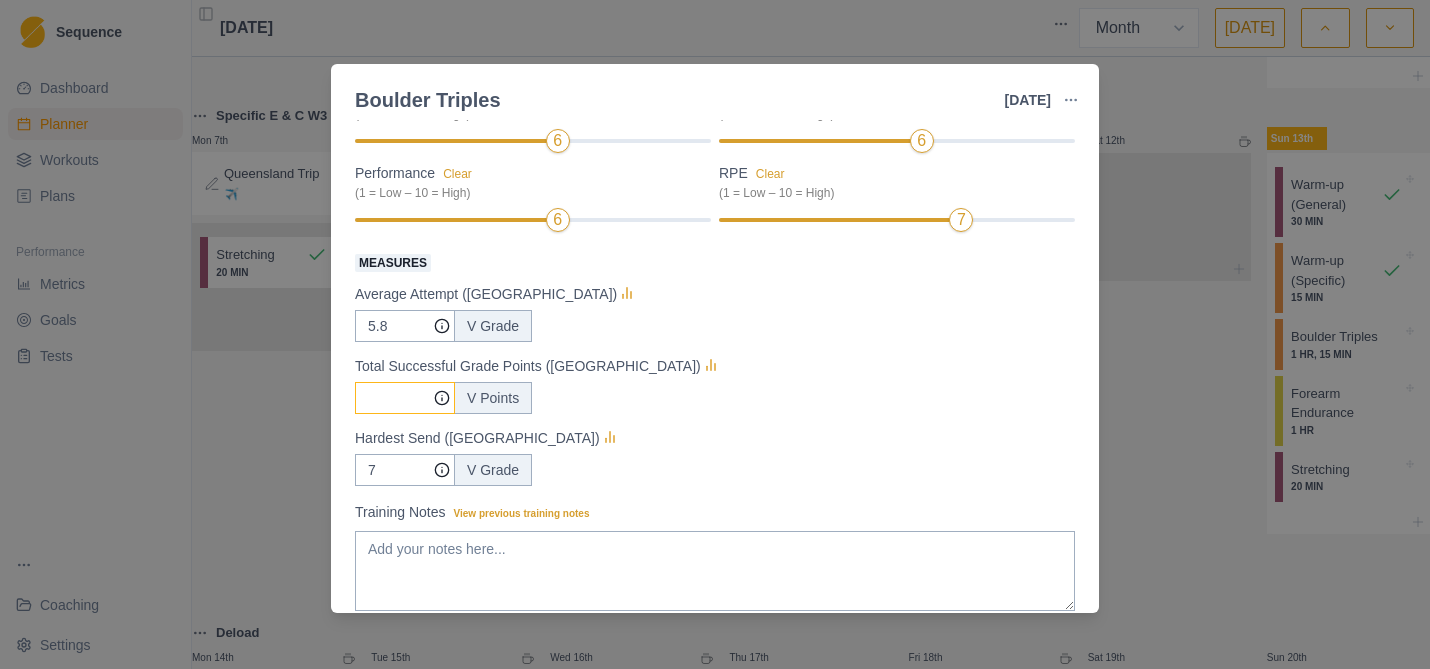click on "Measures" at bounding box center [405, 326] 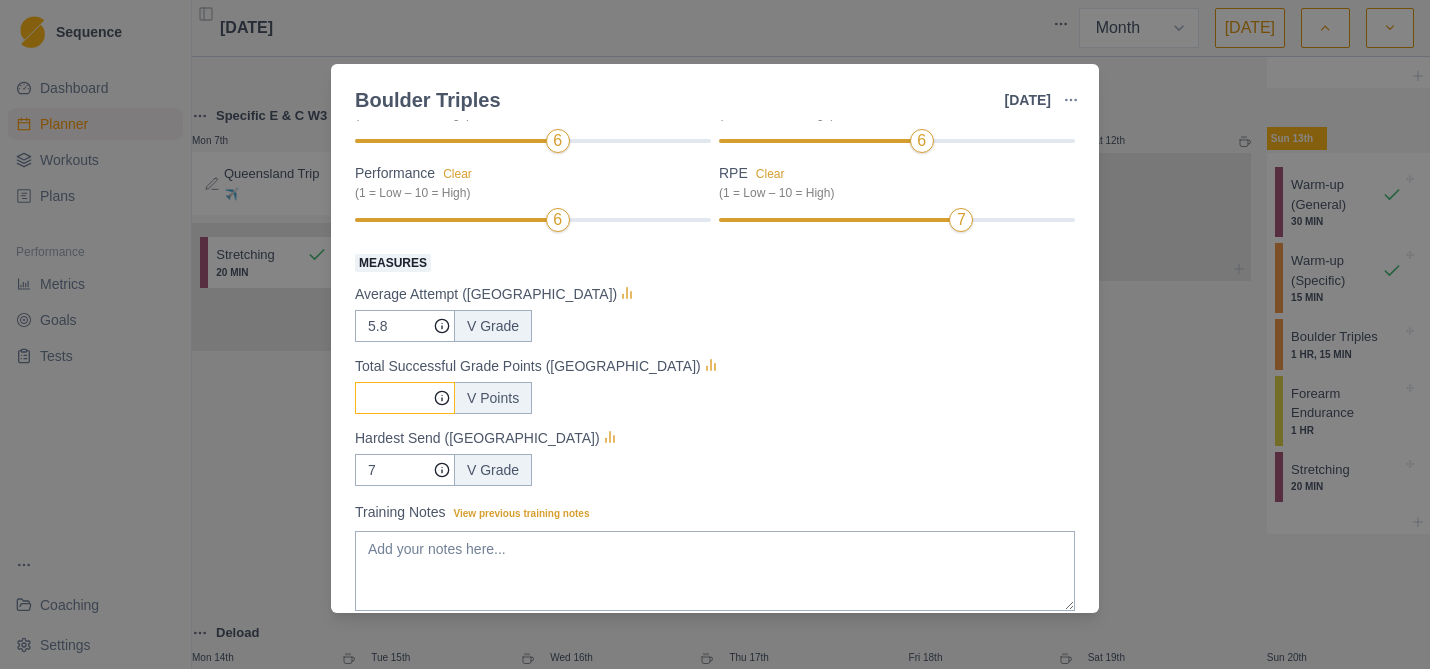 click at bounding box center (454, 220) 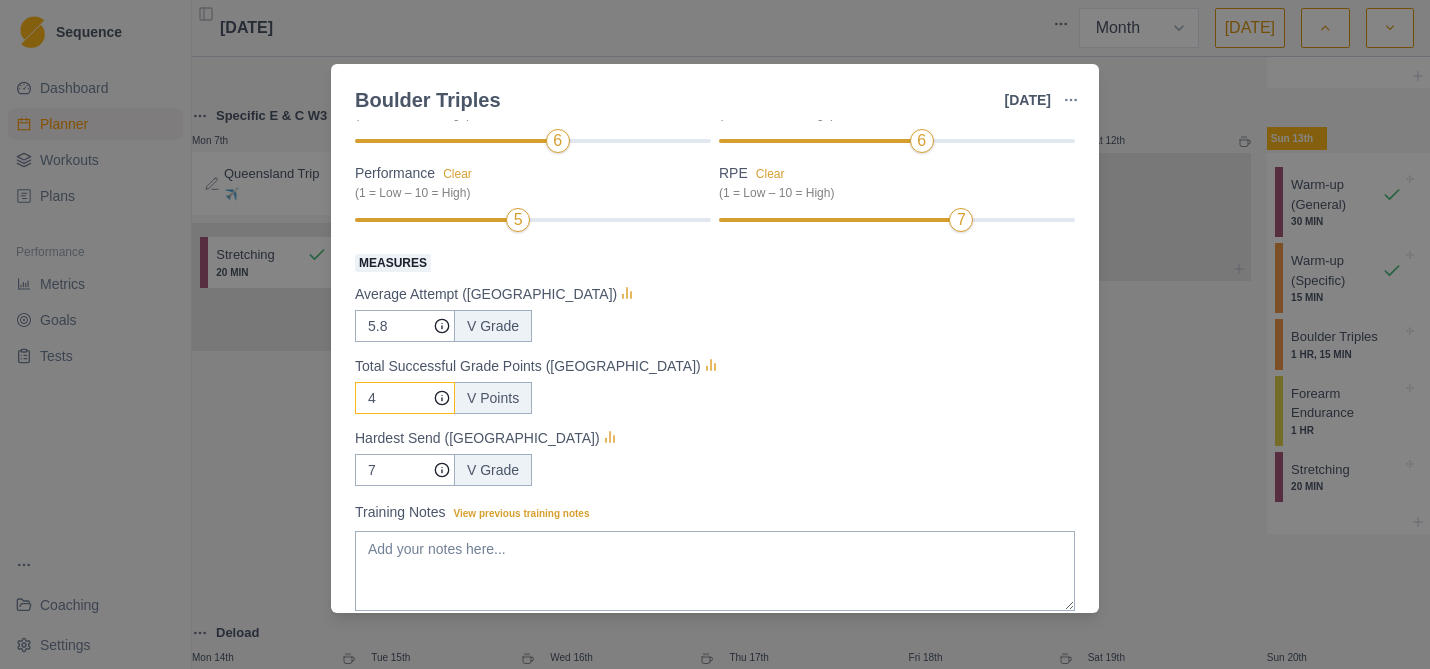 click on "4" at bounding box center [405, 326] 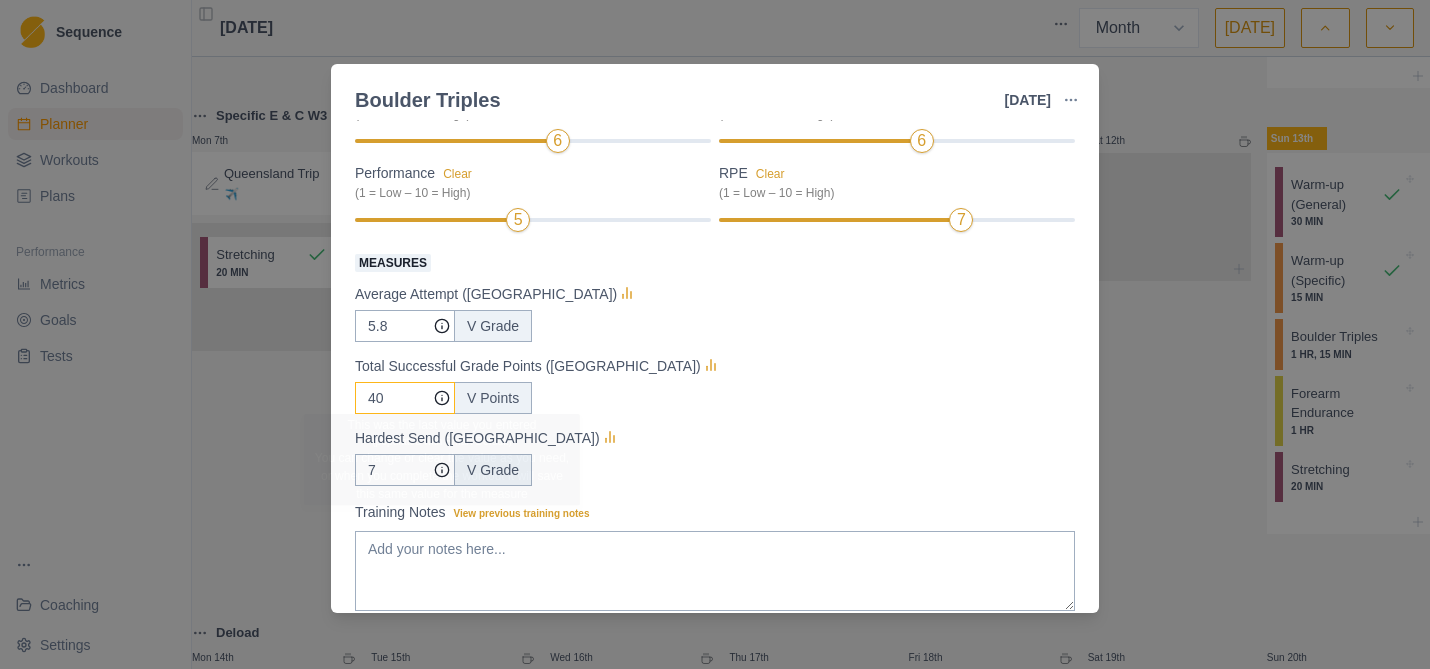 type on "40" 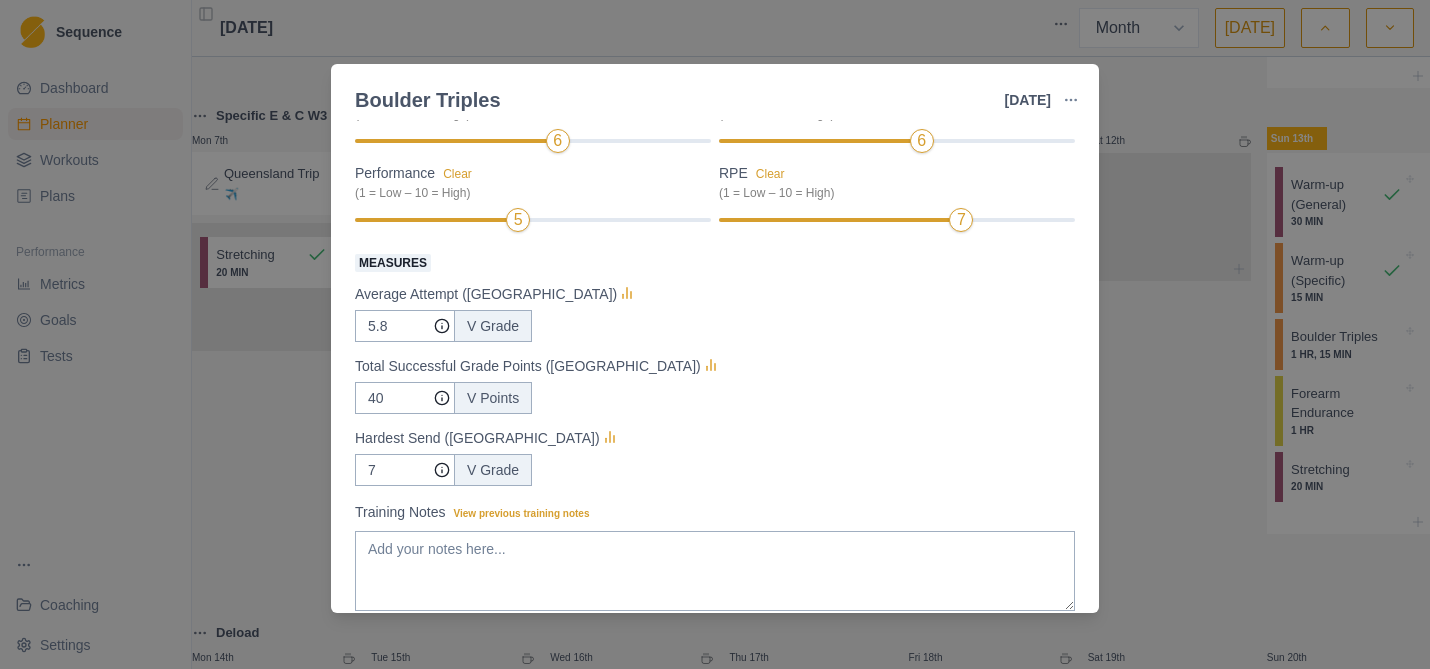 click on "Hardest Send ([GEOGRAPHIC_DATA])" at bounding box center [715, 438] 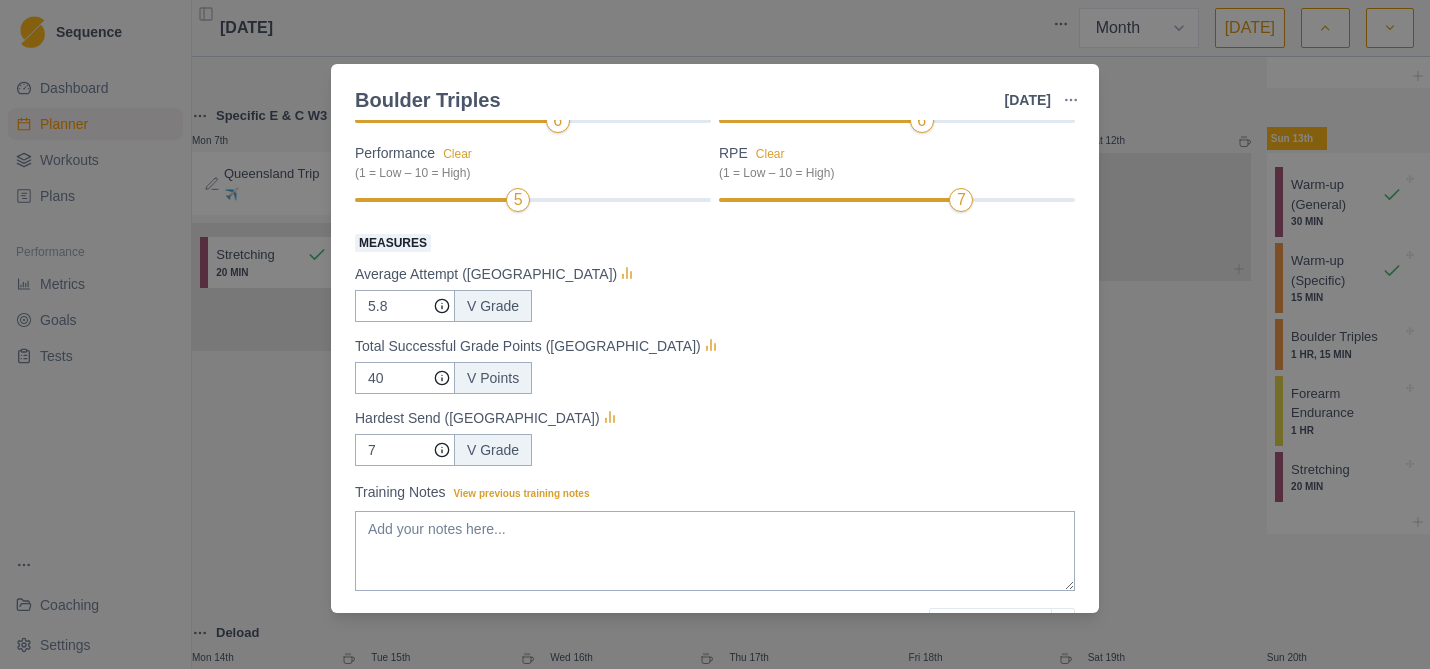 scroll, scrollTop: 389, scrollLeft: 0, axis: vertical 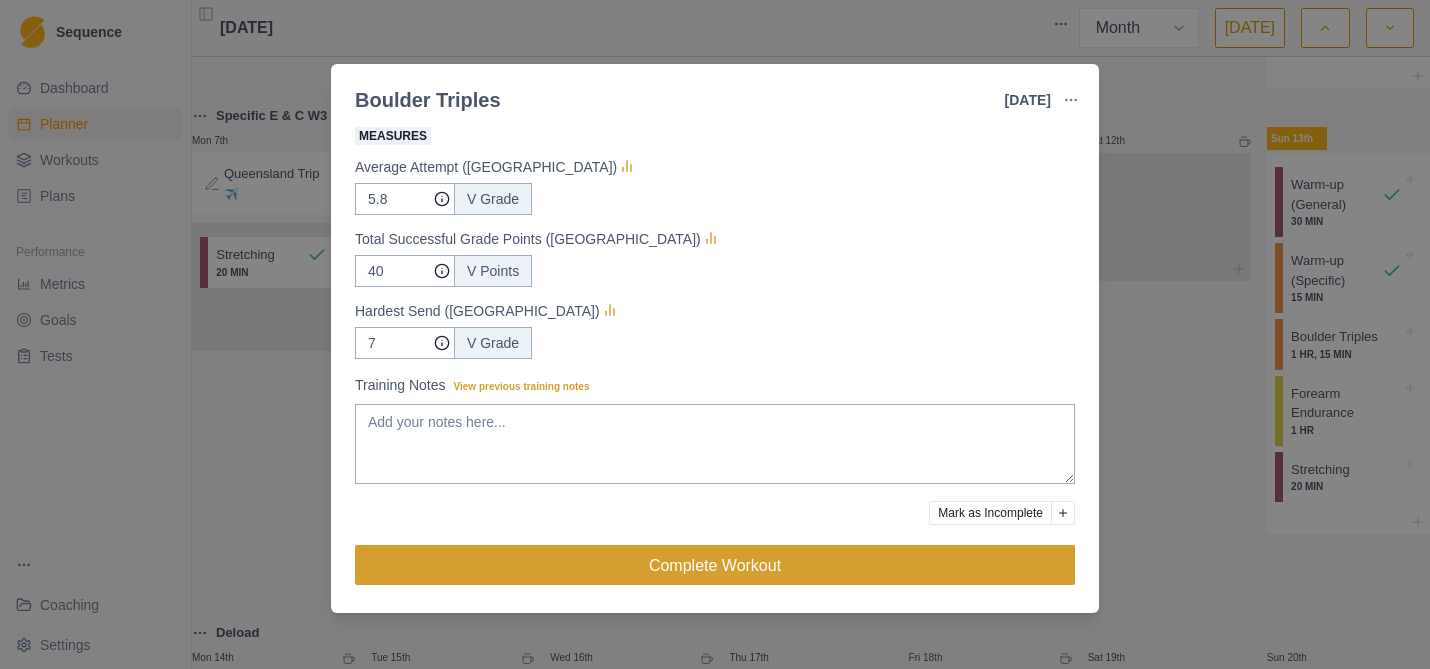 click on "Complete Workout" at bounding box center [715, 565] 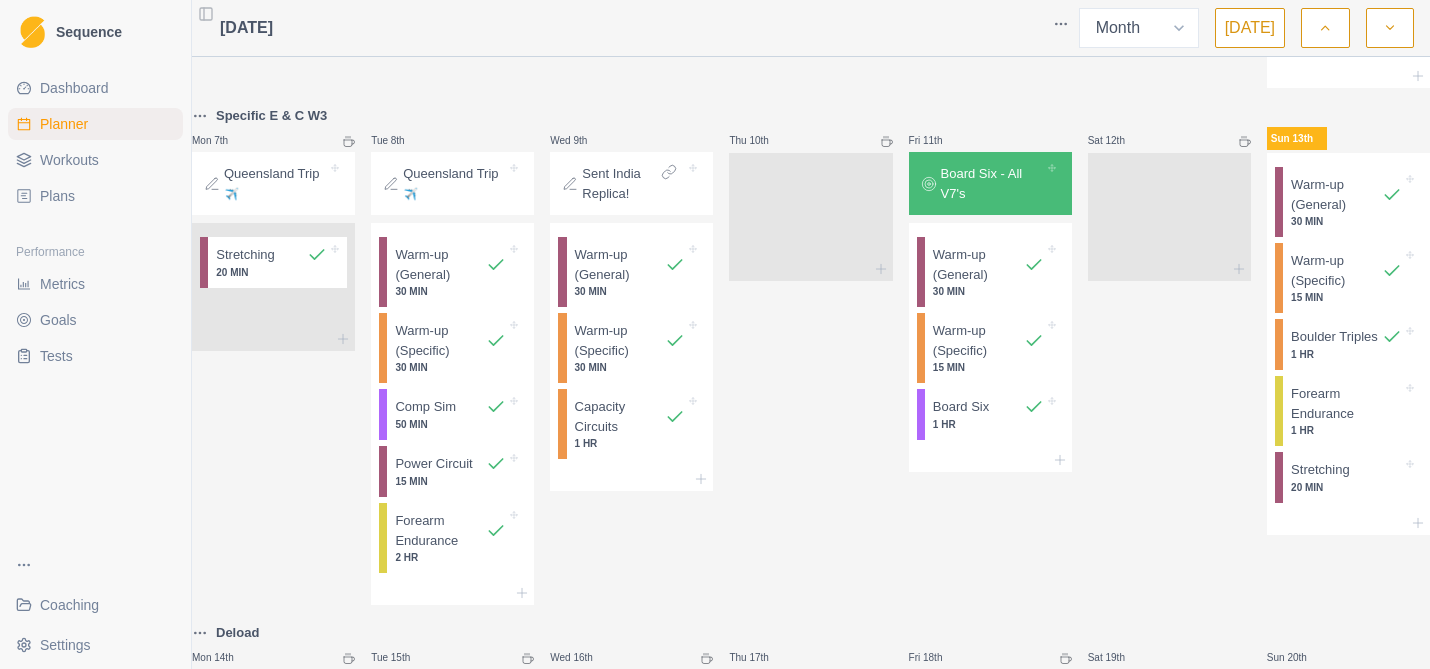 click on "Metrics" at bounding box center [95, 284] 